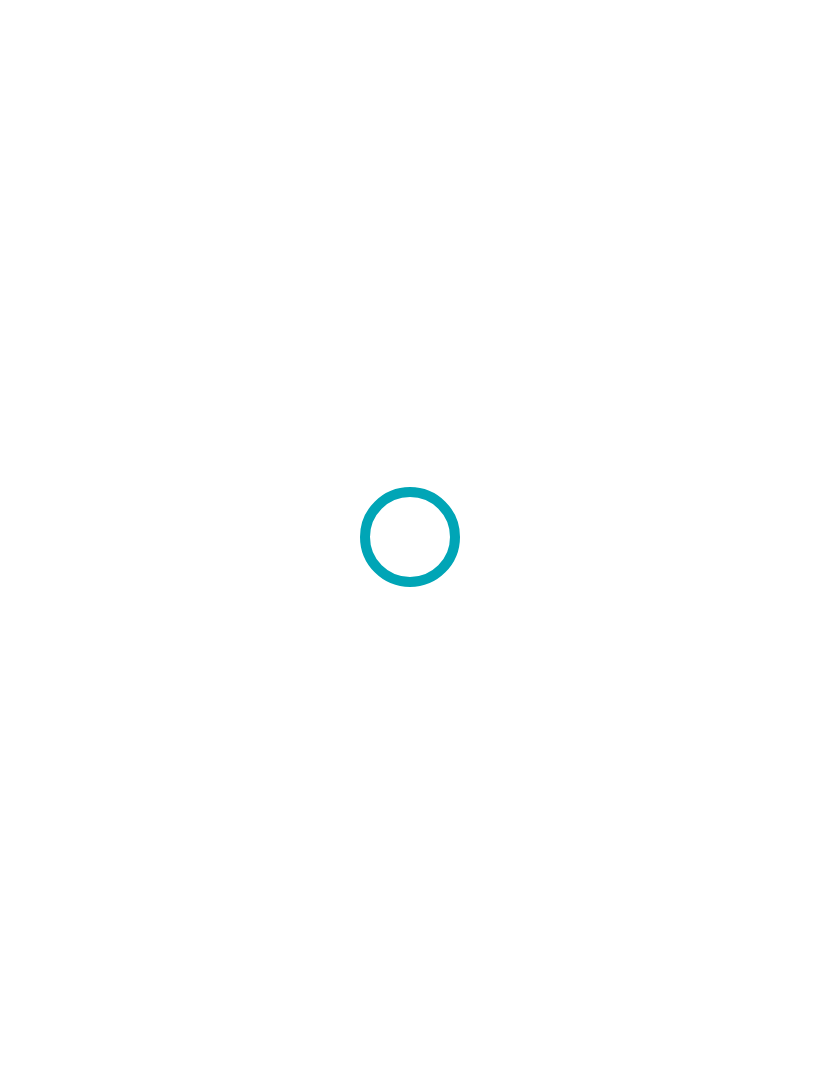 scroll, scrollTop: 0, scrollLeft: 0, axis: both 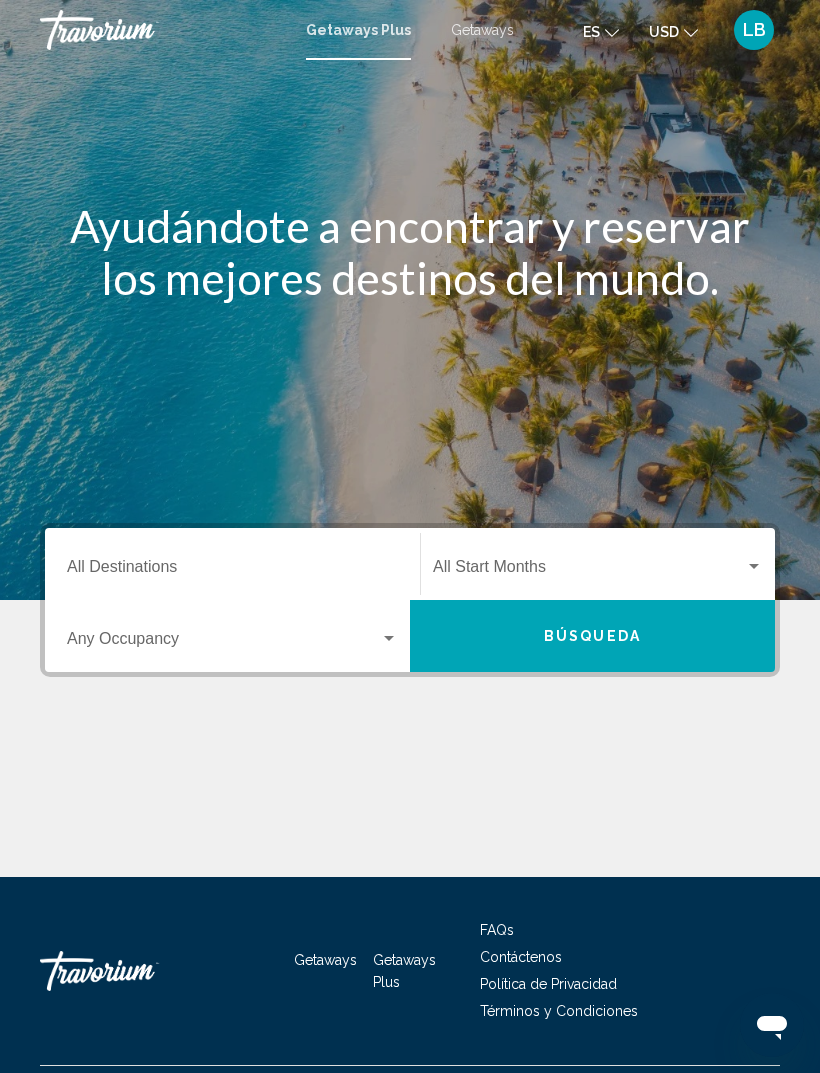 click on "Destination All Destinations" at bounding box center (232, 571) 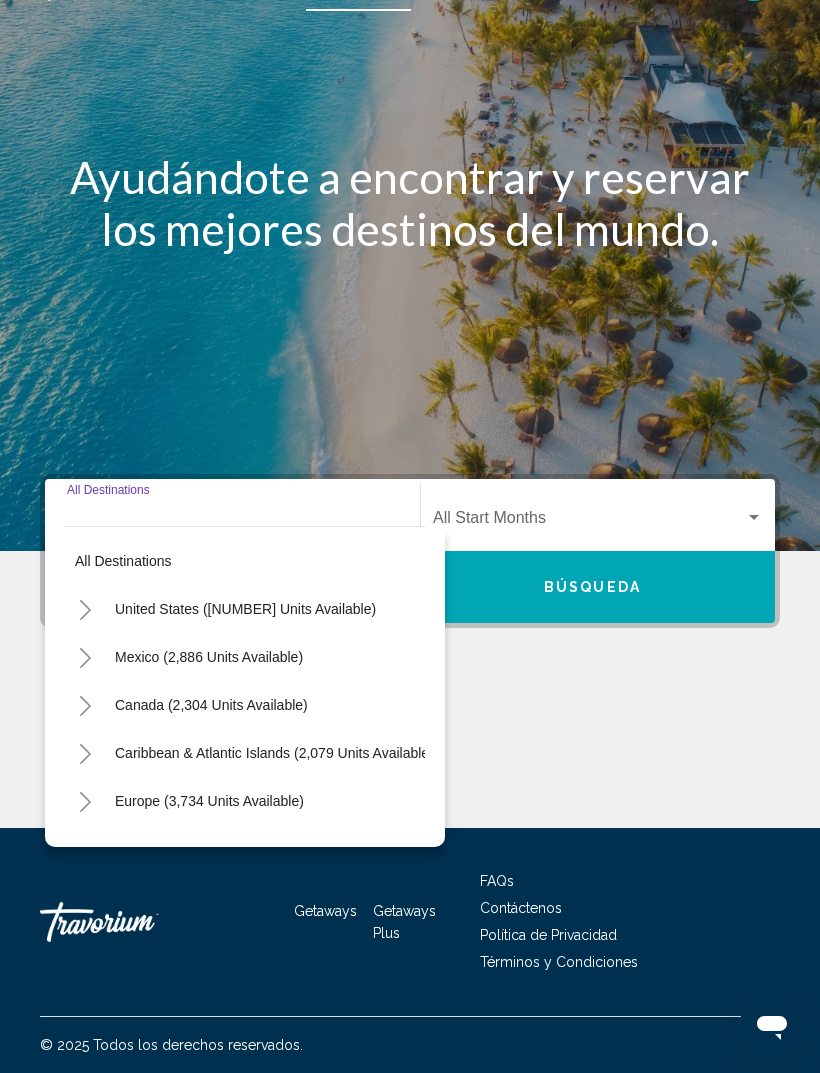 scroll, scrollTop: 64, scrollLeft: 0, axis: vertical 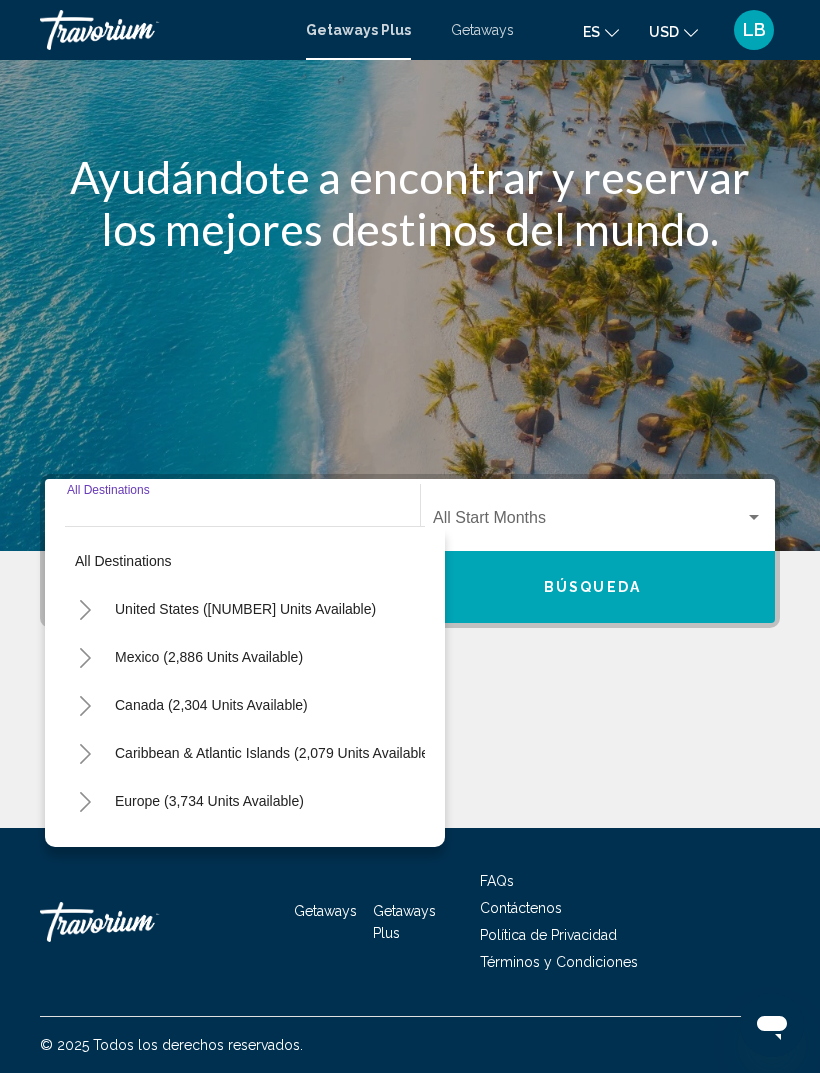 click on "United States (43,396 units available)" at bounding box center (209, 657) 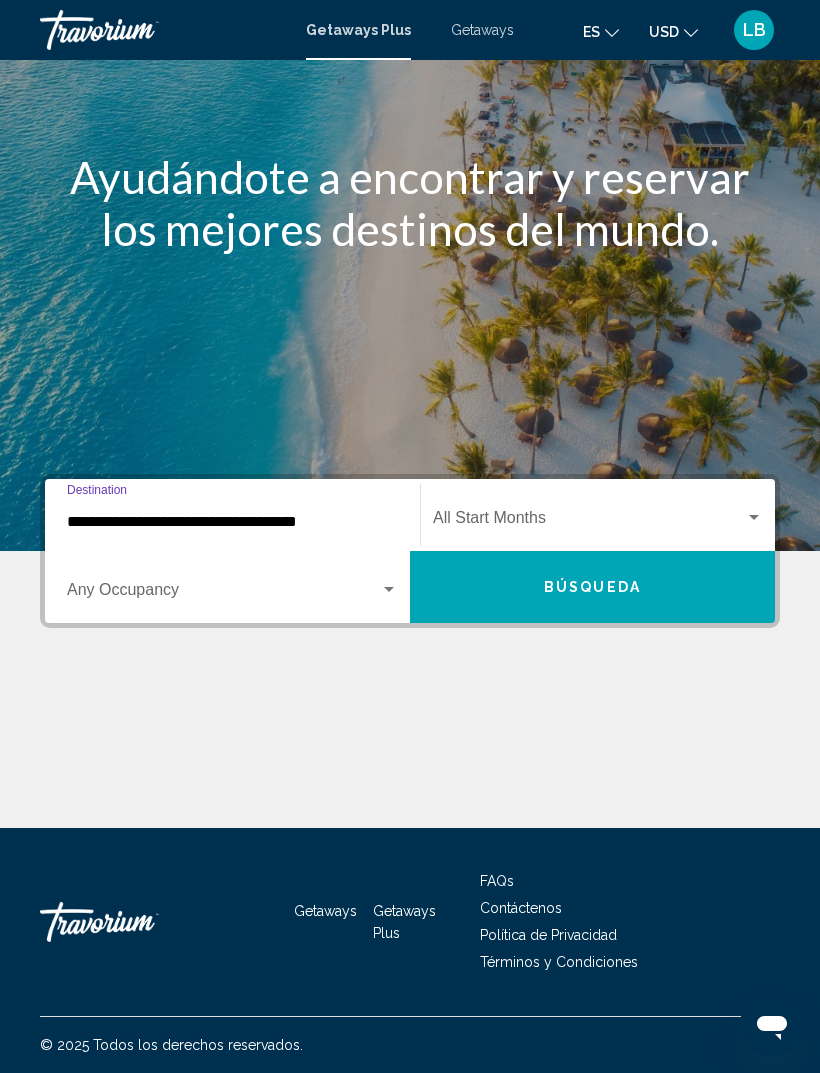 click on "**********" at bounding box center [232, 522] 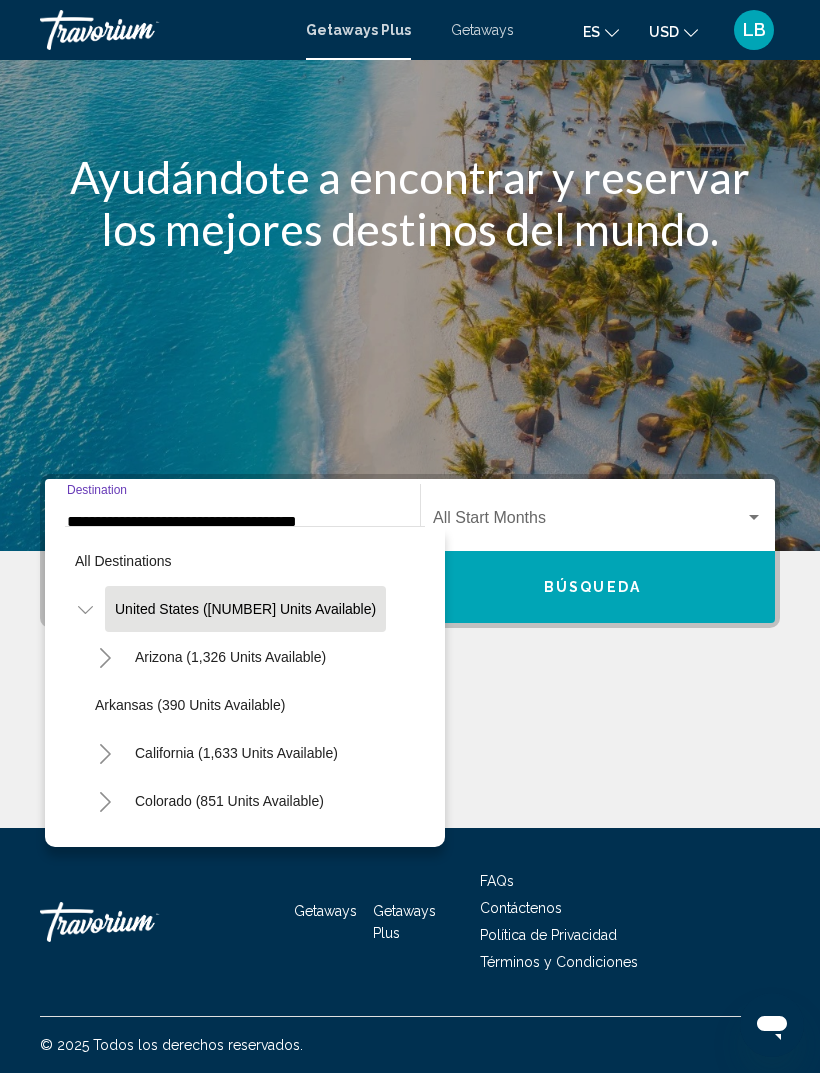 click on "Arizona (1,326 units available)" 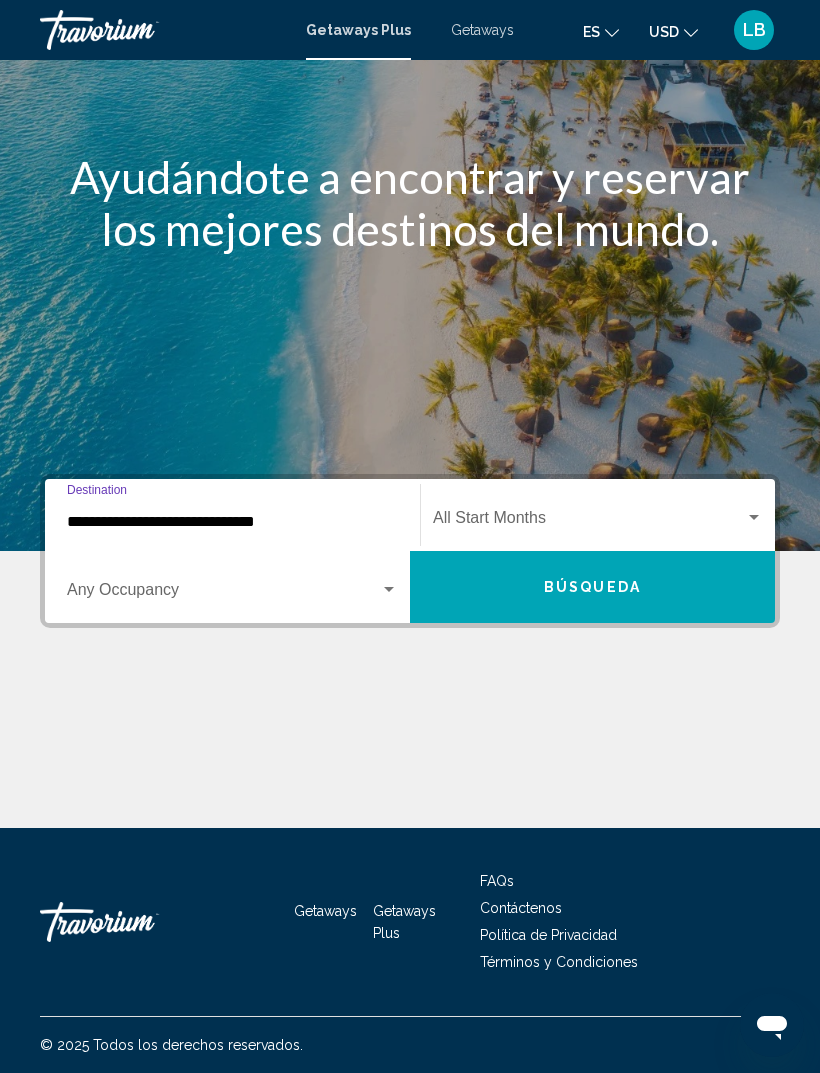 click on "Start Month All Start Months" 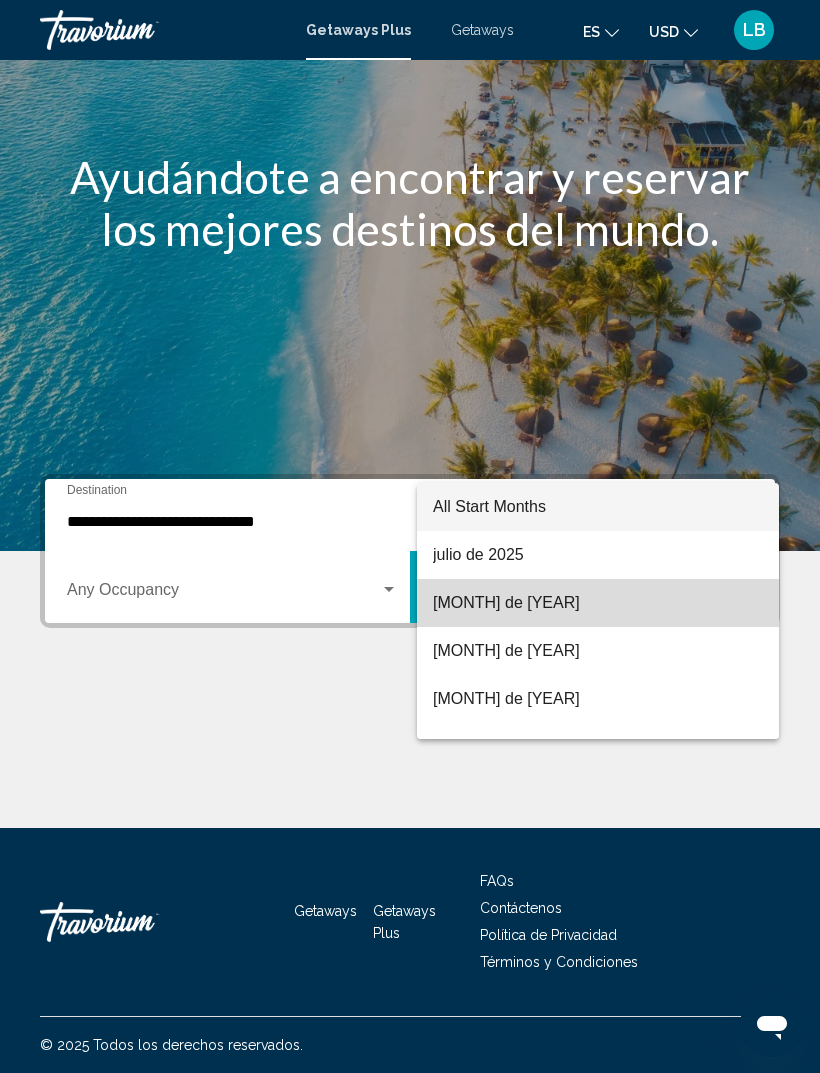 click on "agosto de 2025" at bounding box center [598, 603] 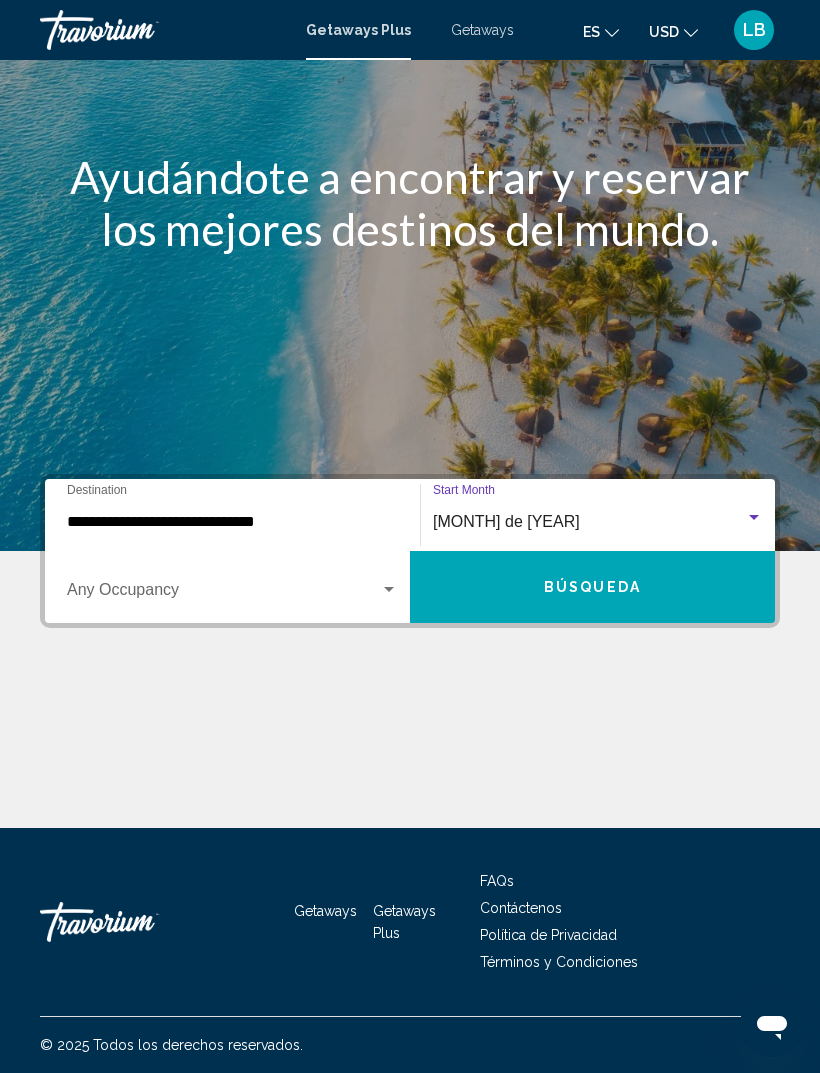 click at bounding box center (223, 594) 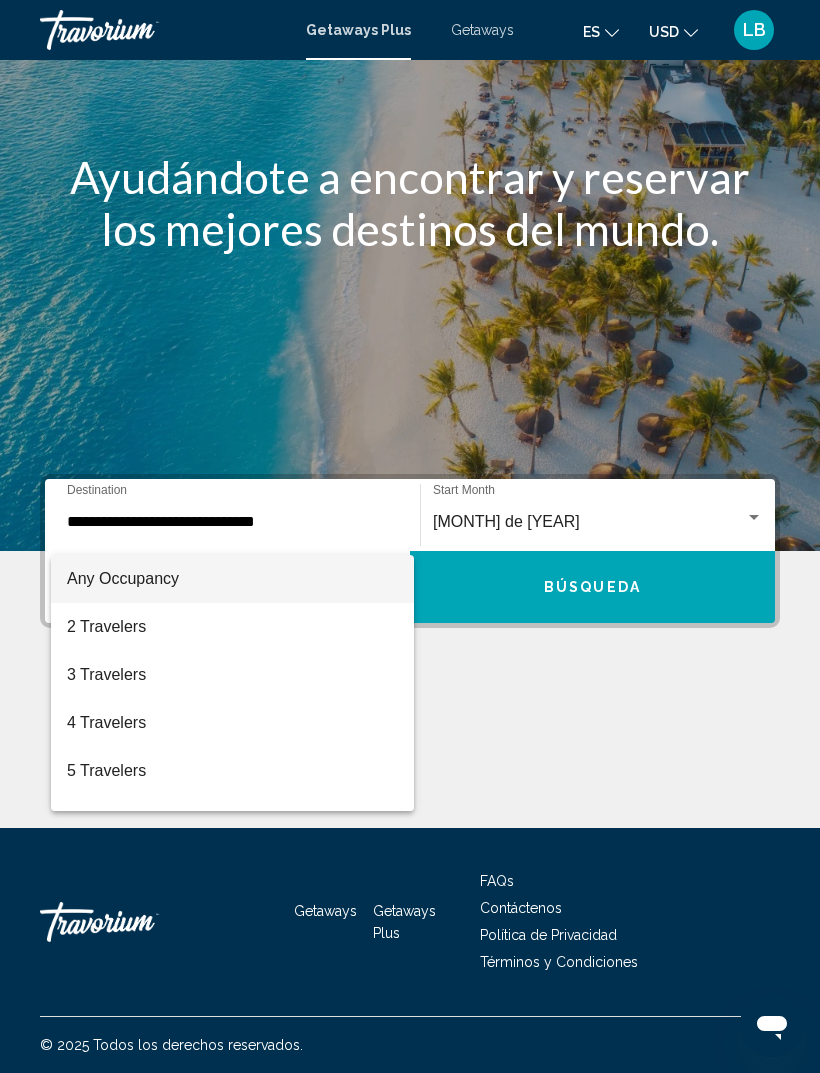 click at bounding box center (410, 536) 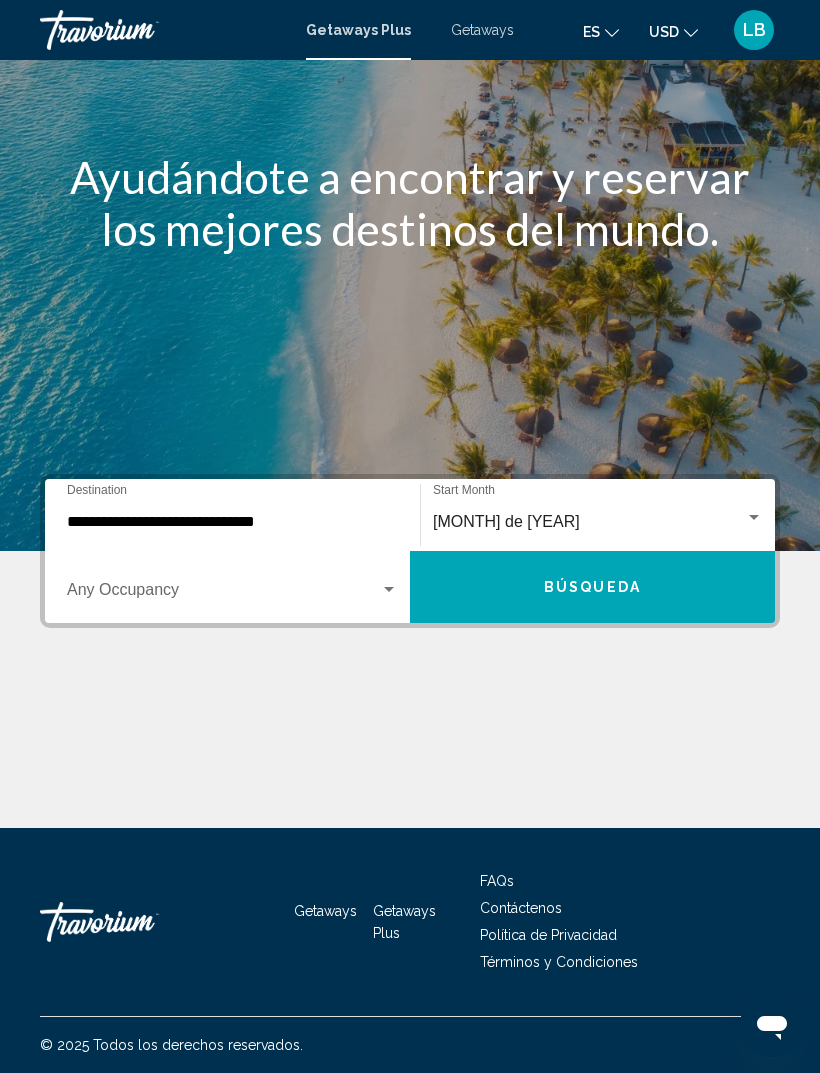 click on "Getaways" at bounding box center [482, 30] 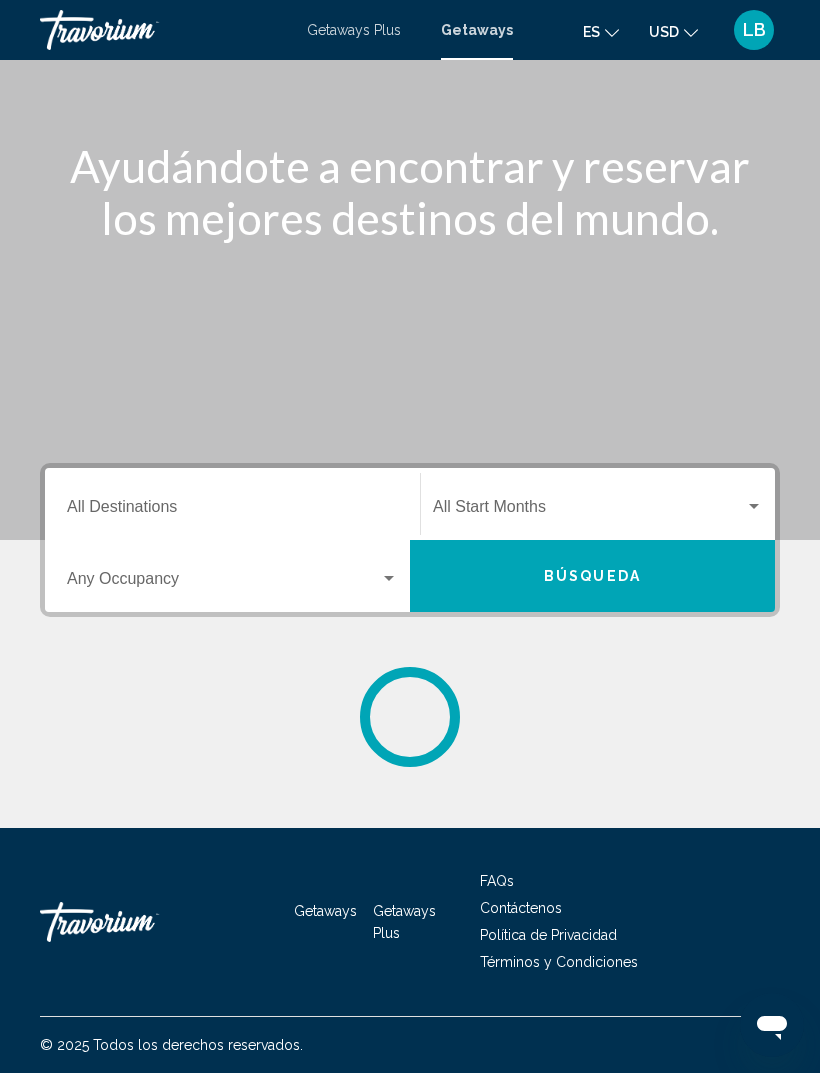 scroll, scrollTop: 0, scrollLeft: 0, axis: both 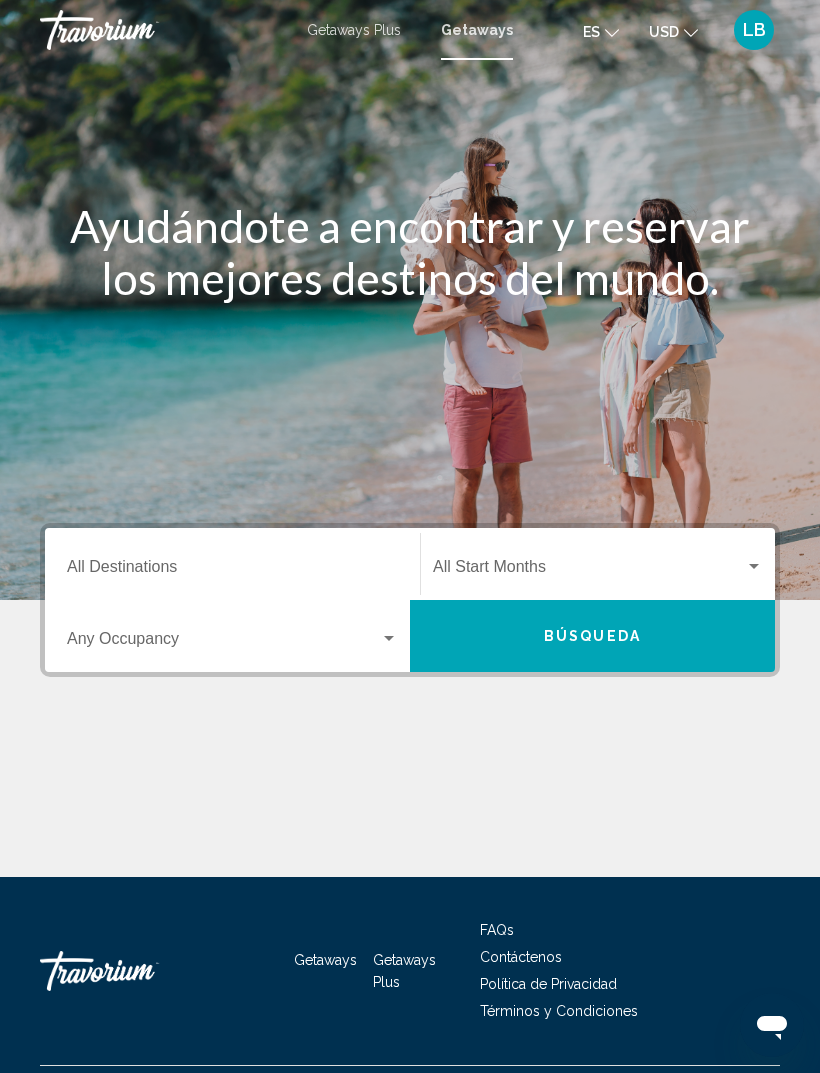 click on "Destination All Destinations" at bounding box center [232, 564] 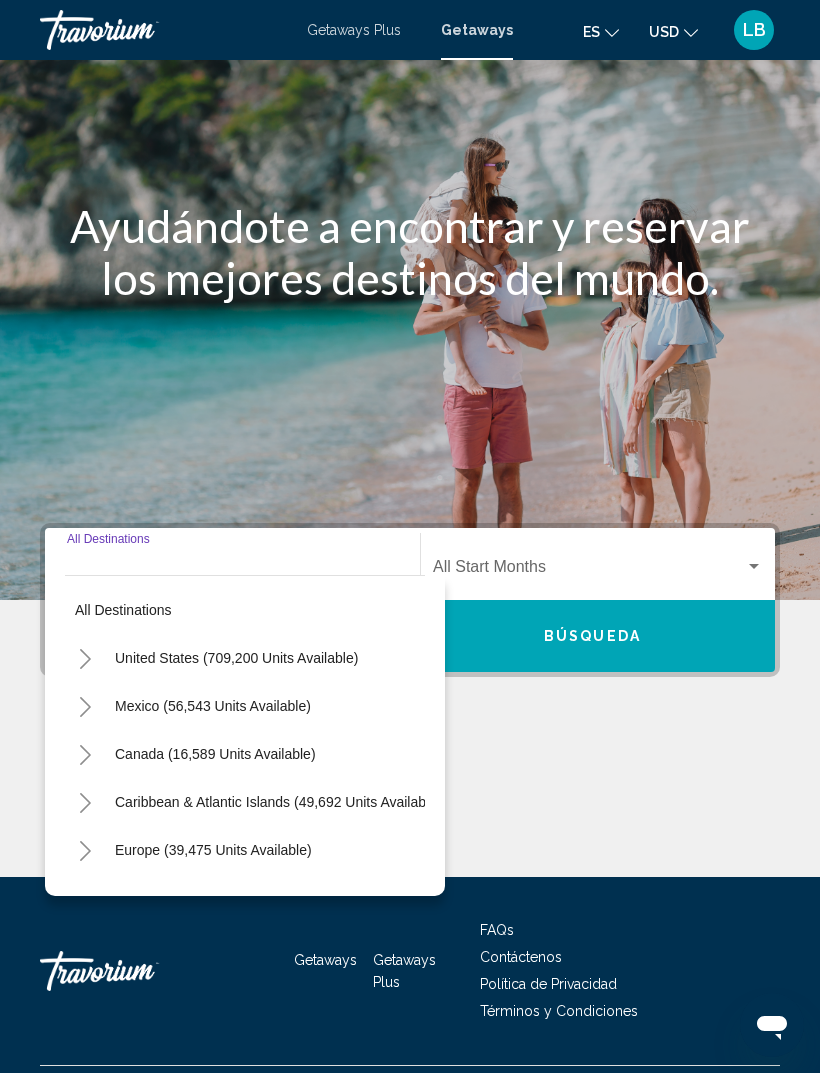scroll, scrollTop: 64, scrollLeft: 0, axis: vertical 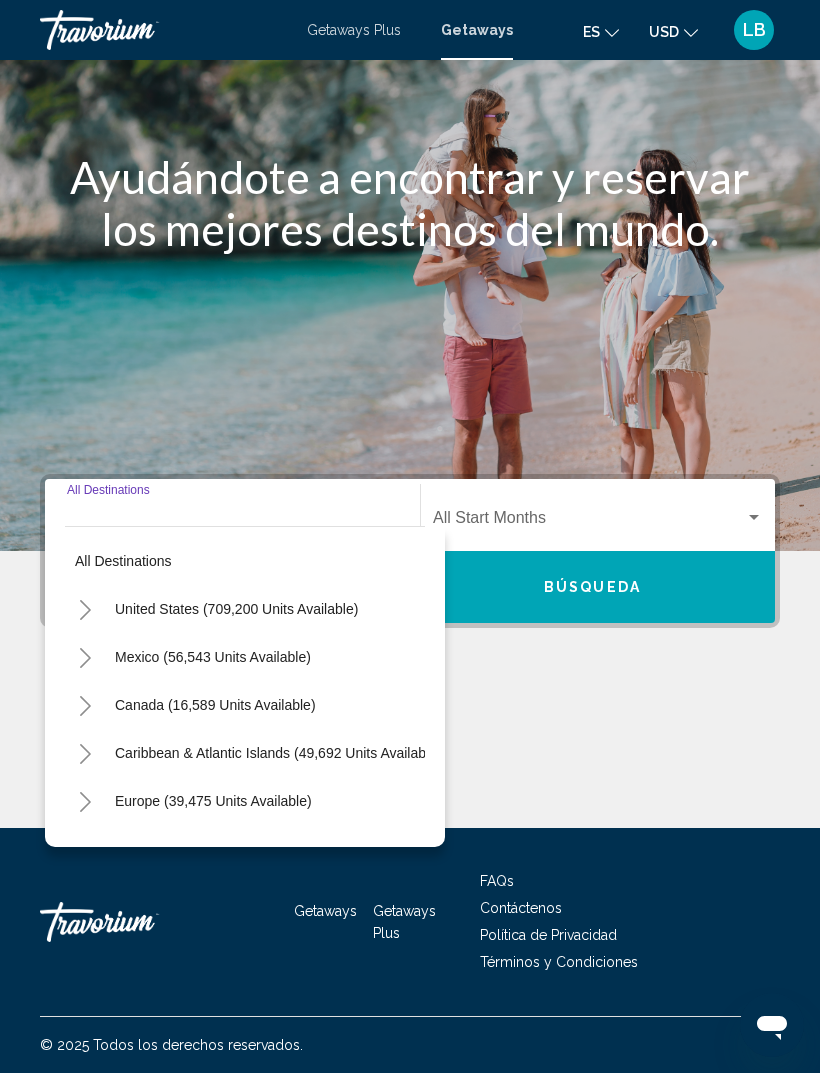 click 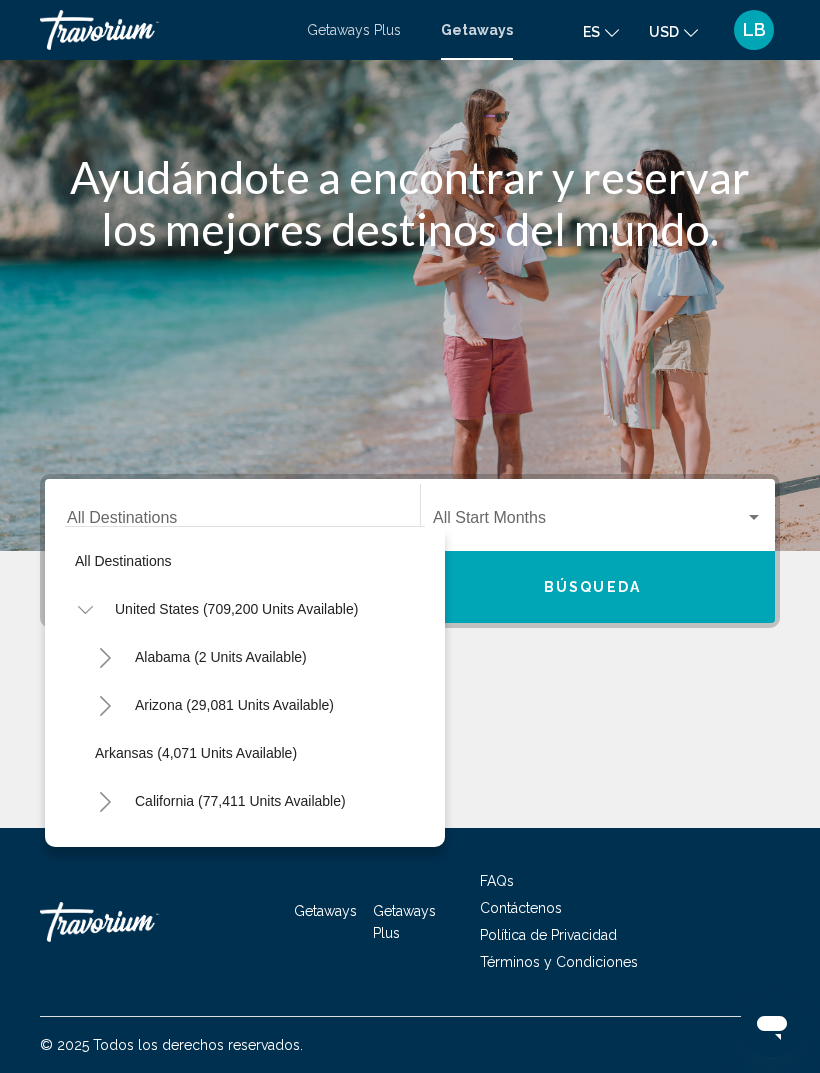 click on "Arizona (29,081 units available)" 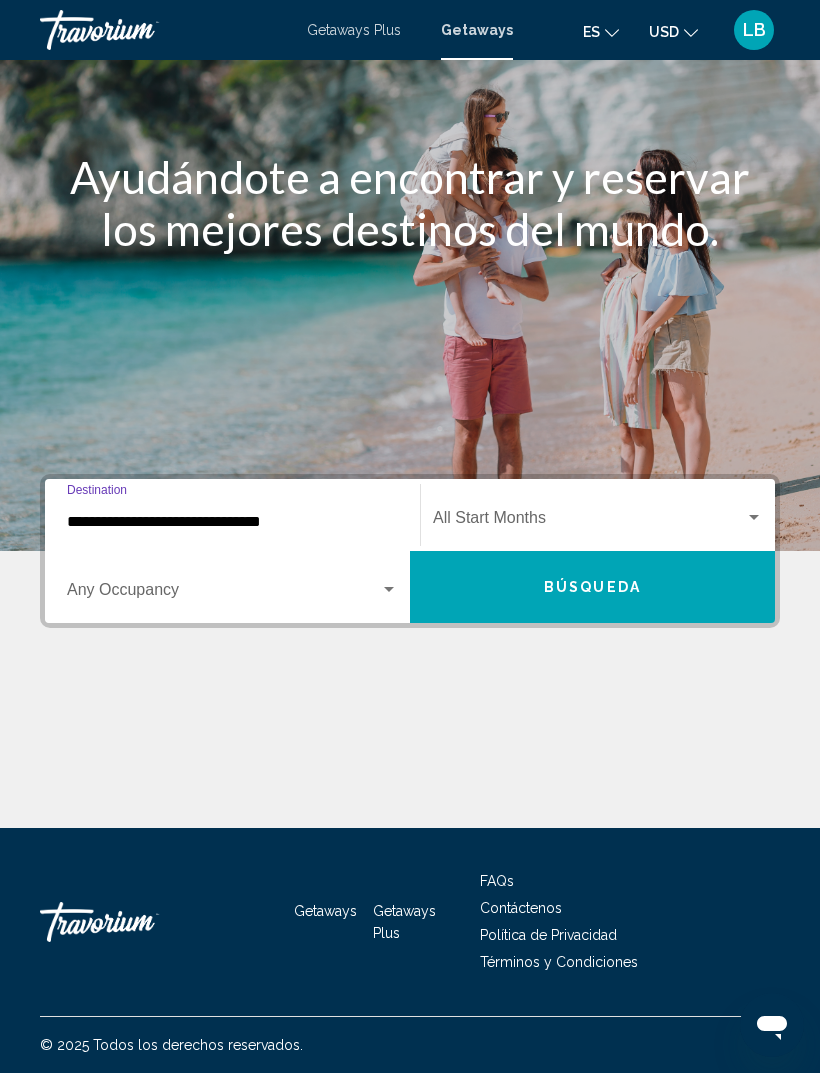click at bounding box center [589, 522] 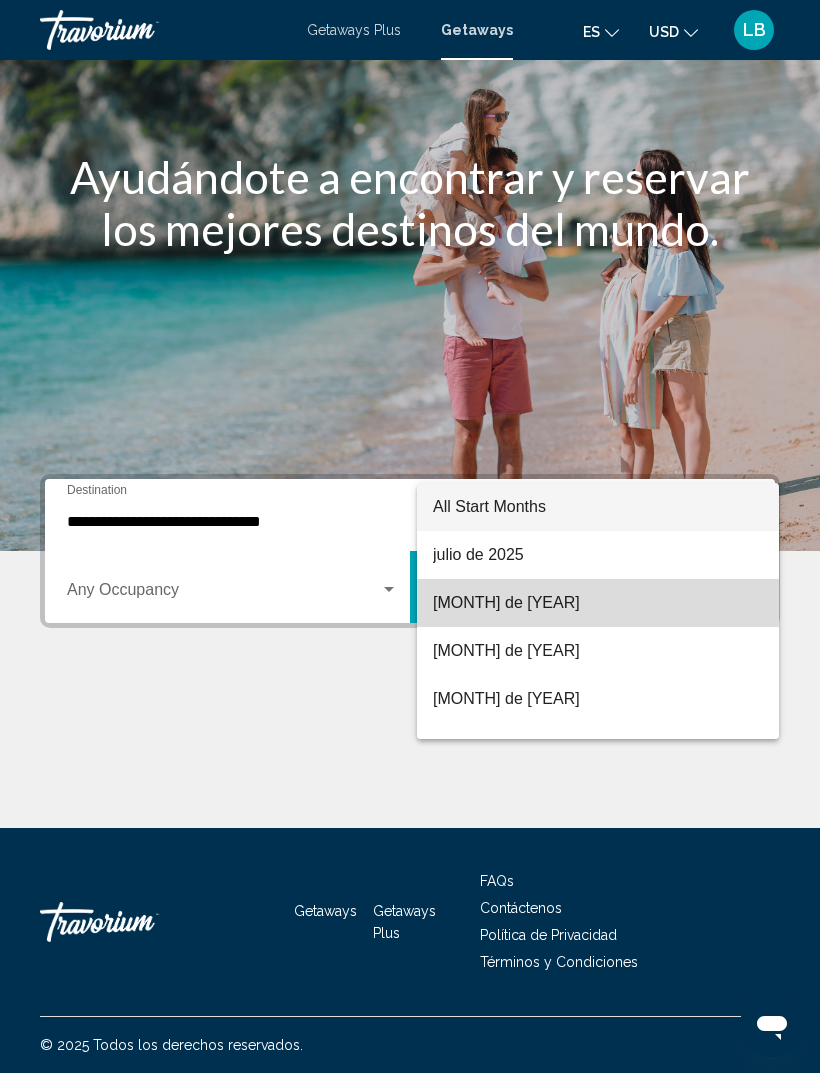 click on "agosto de 2025" at bounding box center [598, 603] 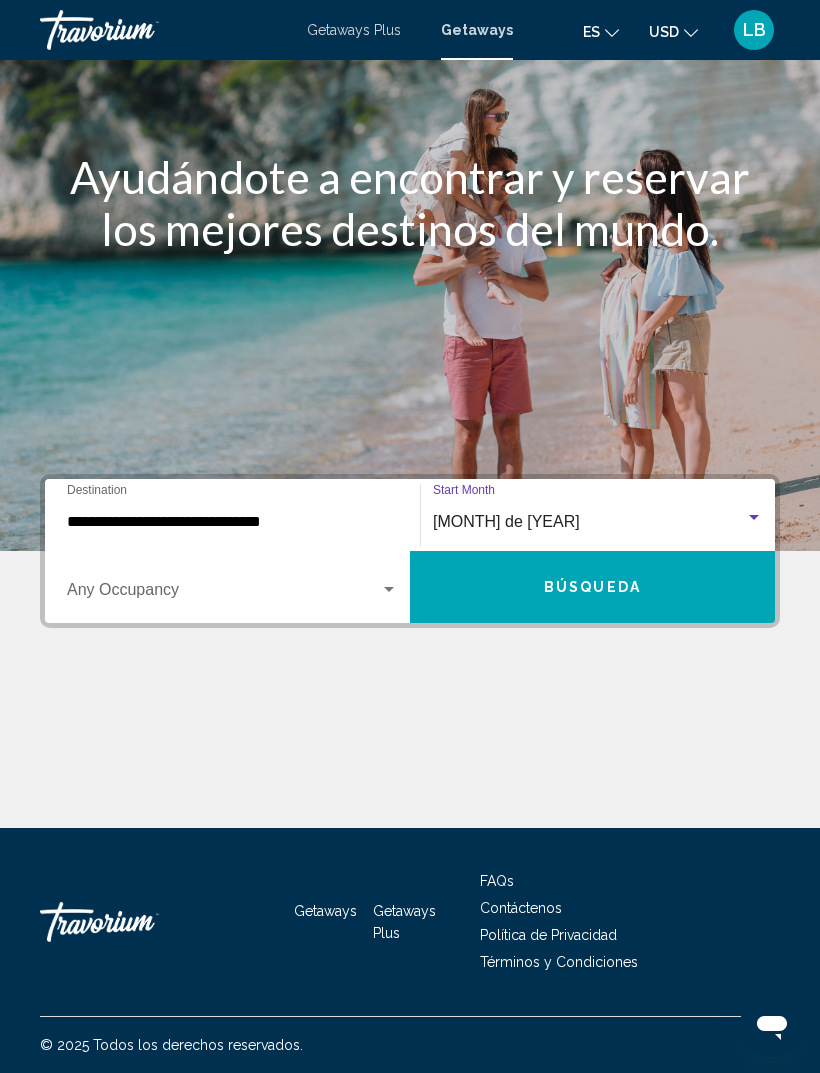 click at bounding box center (223, 594) 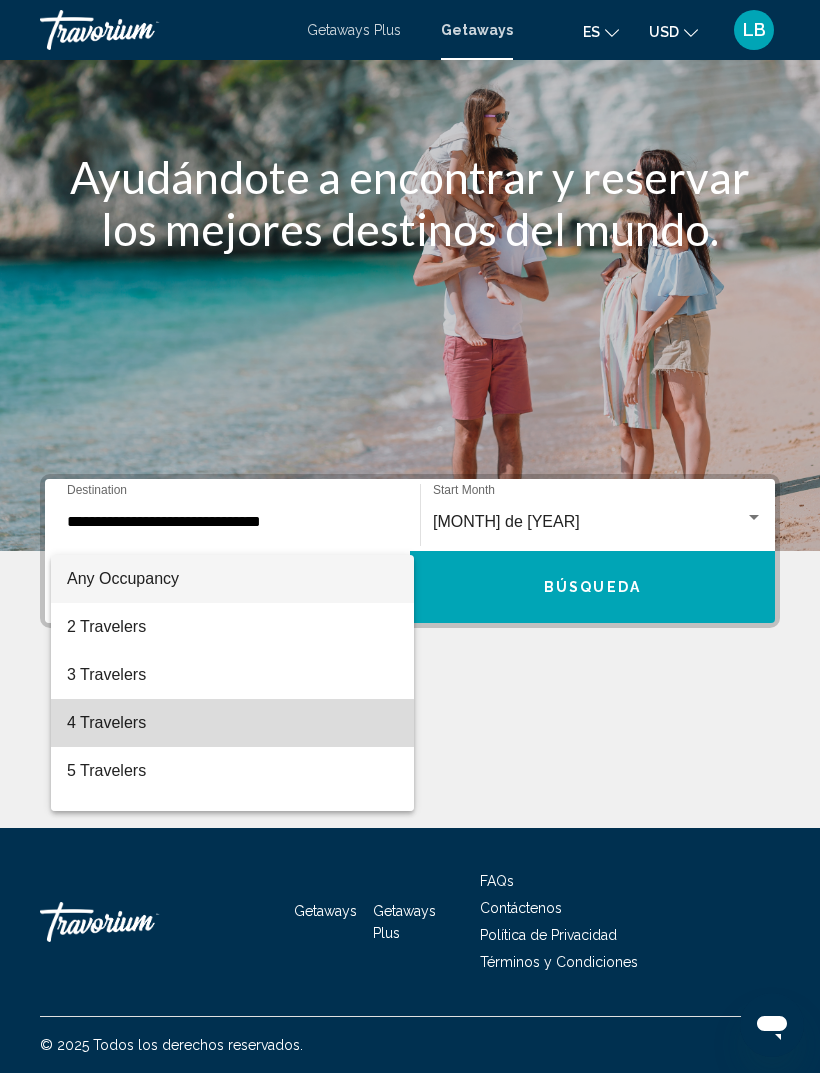 click on "4 Travelers" at bounding box center (232, 723) 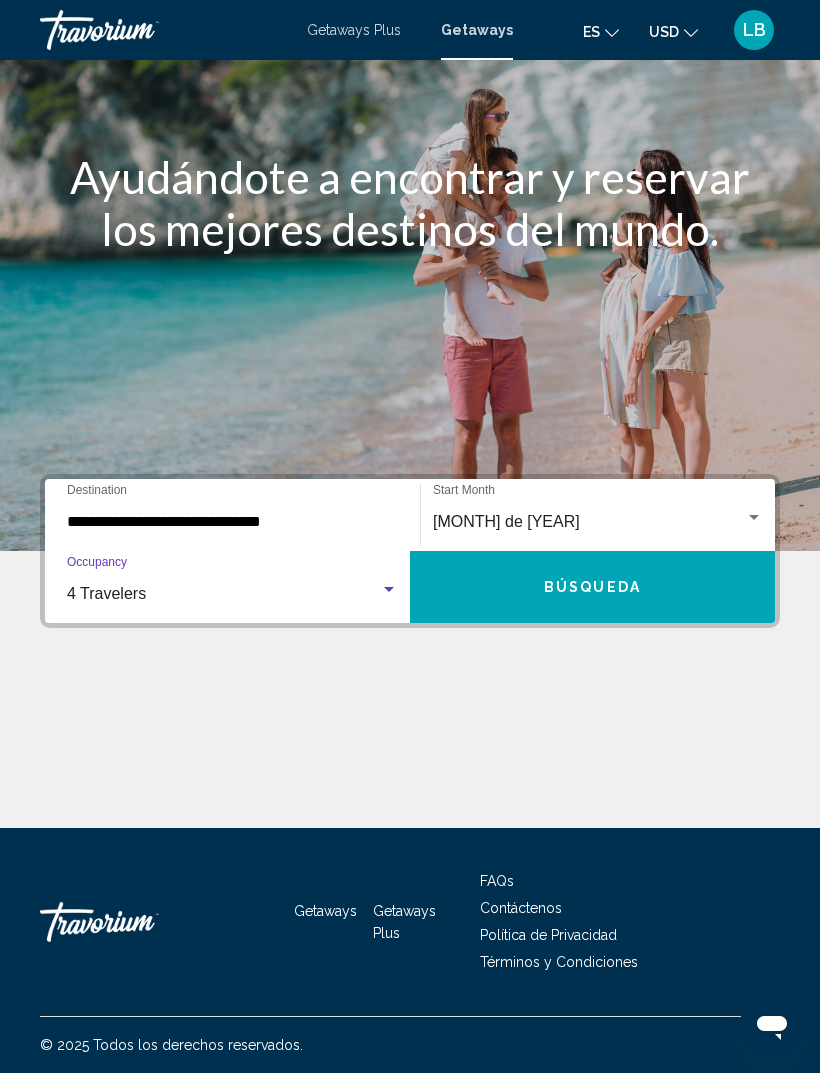 click on "4 Travelers" at bounding box center [223, 594] 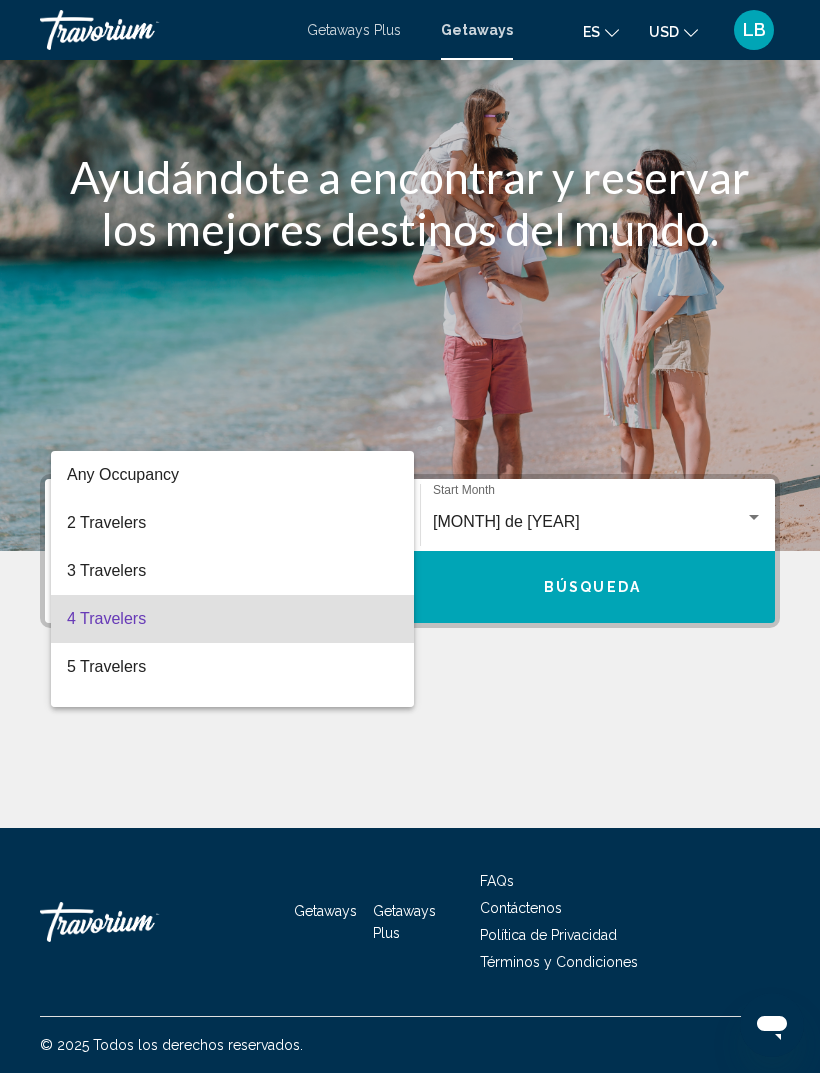 scroll, scrollTop: 40, scrollLeft: 0, axis: vertical 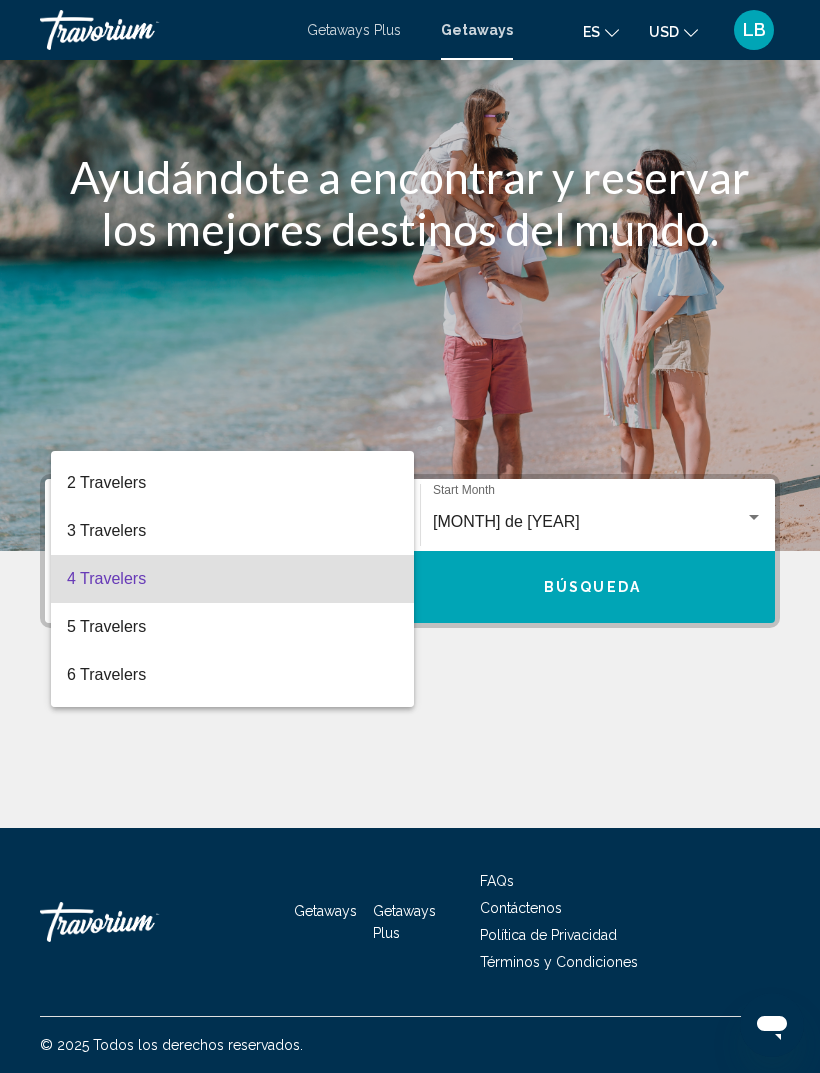 click at bounding box center [410, 536] 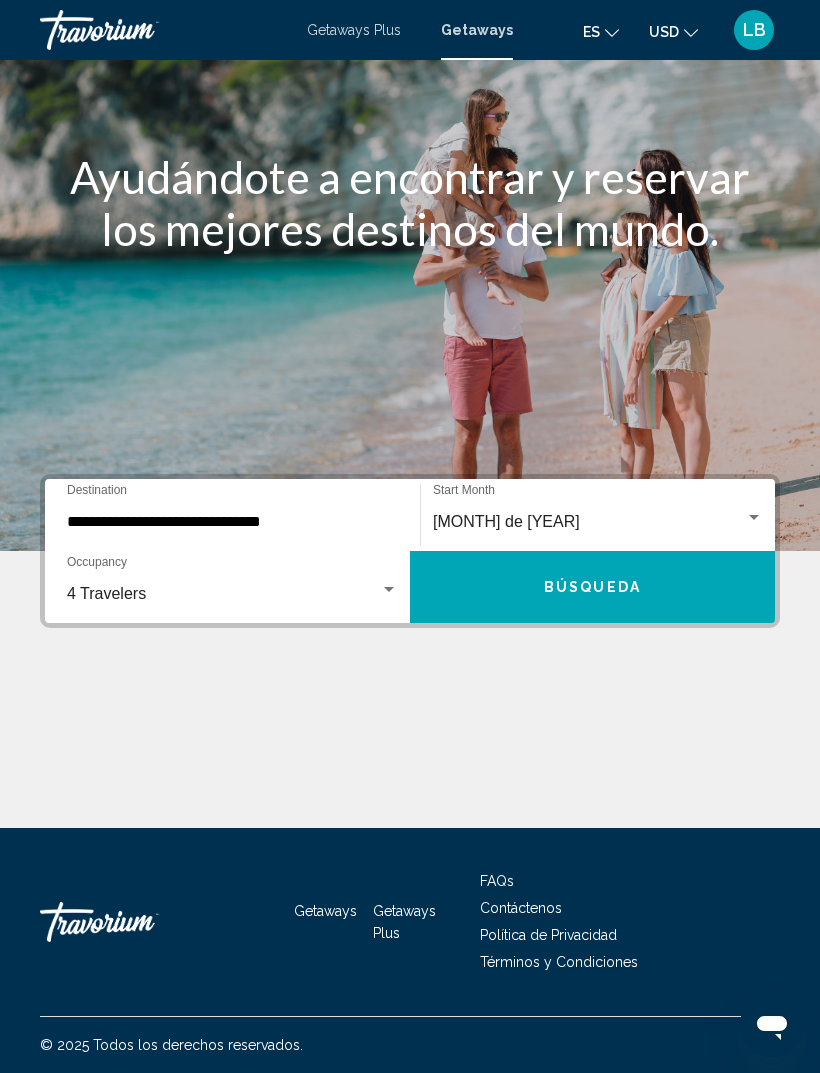 click at bounding box center [389, 590] 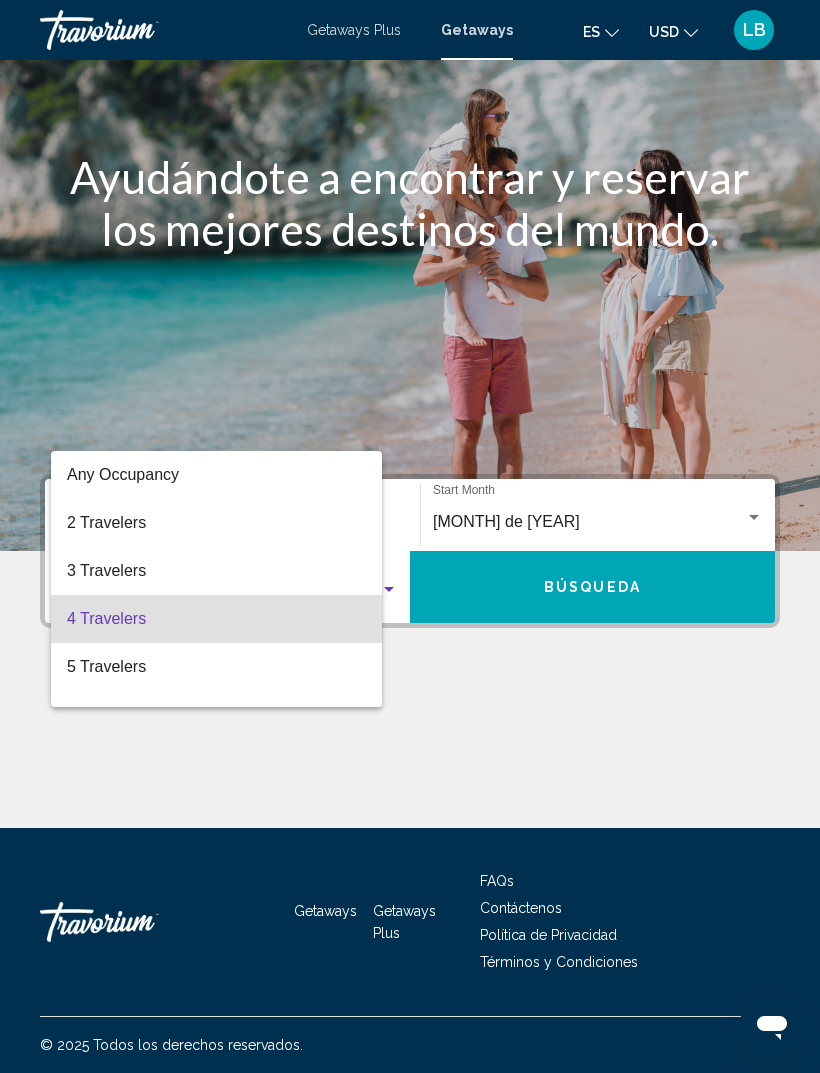 scroll, scrollTop: 40, scrollLeft: 0, axis: vertical 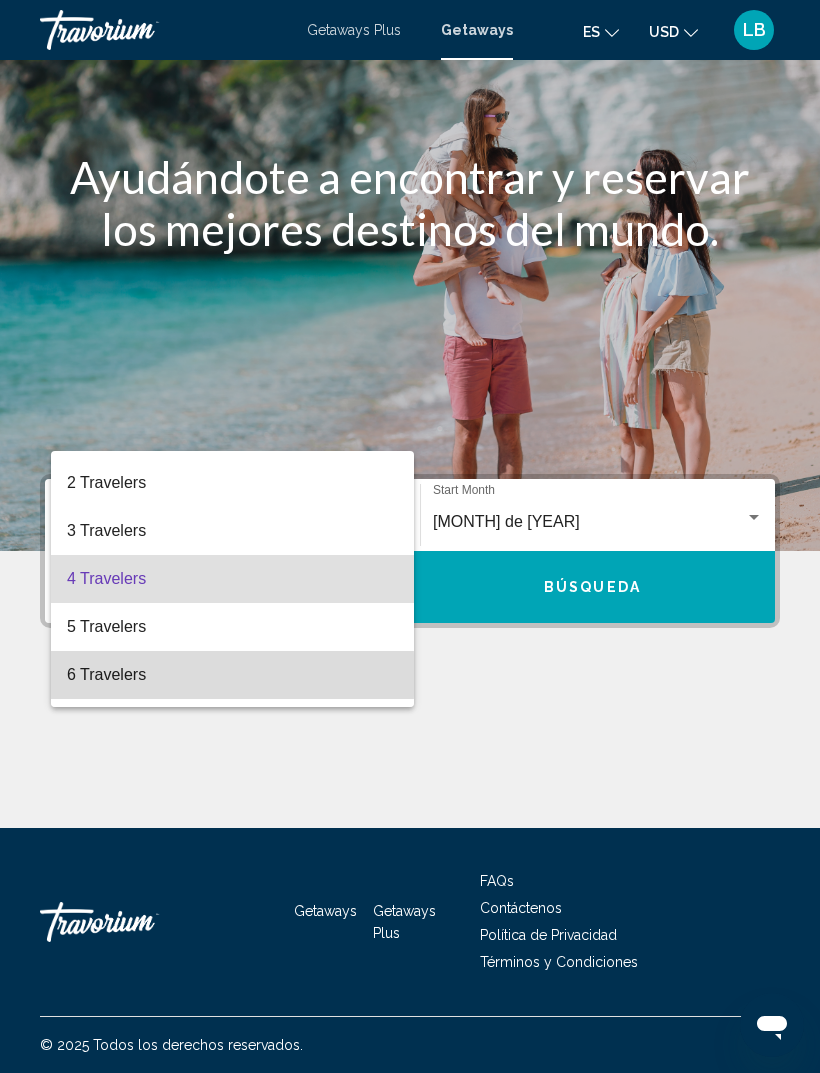 click on "6 Travelers" at bounding box center [232, 675] 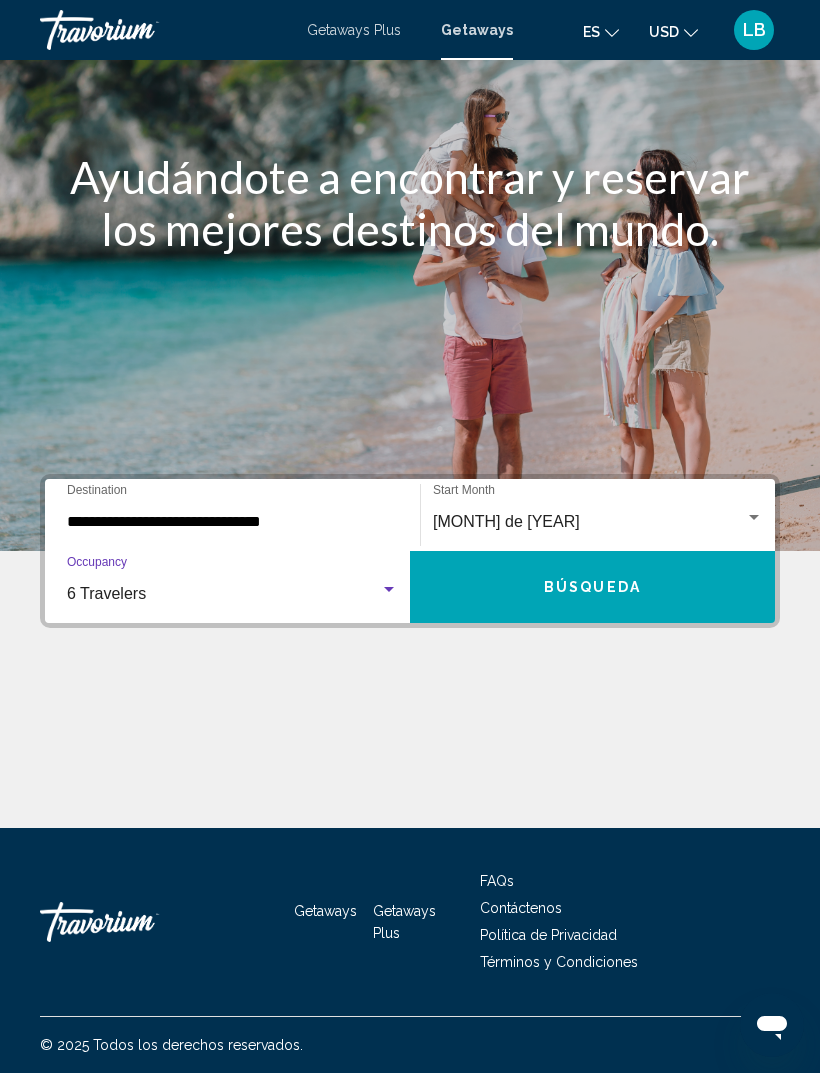 click on "Búsqueda" at bounding box center [592, 588] 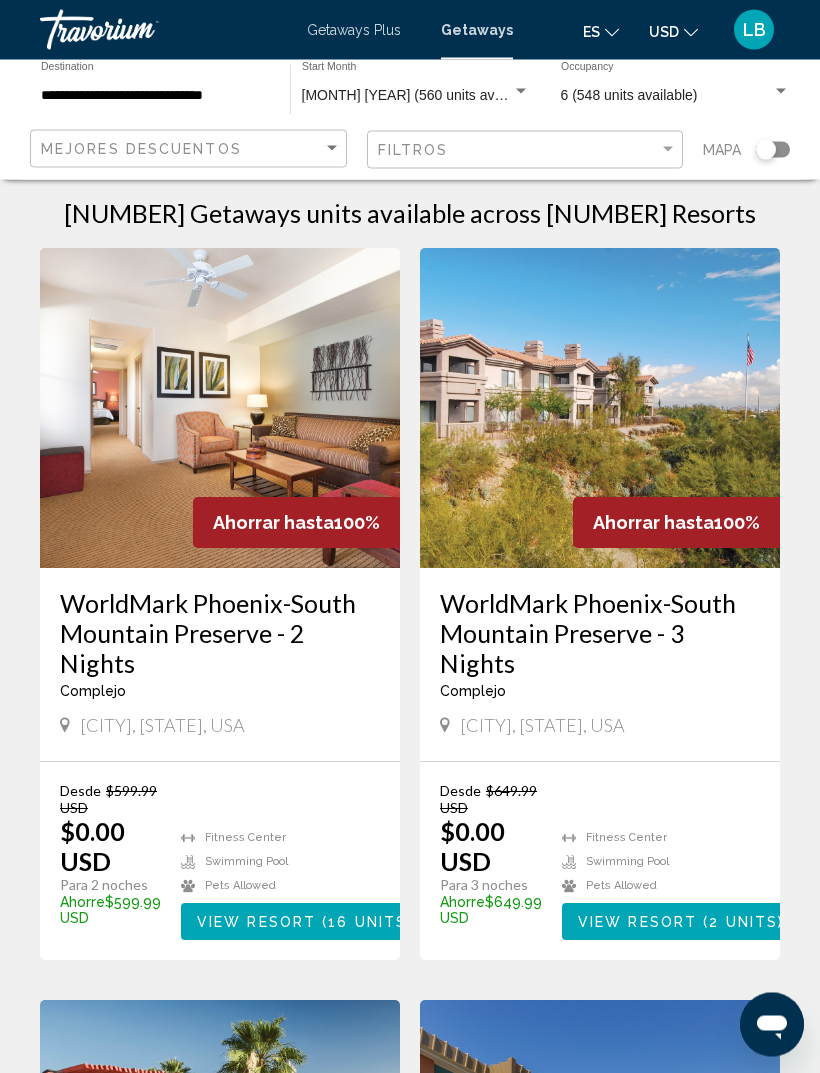 scroll, scrollTop: 0, scrollLeft: 0, axis: both 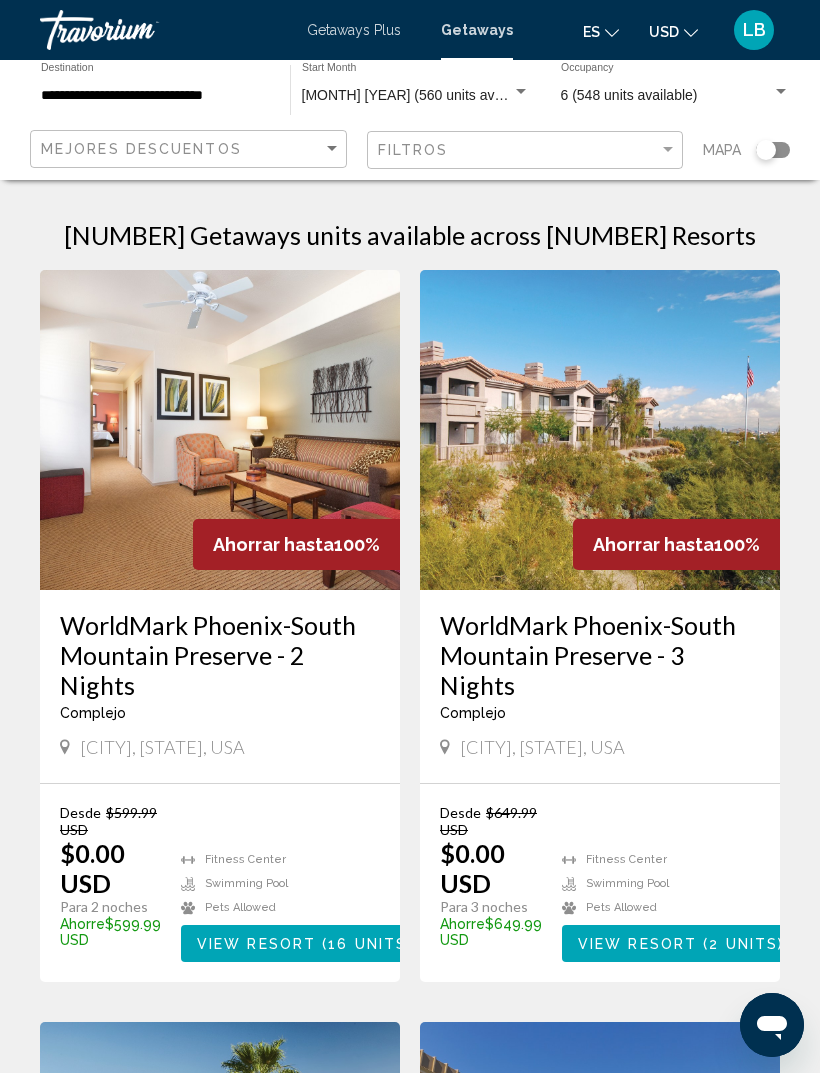 click 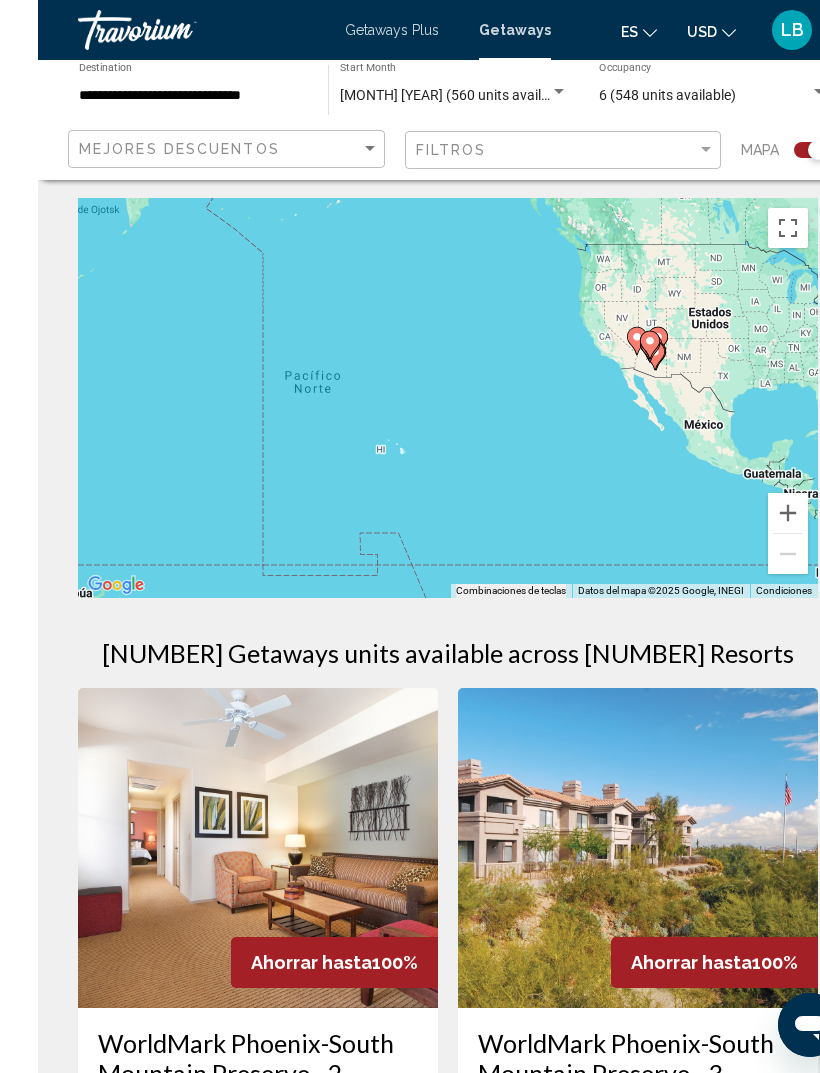 scroll, scrollTop: 0, scrollLeft: 0, axis: both 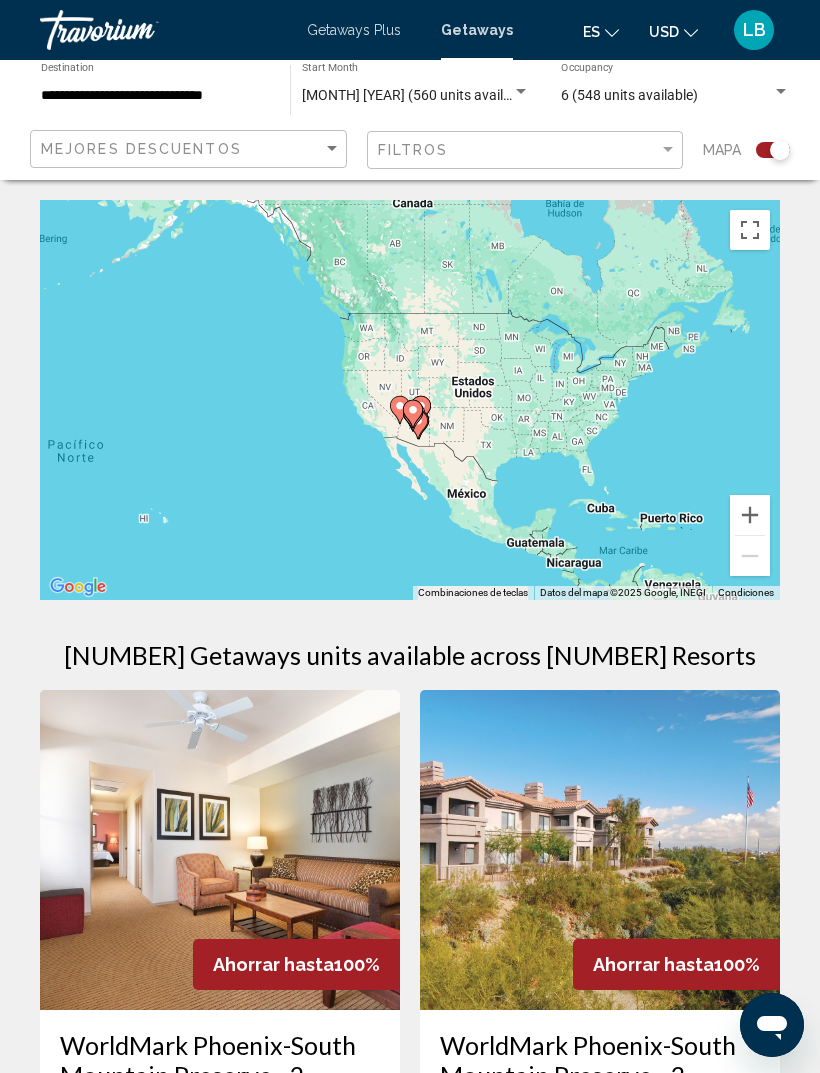 click at bounding box center (750, 515) 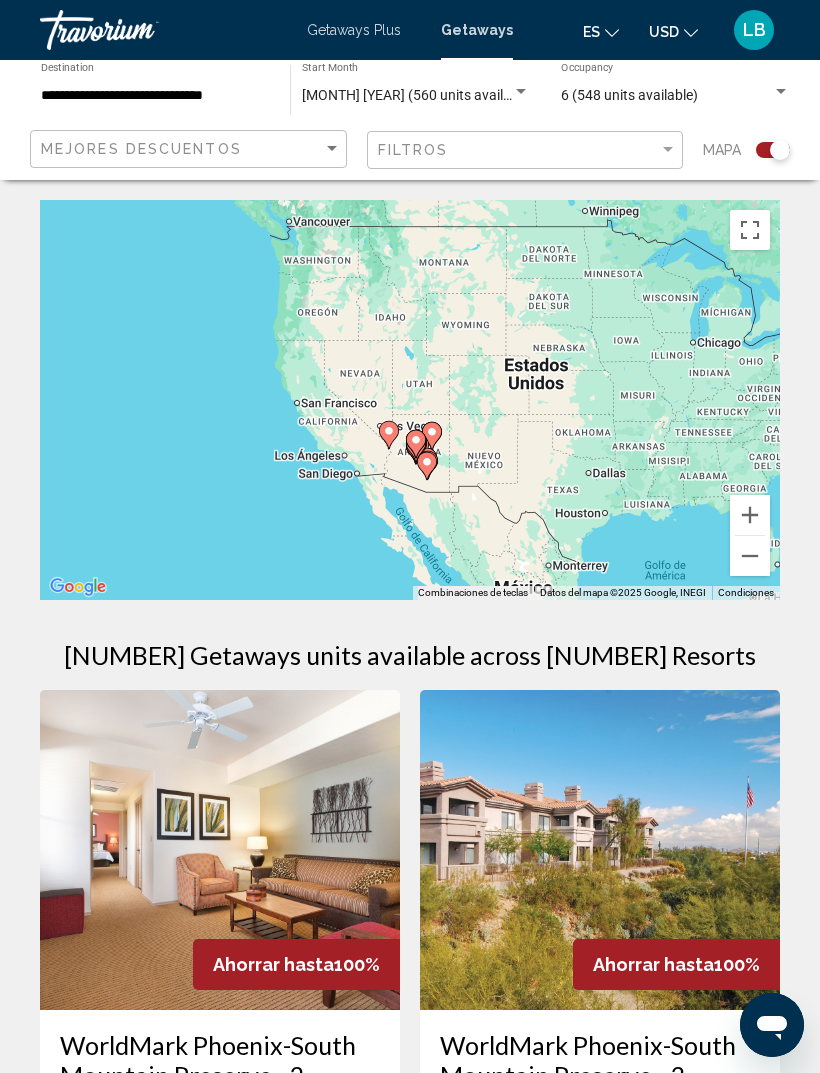 click at bounding box center (750, 515) 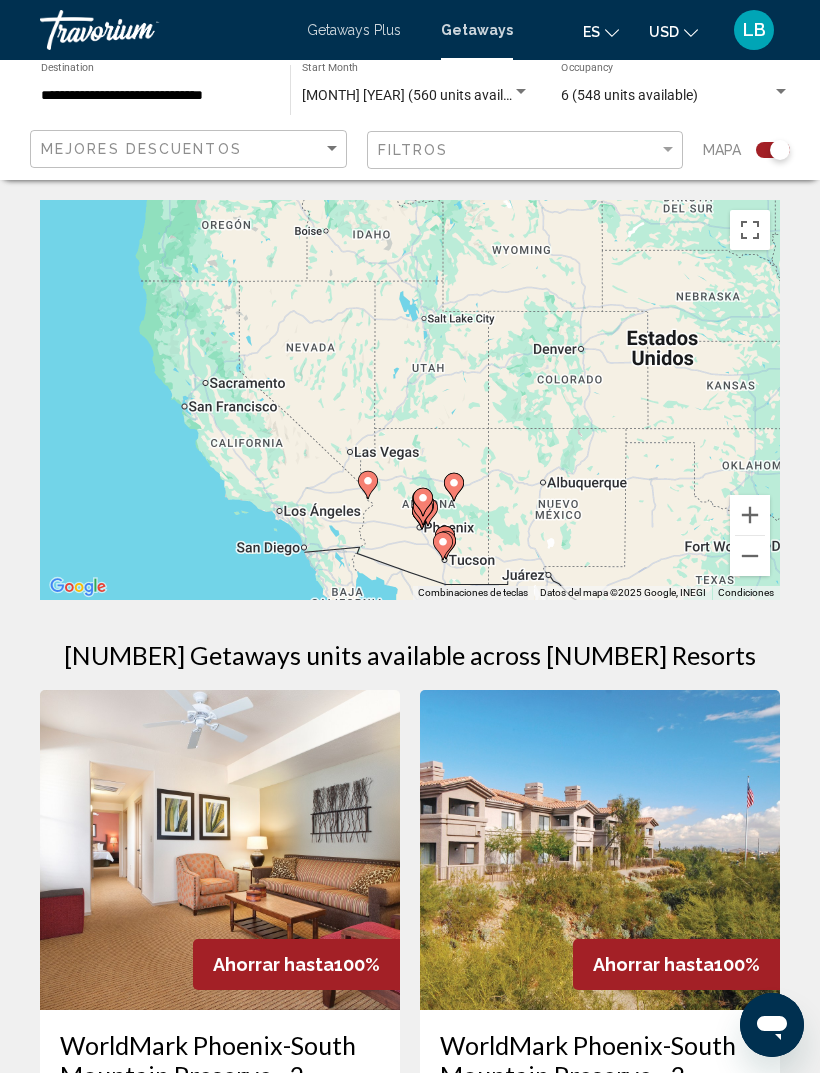 click at bounding box center [750, 515] 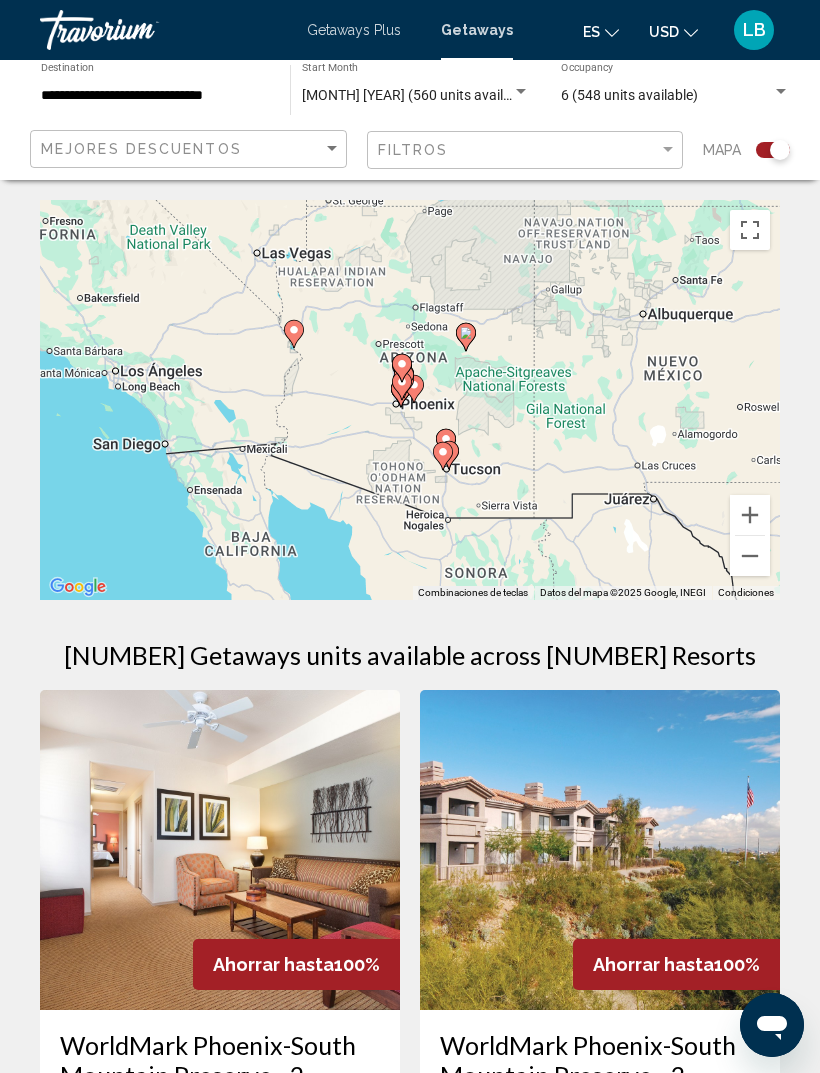 click at bounding box center (750, 515) 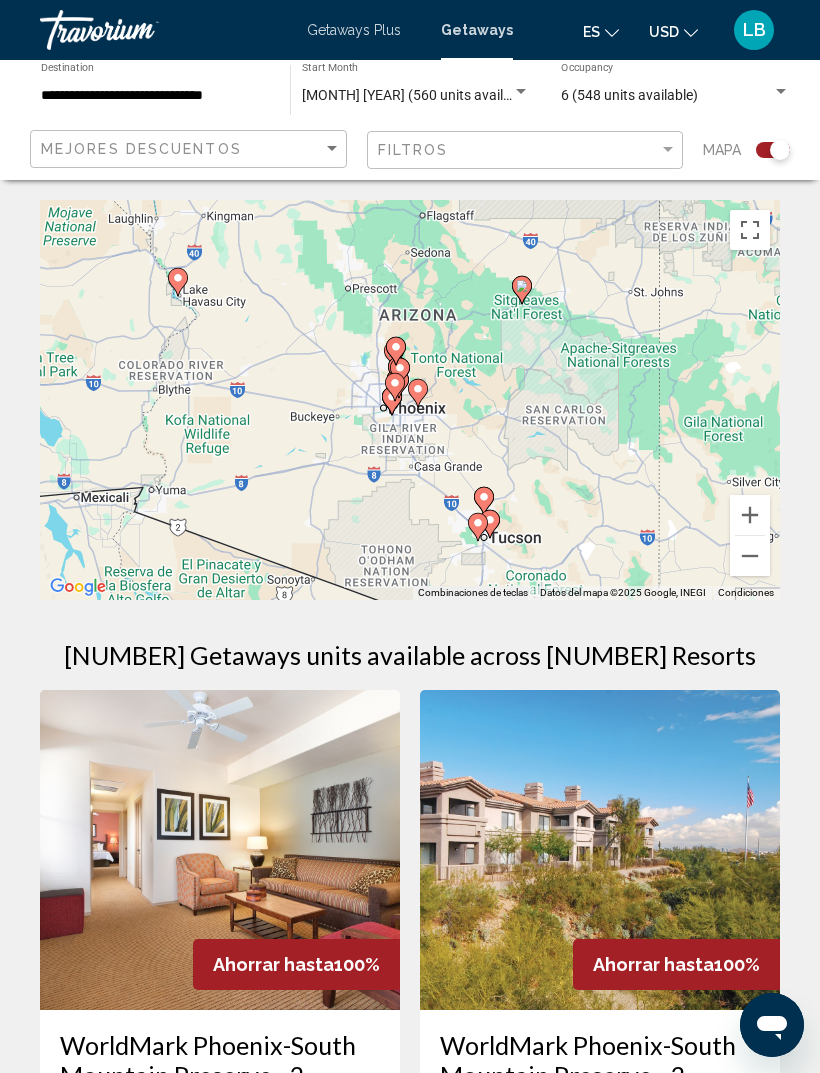 click at bounding box center [750, 515] 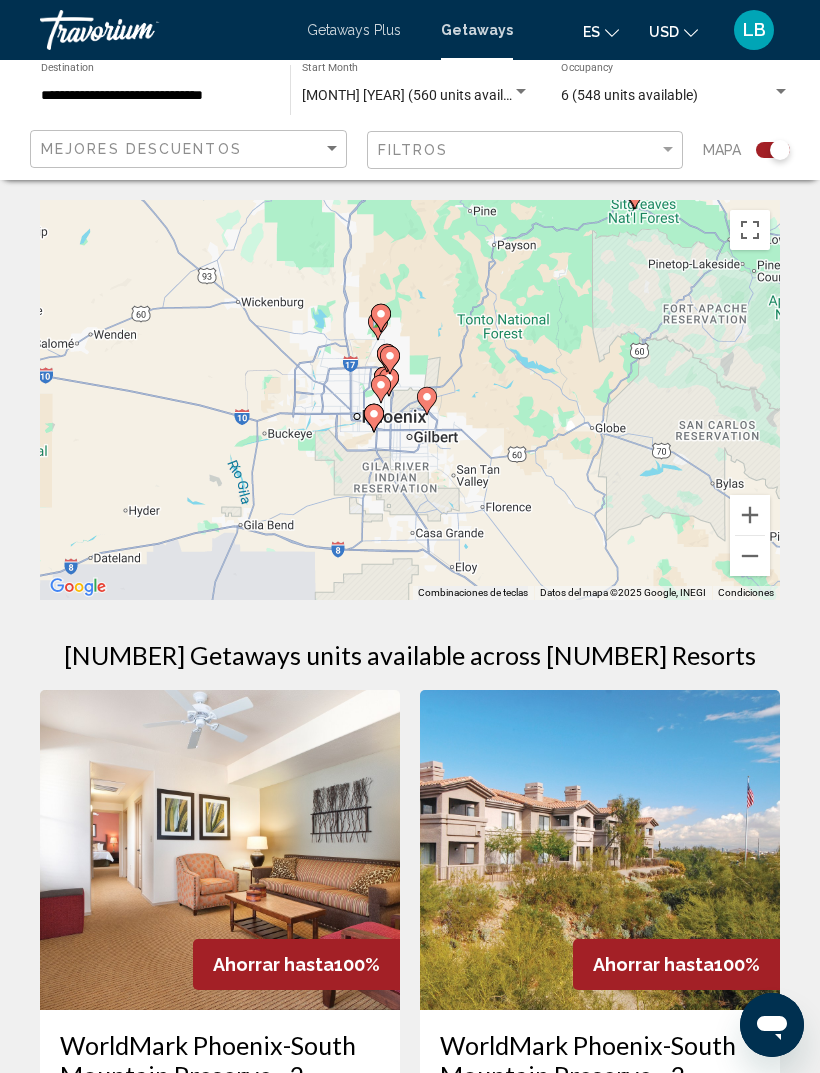 click at bounding box center (750, 515) 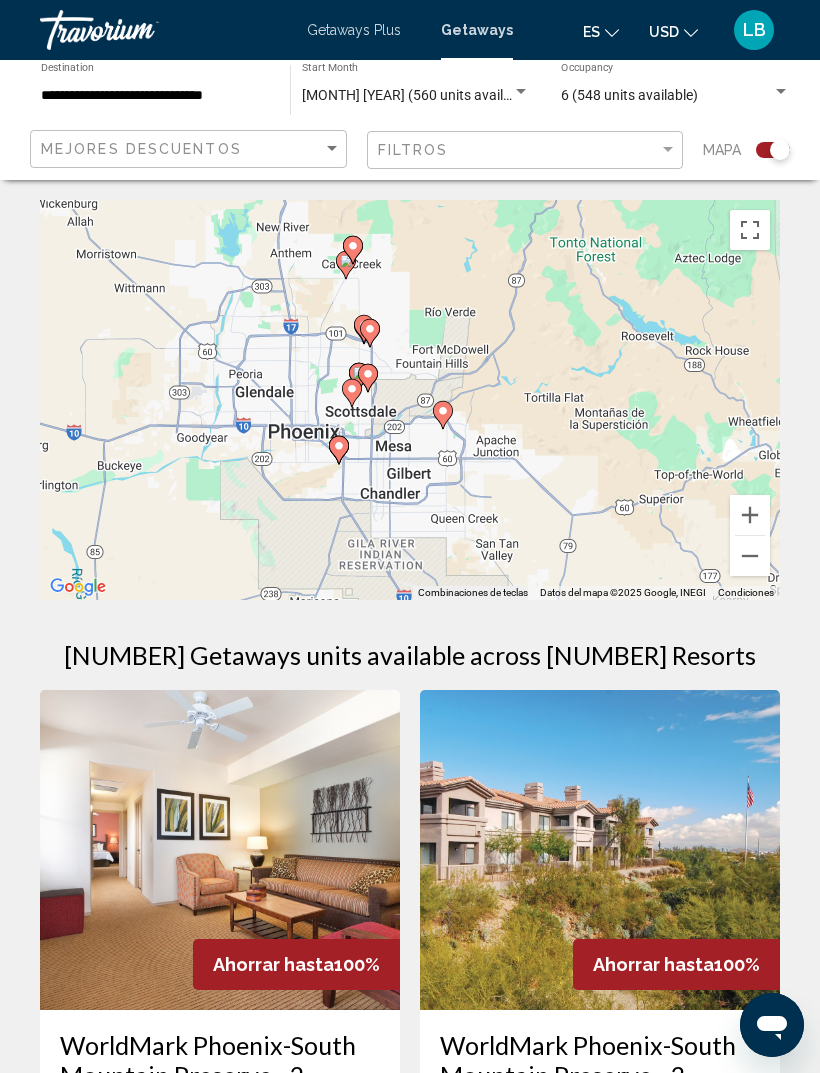 click at bounding box center [750, 515] 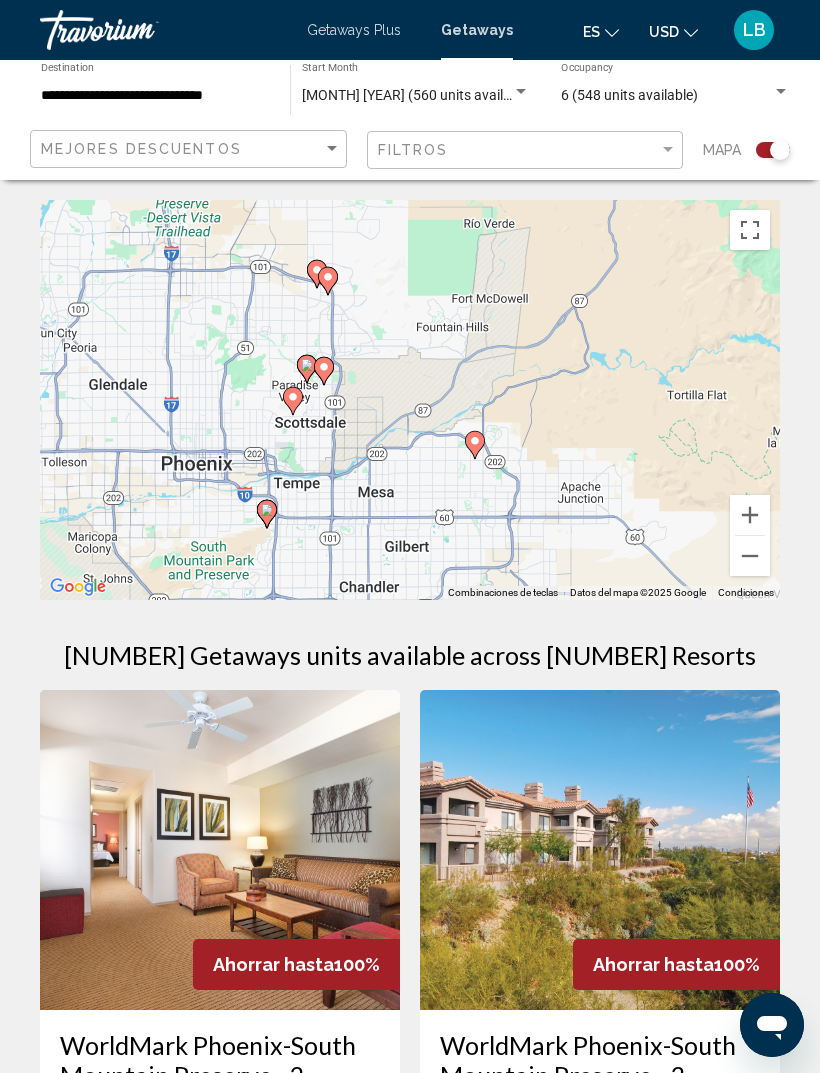 click at bounding box center [750, 515] 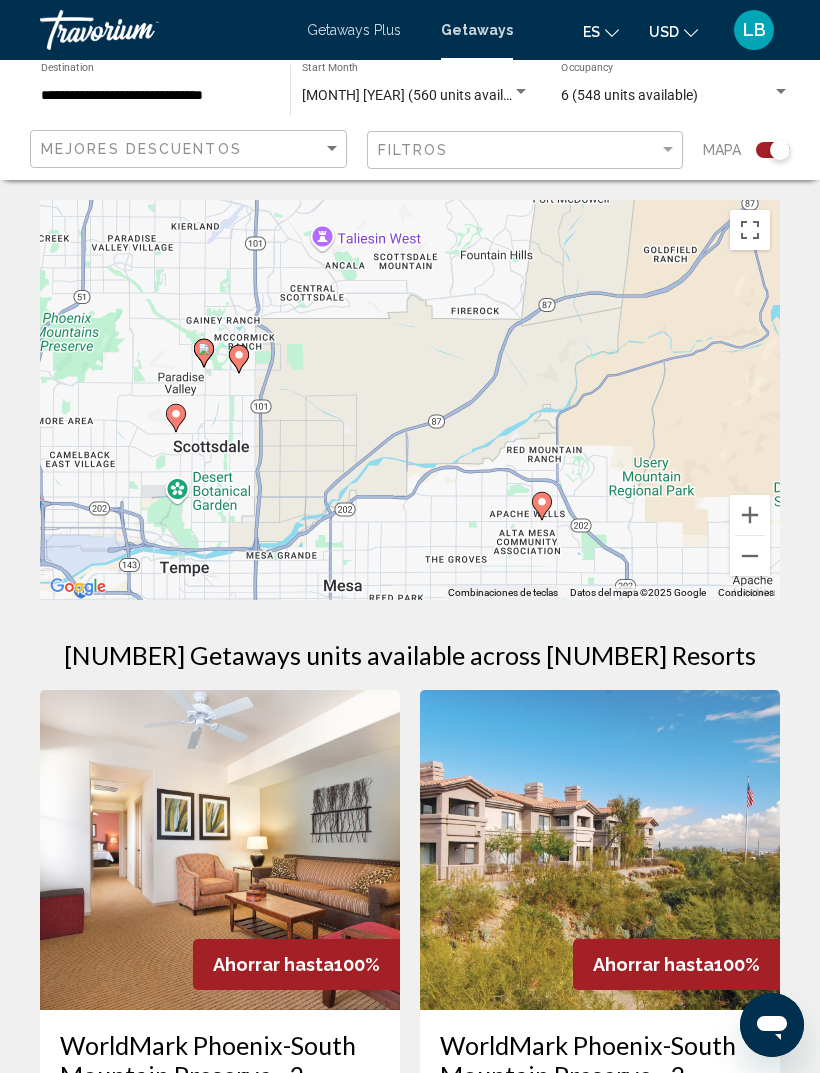 click at bounding box center [750, 556] 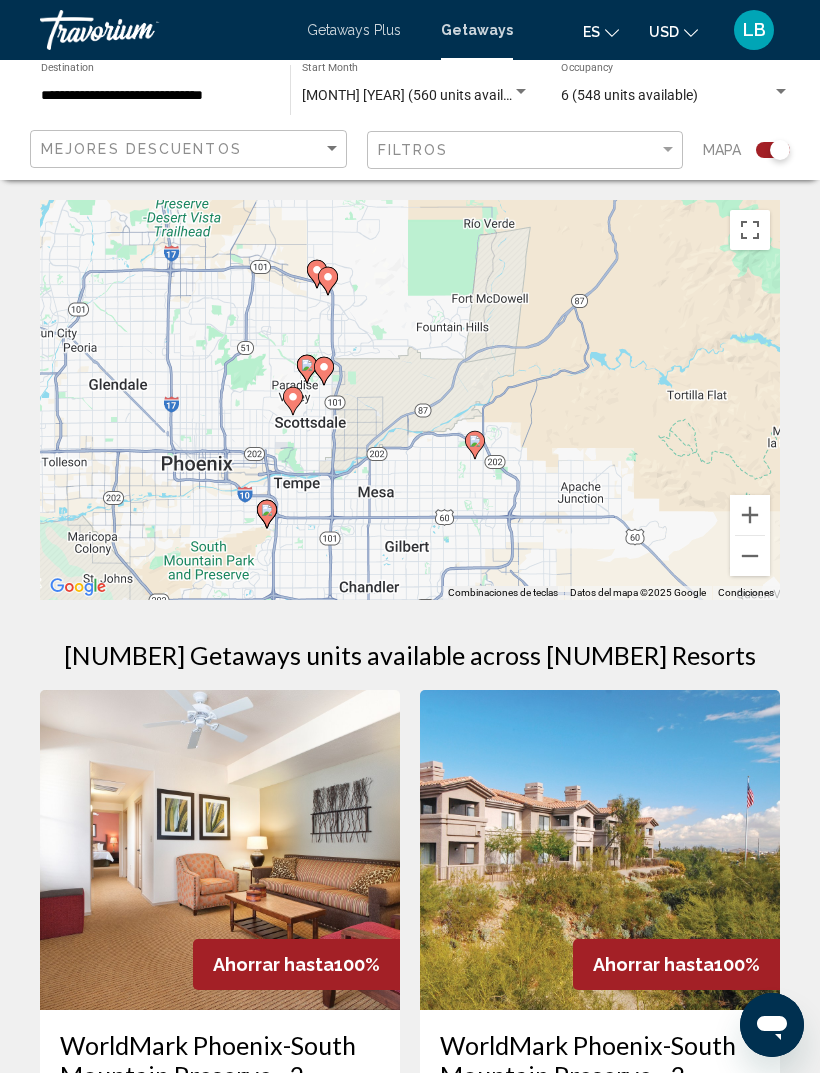 click at bounding box center (750, 556) 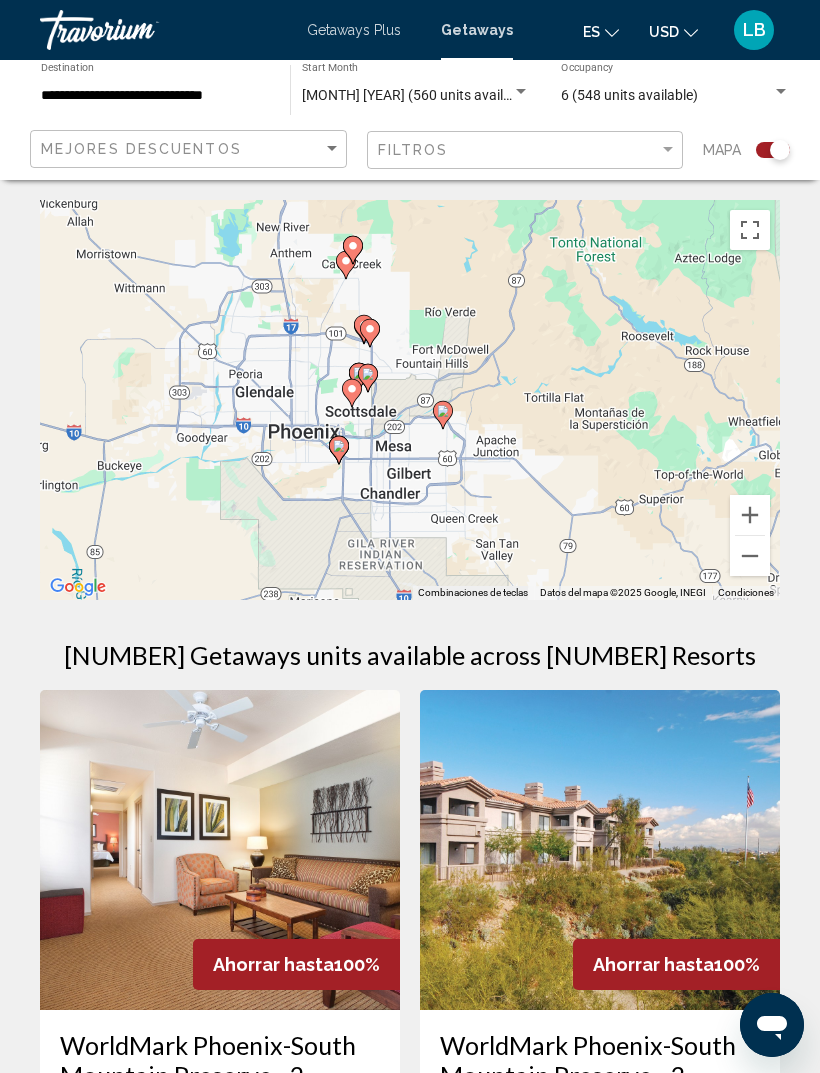 click on "Para activar la función de arrastrar con el teclado, presiona Alt + Intro. Una vez que estés en el estado de arrastrar con el teclado, usa las teclas de flecha para mover el marcador. Para completar la acción, presiona la tecla Intro. Para cancelar, presiona Escape." at bounding box center [410, 400] 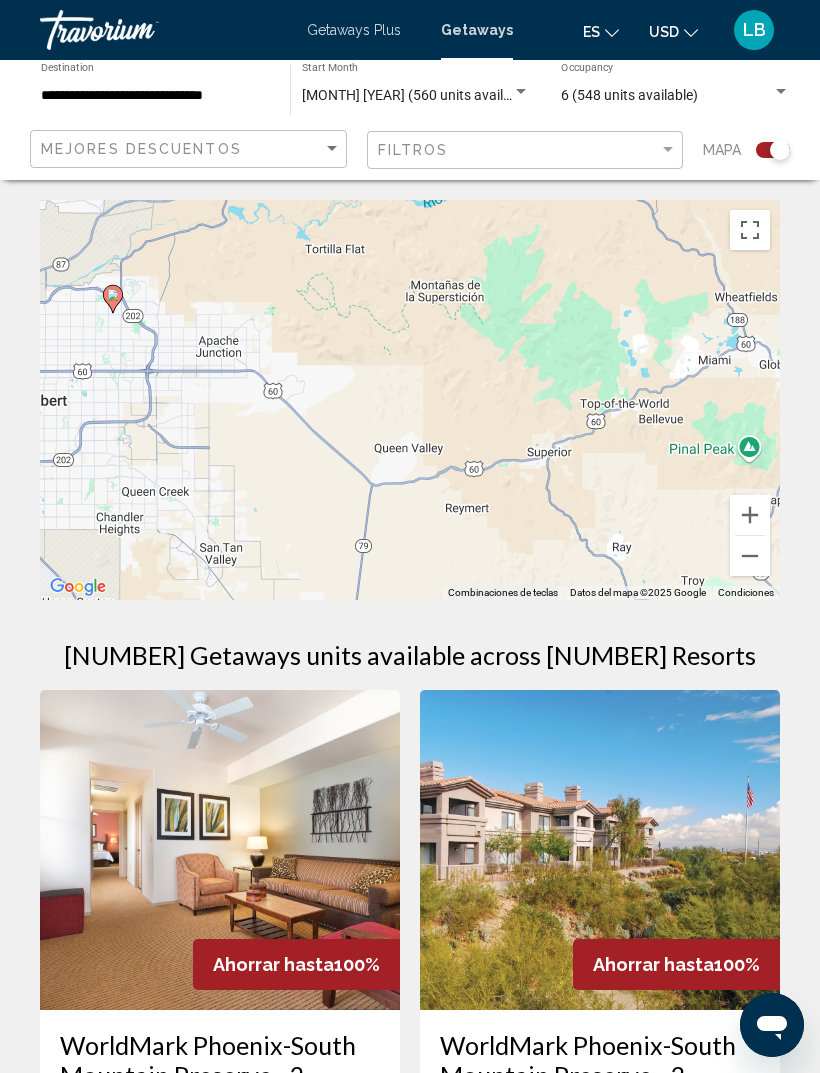 click at bounding box center (750, 556) 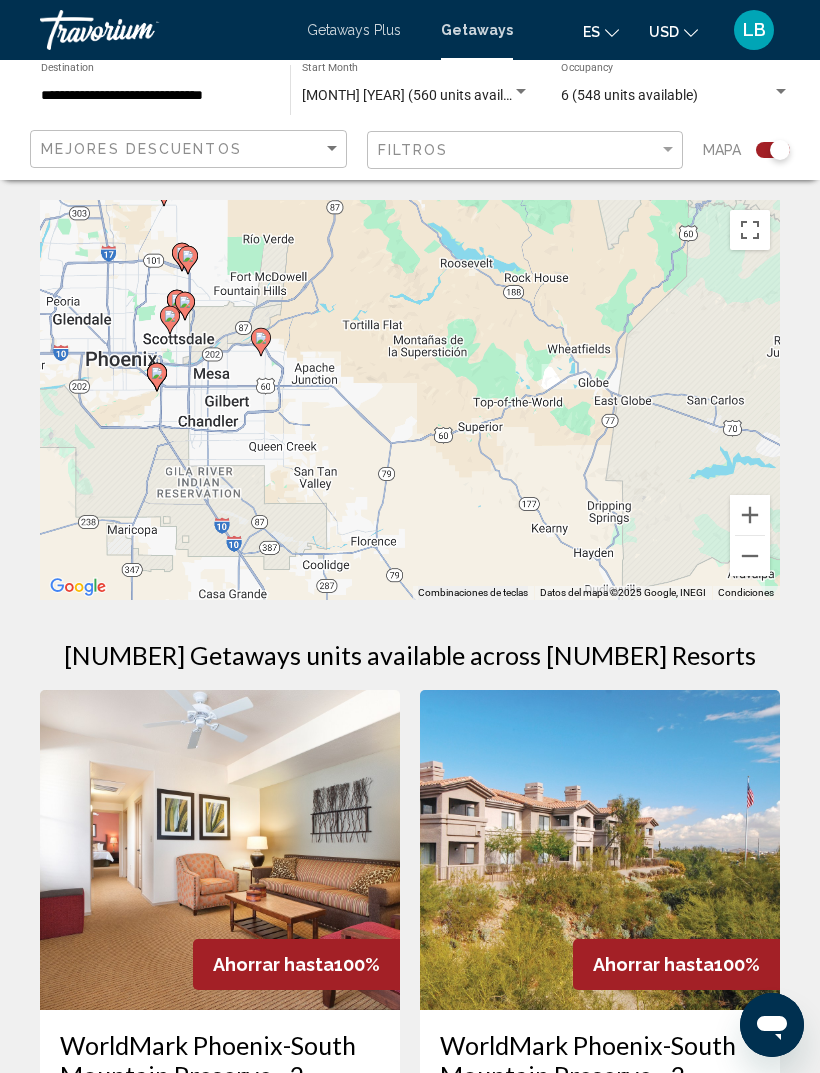 click at bounding box center [750, 556] 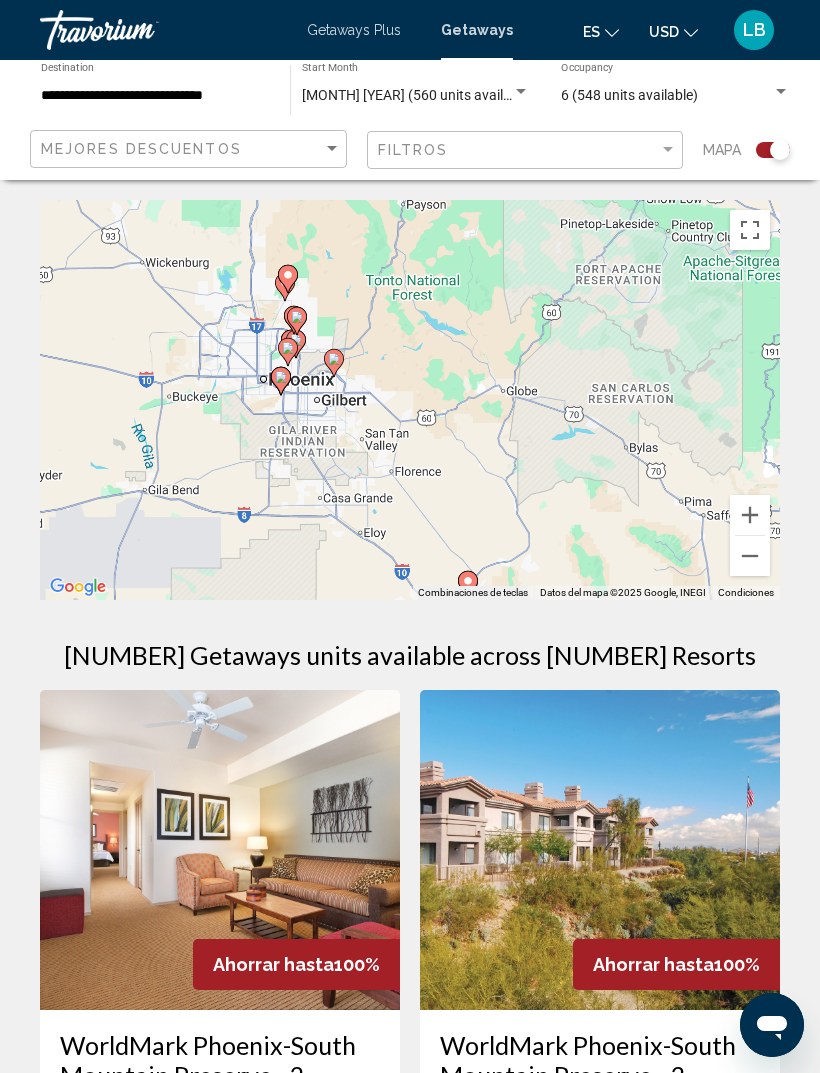 click at bounding box center (750, 556) 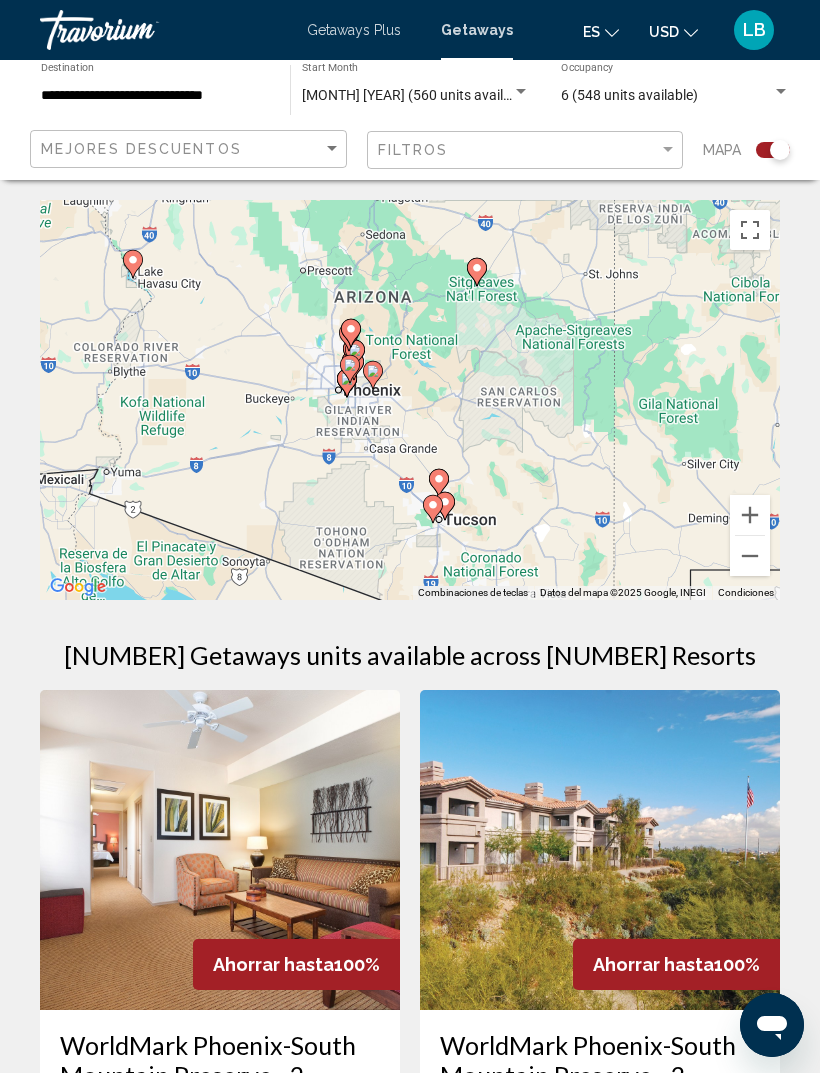 click at bounding box center (750, 556) 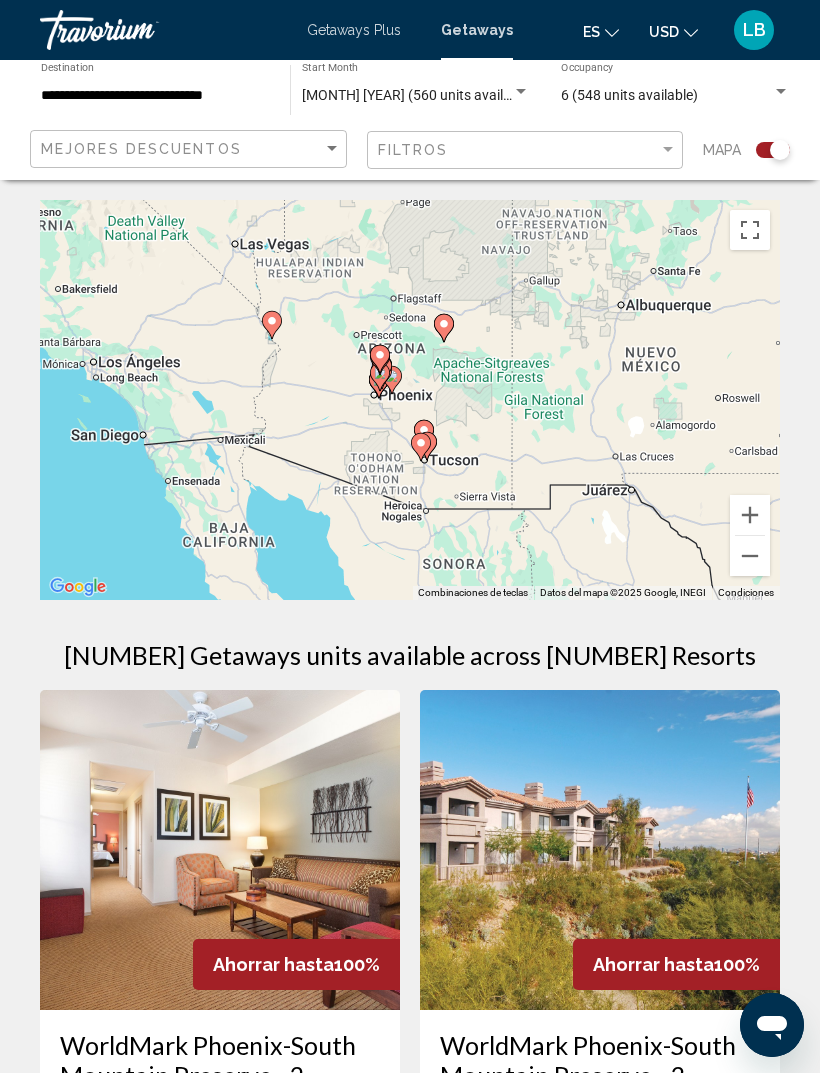 click at bounding box center (750, 515) 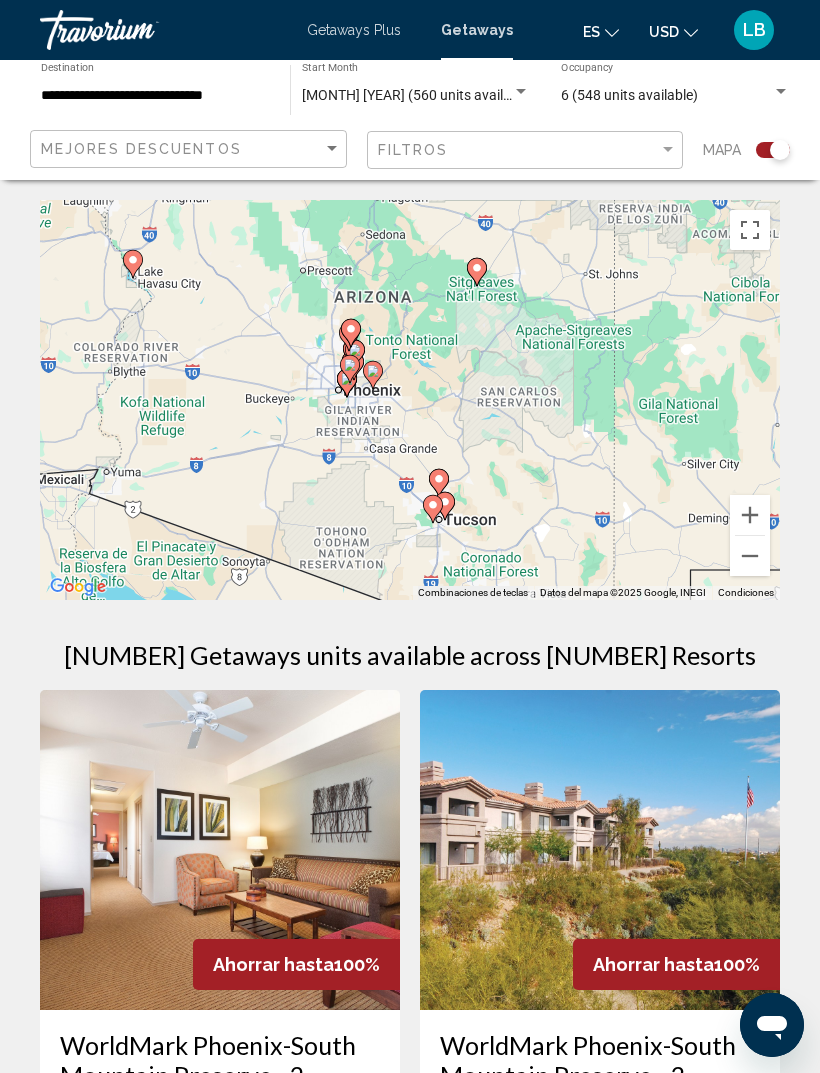click at bounding box center (750, 515) 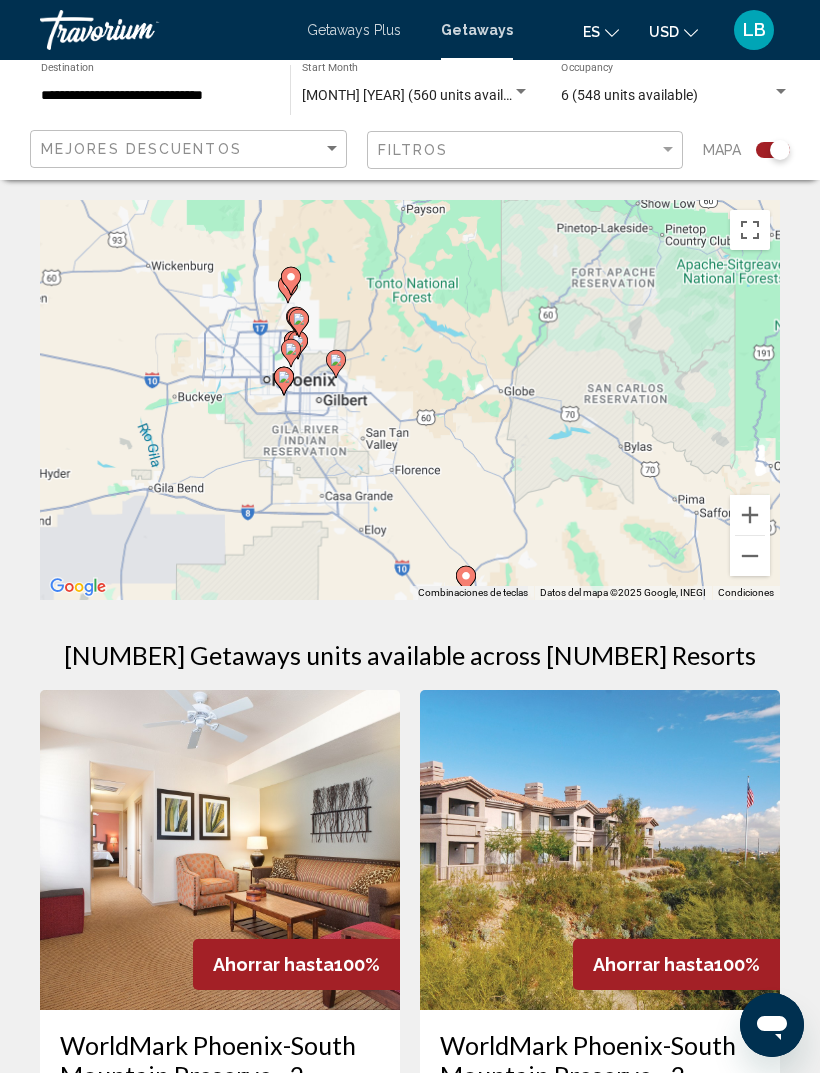 click at bounding box center [750, 515] 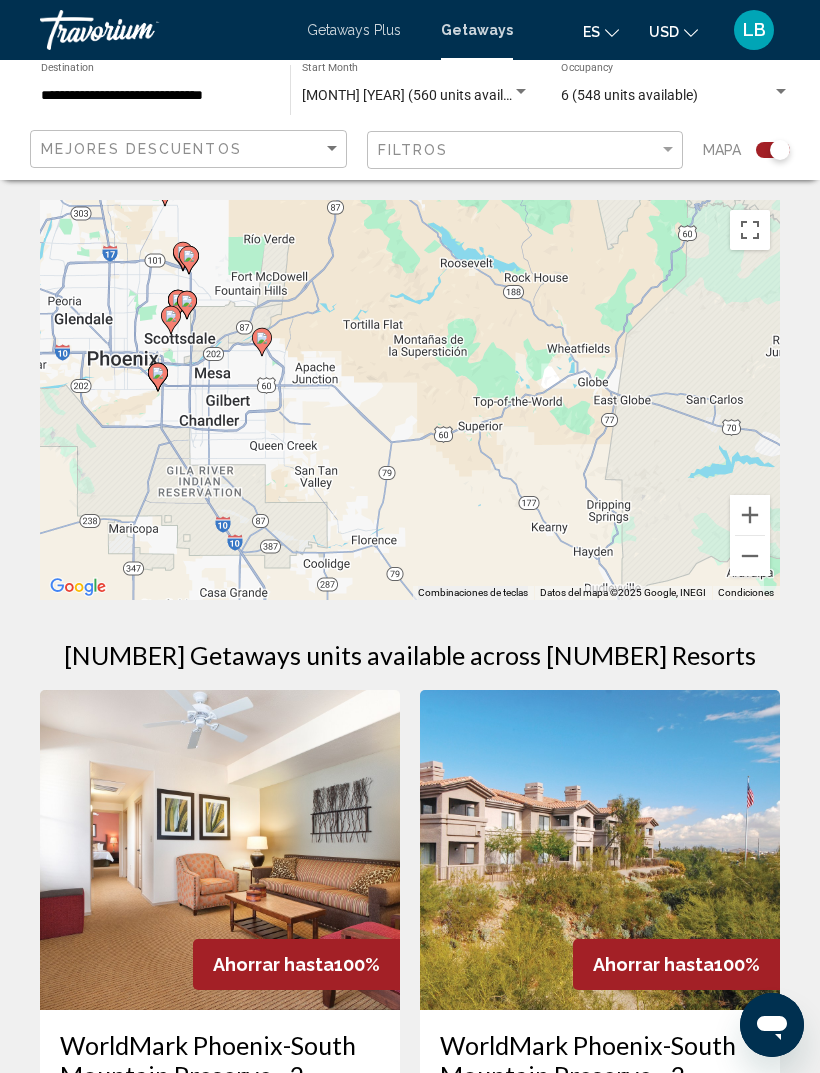 click at bounding box center [750, 515] 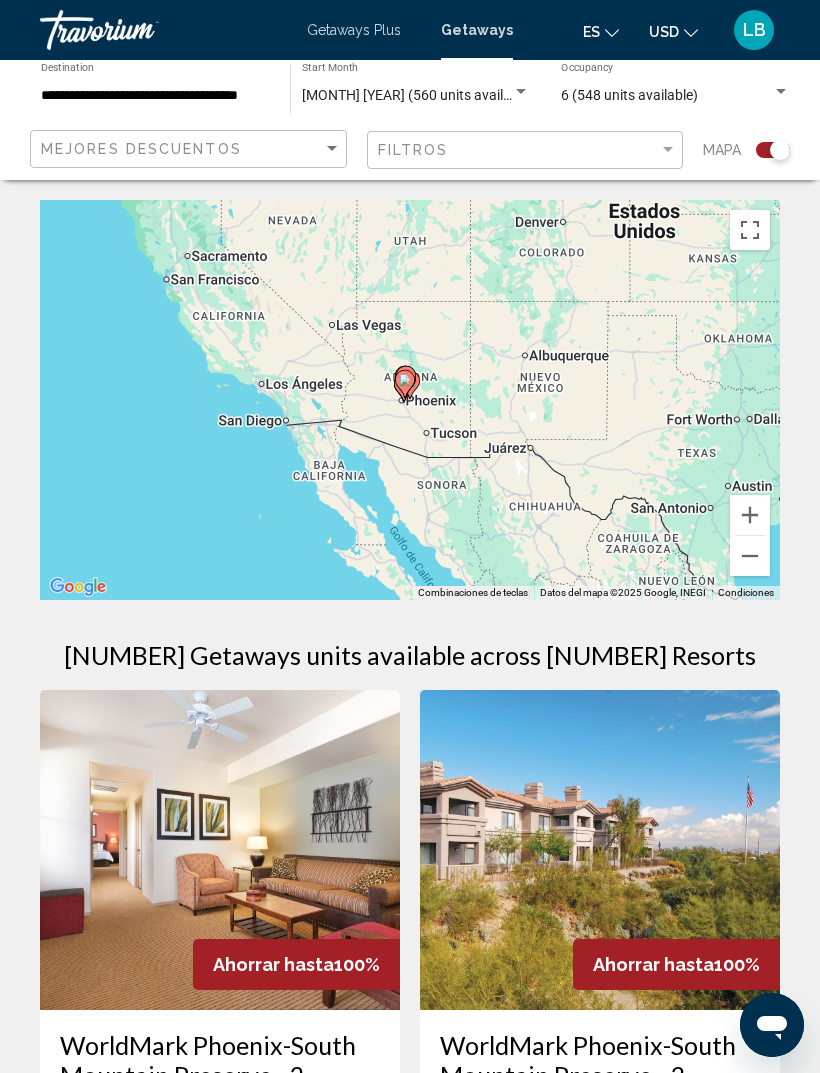 click 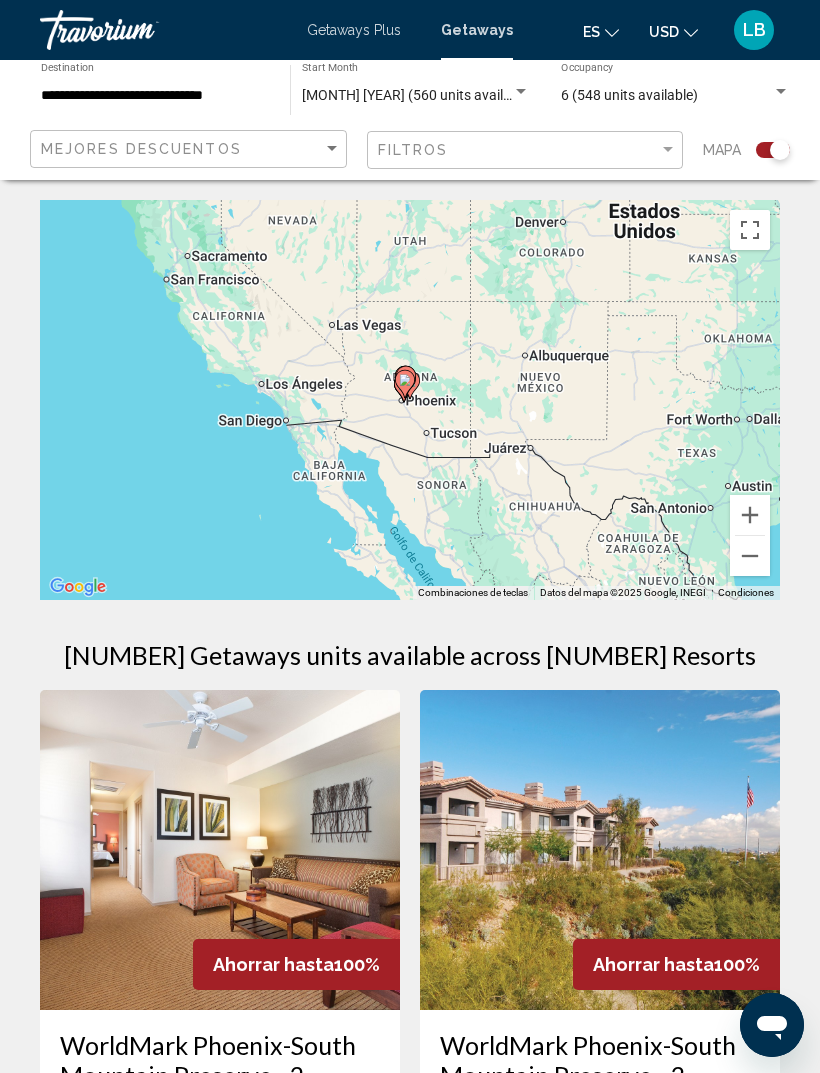 click 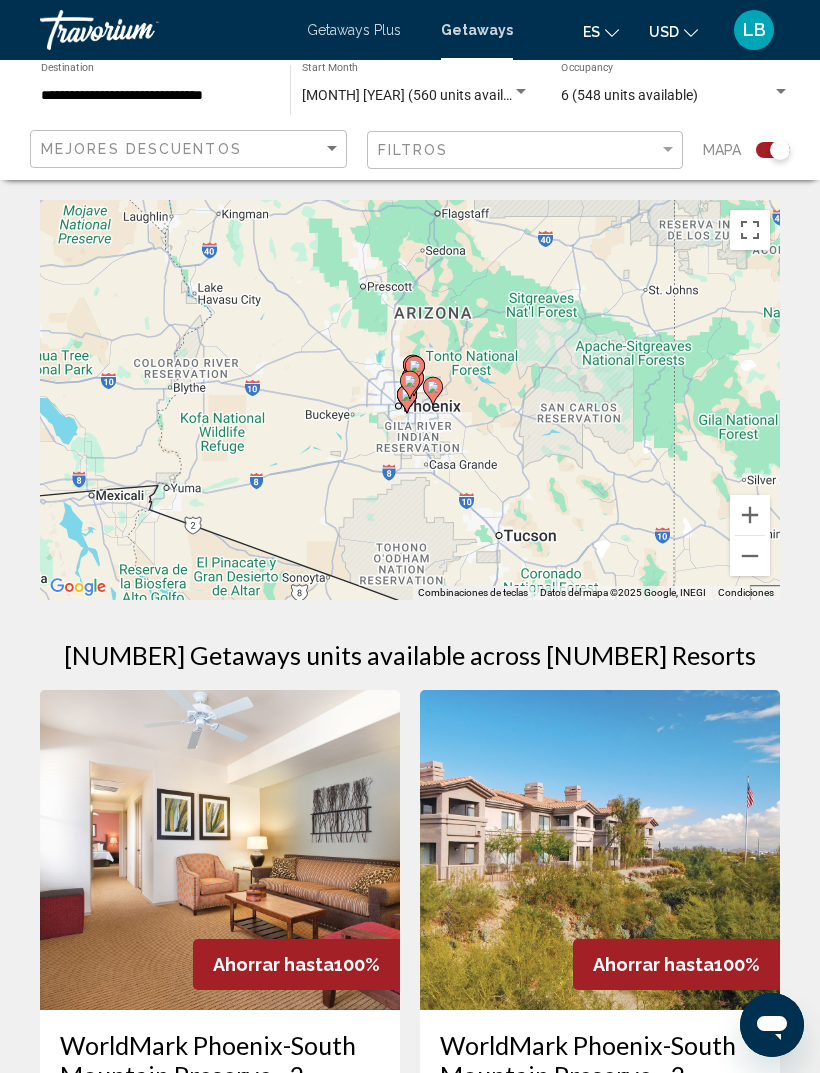 click at bounding box center [415, 370] 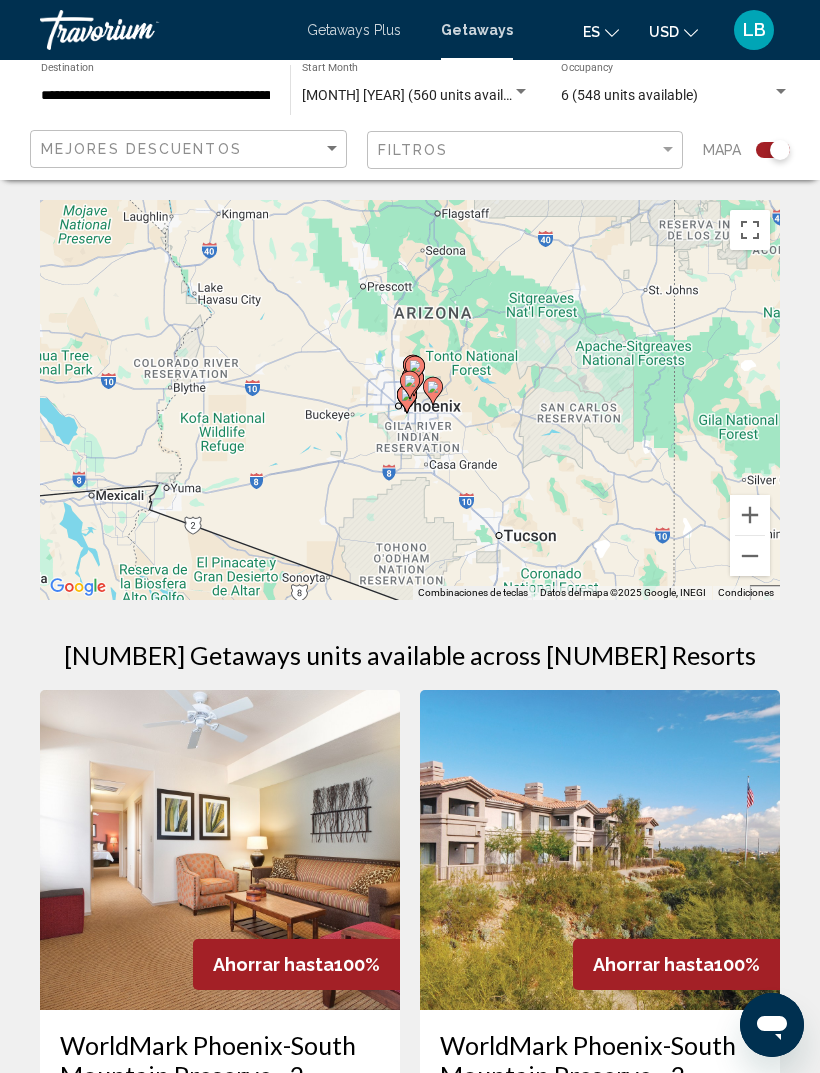 click at bounding box center (414, 382) 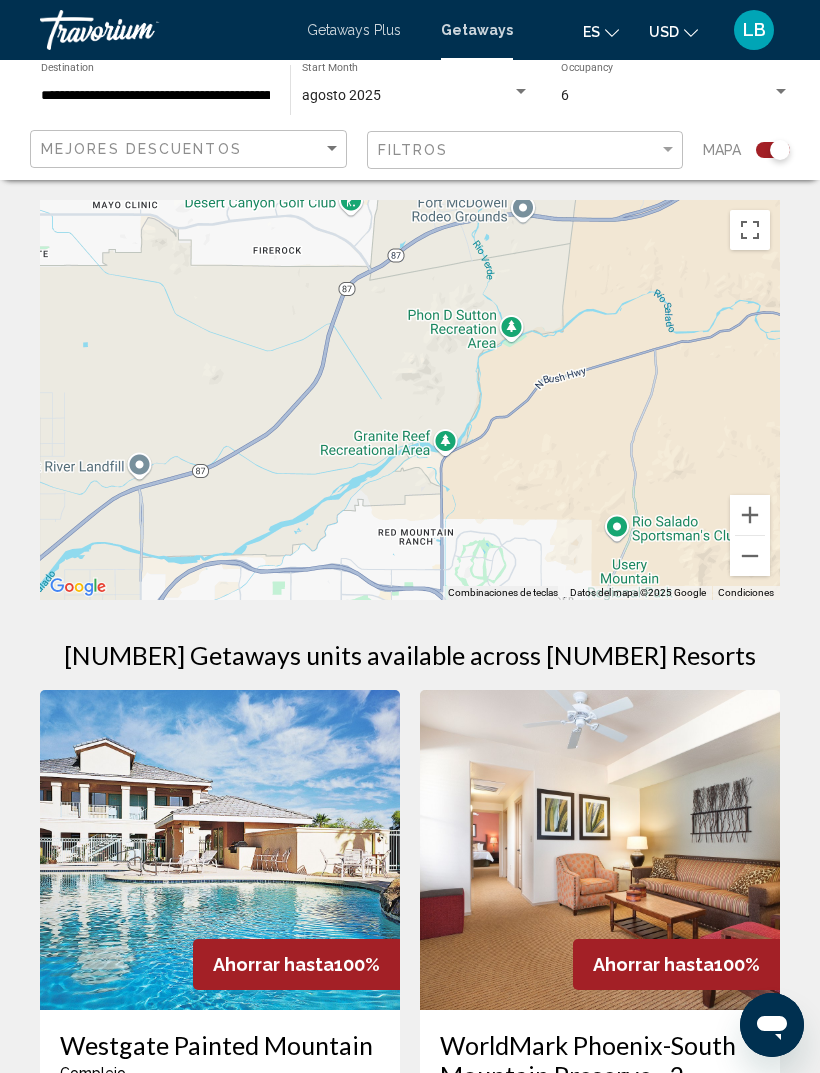 click on "Para activar la función de arrastrar con el teclado, presiona Alt + Intro. Una vez que estés en el estado de arrastrar con el teclado, usa las teclas de flecha para mover el marcador. Para completar la acción, presiona la tecla Intro. Para cancelar, presiona Escape." at bounding box center (410, 400) 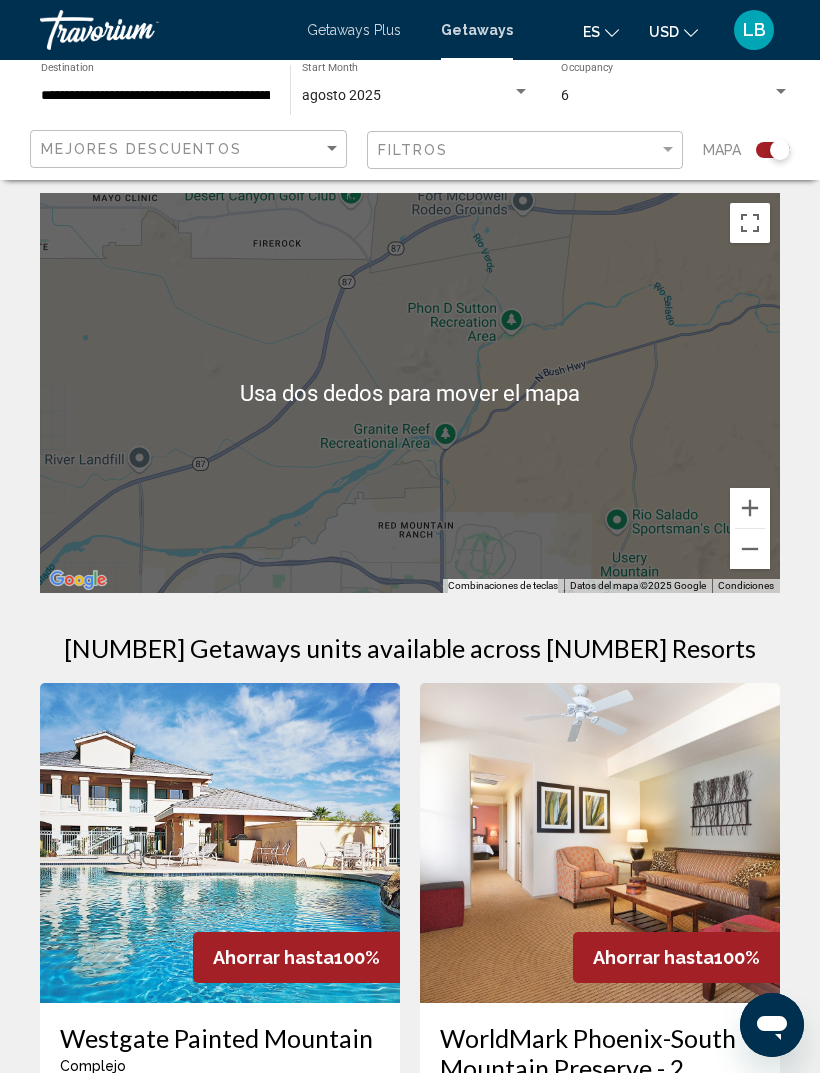scroll, scrollTop: 0, scrollLeft: 0, axis: both 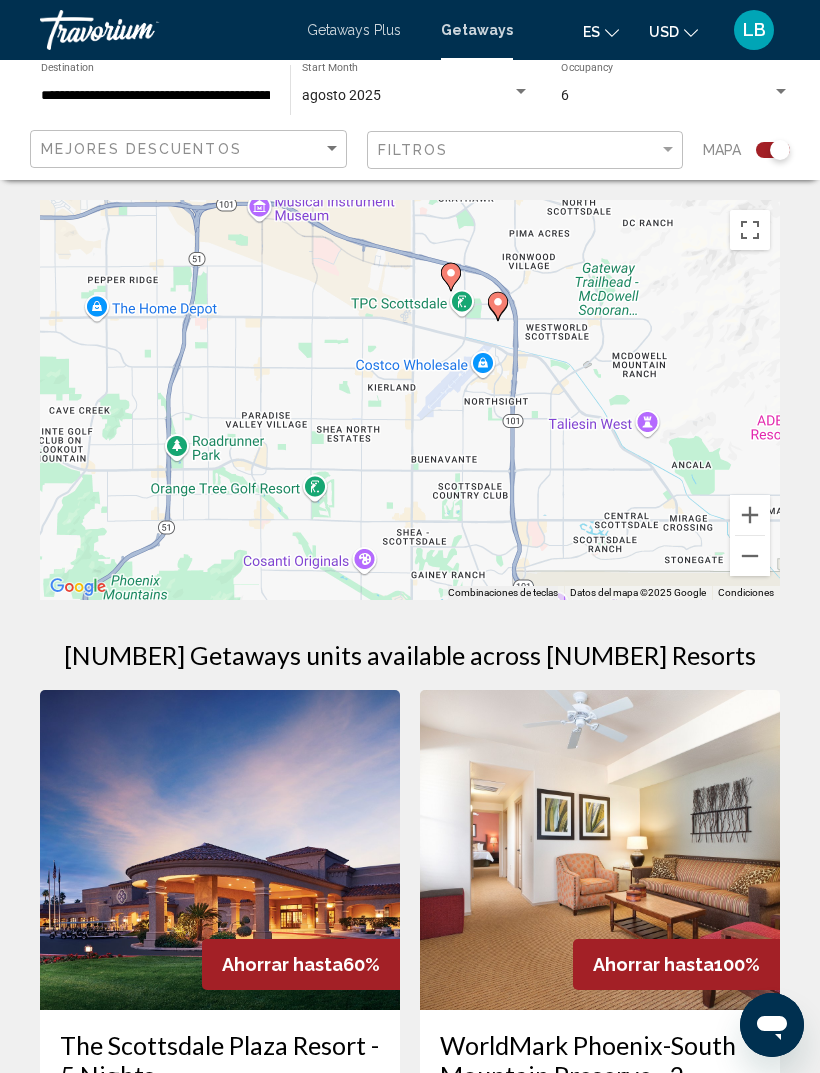 click on "Para activar la función de arrastrar con el teclado, presiona Alt + Intro. Una vez que estés en el estado de arrastrar con el teclado, usa las teclas de flecha para mover el marcador. Para completar la acción, presiona la tecla Intro. Para cancelar, presiona Escape." at bounding box center (410, 400) 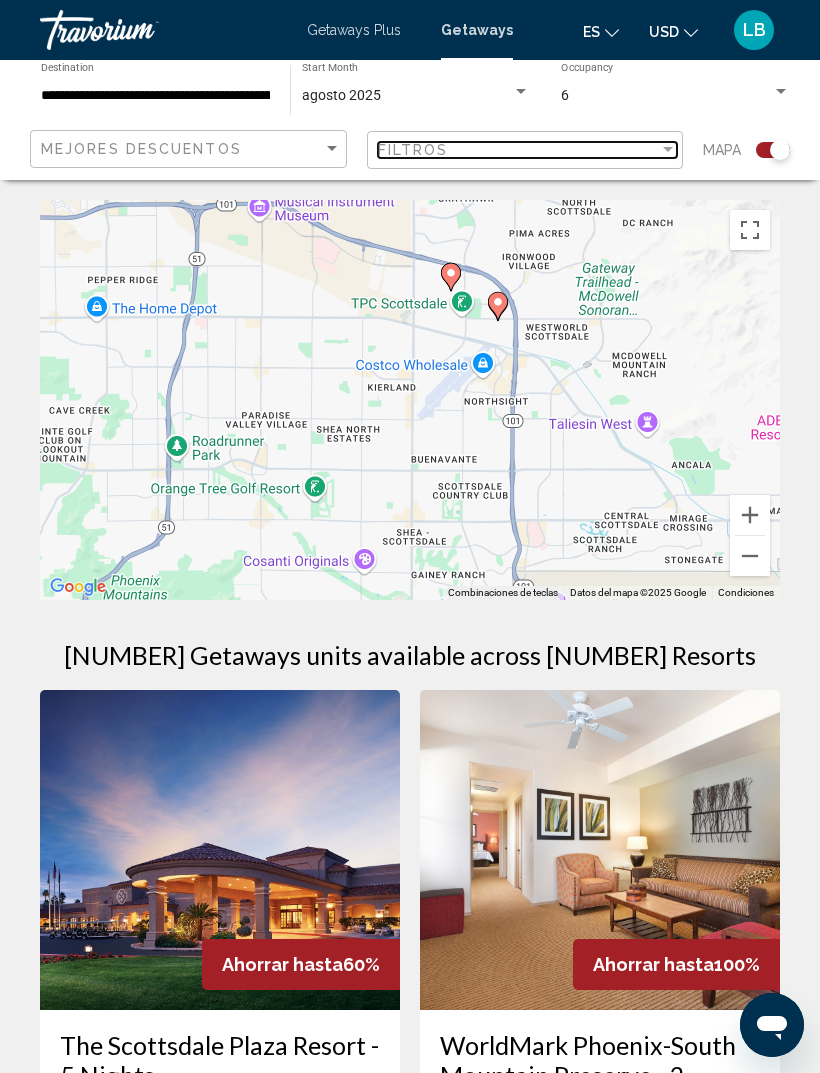 click at bounding box center (668, 149) 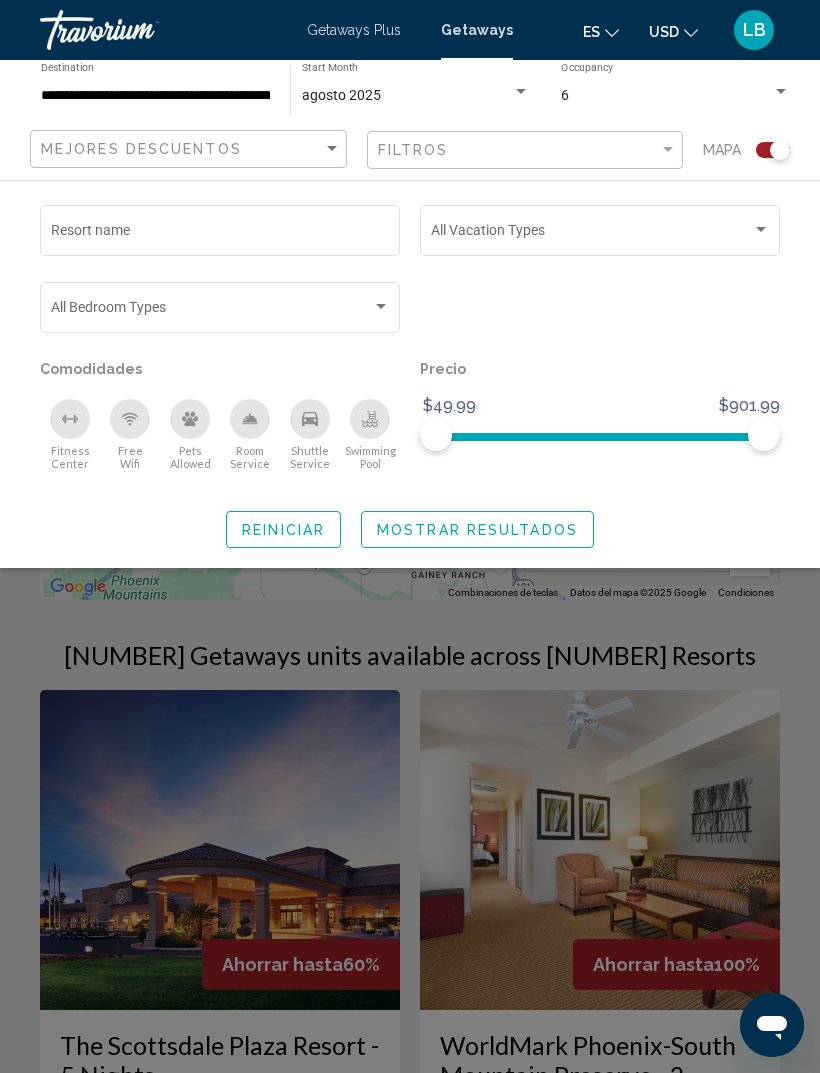 click at bounding box center (761, 230) 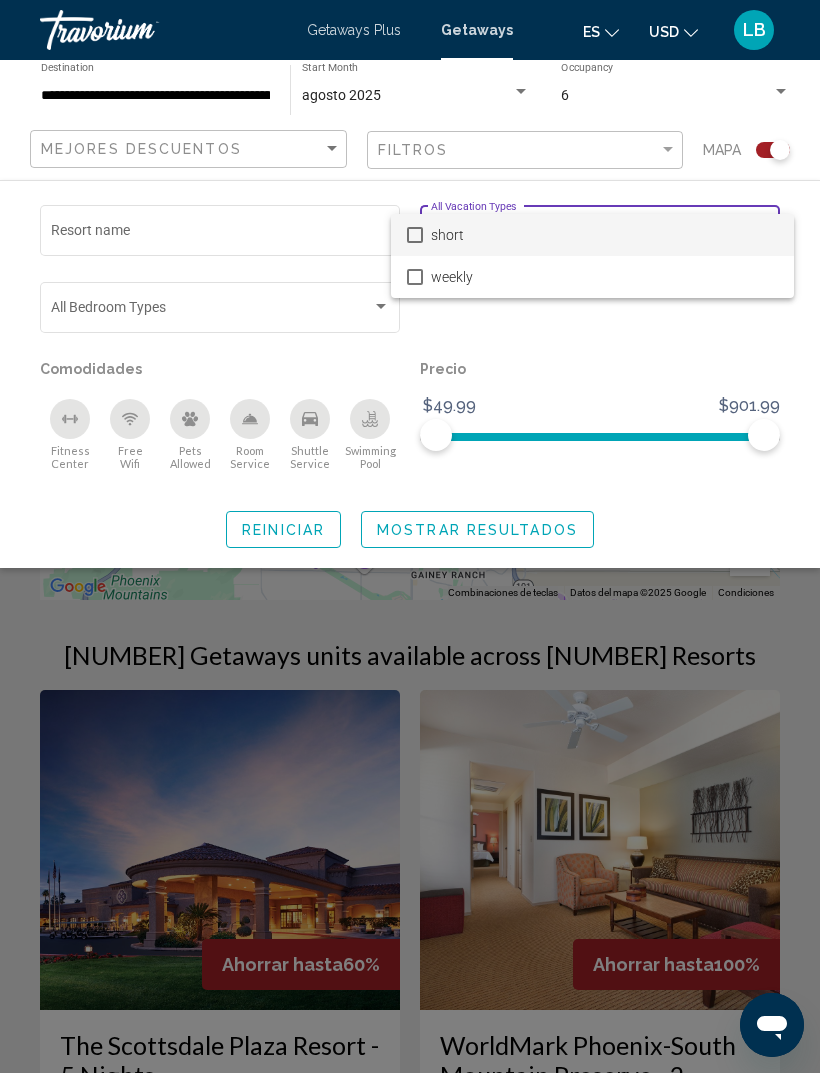 click at bounding box center [410, 536] 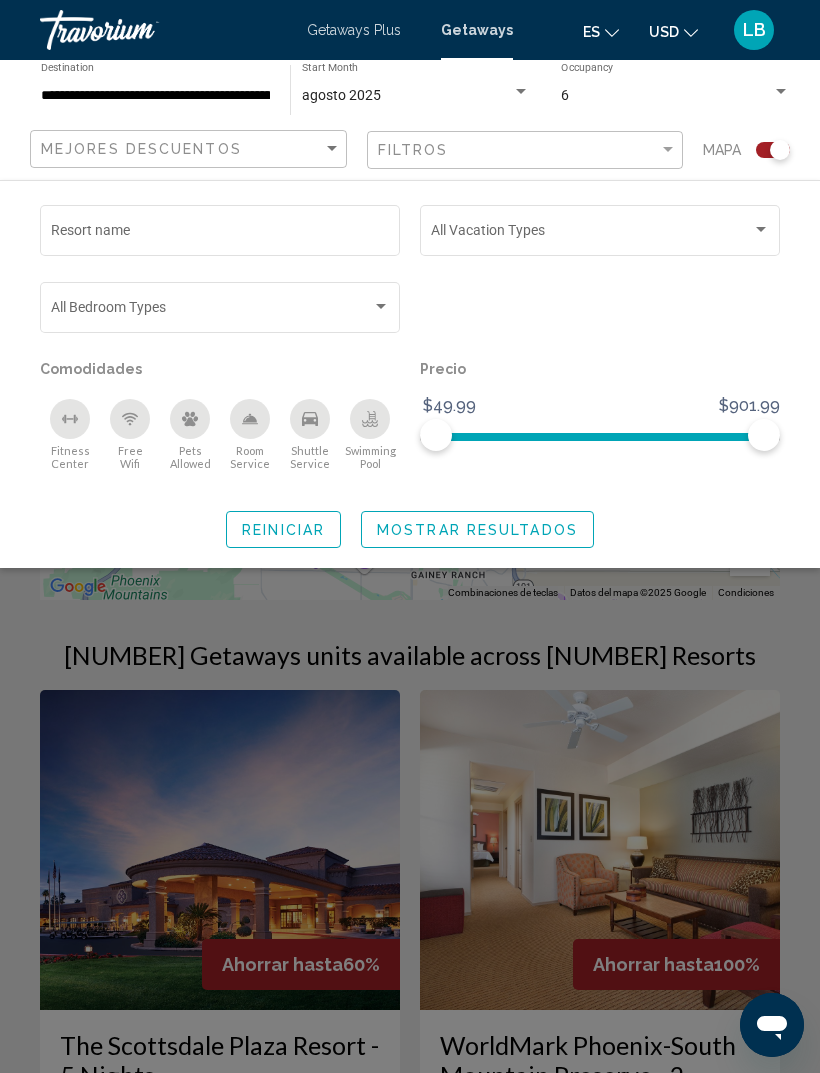 click on "Resort name" 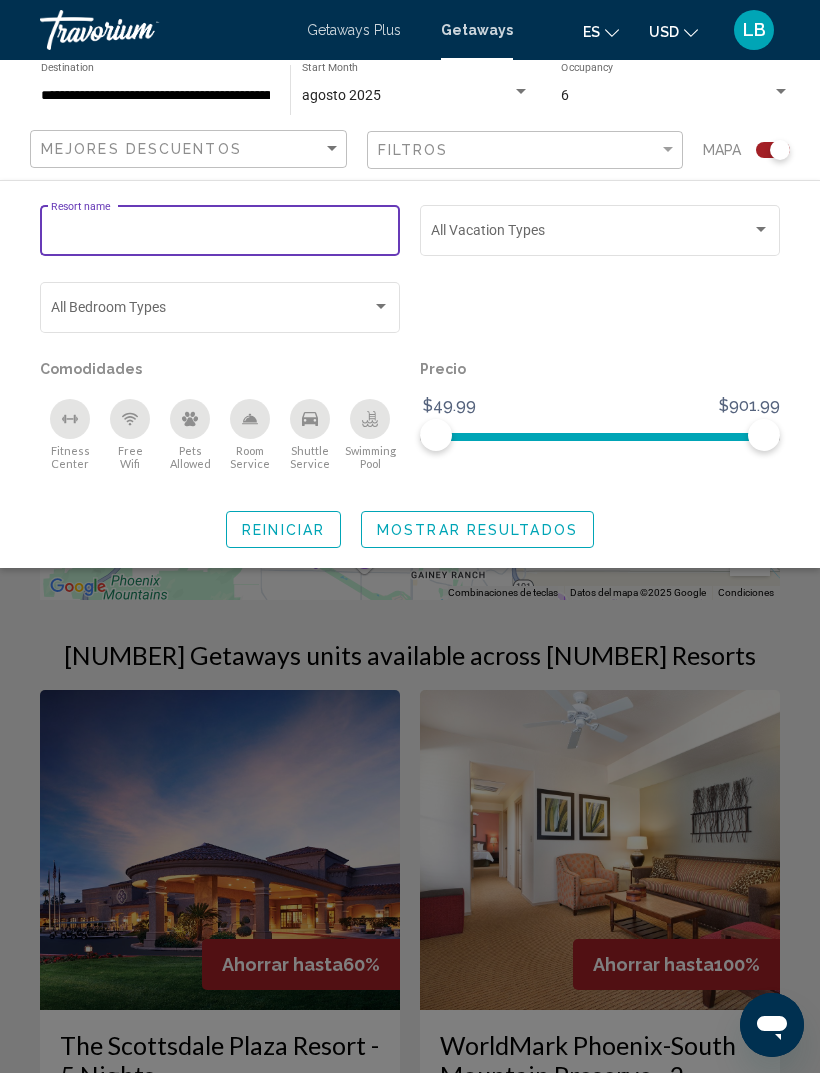 click on "agosto 2025 Start Month All Start Months" 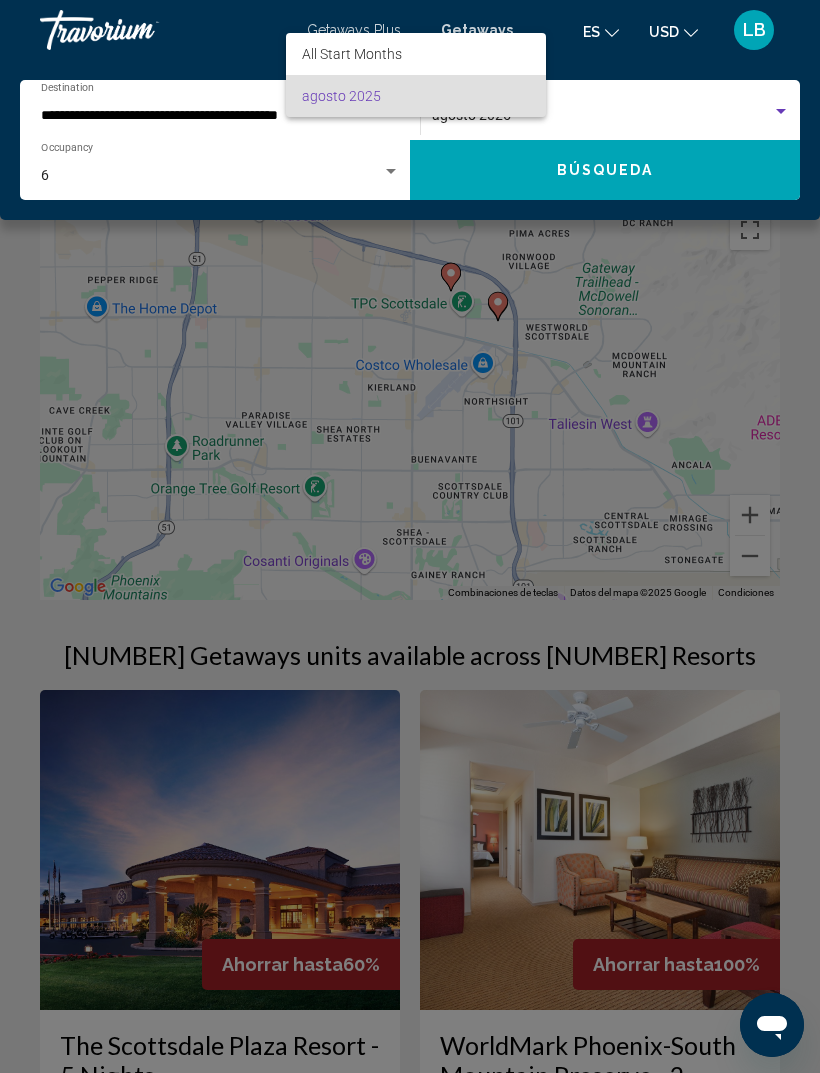 click at bounding box center (410, 536) 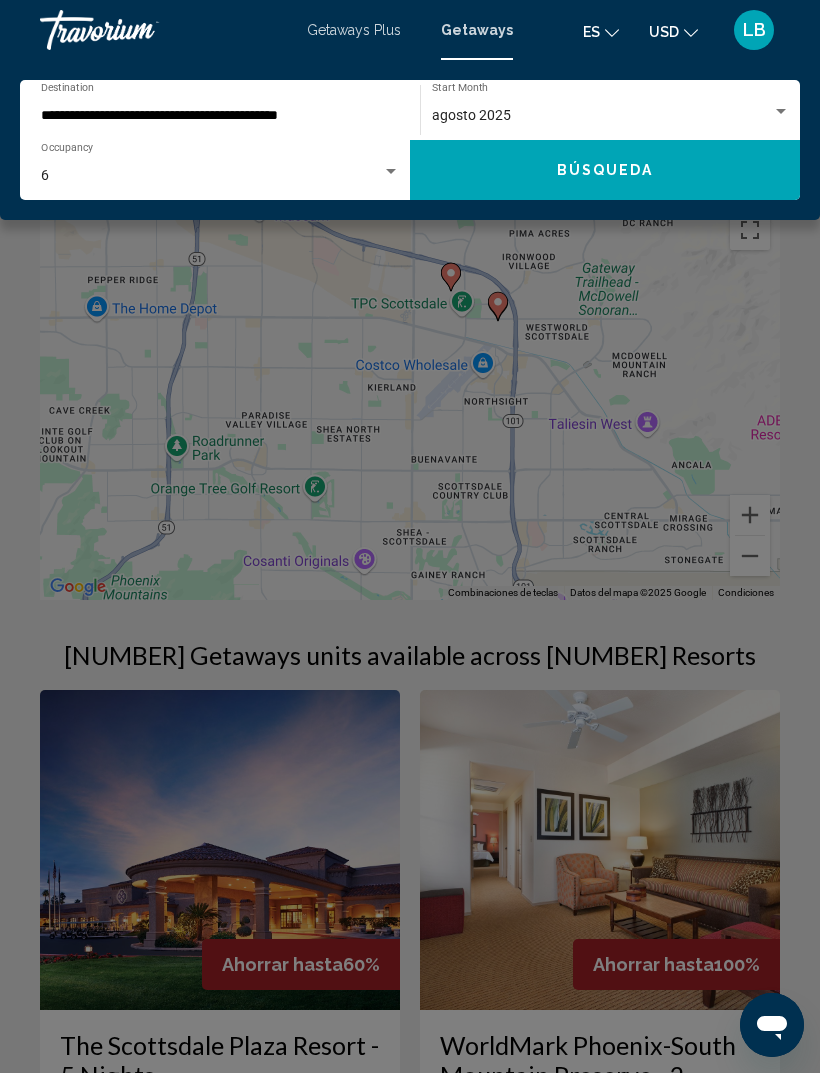 click on "agosto 2025" at bounding box center [602, 116] 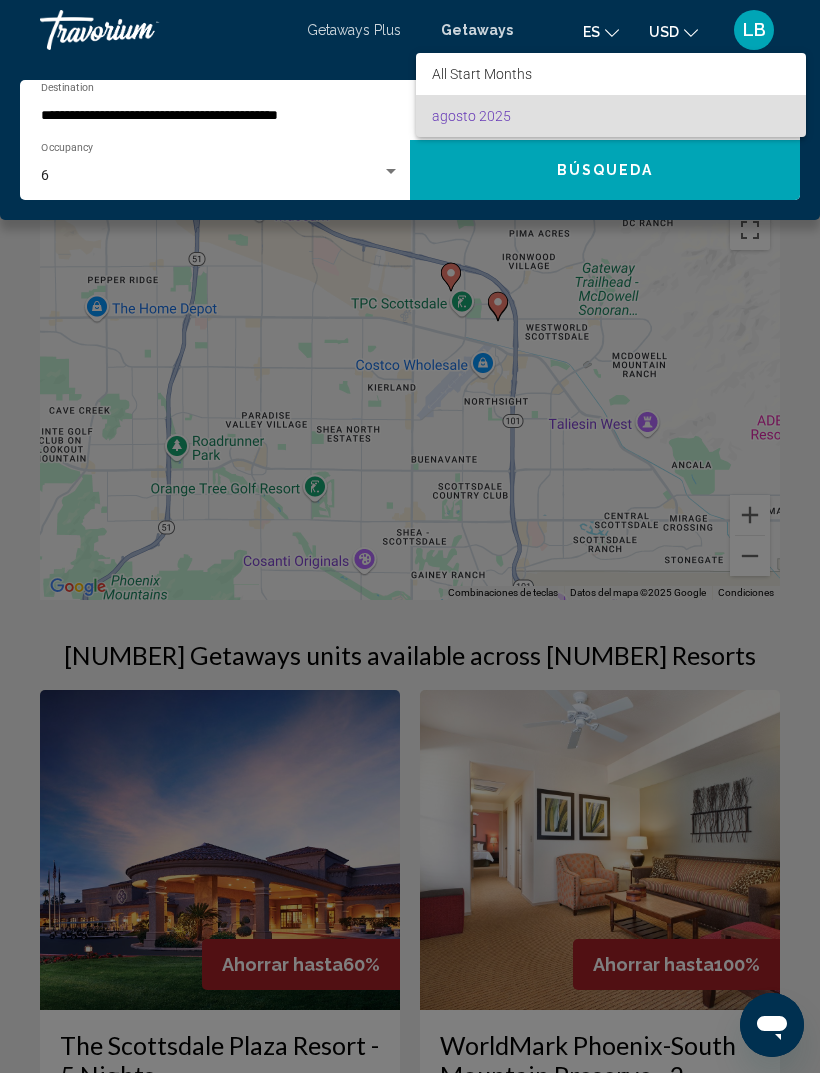 click at bounding box center (410, 536) 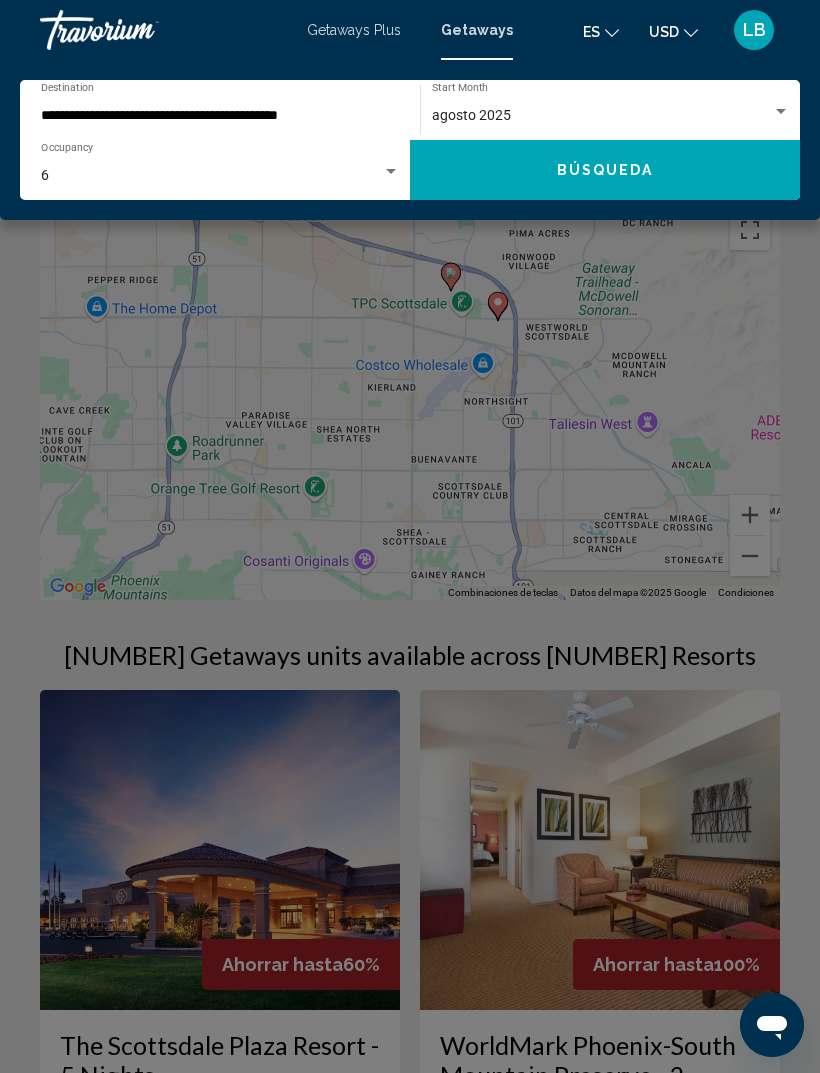 click on "6" at bounding box center (211, 176) 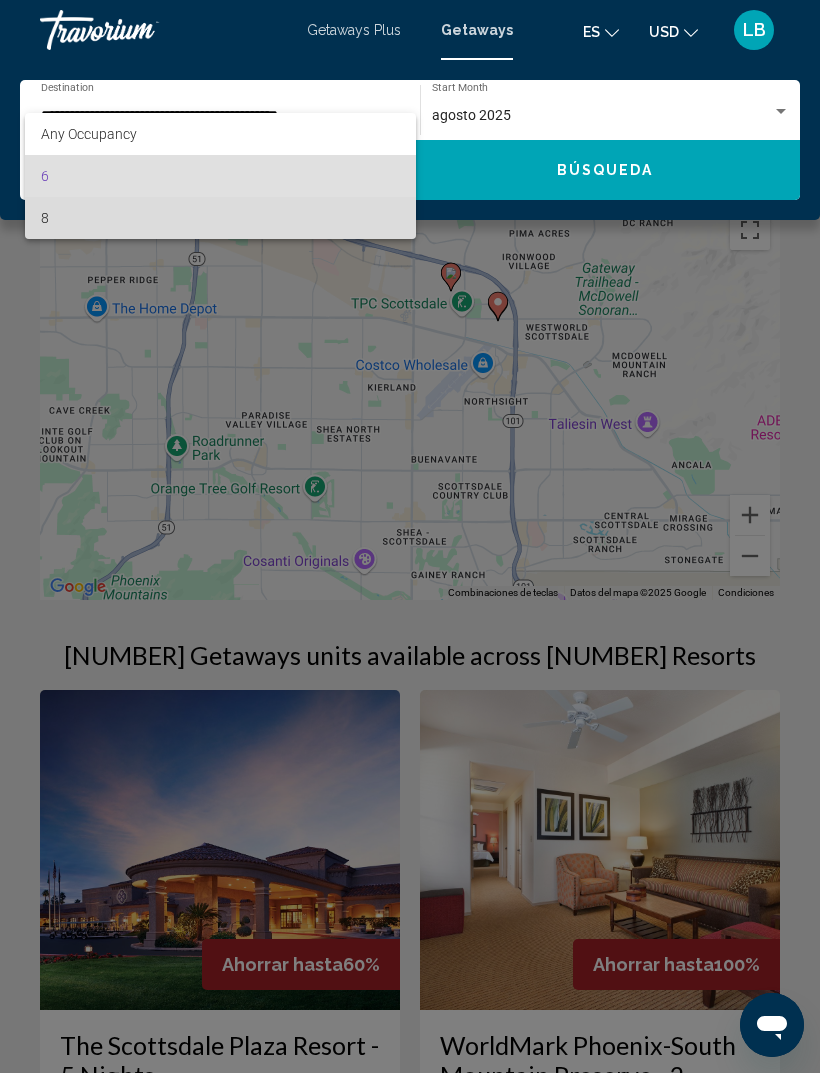 click on "8" at bounding box center [220, 218] 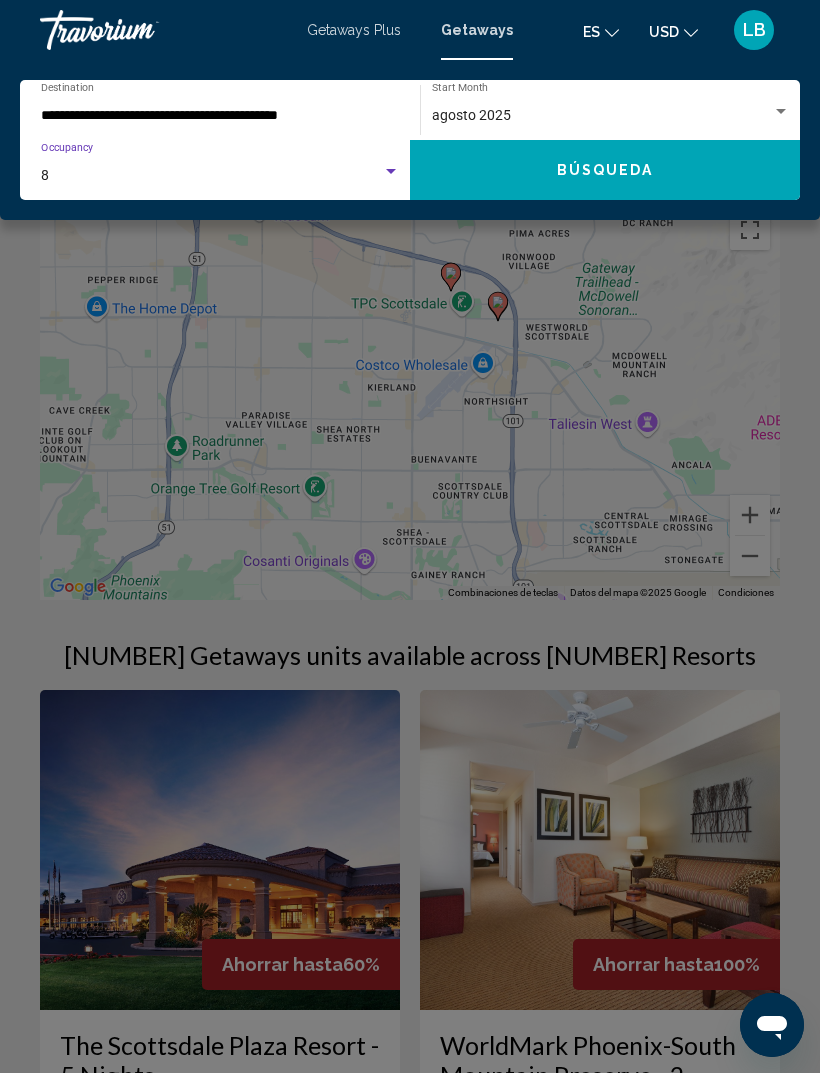 click on "Búsqueda" 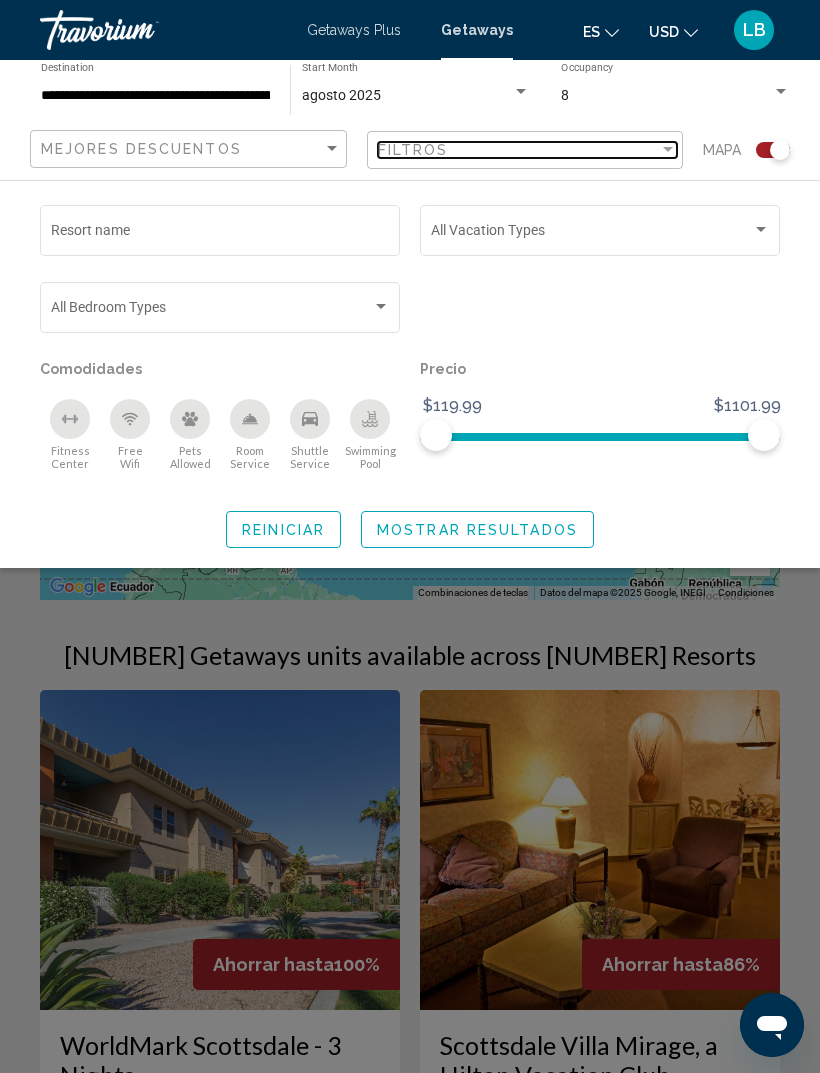 click on "Filtros" at bounding box center (519, 150) 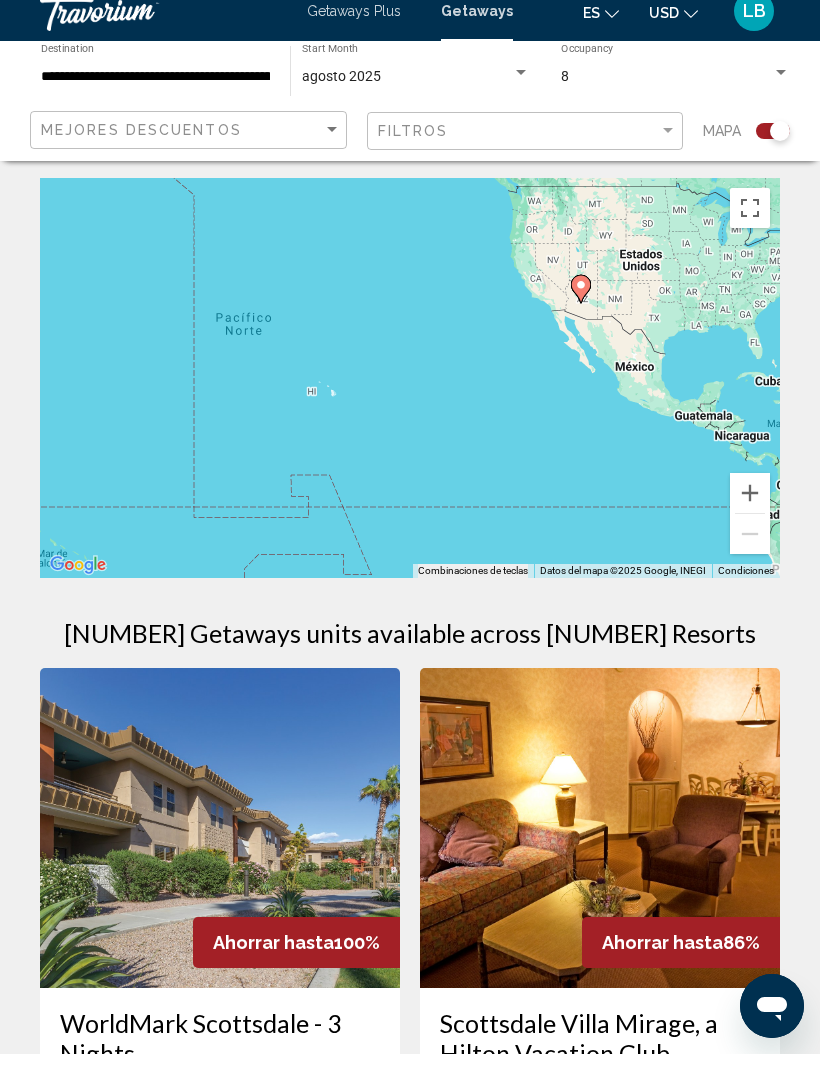scroll, scrollTop: 24, scrollLeft: 0, axis: vertical 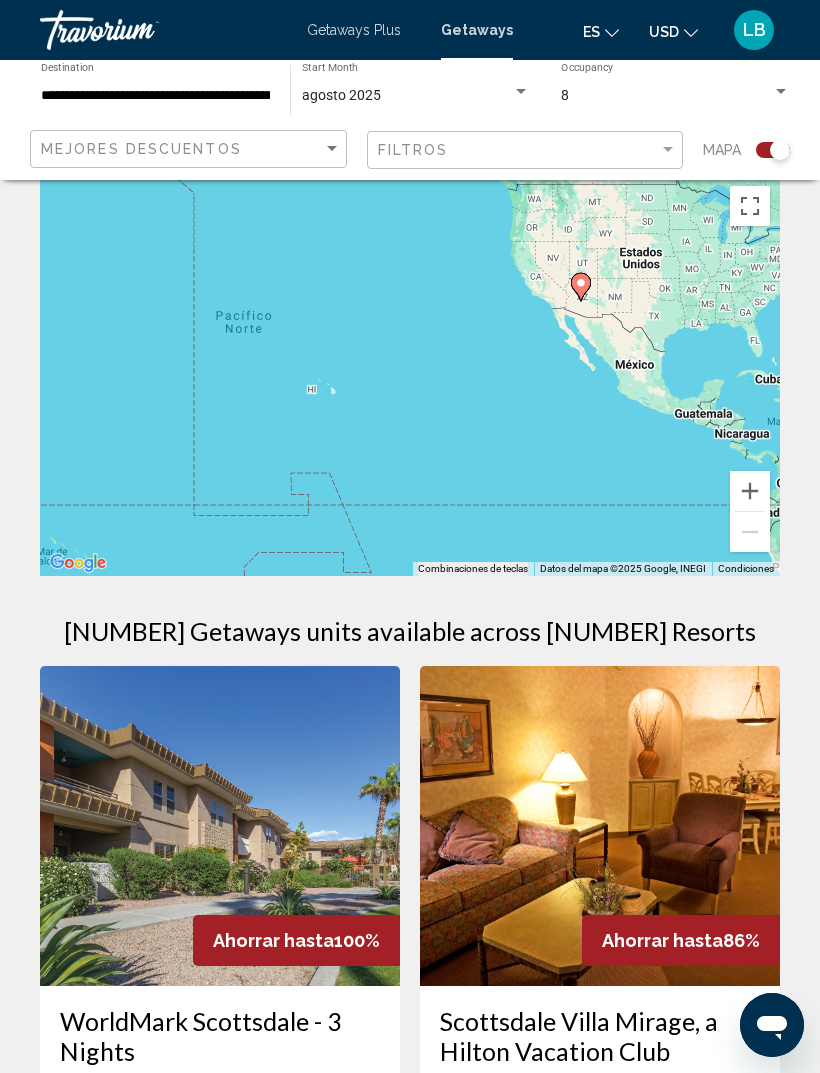 click at bounding box center (750, 491) 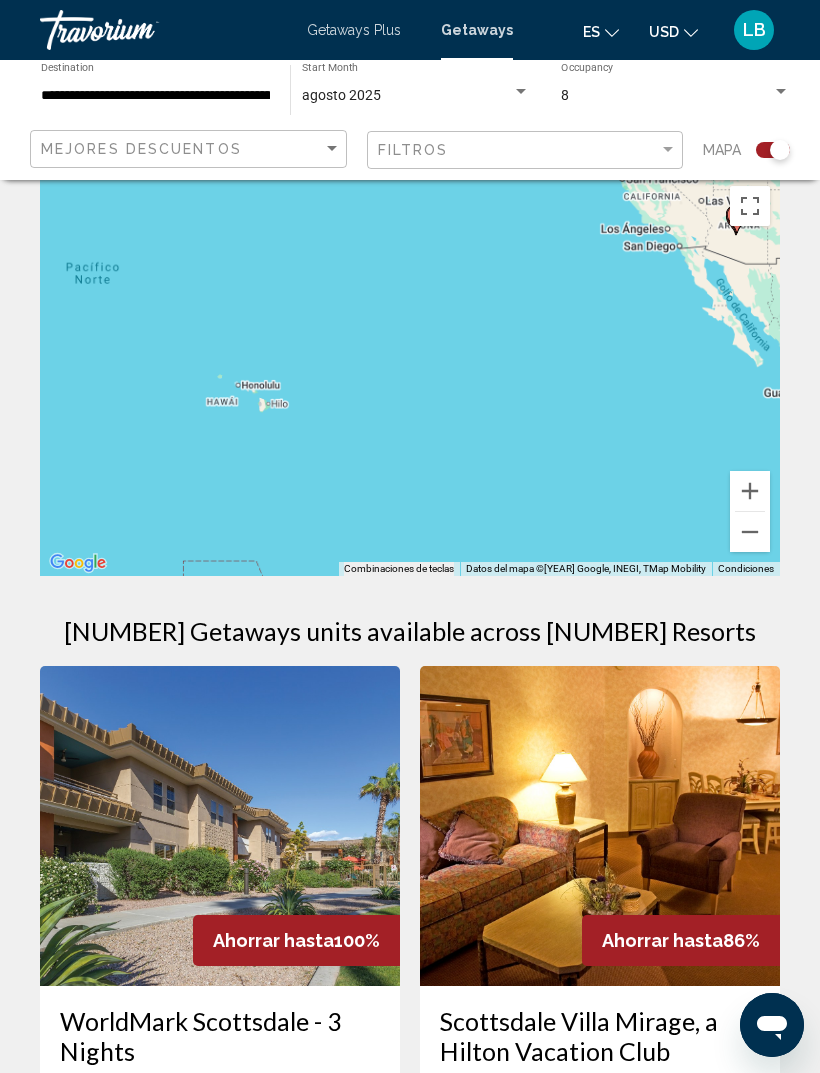 click at bounding box center [750, 491] 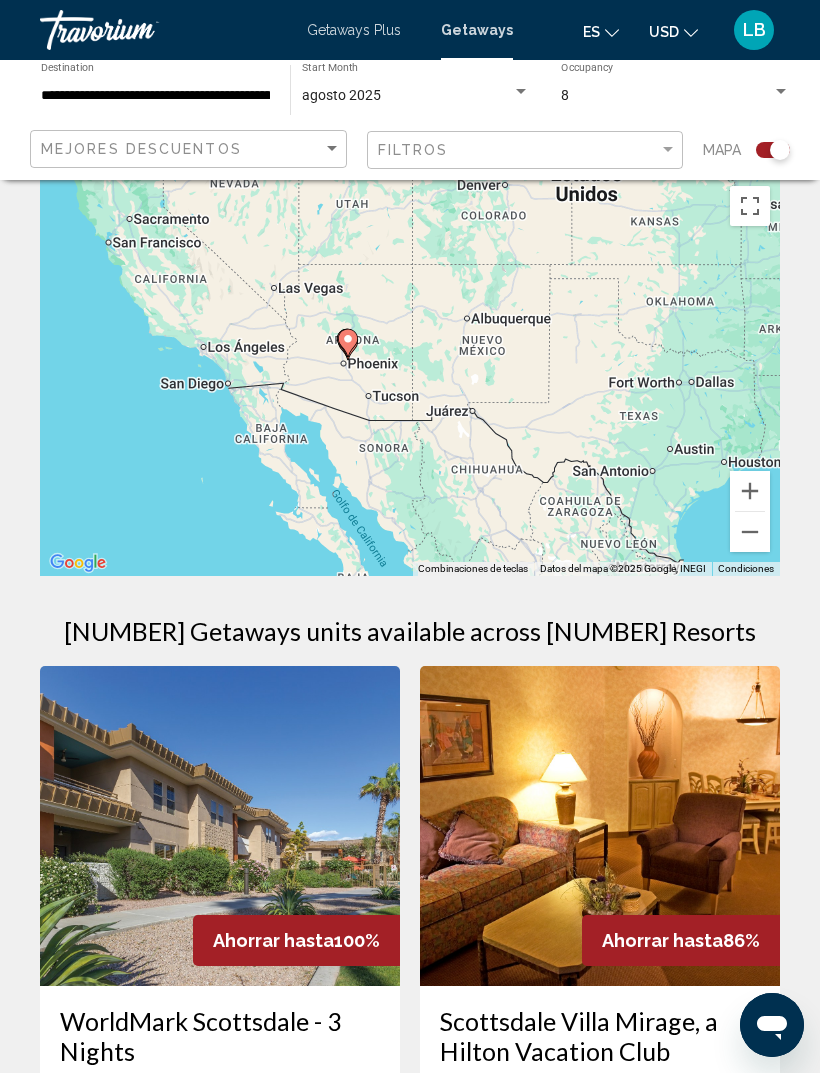 click at bounding box center [750, 491] 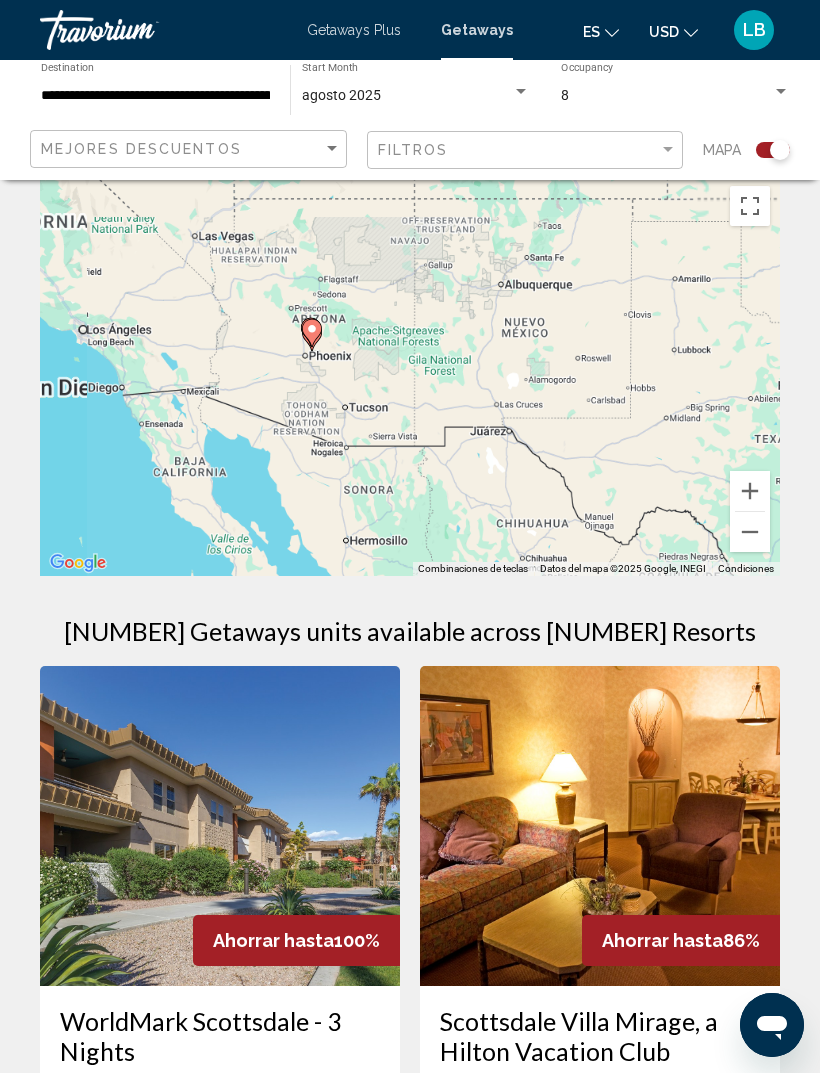 click on "Para activar la función de arrastrar con el teclado, presiona Alt + Intro. Una vez que estés en el estado de arrastrar con el teclado, usa las teclas de flecha para mover el marcador. Para completar la acción, presiona la tecla Intro. Para cancelar, presiona Escape." at bounding box center (410, 376) 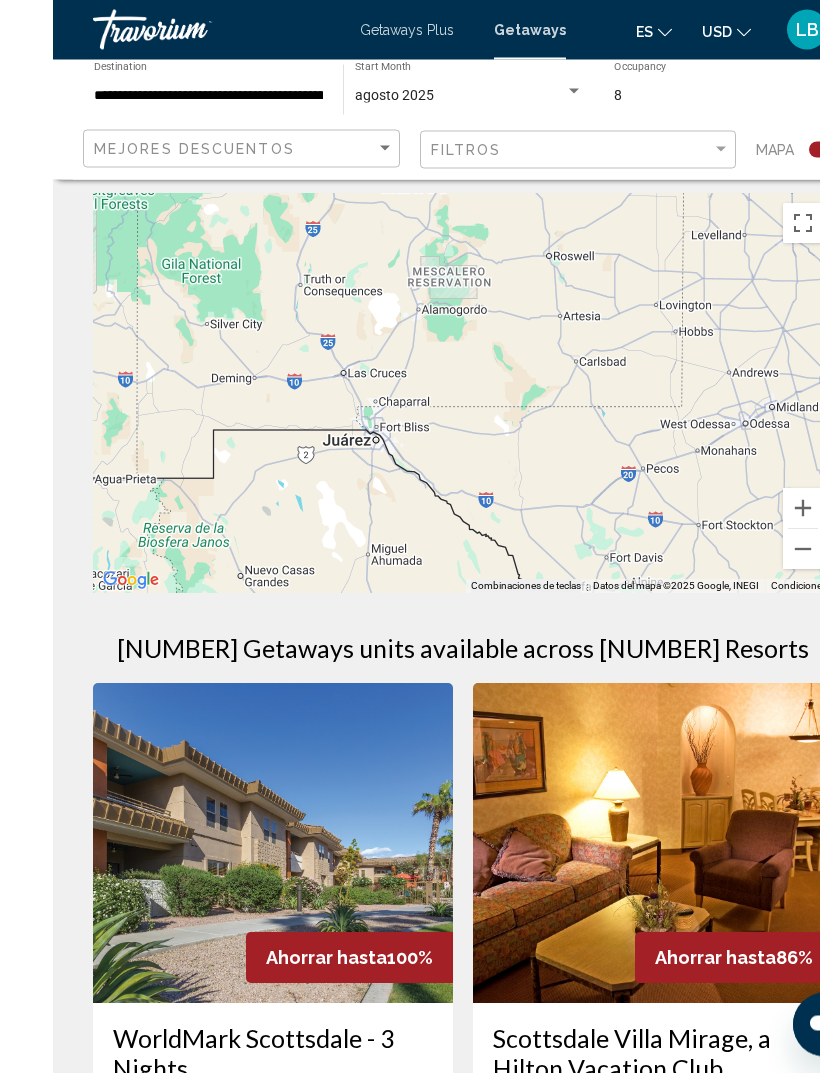 scroll, scrollTop: 0, scrollLeft: 0, axis: both 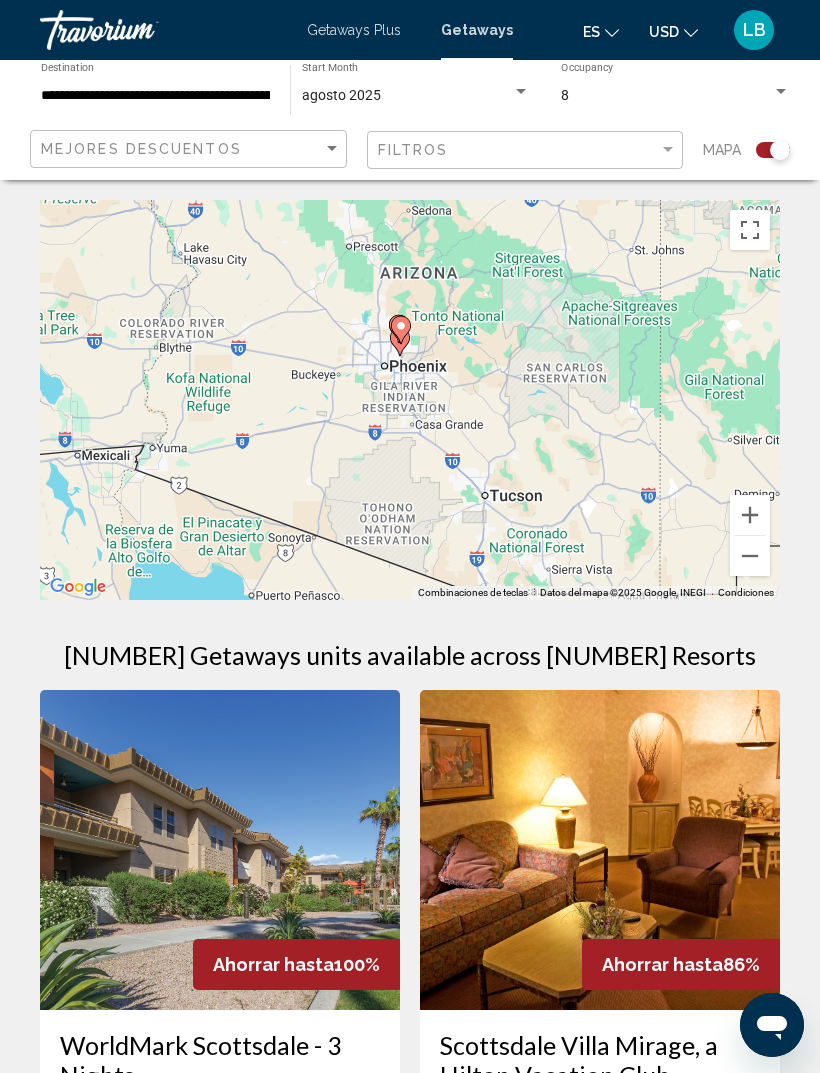click at bounding box center (750, 515) 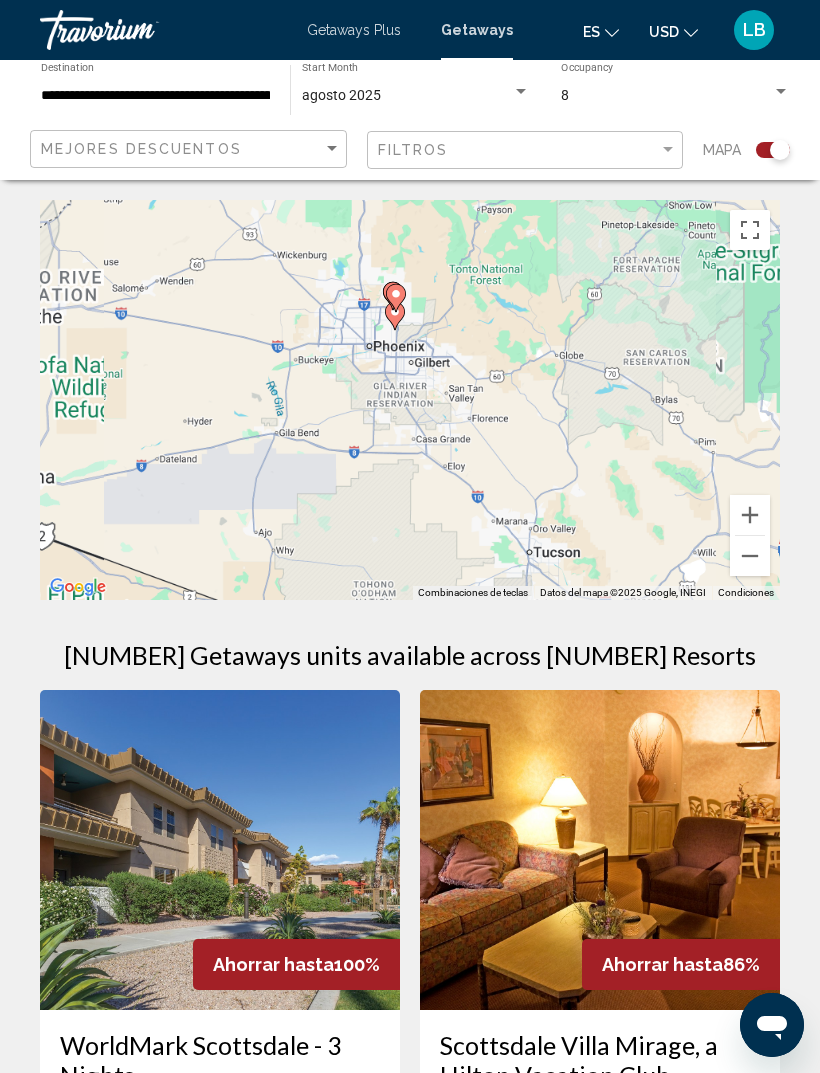 click at bounding box center [750, 515] 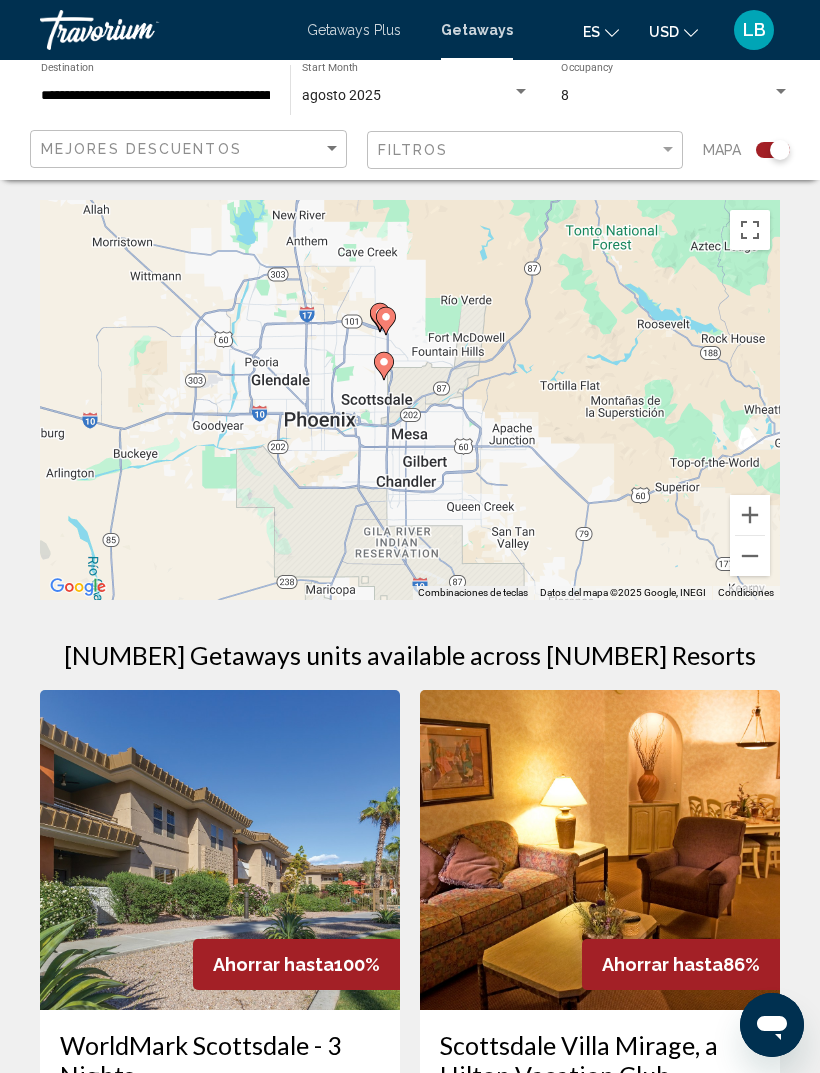 click at bounding box center [750, 515] 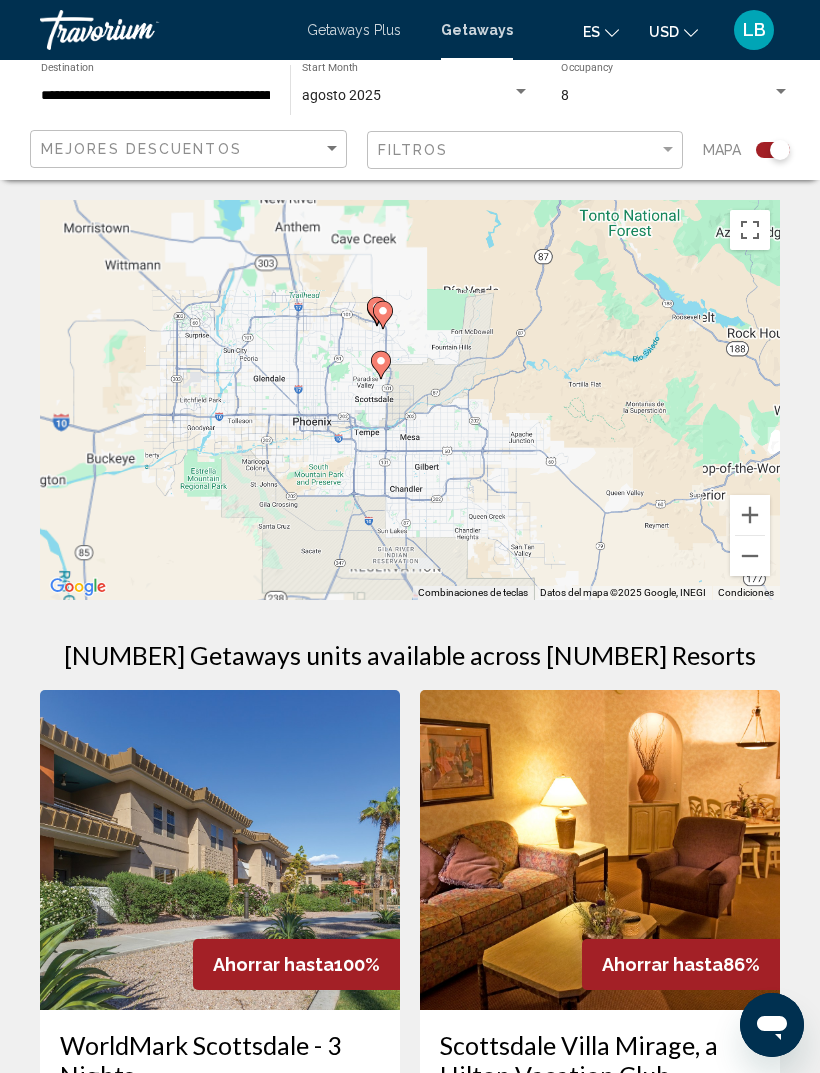 click at bounding box center (750, 515) 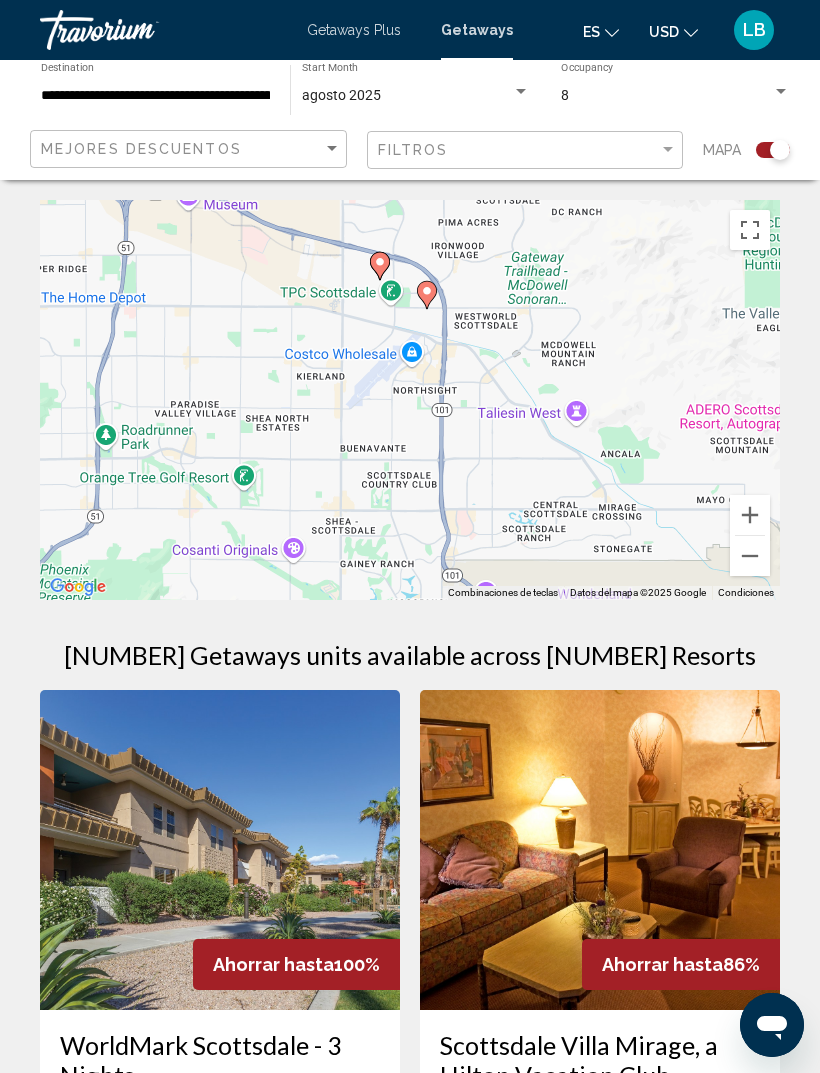 click on "Para activar la función de arrastrar con el teclado, presiona Alt + Intro. Una vez que estés en el estado de arrastrar con el teclado, usa las teclas de flecha para mover el marcador. Para completar la acción, presiona la tecla Intro. Para cancelar, presiona Escape." at bounding box center [410, 400] 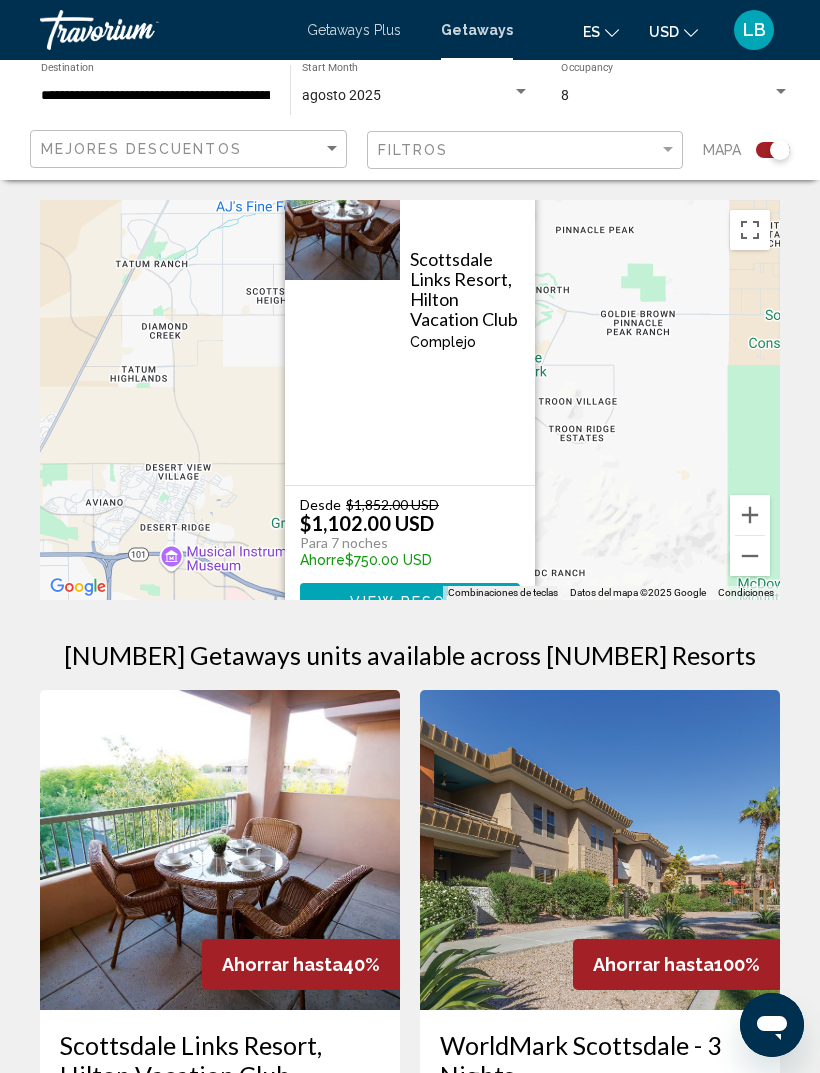 click on "Para activar la función de arrastrar con el teclado, presiona Alt + Intro. Una vez que estés en el estado de arrastrar con el teclado, usa las teclas de flecha para mover el marcador. Para completar la acción, presiona la tecla Intro. Para cancelar, presiona Escape.  Scottsdale Links Resort, Hilton Vacation Club  Complejo  -  Este es un resort solo para adultos
Scottsdale, AZ, 852601008, USA Desde $1,852.00 USD $1,102.00 USD Para 7 noches Ahorre  $750.00 USD  View Resort" at bounding box center (410, 400) 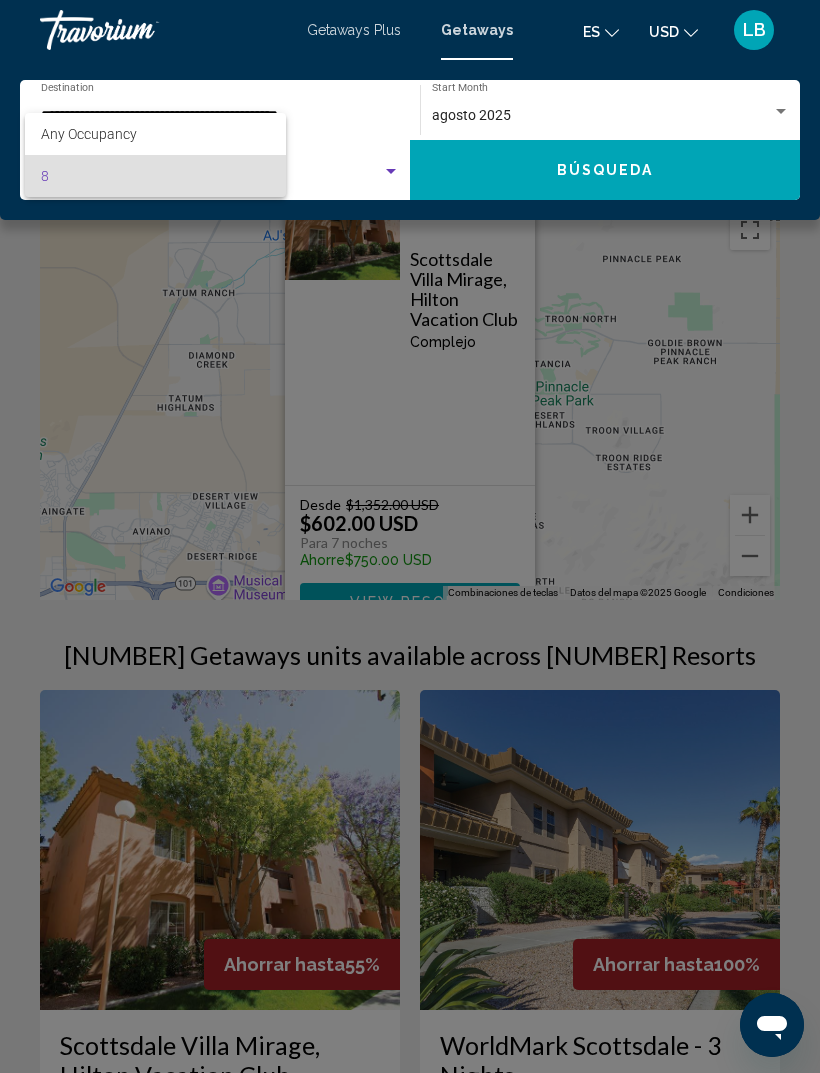 click on "8" at bounding box center (155, 176) 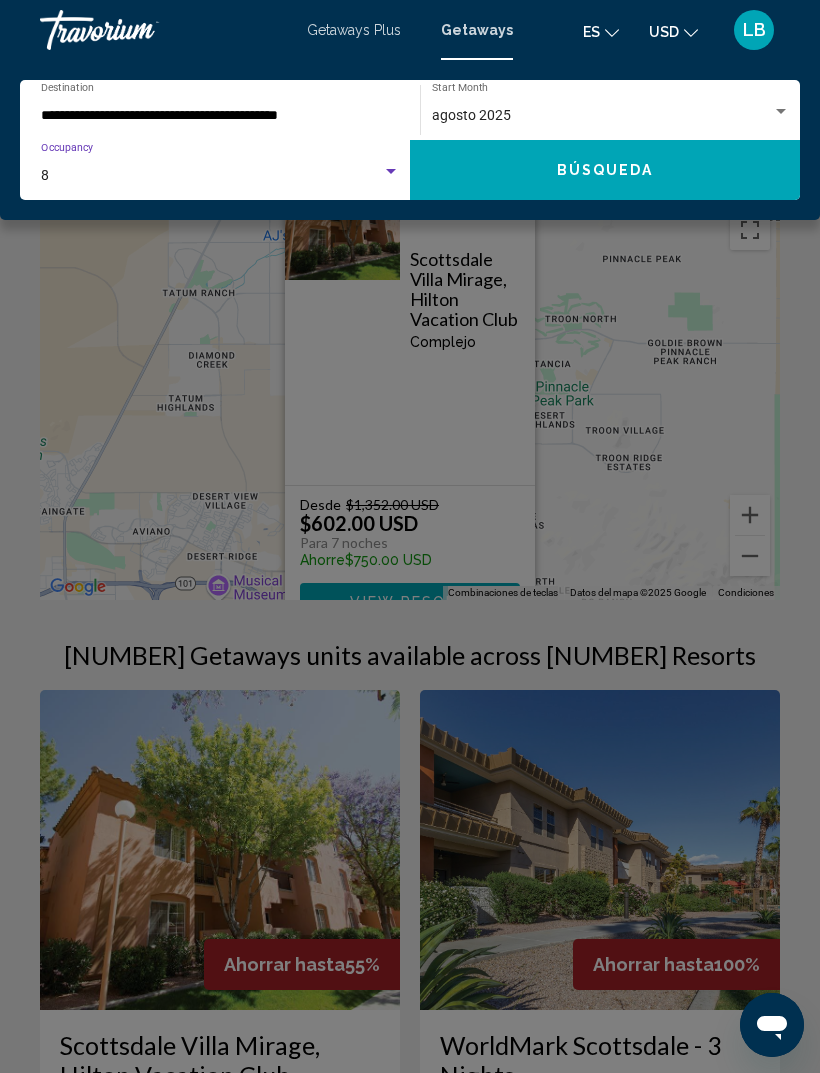 click on "8" at bounding box center [211, 176] 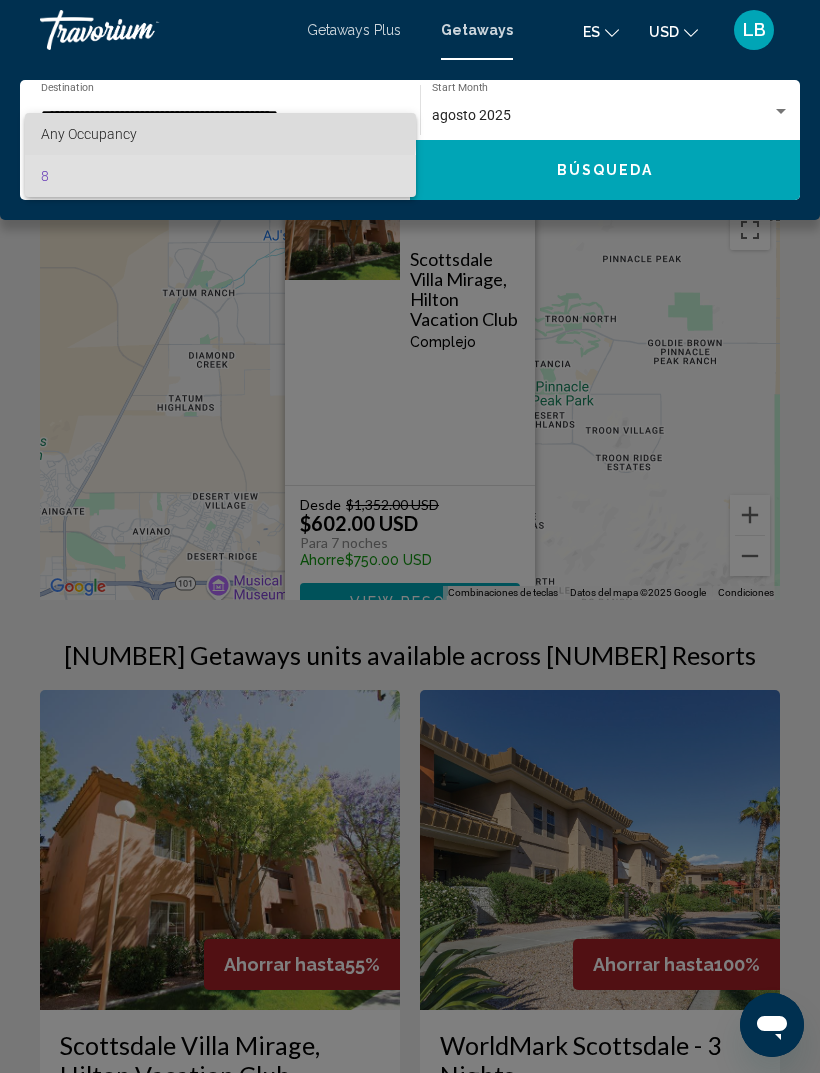 click on "Any Occupancy" at bounding box center (220, 134) 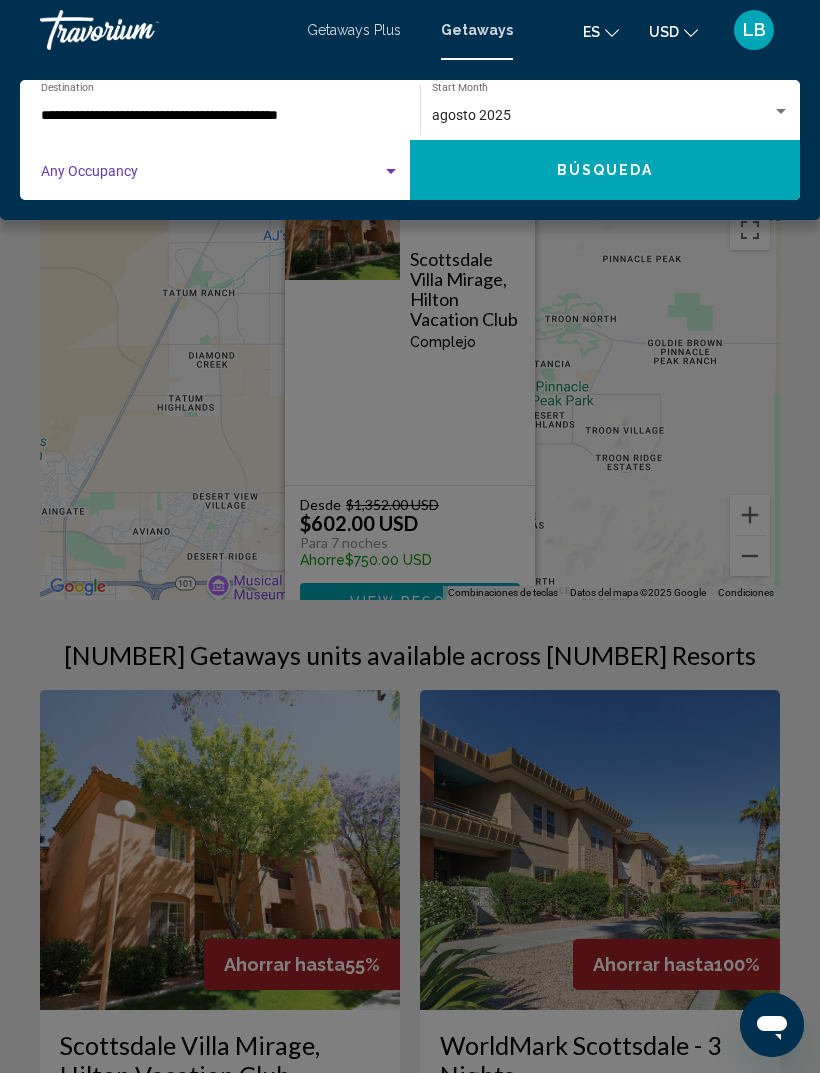click on "Búsqueda" 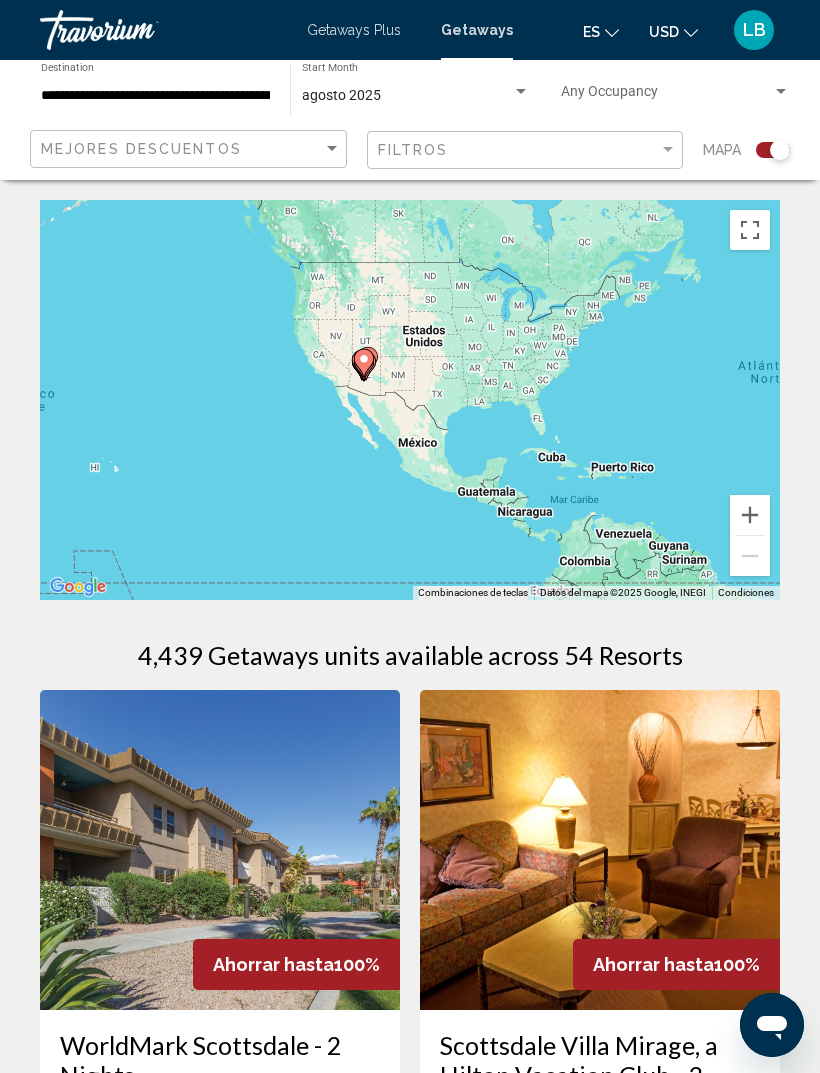 click at bounding box center [750, 515] 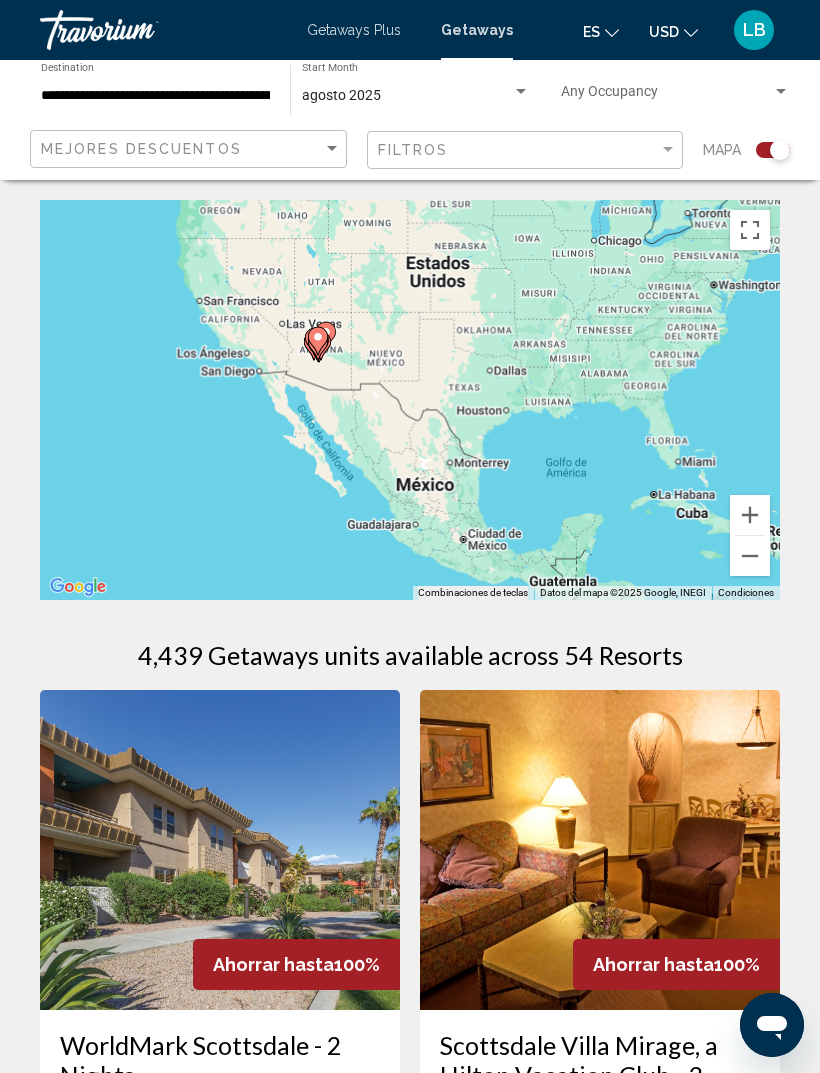 click at bounding box center (750, 515) 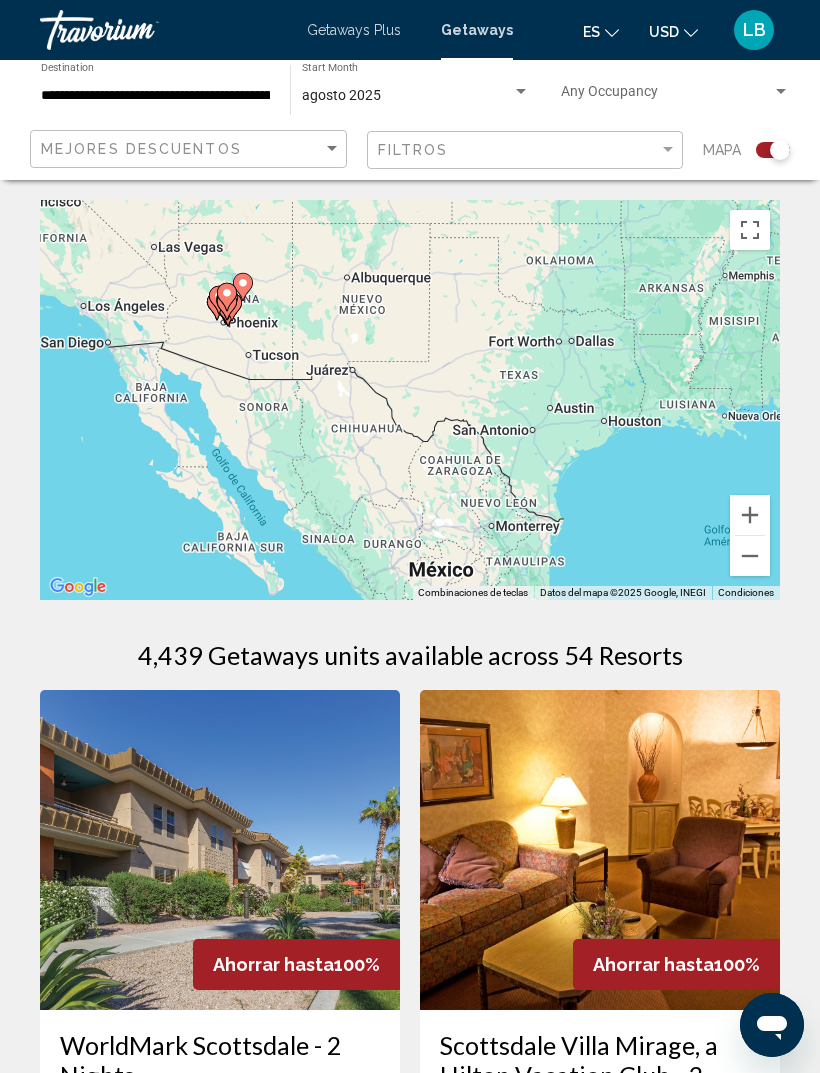 click at bounding box center (750, 515) 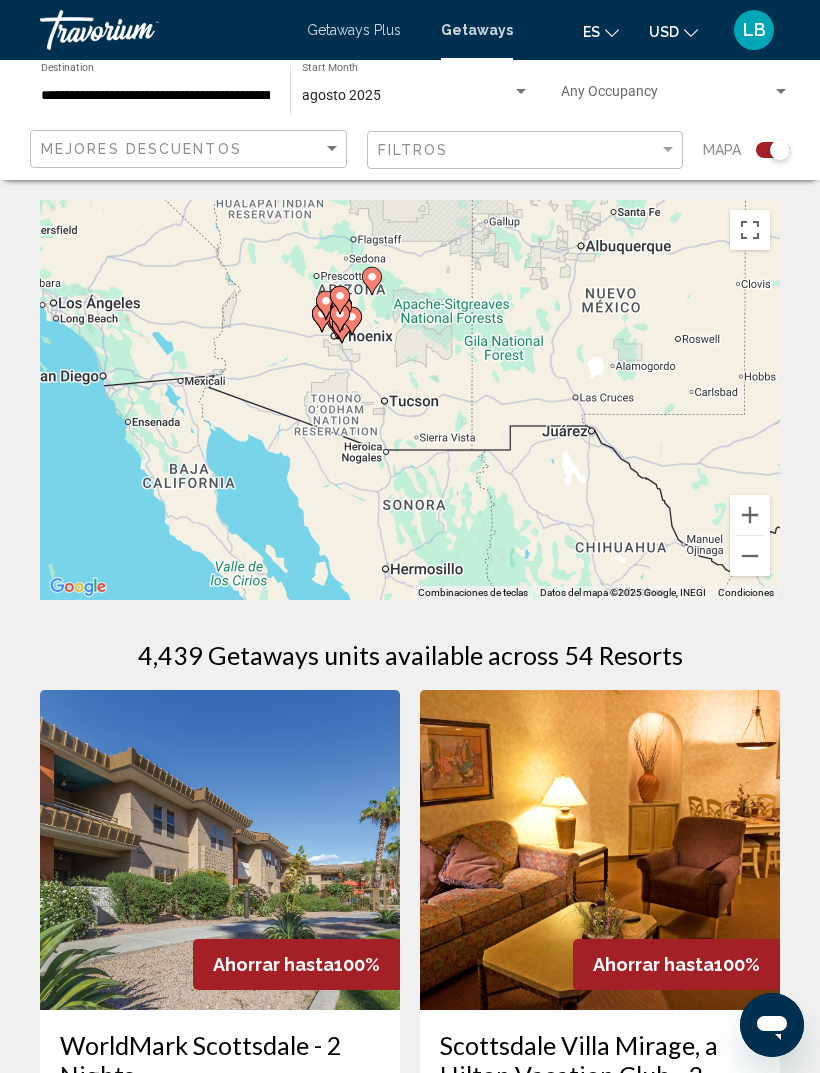 click at bounding box center [750, 515] 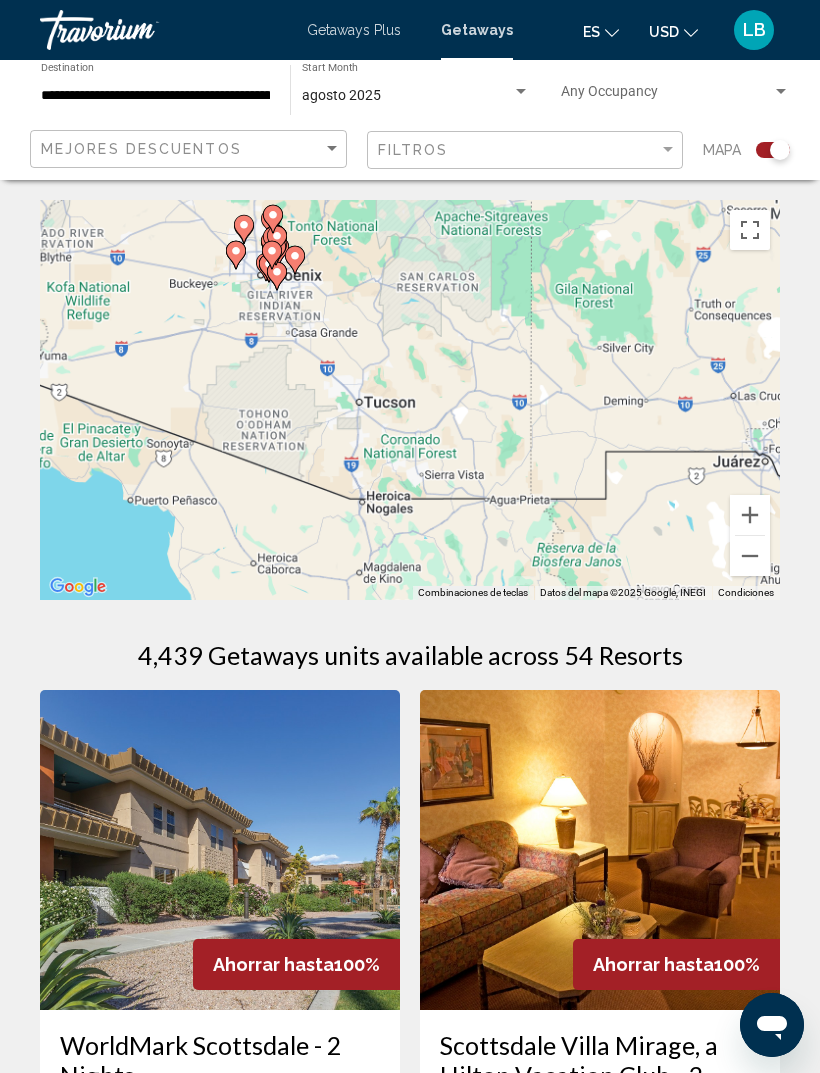 click at bounding box center (750, 515) 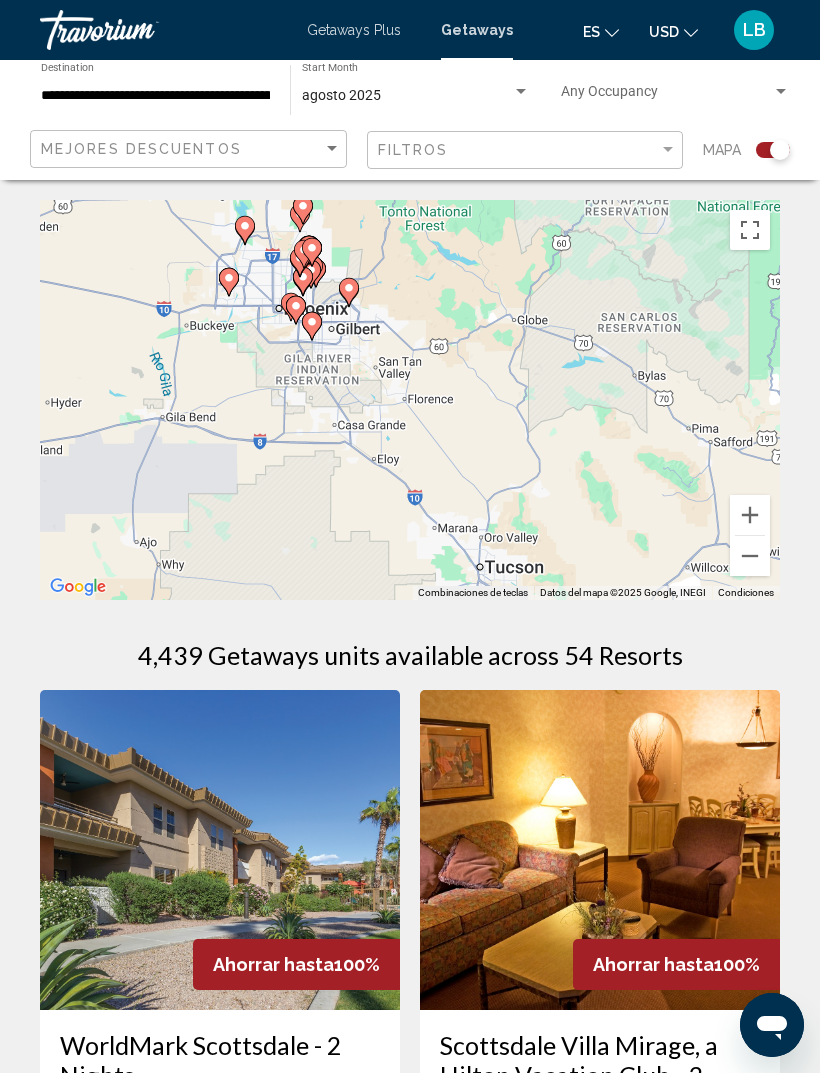 click at bounding box center (750, 515) 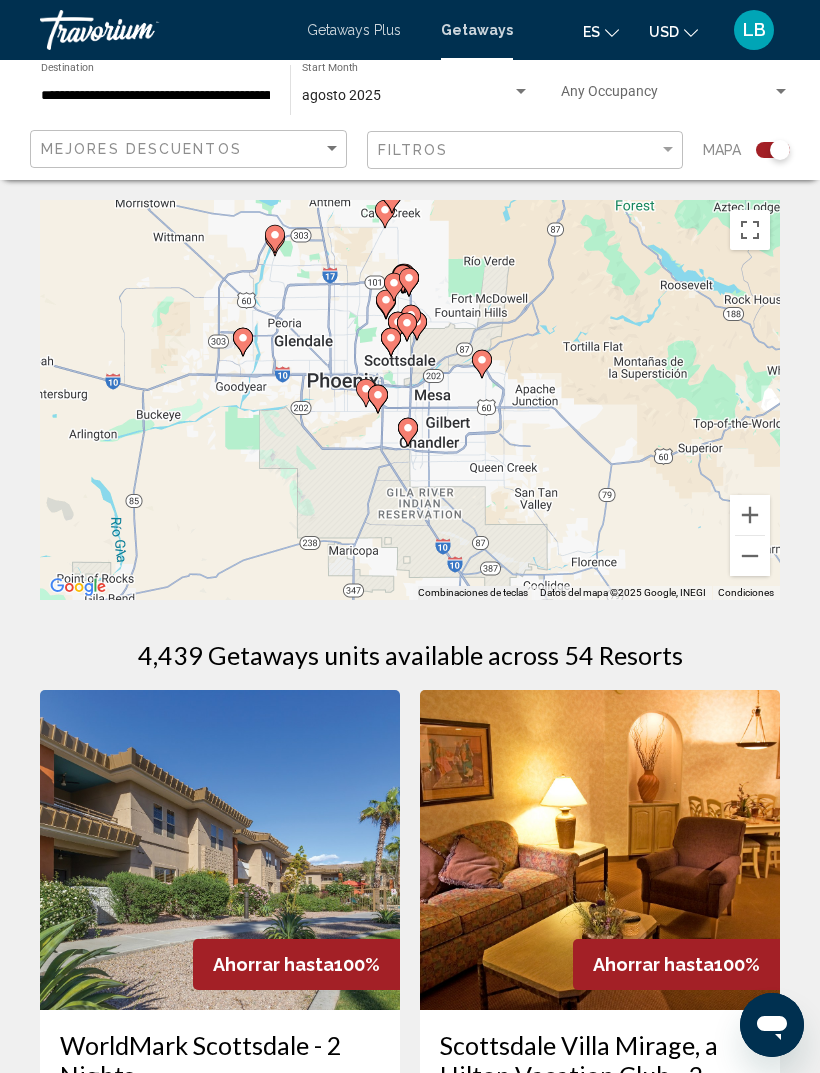 click at bounding box center [750, 515] 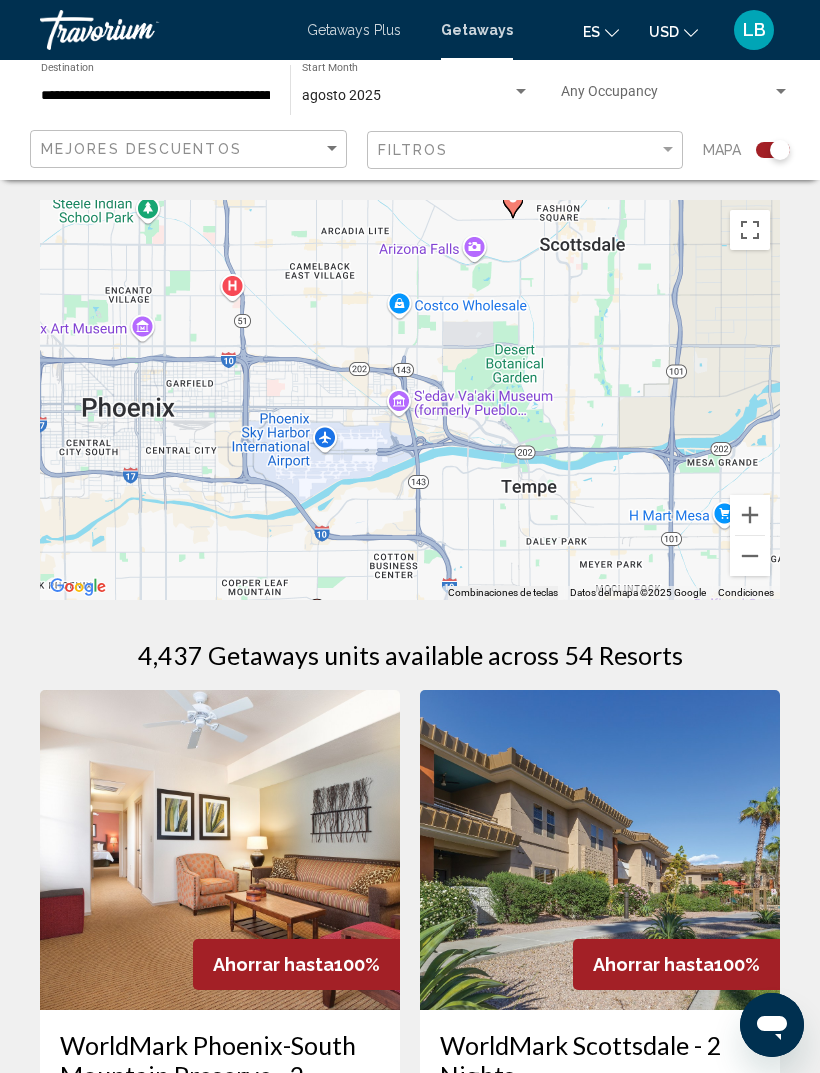 click on "Para activar la función de arrastrar con el teclado, presiona Alt + Intro. Una vez que estés en el estado de arrastrar con el teclado, usa las teclas de flecha para mover el marcador. Para completar la acción, presiona la tecla Intro. Para cancelar, presiona Escape." at bounding box center [410, 400] 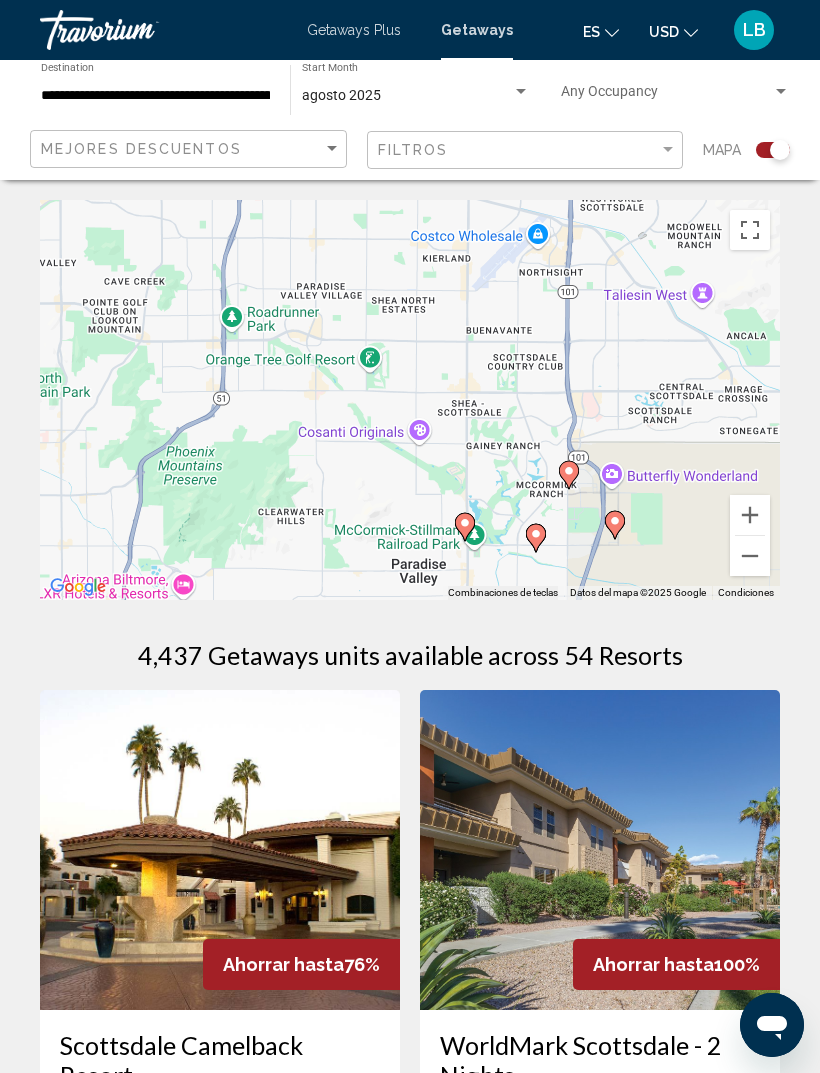 click on "Para activar la función de arrastrar con el teclado, presiona Alt + Intro. Una vez que estés en el estado de arrastrar con el teclado, usa las teclas de flecha para mover el marcador. Para completar la acción, presiona la tecla Intro. Para cancelar, presiona Escape." at bounding box center [410, 400] 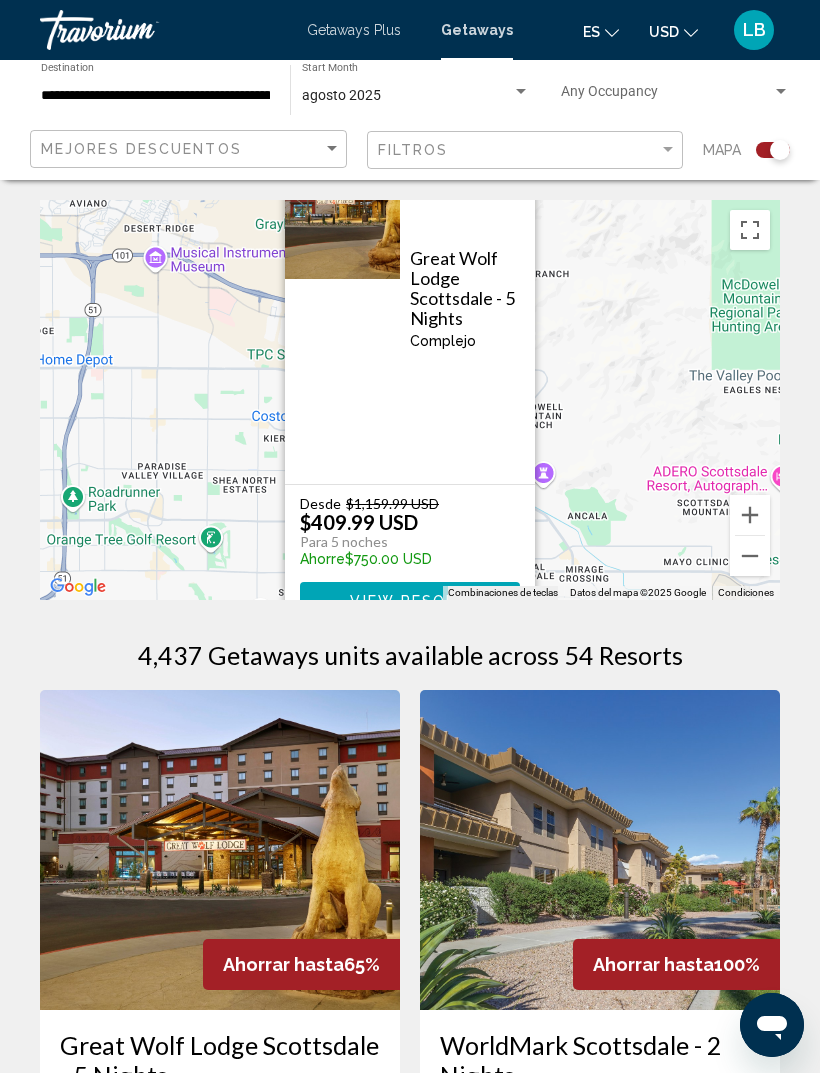 click on "Para activar la función de arrastrar con el teclado, presiona Alt + Intro. Una vez que estés en el estado de arrastrar con el teclado, usa las teclas de flecha para mover el marcador. Para completar la acción, presiona la tecla Intro. Para cancelar, presiona Escape.  Great Wolf Lodge Scottsdale - 5 Nights  Complejo  -  Este es un resort solo para adultos
Scottsdale, AZ, USA Desde $1,159.99 USD $409.99 USD Para 5 noches Ahorre  $750.00 USD  View Resort" at bounding box center [410, 400] 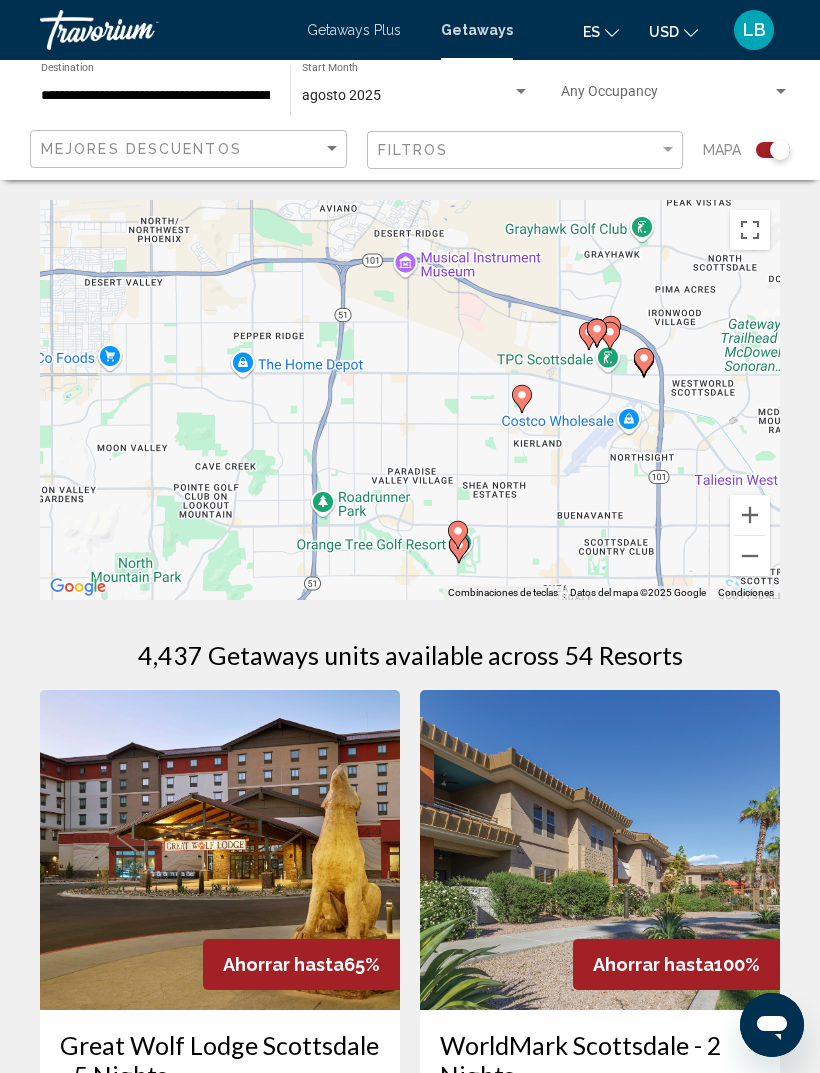 click at bounding box center [750, 515] 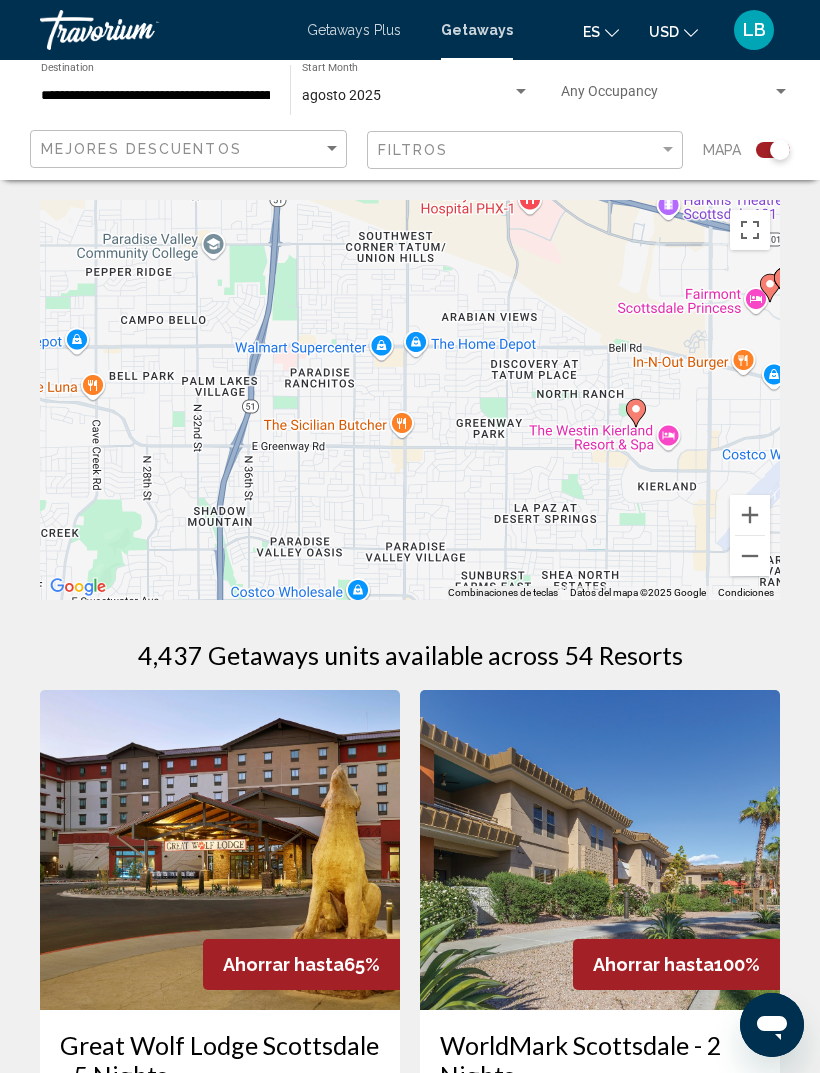 click at bounding box center [750, 515] 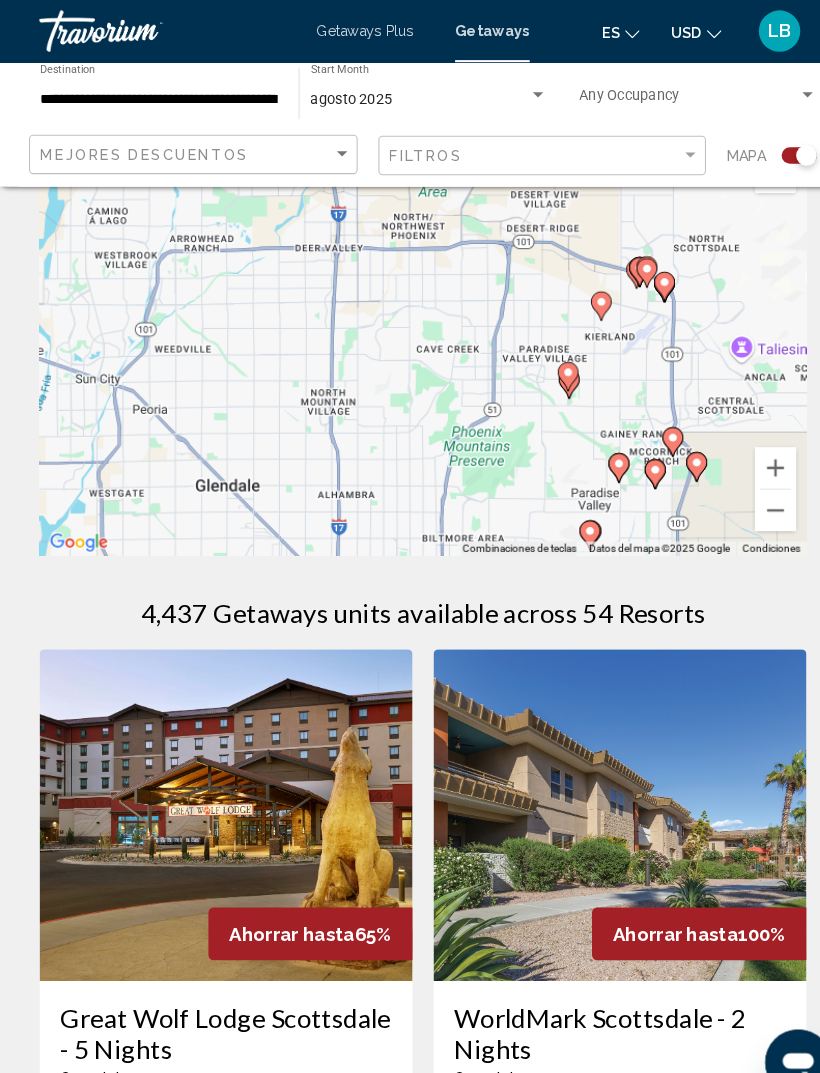 scroll, scrollTop: 28, scrollLeft: 0, axis: vertical 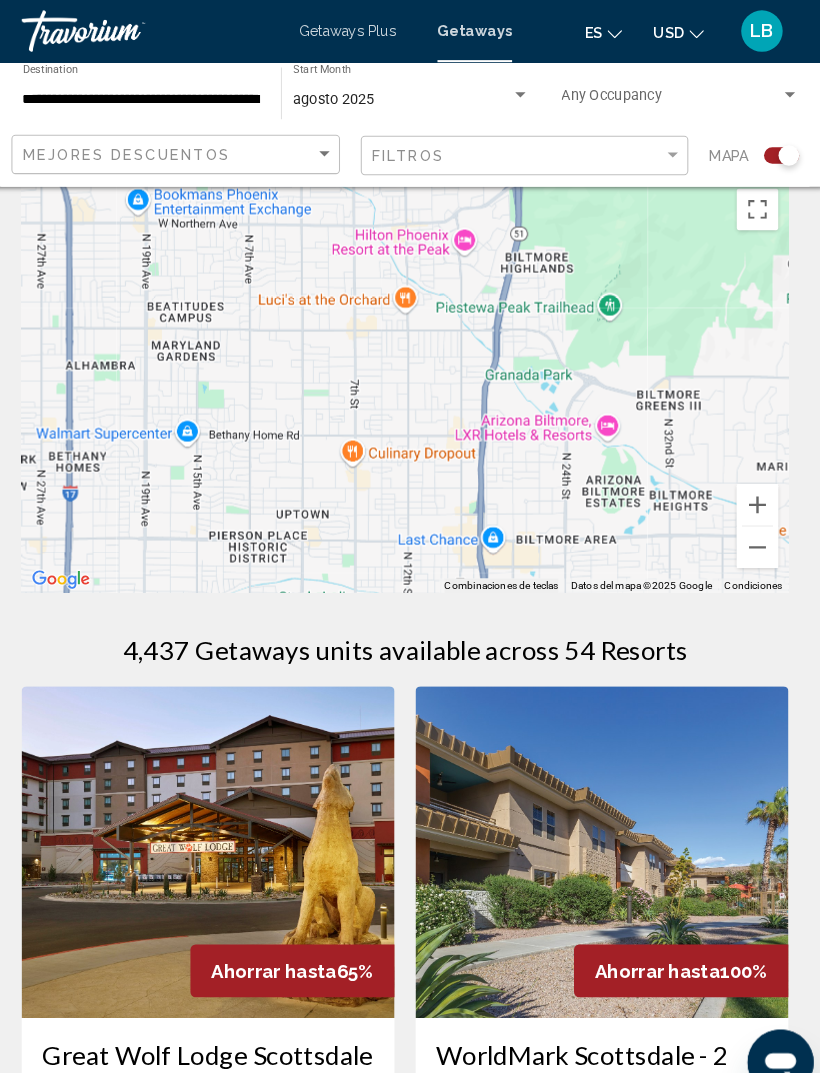 click at bounding box center (410, 372) 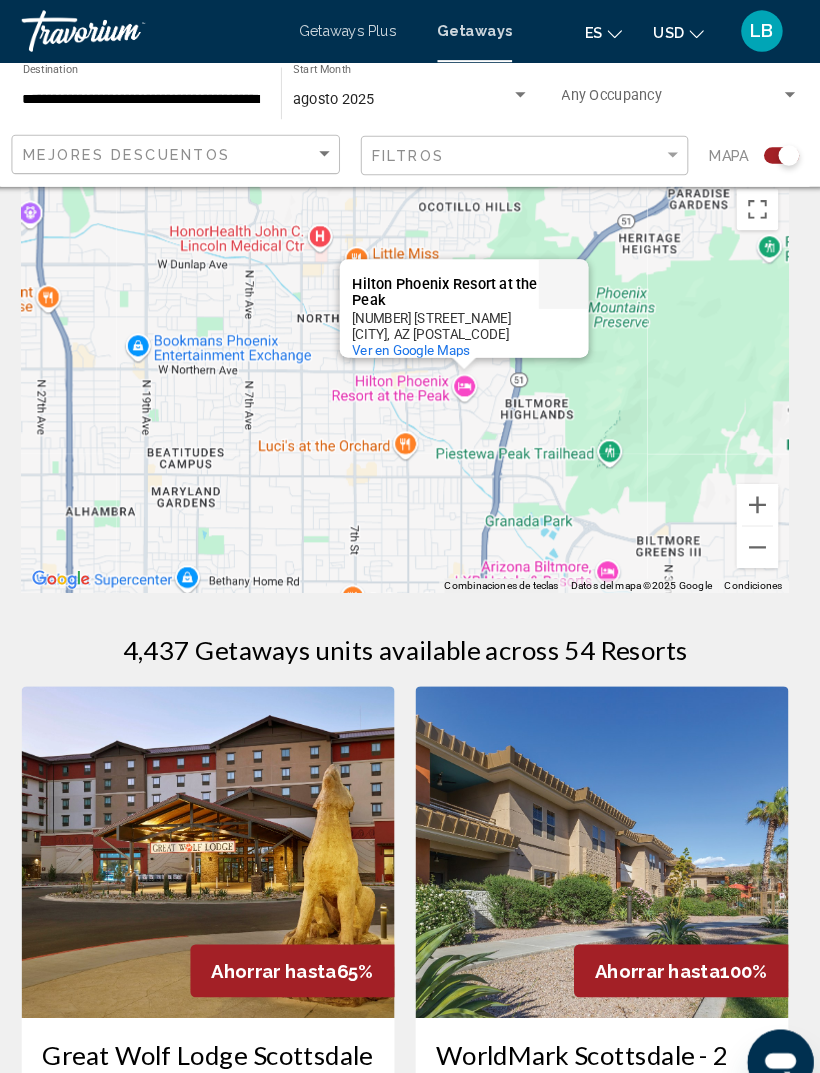 click on "Para activar la función de arrastrar con el teclado, presiona Alt + Intro. Una vez que estés en el estado de arrastrar con el teclado, usa las teclas de flecha para mover el marcador. Para completar la acción, presiona la tecla Intro. Para cancelar, presiona Escape.     Hilton Phoenix Resort at the Peak                     Hilton Phoenix Resort at the Peak                 7677 N 16th St Phoenix, AZ 85020             Ver en Google Maps" at bounding box center [410, 372] 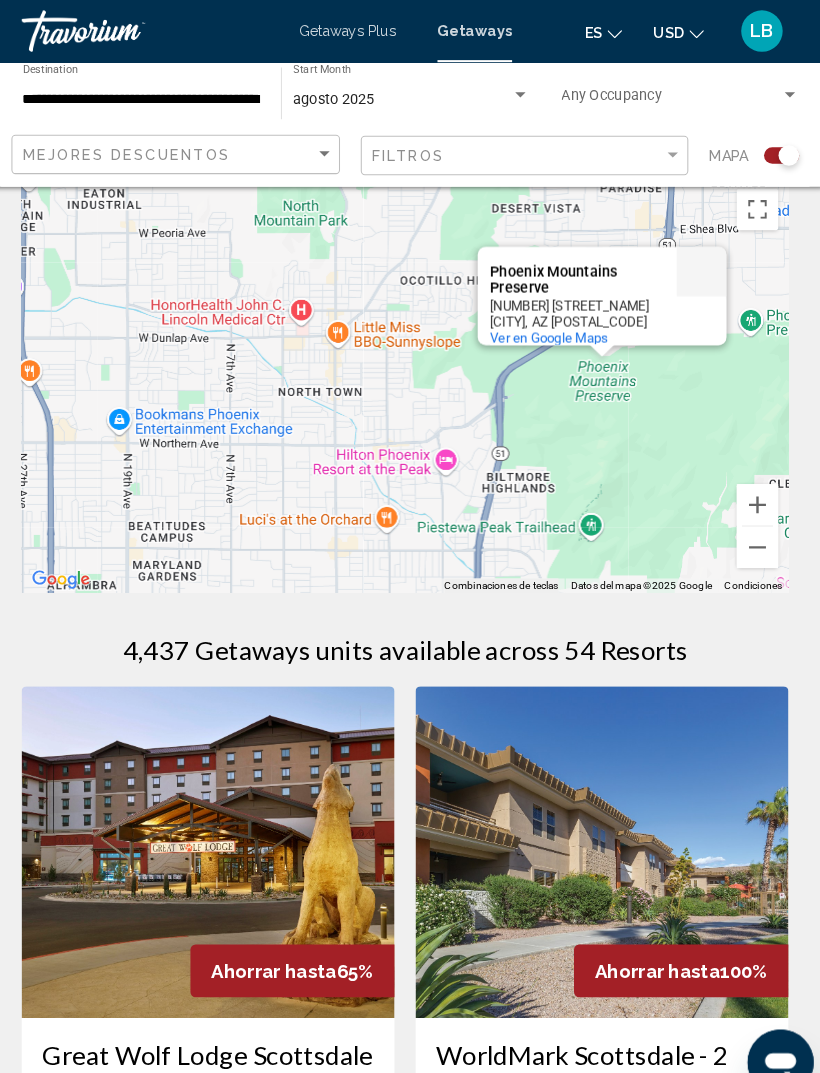 click at bounding box center (781, 92) 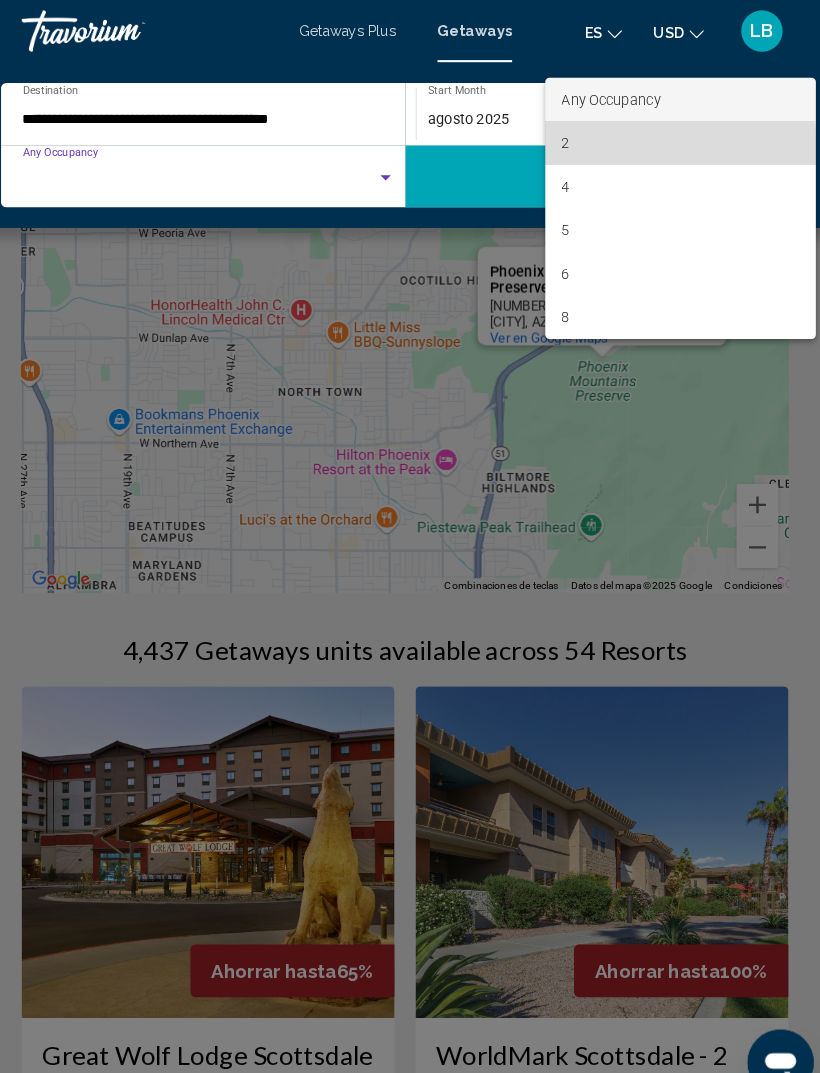 click on "2" at bounding box center (675, 138) 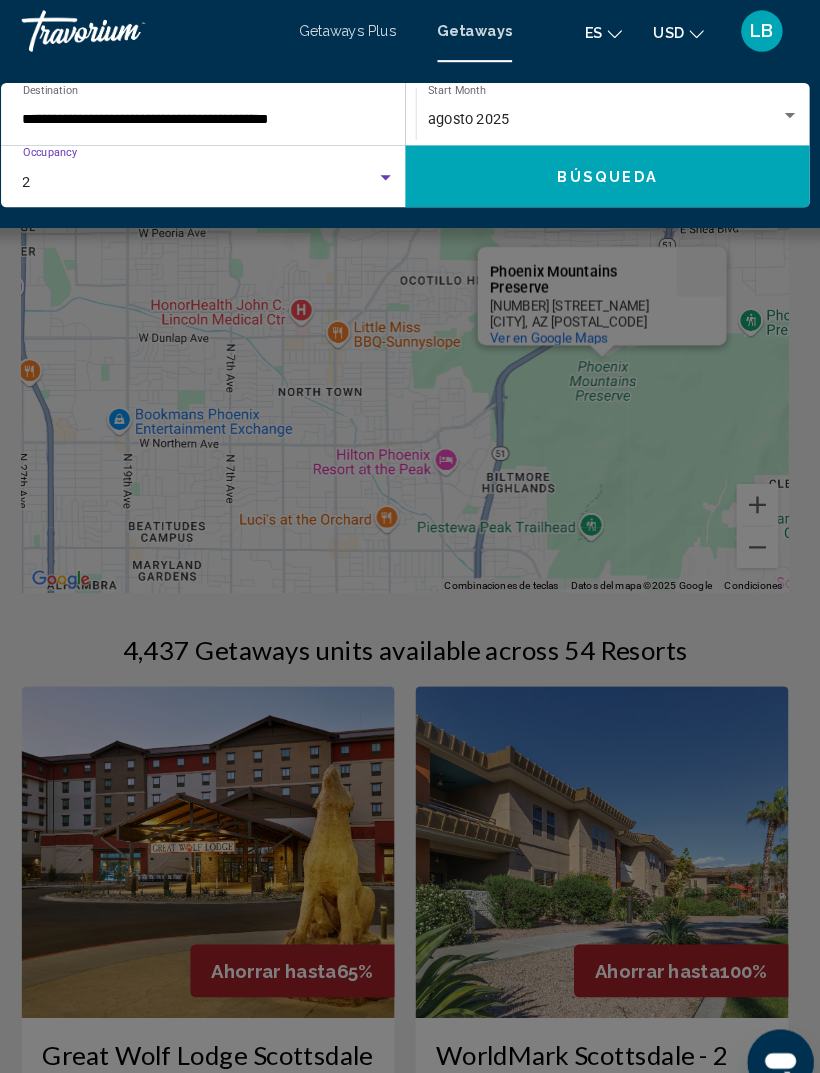 click on "Búsqueda" 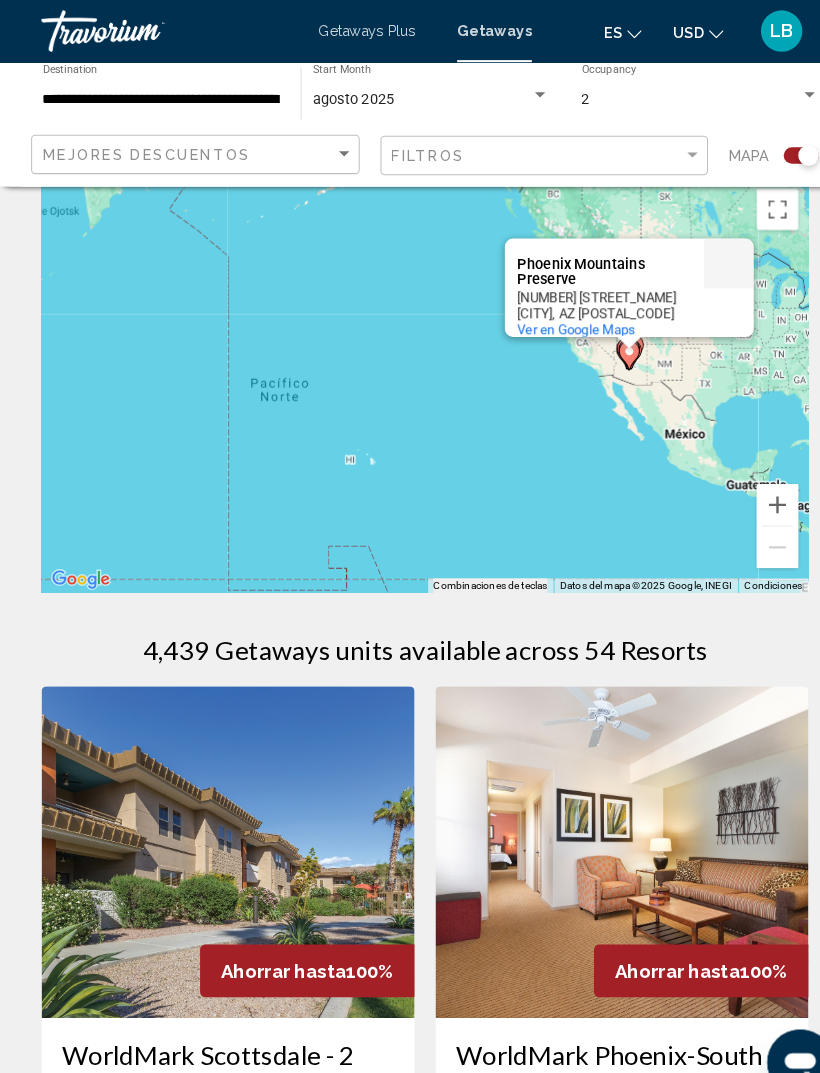 click at bounding box center (750, 487) 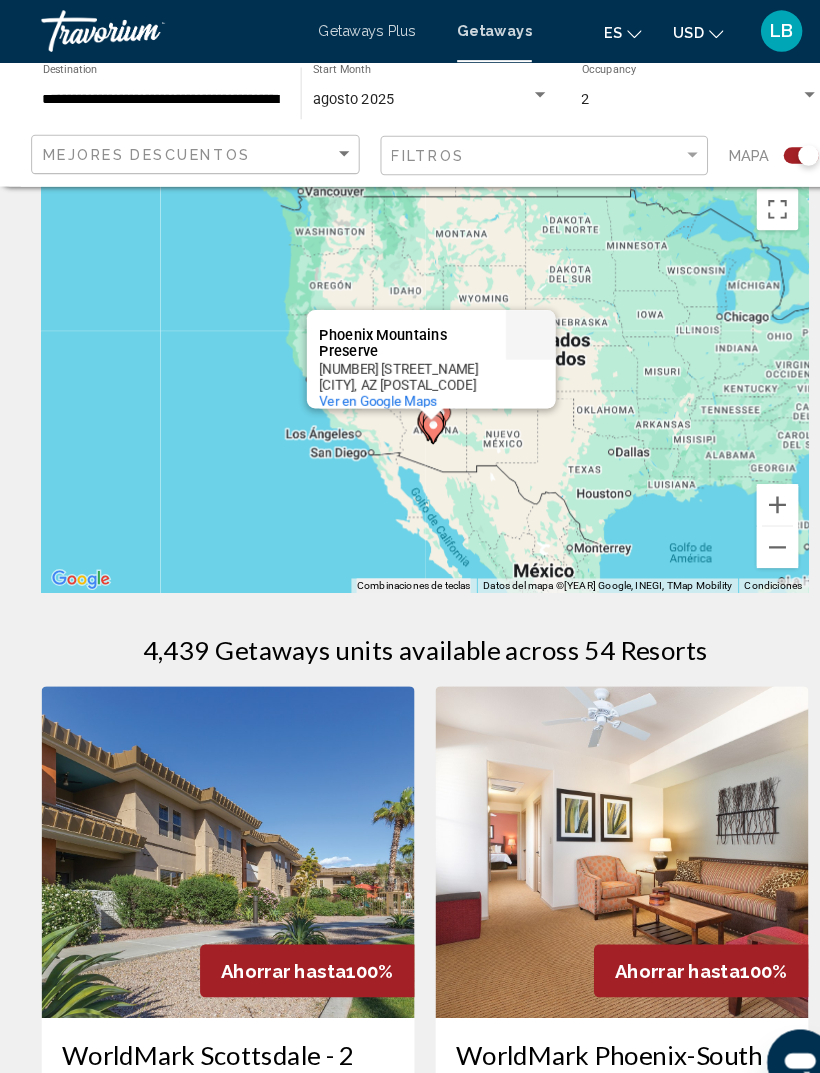 click on "Para activar la función de arrastrar con el teclado, presiona Alt + Intro. Una vez que estés en el estado de arrastrar con el teclado, usa las teclas de flecha para mover el marcador. Para completar la acción, presiona la tecla Intro. Para cancelar, presiona Escape.     Phoenix Mountains Preserve                     Phoenix Mountains Preserve                 2701 Piestewa Peak Dr Phoenix, AZ 85016             Ver en Google Maps" at bounding box center (410, 372) 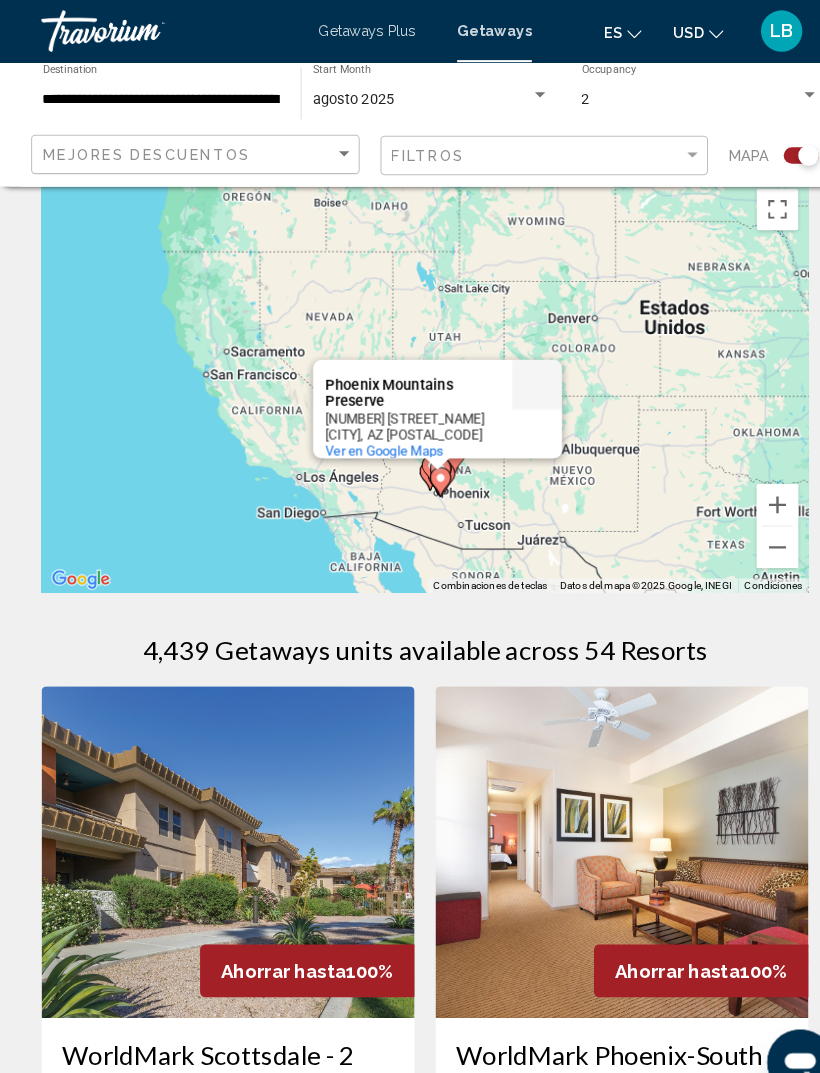 click at bounding box center (750, 487) 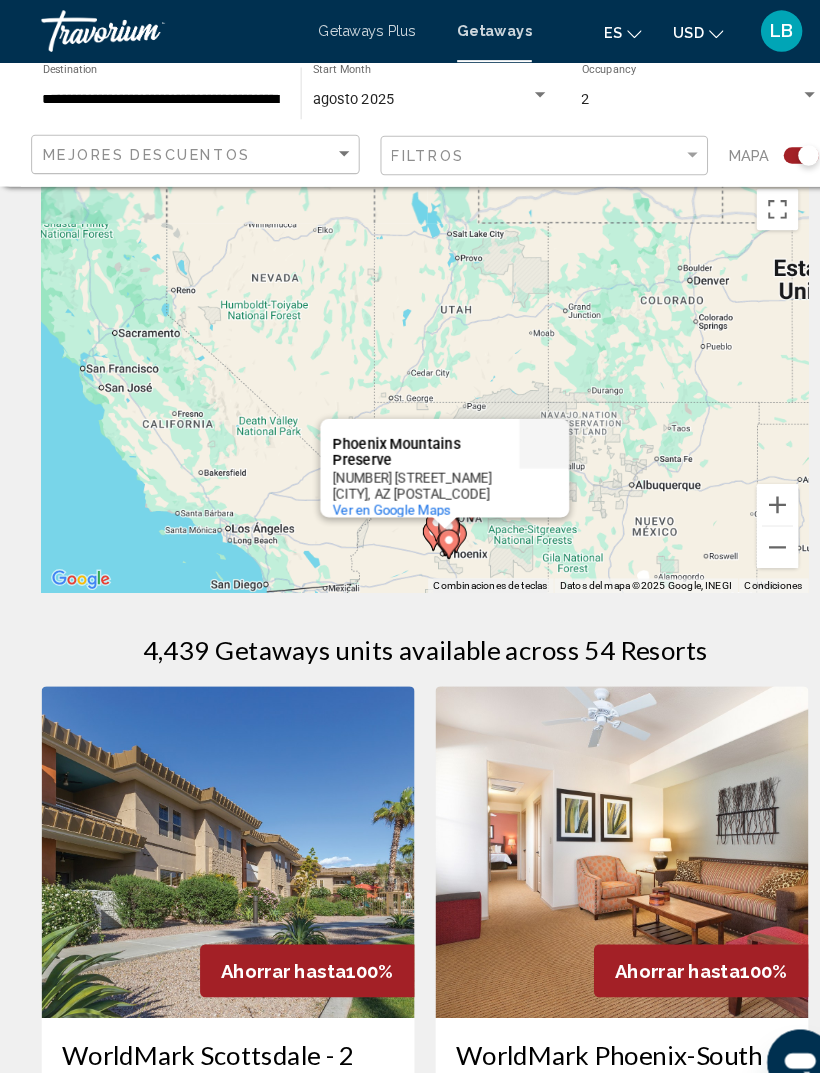 click on "Para activar la función de arrastrar con el teclado, presiona Alt + Intro. Una vez que estés en el estado de arrastrar con el teclado, usa las teclas de flecha para mover el marcador. Para completar la acción, presiona la tecla Intro. Para cancelar, presiona Escape.     Phoenix Mountains Preserve                     Phoenix Mountains Preserve                 2701 Piestewa Peak Dr Phoenix, AZ 85016             Ver en Google Maps" at bounding box center [410, 372] 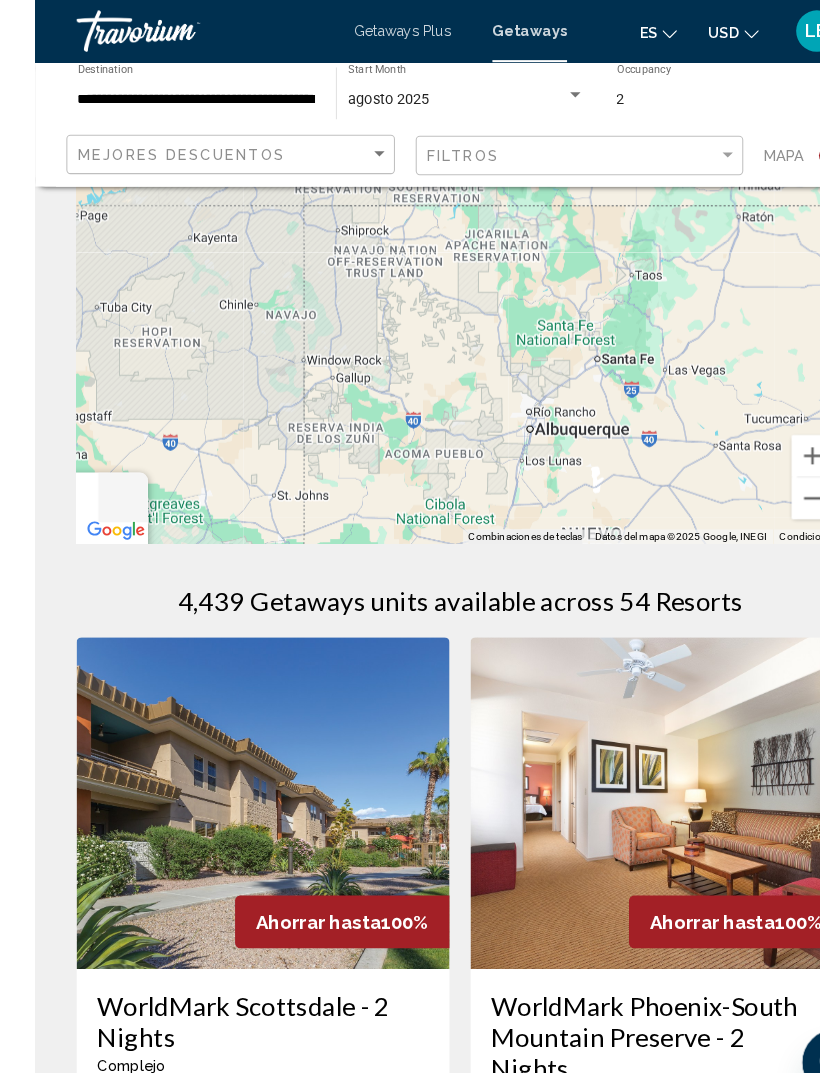 scroll, scrollTop: 166, scrollLeft: 0, axis: vertical 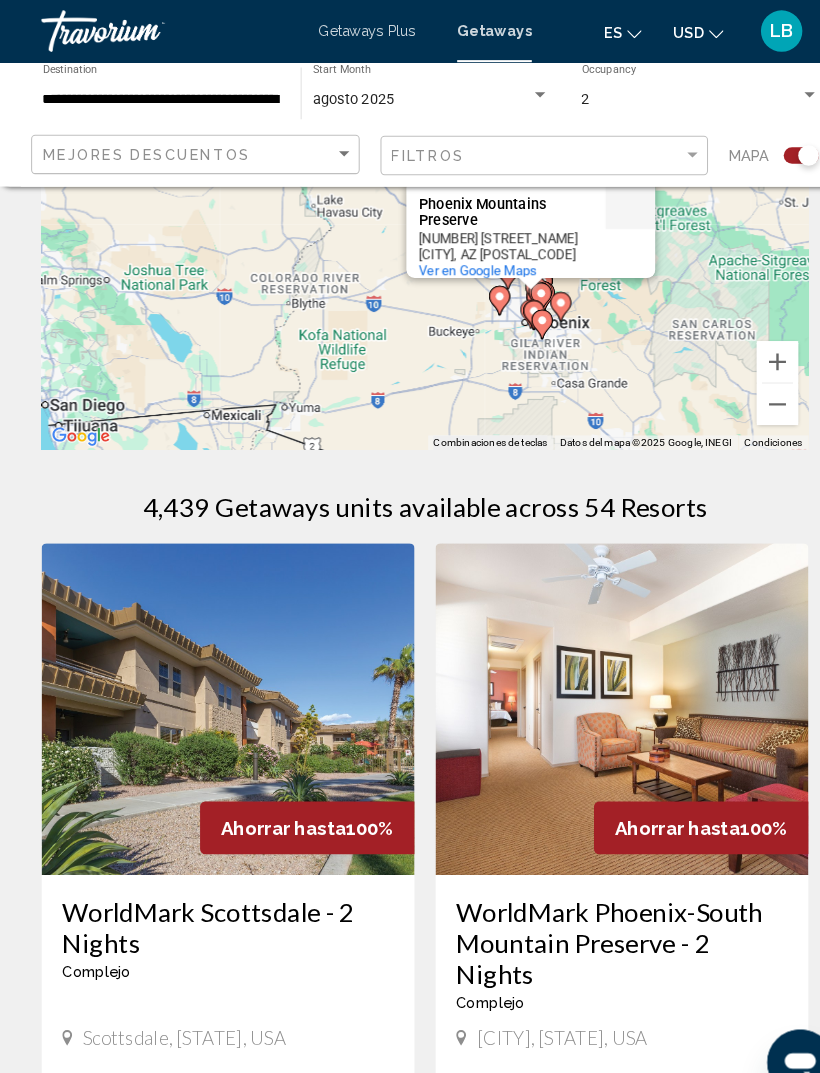click on "Para activar la función de arrastrar con el teclado, presiona Alt + Intro. Una vez que estés en el estado de arrastrar con el teclado, usa las teclas de flecha para mover el marcador. Para completar la acción, presiona la tecla Intro. Para cancelar, presiona Escape.     Phoenix Mountains Preserve                     Phoenix Mountains Preserve                 2701 Piestewa Peak Dr Phoenix, AZ 85016             Ver en Google Maps" at bounding box center (410, 234) 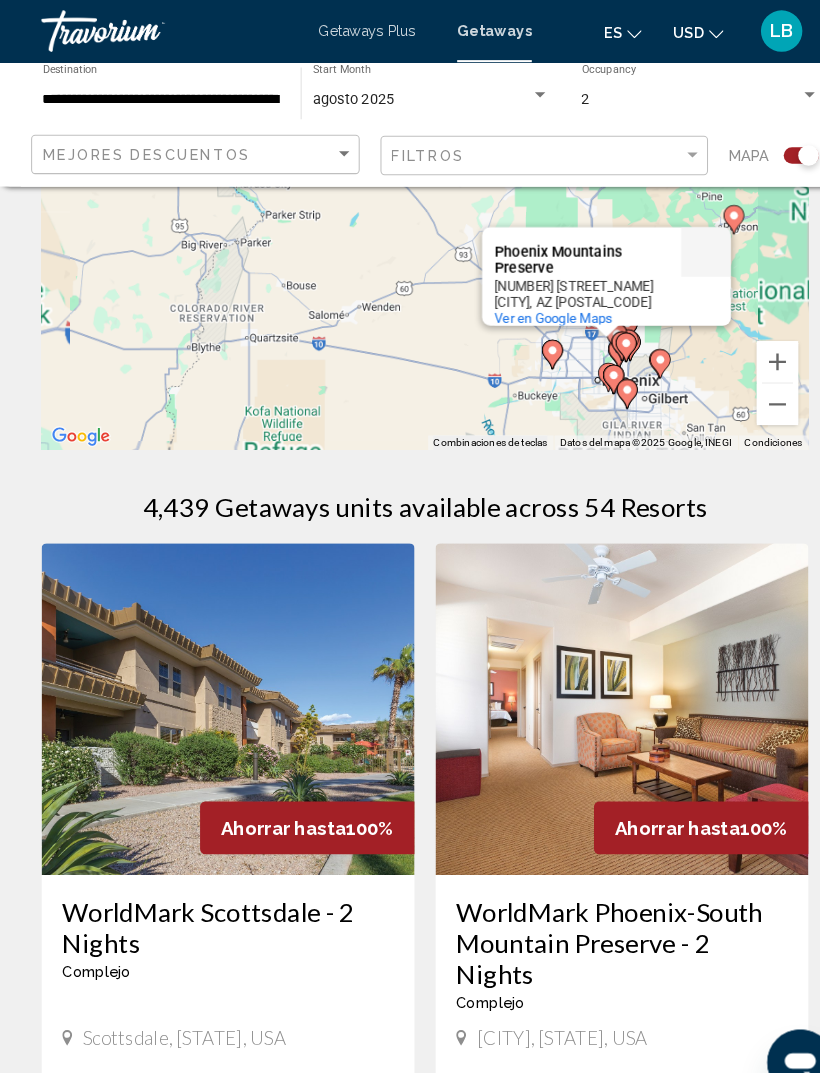 click at bounding box center (750, 349) 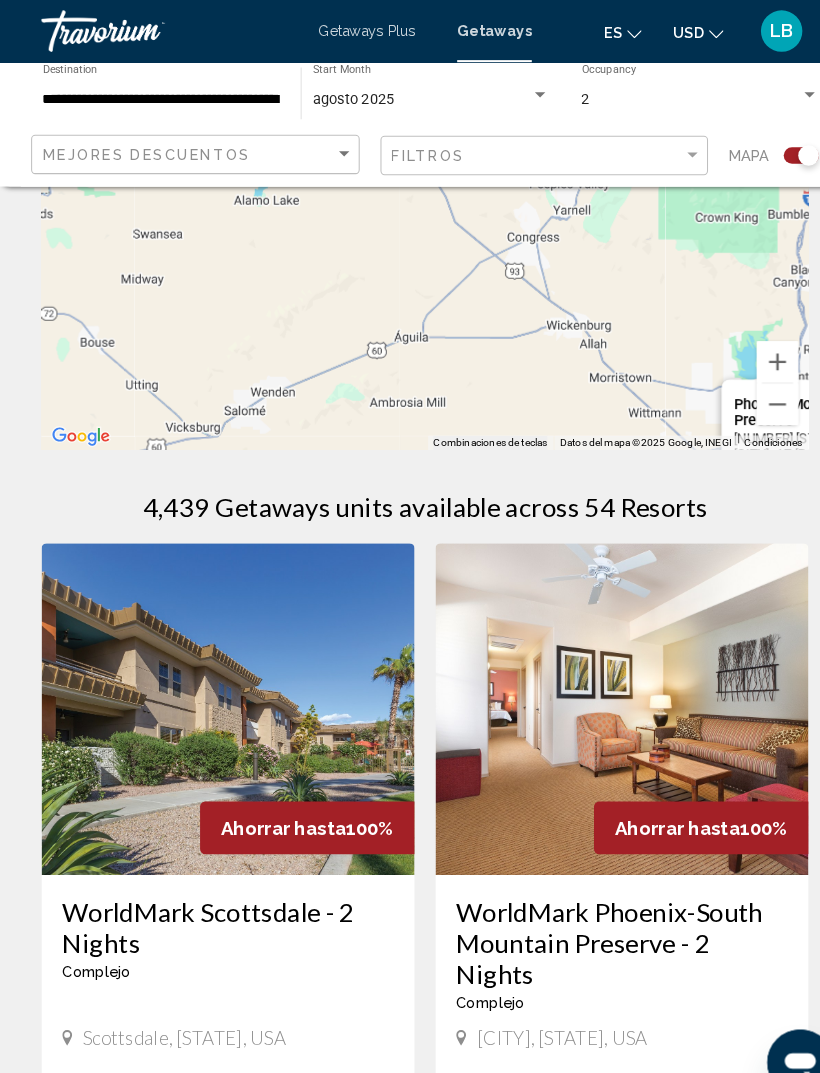 scroll, scrollTop: 165, scrollLeft: 0, axis: vertical 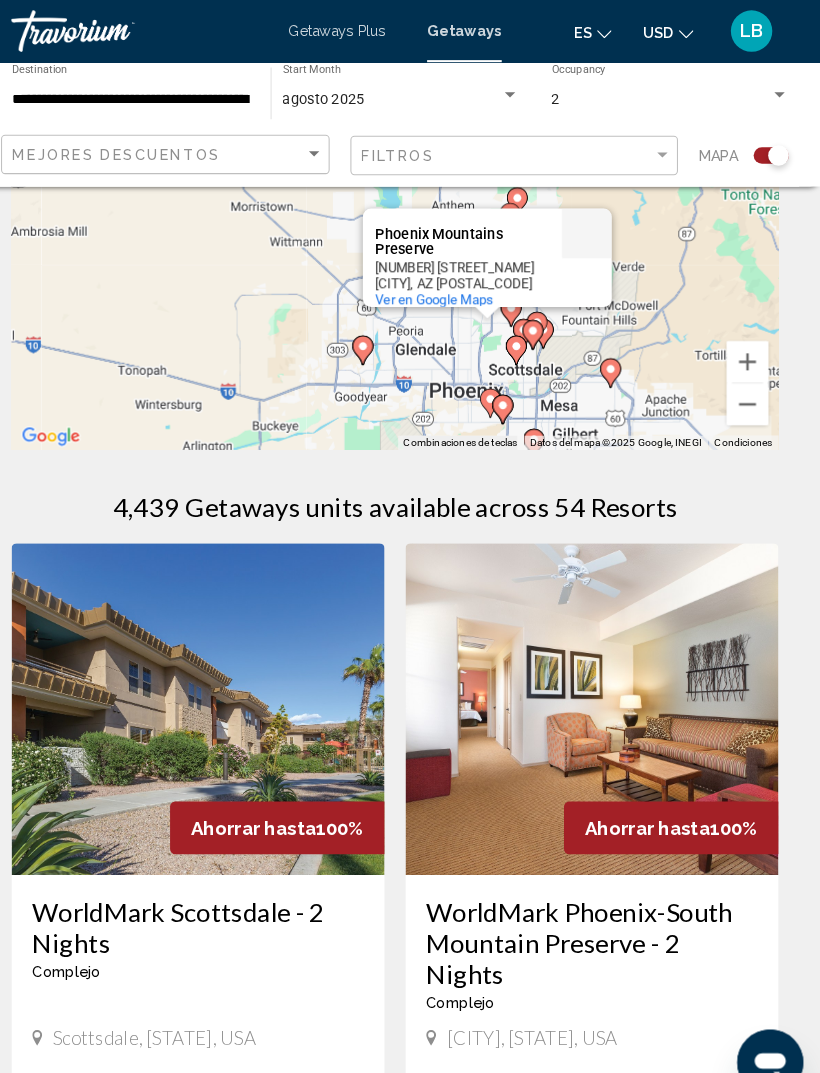 click on "Phoenix, AZ 85016" at bounding box center [481, 273] 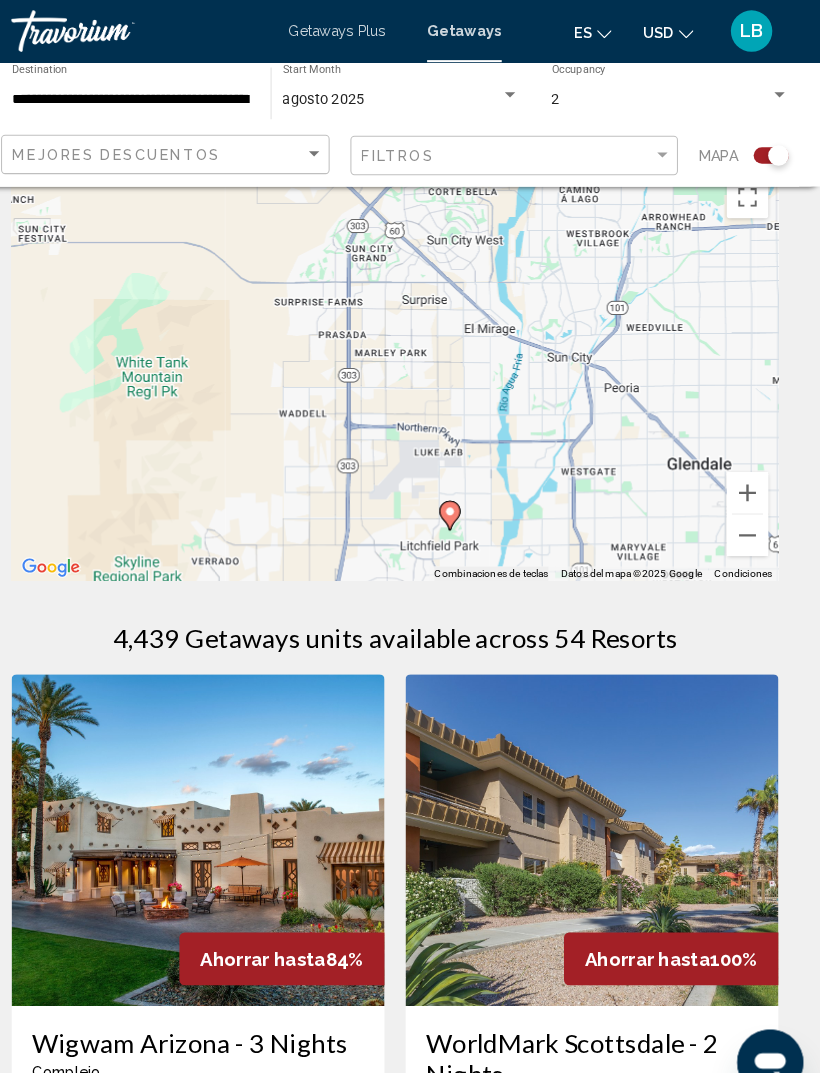 click on "Para activar la función de arrastrar con el teclado, presiona Alt + Intro. Una vez que estés en el estado de arrastrar con el teclado, usa las teclas de flecha para mover el marcador. Para completar la acción, presiona la tecla Intro. Para cancelar, presiona Escape." at bounding box center [410, 360] 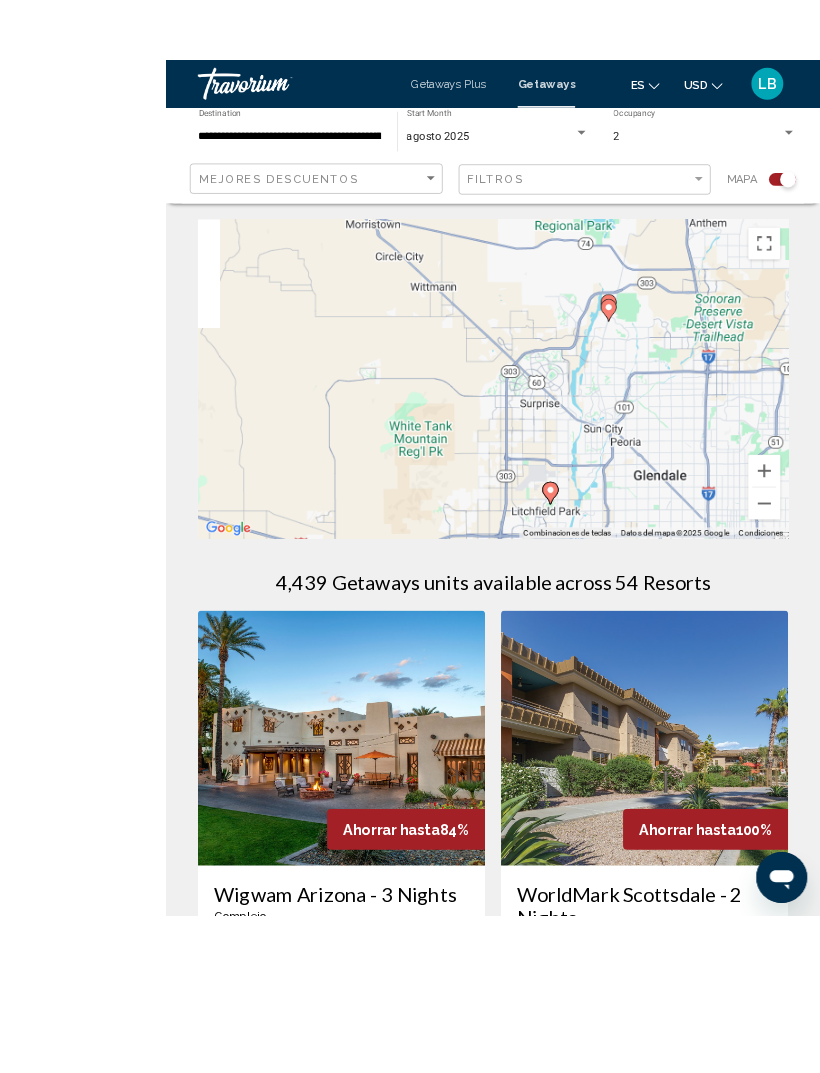 scroll, scrollTop: 37, scrollLeft: 0, axis: vertical 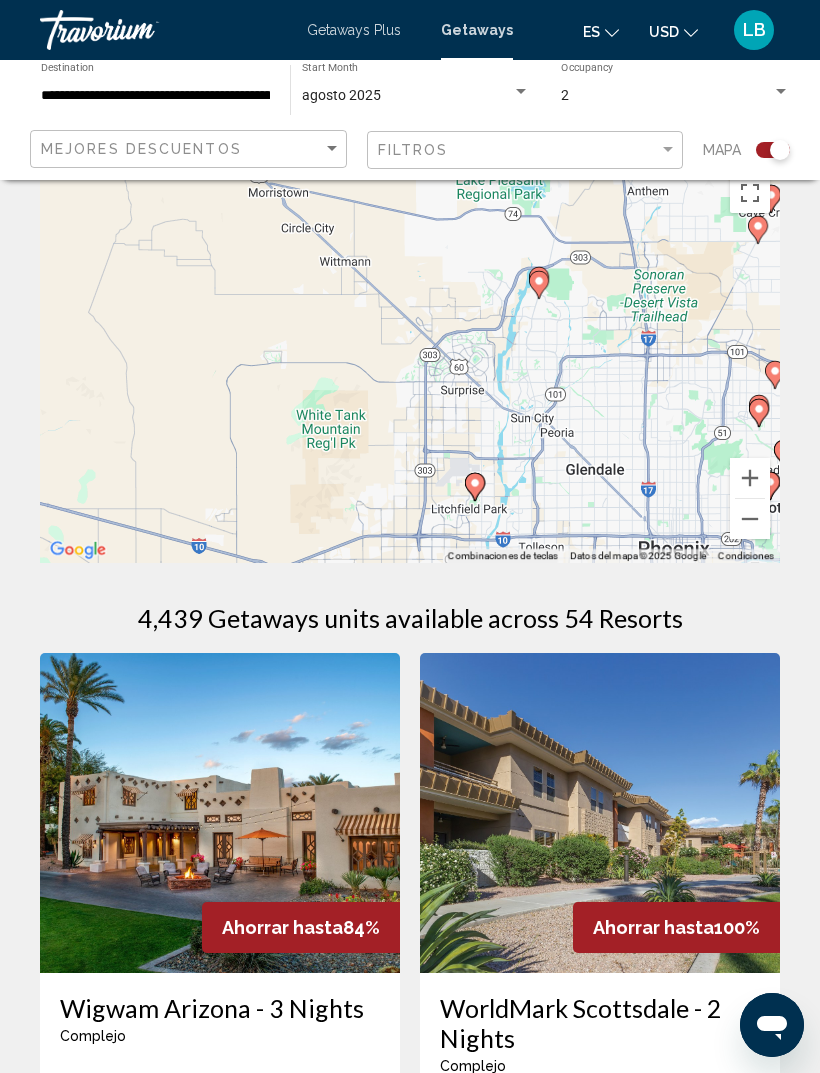 click on "**********" 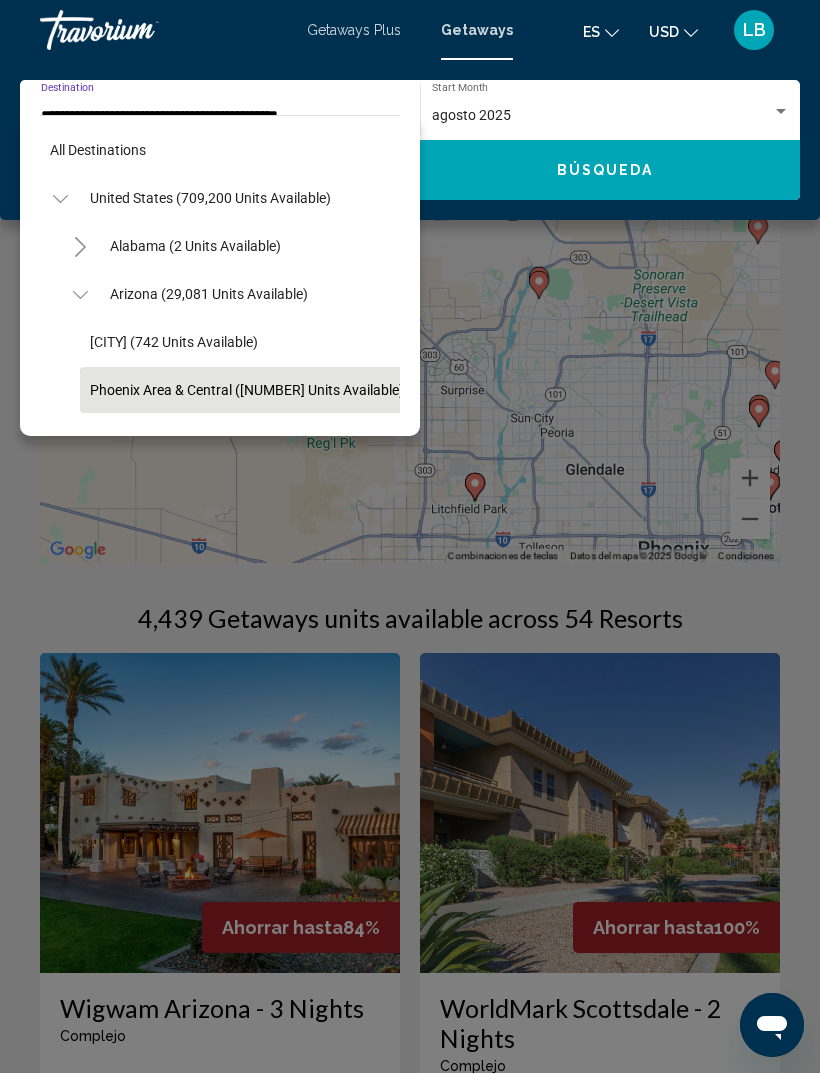 scroll, scrollTop: 119, scrollLeft: 0, axis: vertical 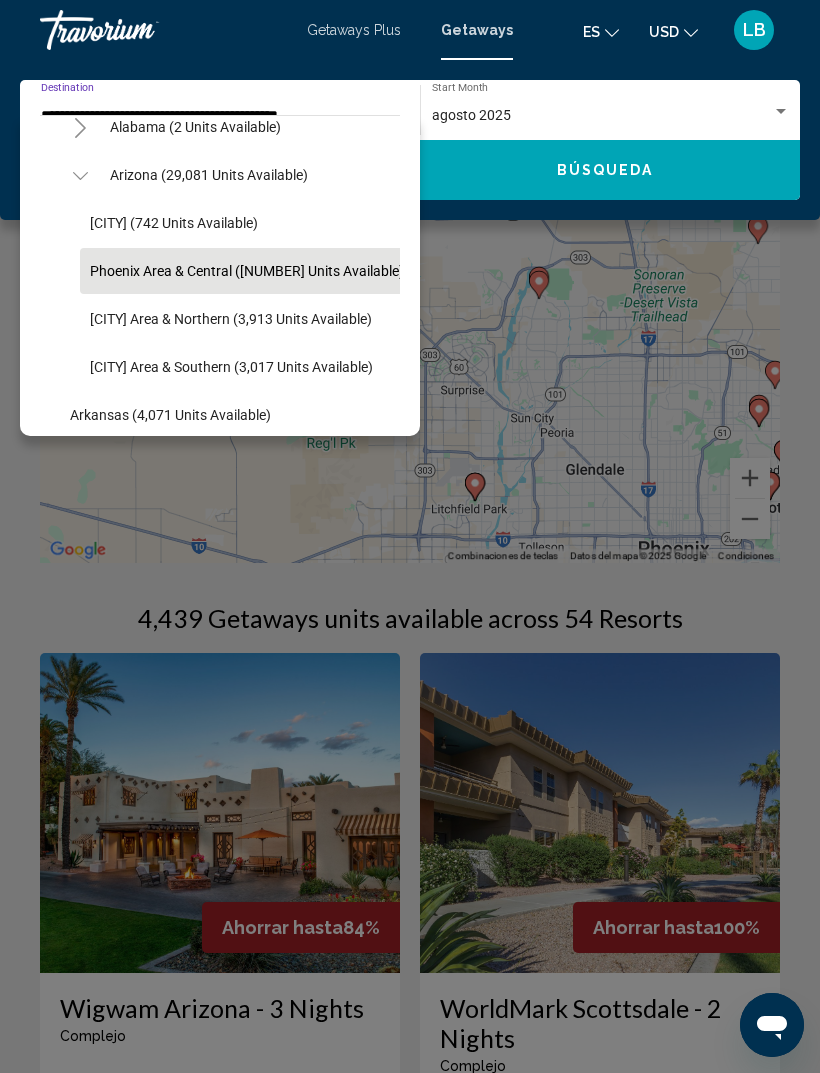 click on "Arizona (29,081 units available)" 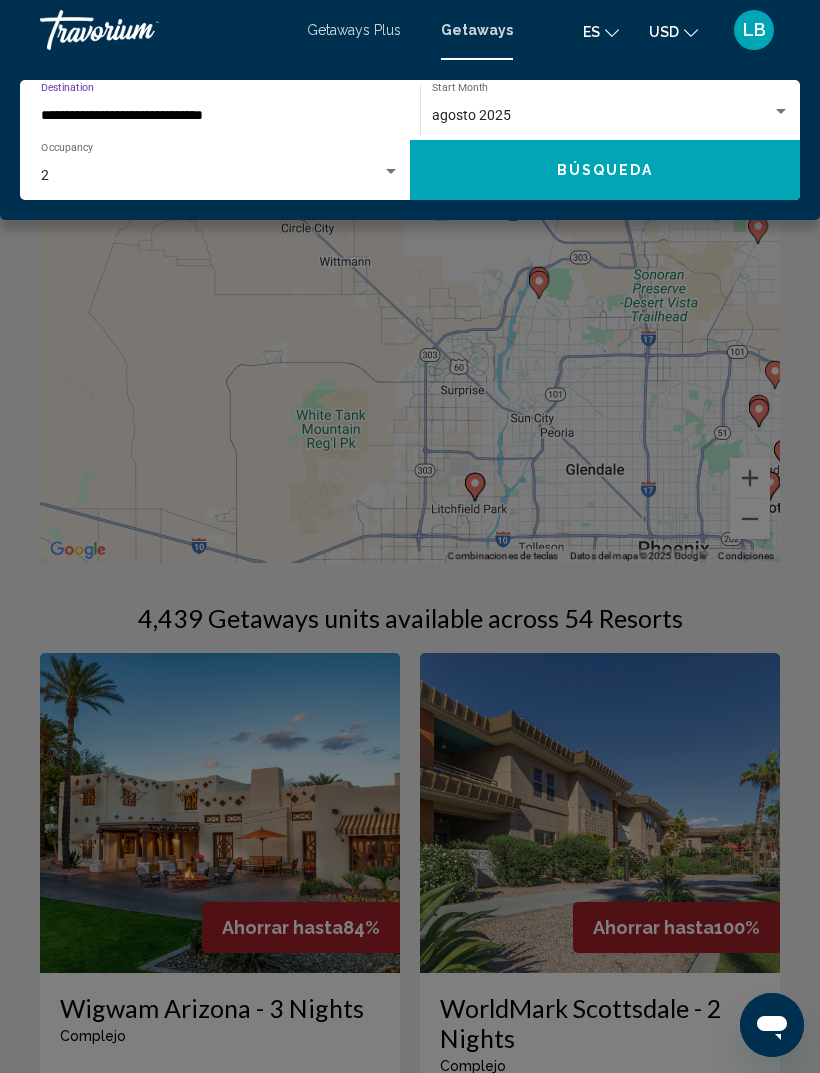 click on "2" at bounding box center [220, 176] 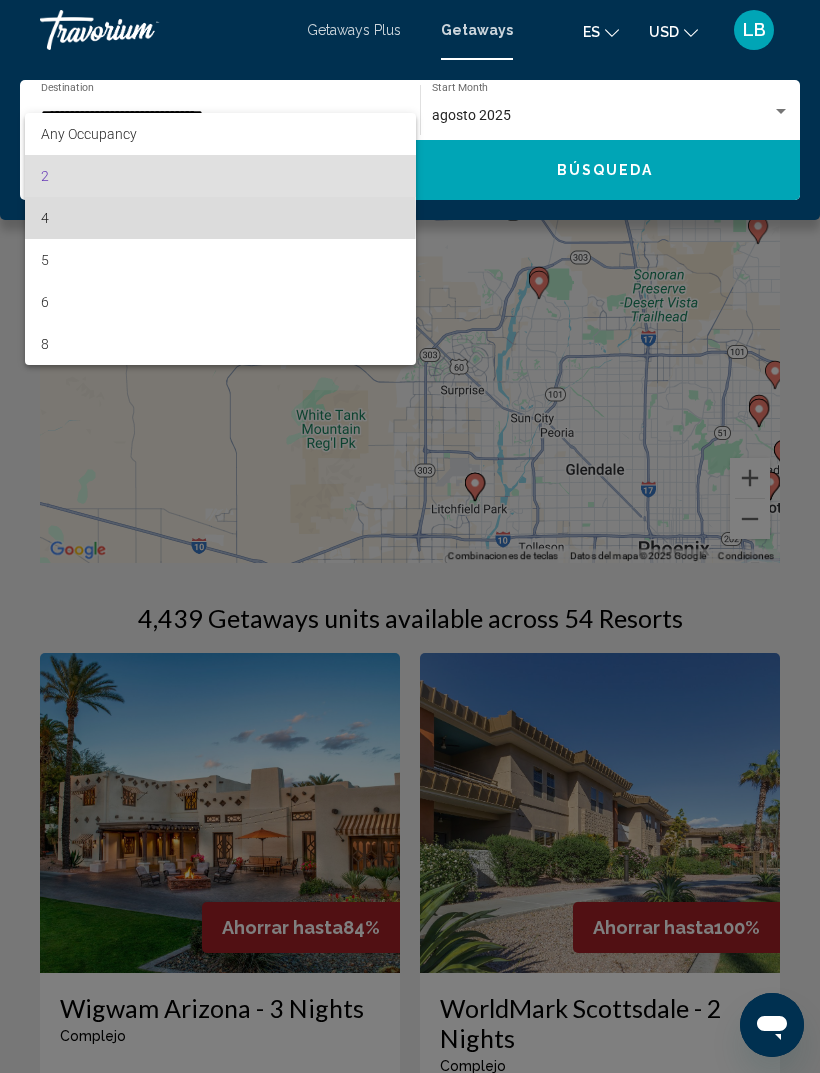click on "4" at bounding box center (220, 218) 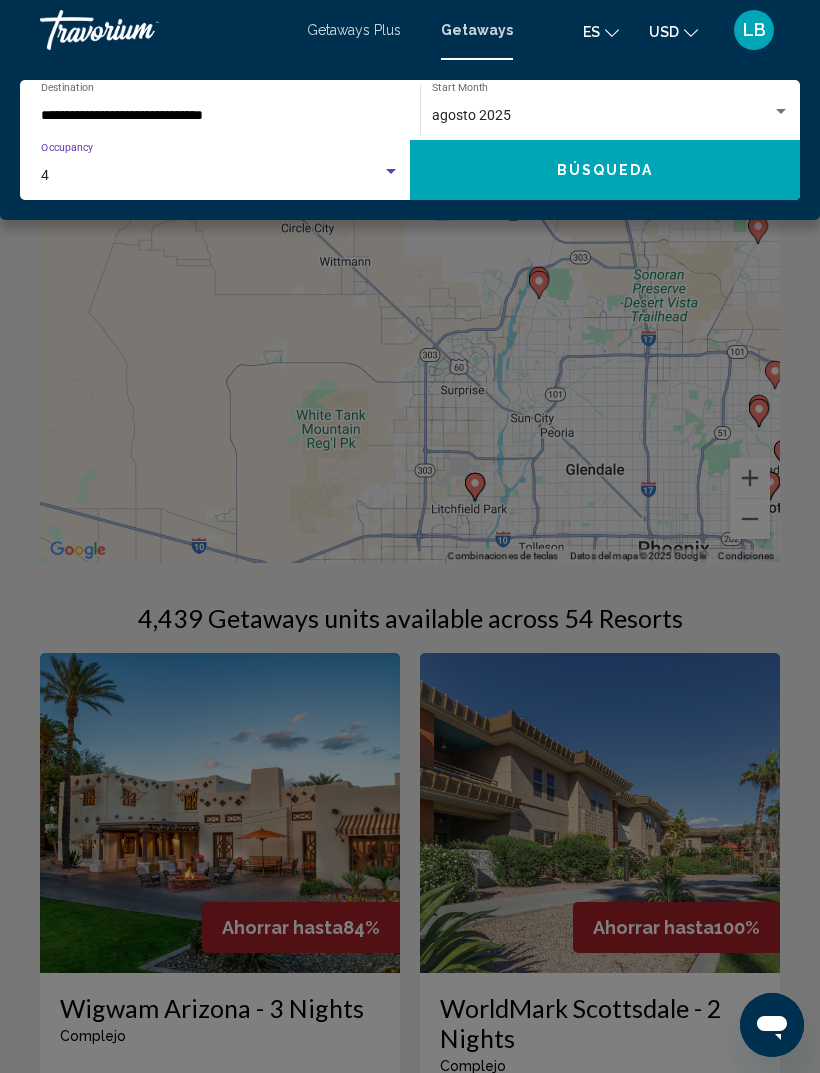 click on "Búsqueda" 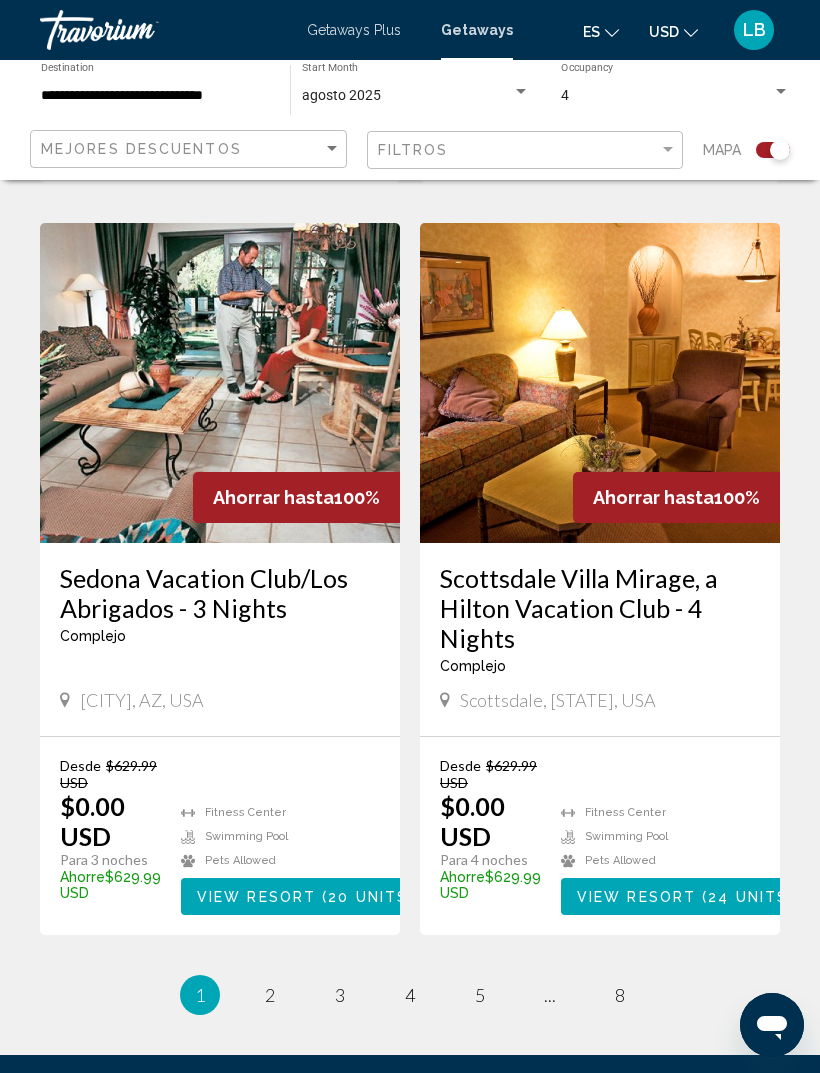 scroll, scrollTop: 4281, scrollLeft: 0, axis: vertical 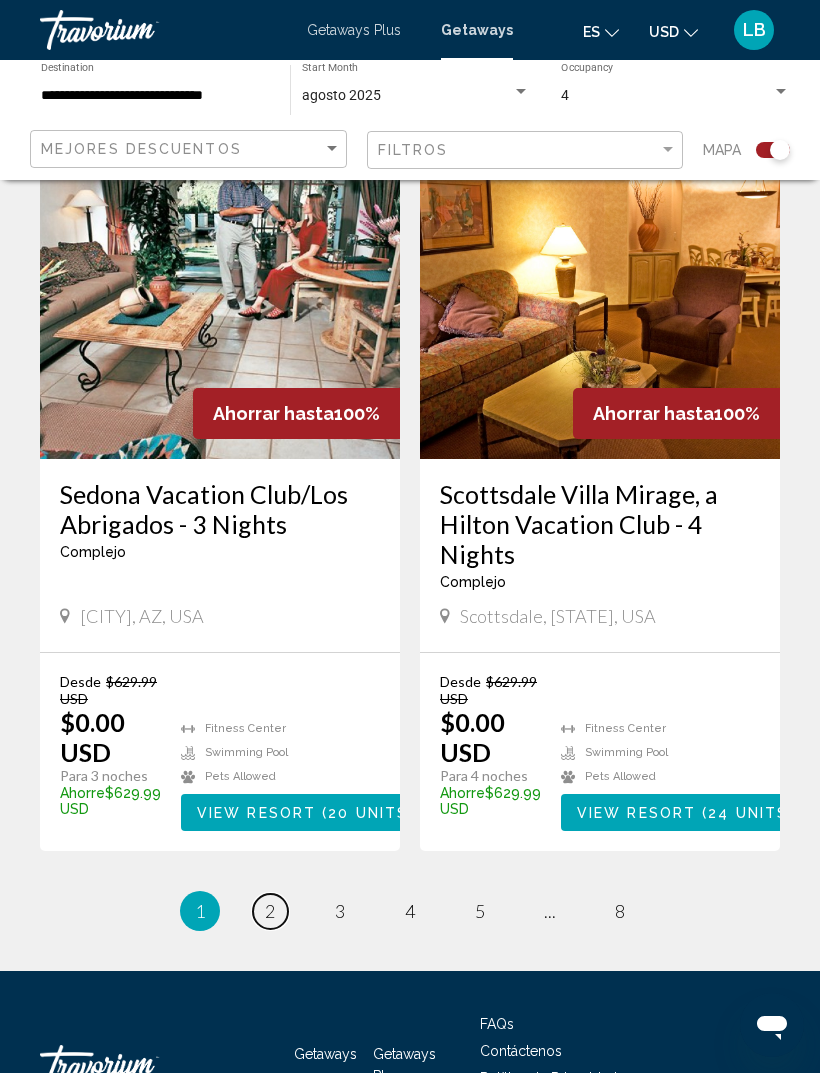 click on "page  2" at bounding box center [270, 911] 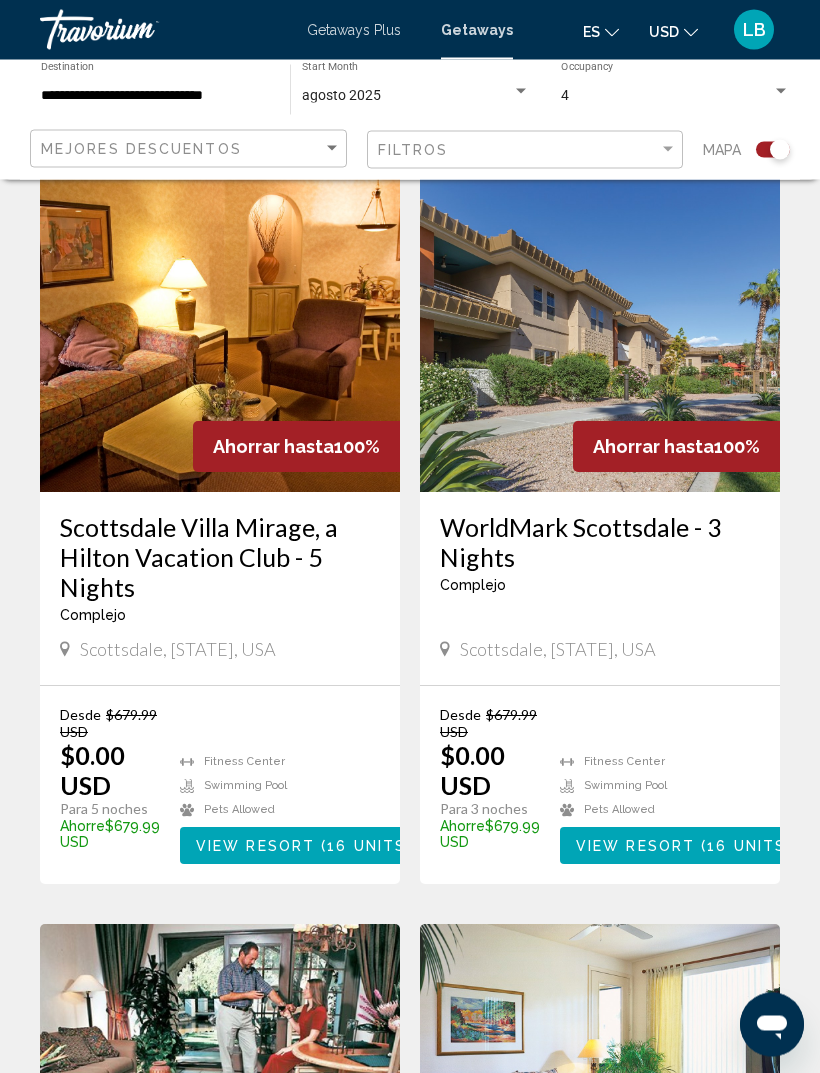 scroll, scrollTop: 1224, scrollLeft: 0, axis: vertical 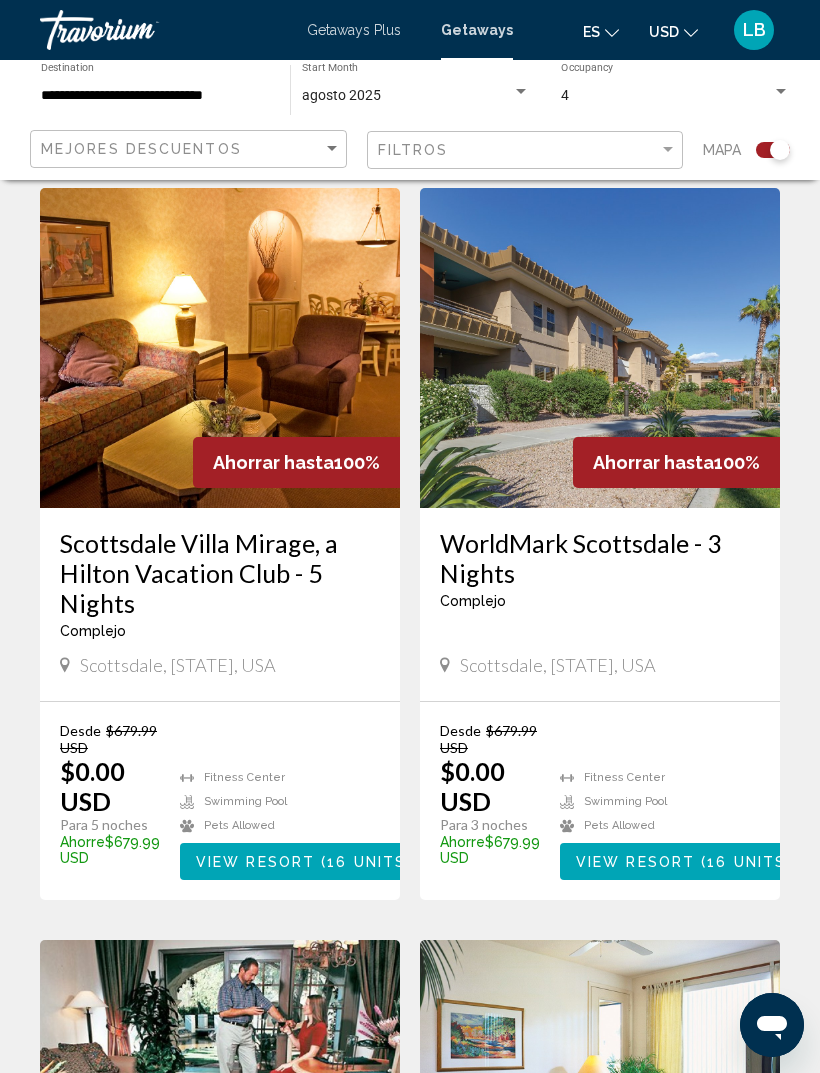 click 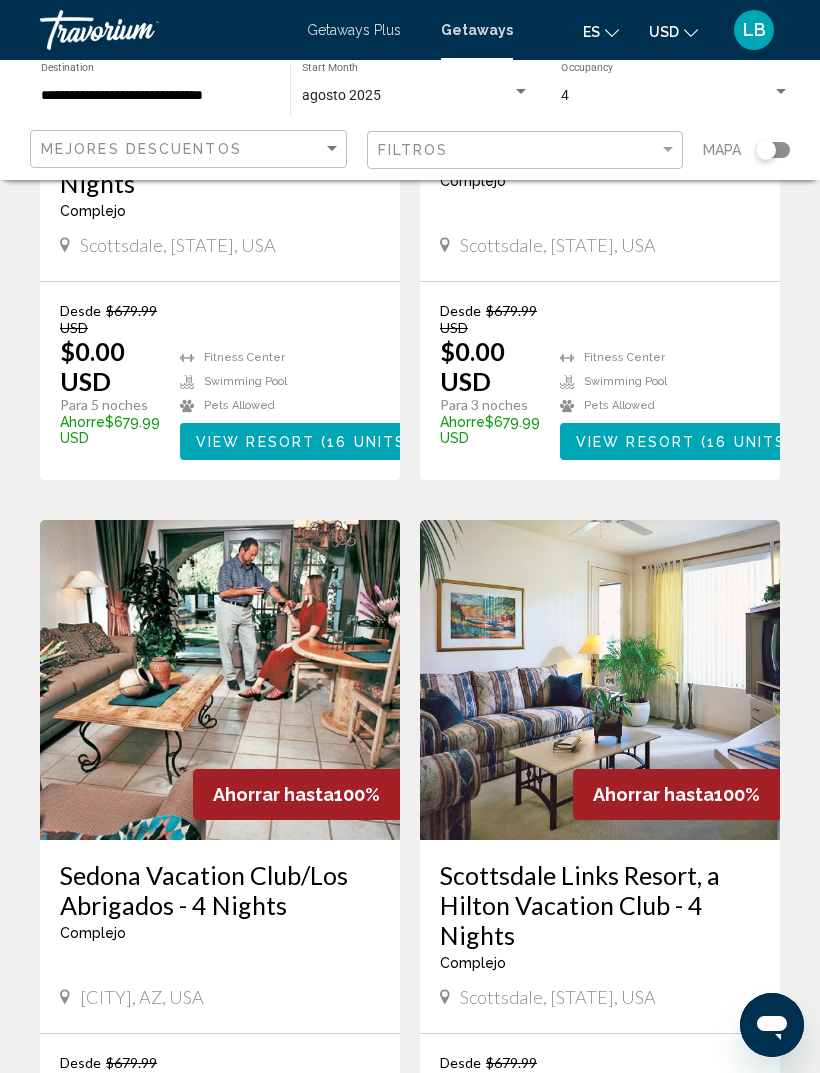 click 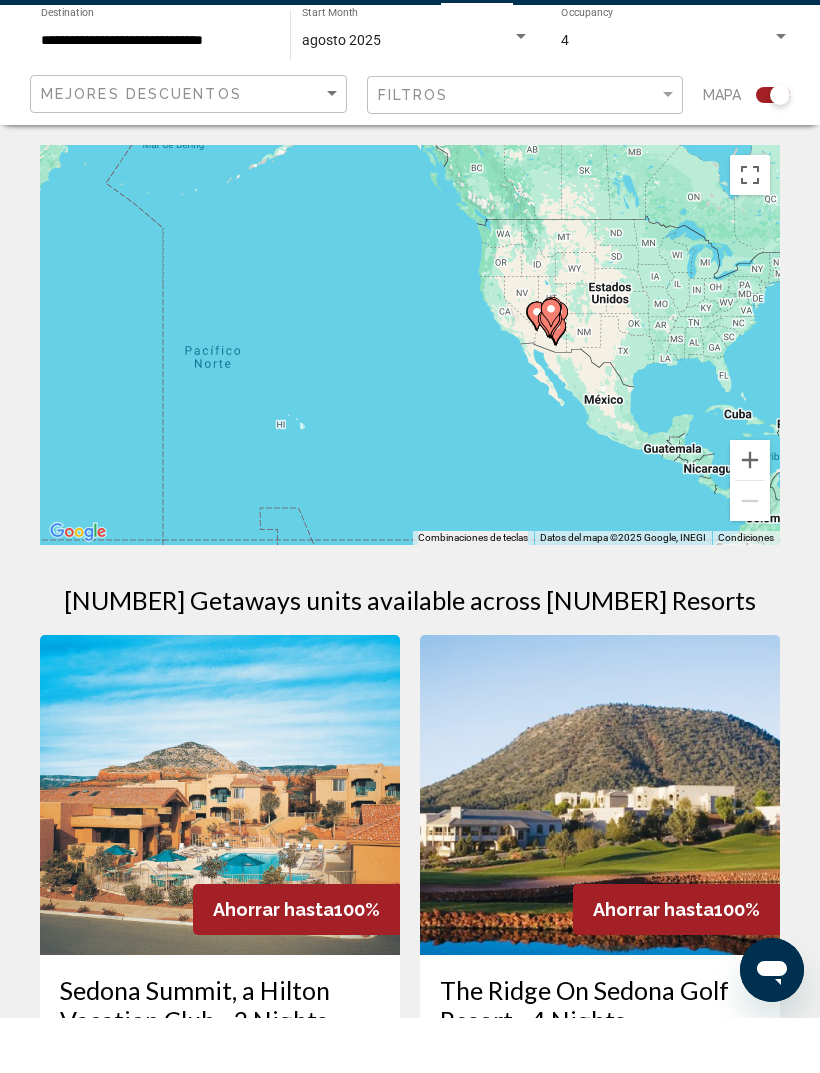 scroll, scrollTop: 56, scrollLeft: 0, axis: vertical 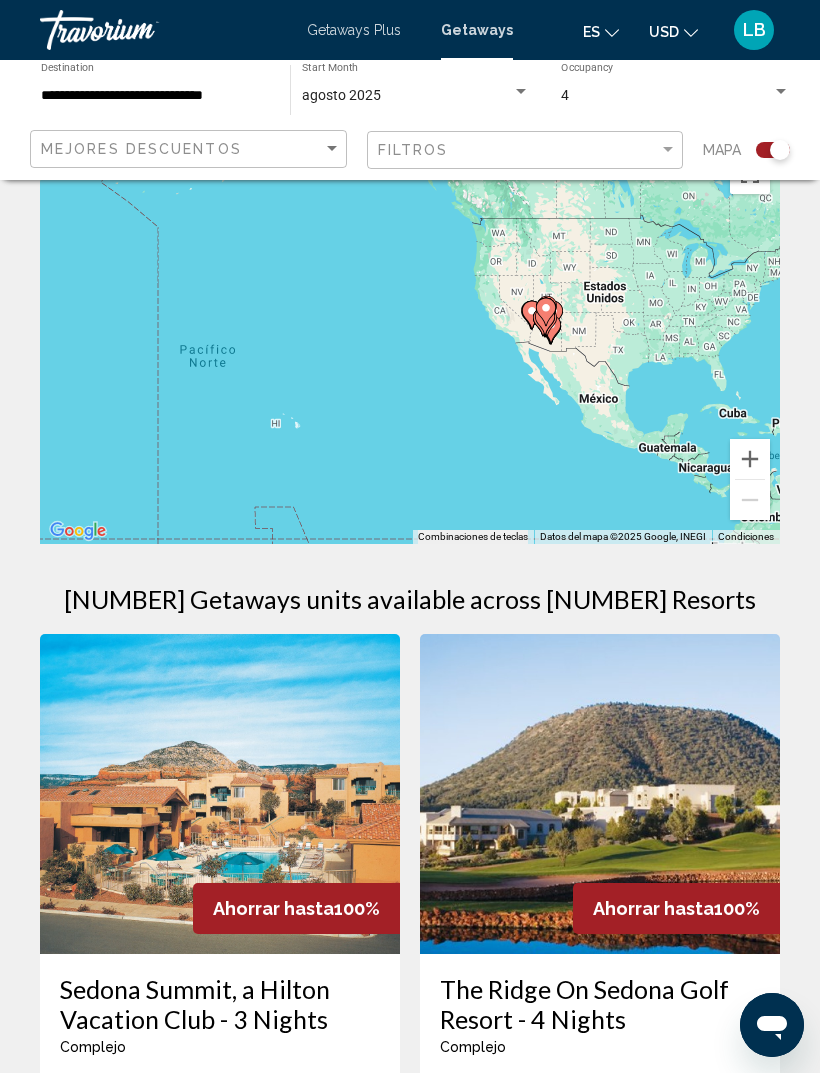 click at bounding box center (750, 459) 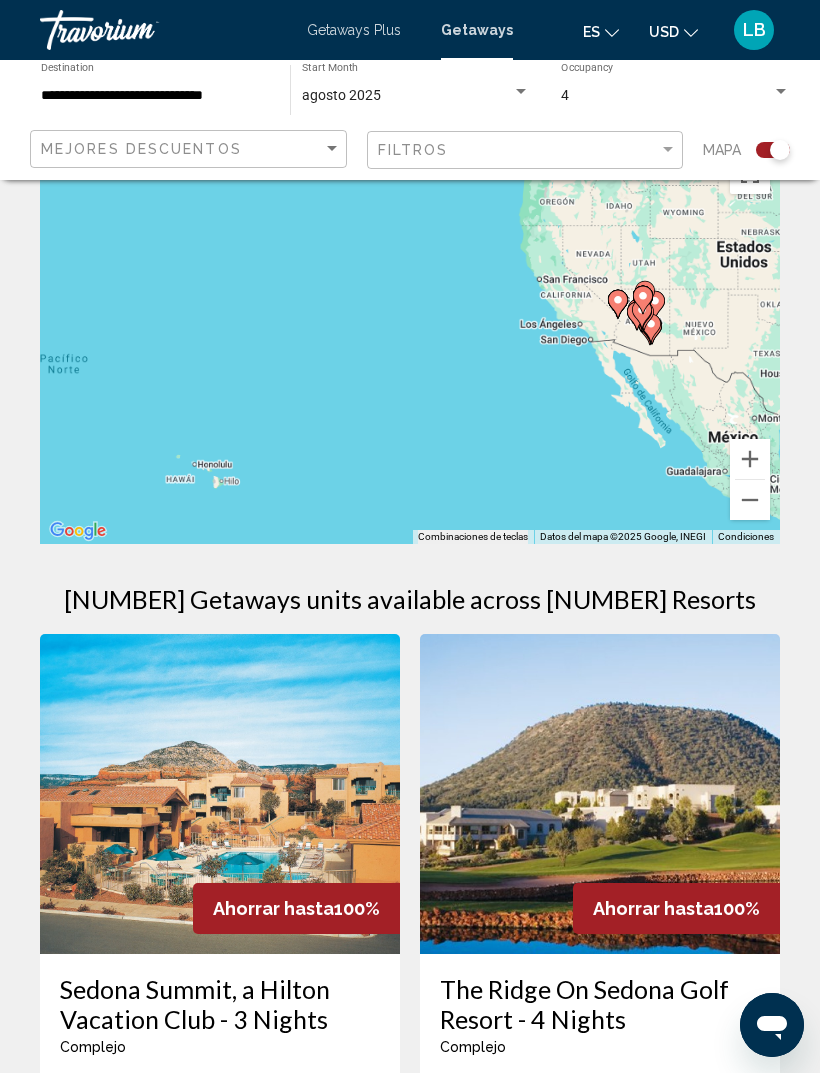 click on "Para activar la función de arrastrar con el teclado, presiona Alt + Intro. Una vez que estés en el estado de arrastrar con el teclado, usa las teclas de flecha para mover el marcador. Para completar la acción, presiona la tecla Intro. Para cancelar, presiona Escape." at bounding box center (410, 344) 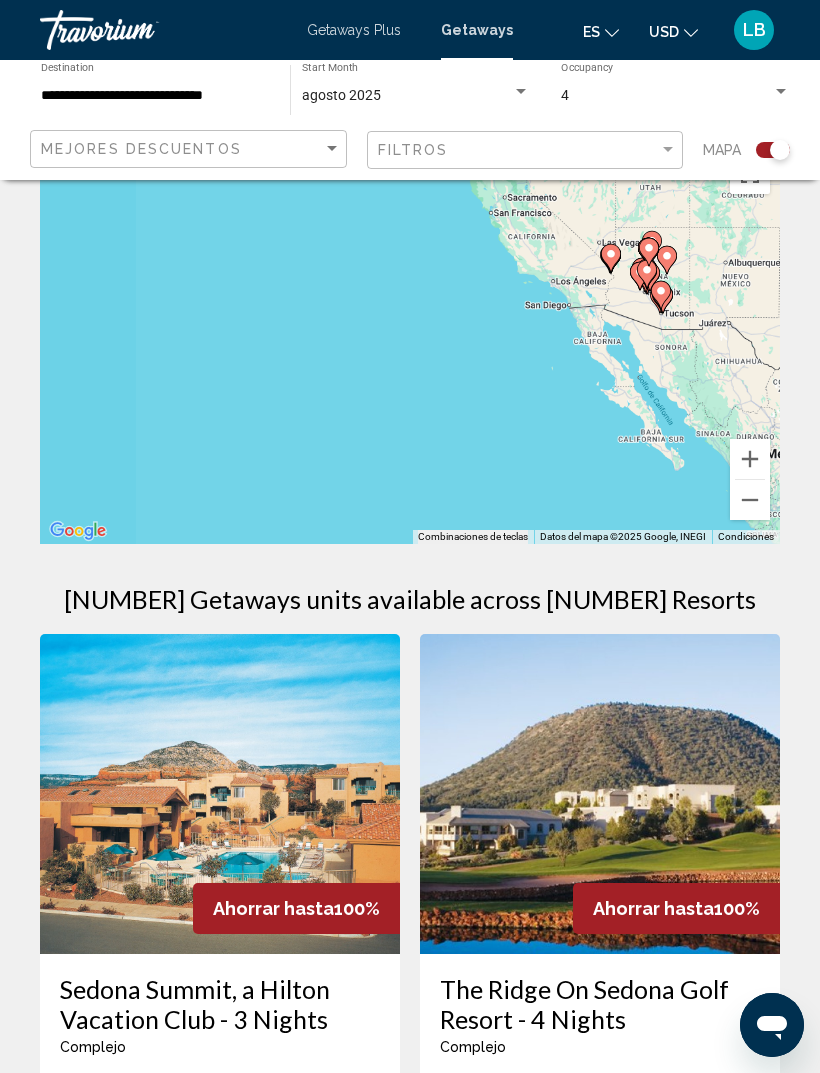 click at bounding box center (750, 459) 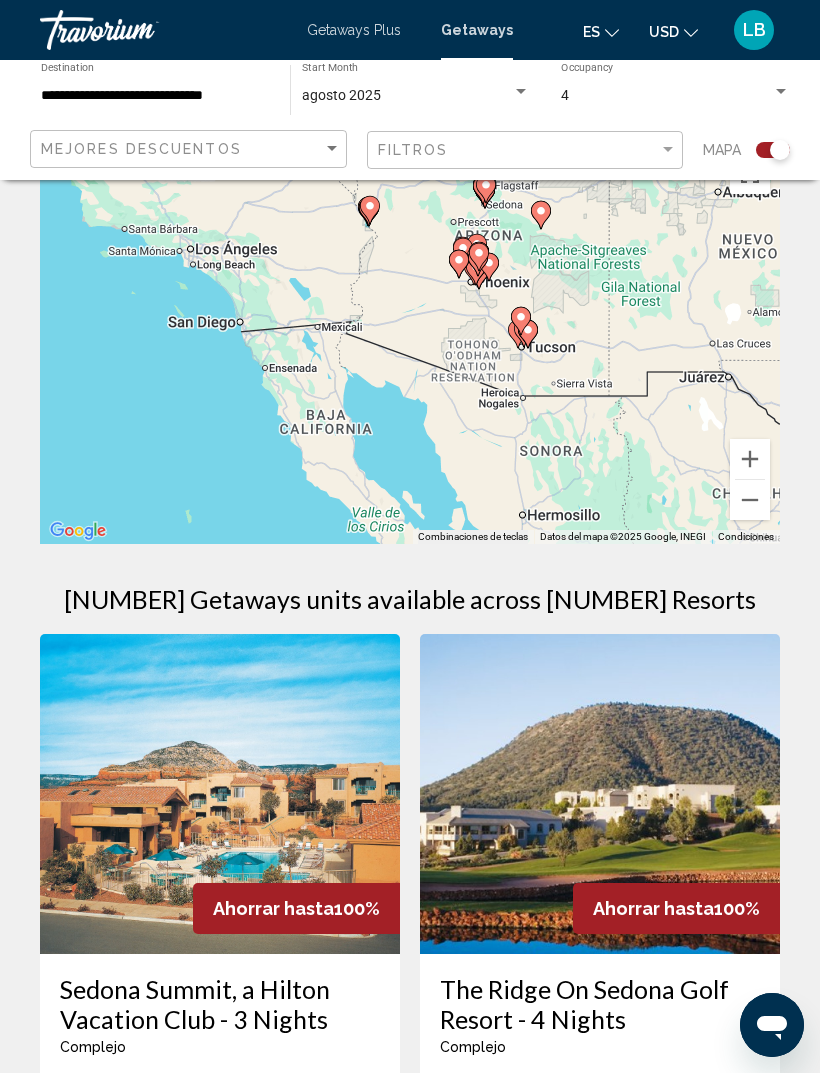click at bounding box center [750, 459] 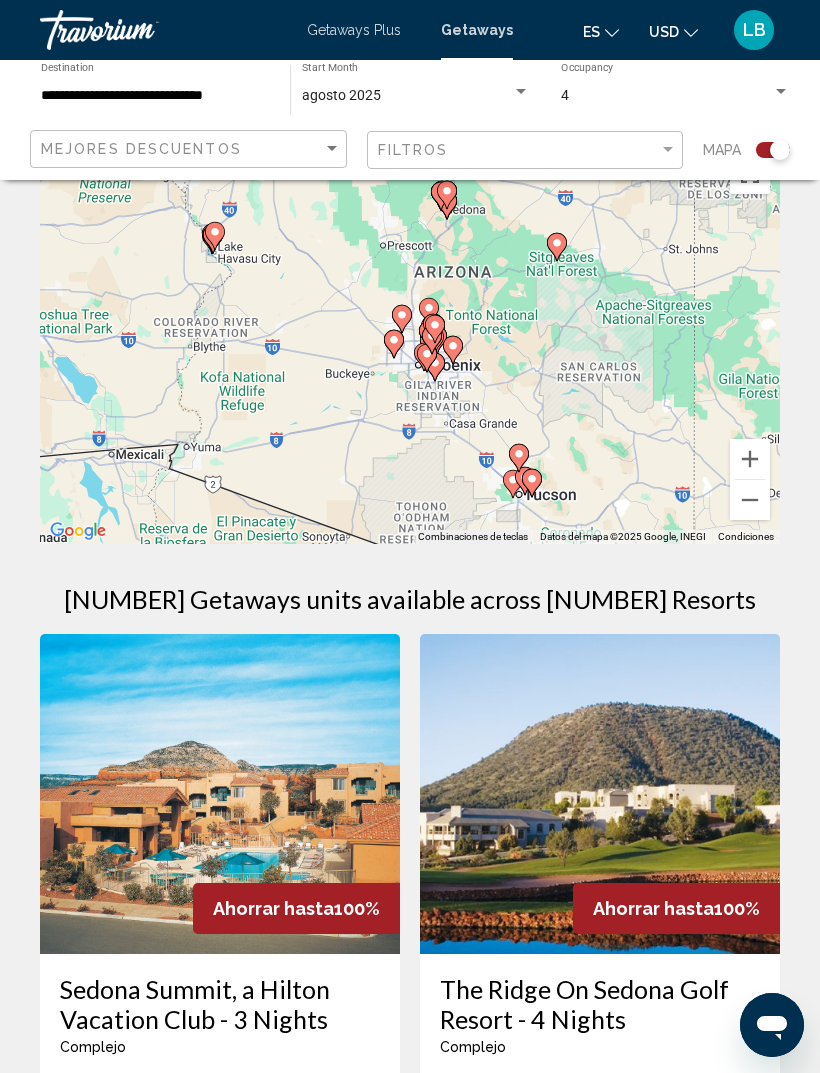 click at bounding box center (750, 459) 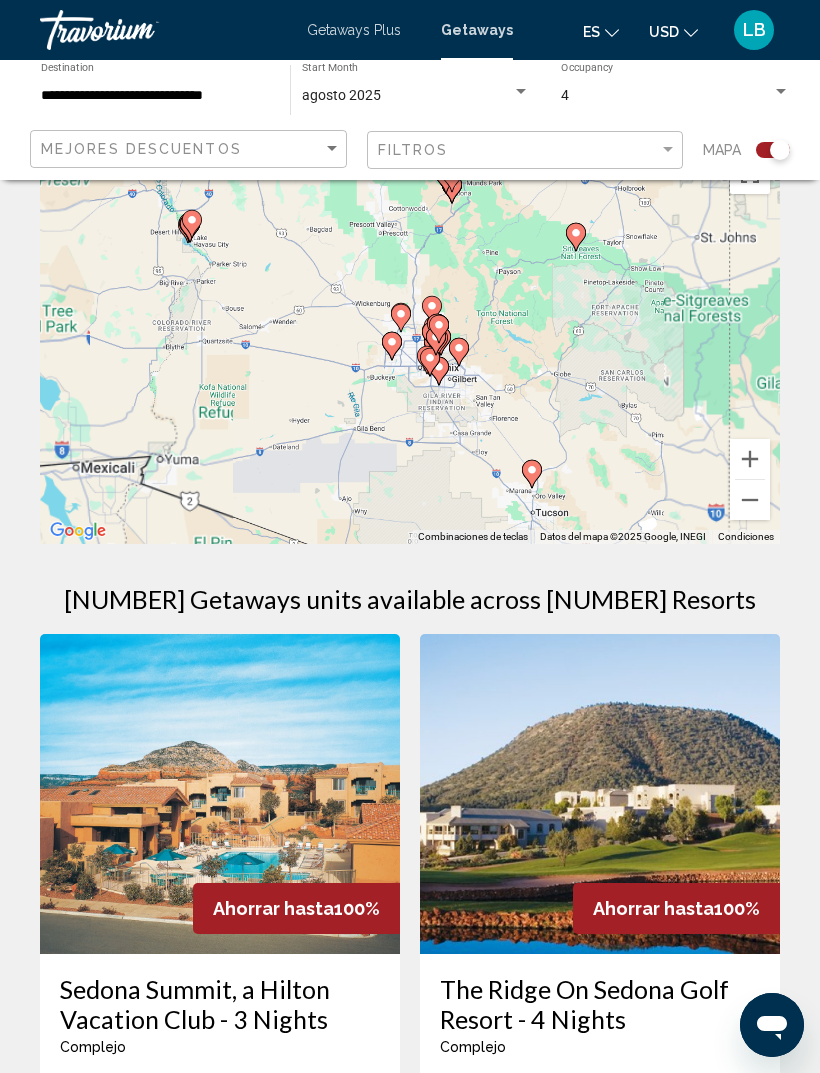 click at bounding box center (750, 459) 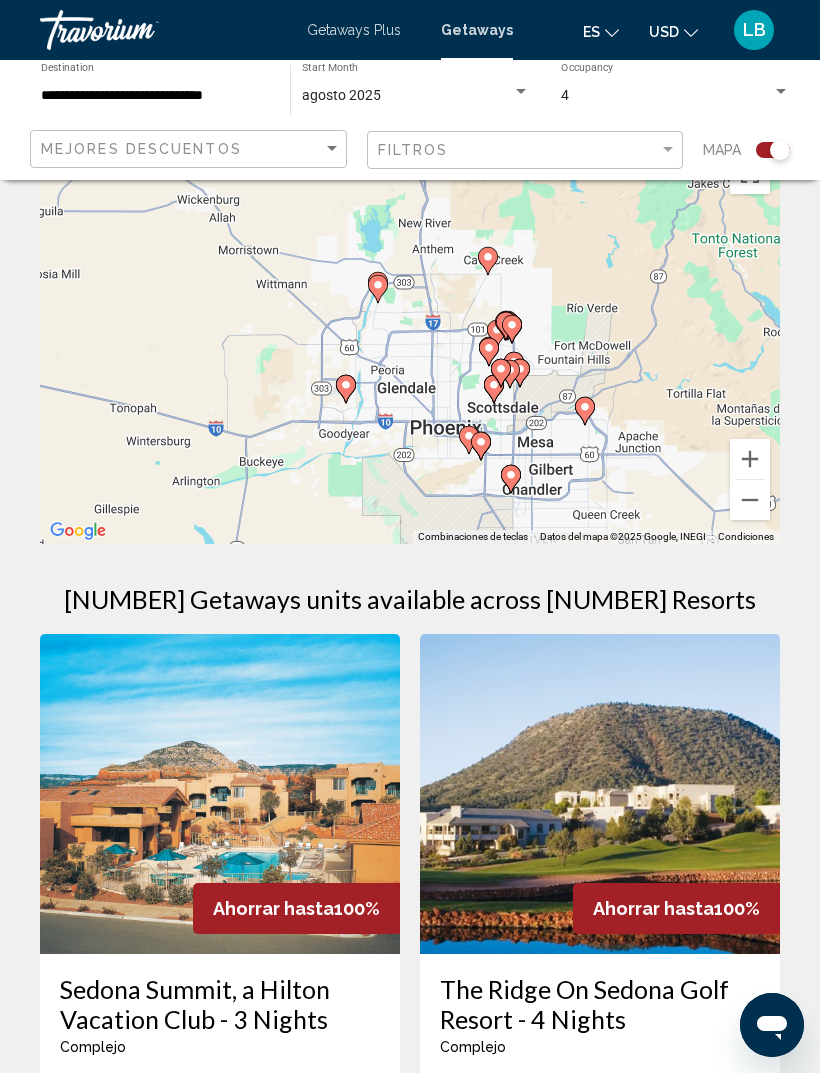 click at bounding box center (750, 459) 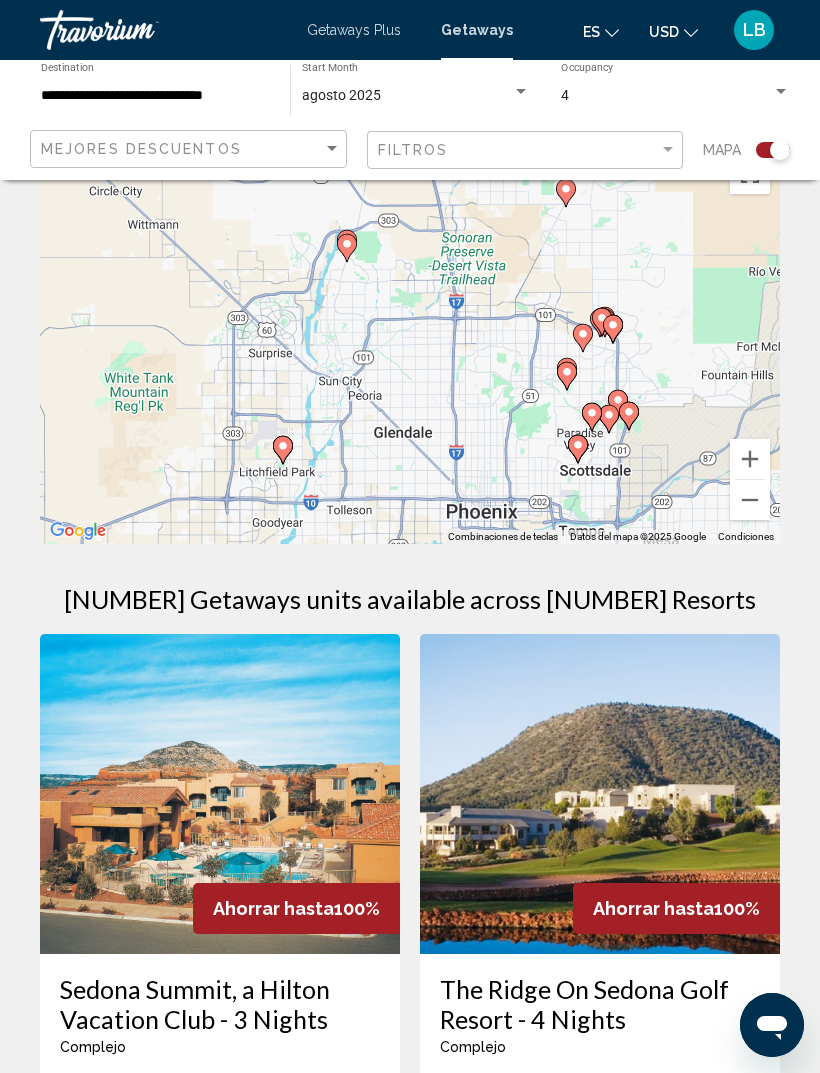 click at bounding box center (750, 459) 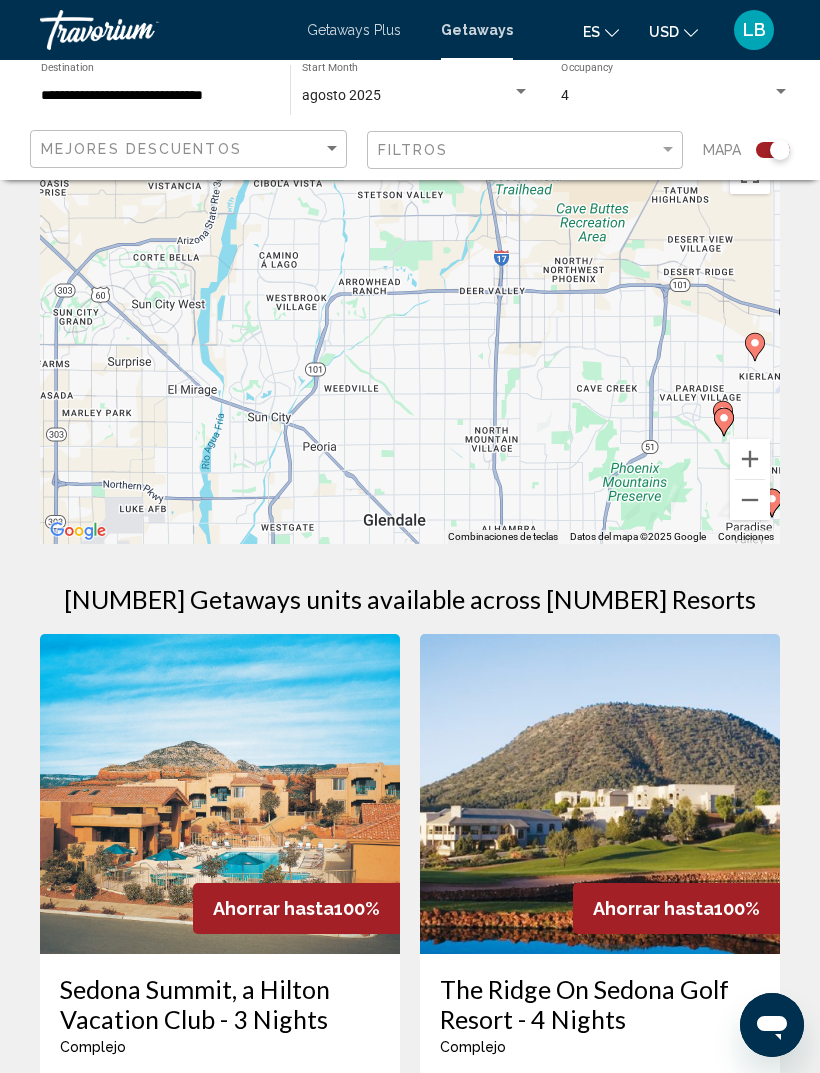 click on "Getaways Plus" at bounding box center (354, 30) 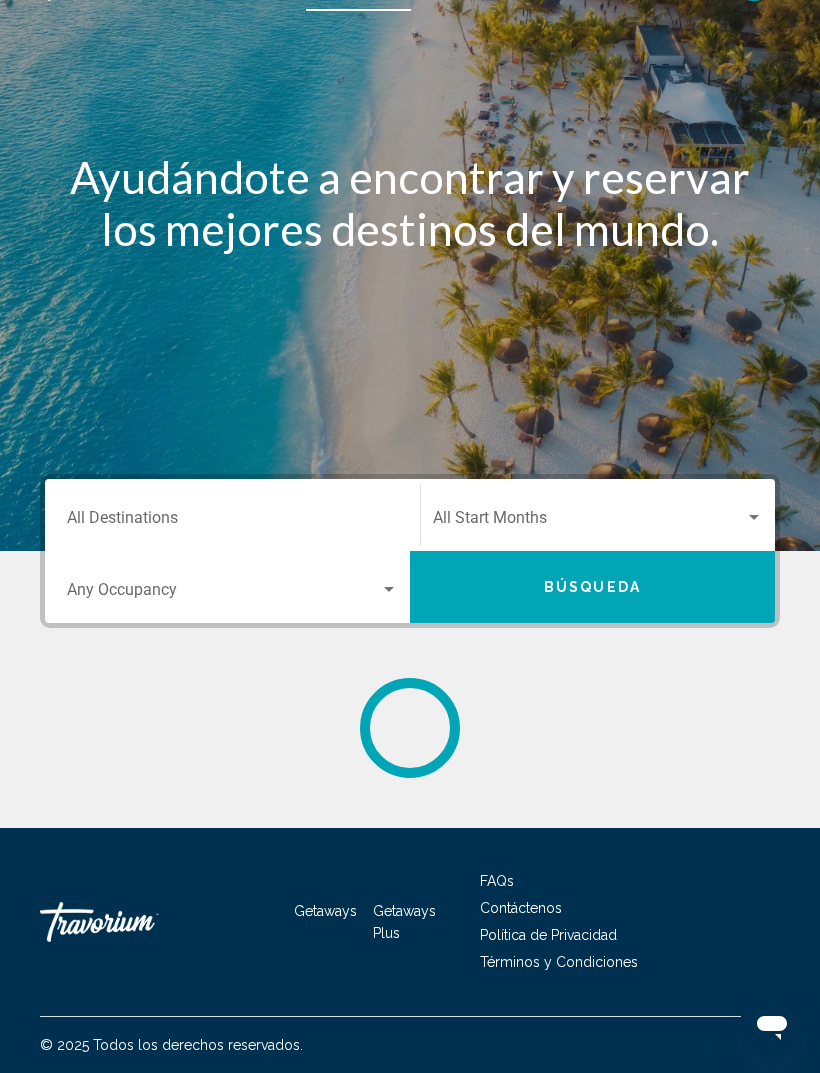 scroll, scrollTop: 0, scrollLeft: 0, axis: both 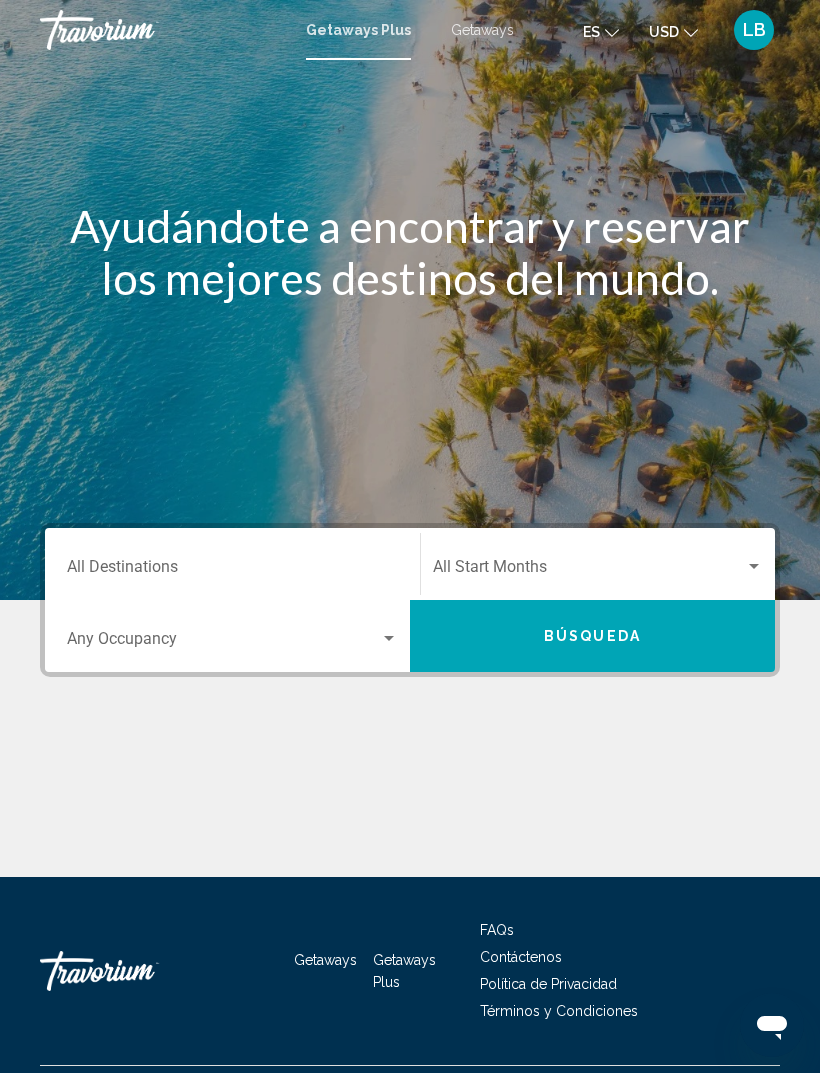 click on "Destination All Destinations" at bounding box center (232, 571) 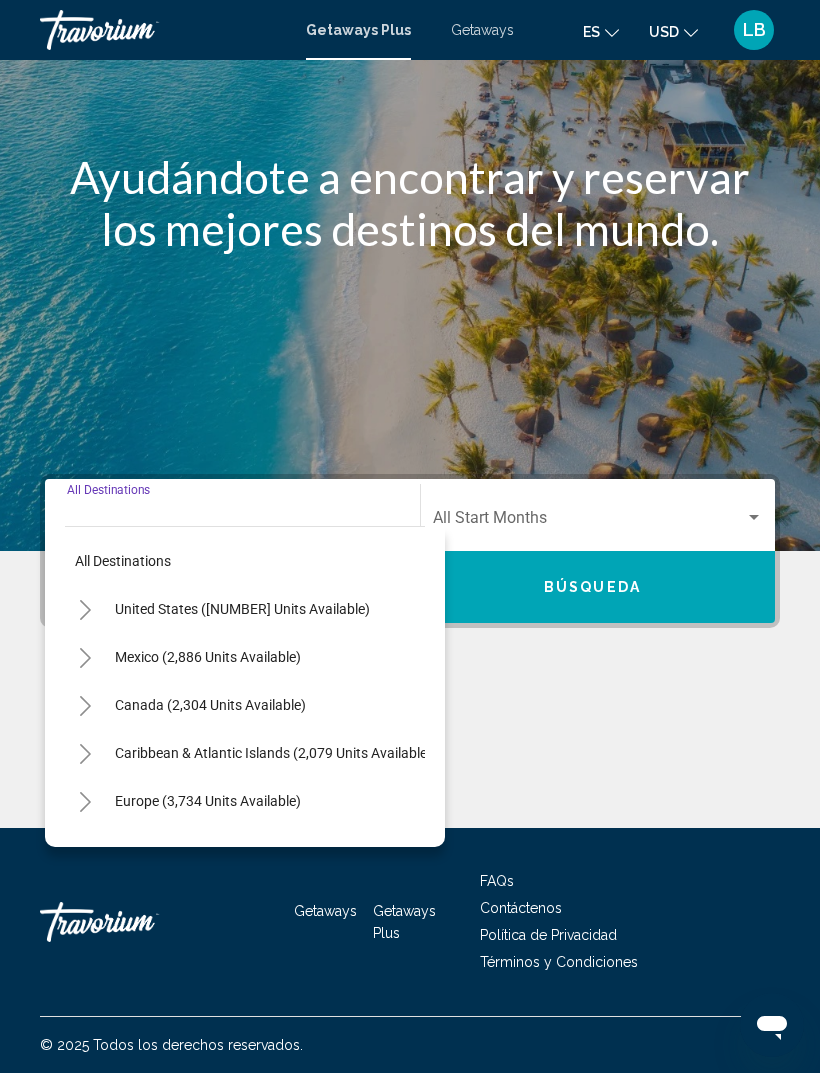 scroll, scrollTop: 64, scrollLeft: 0, axis: vertical 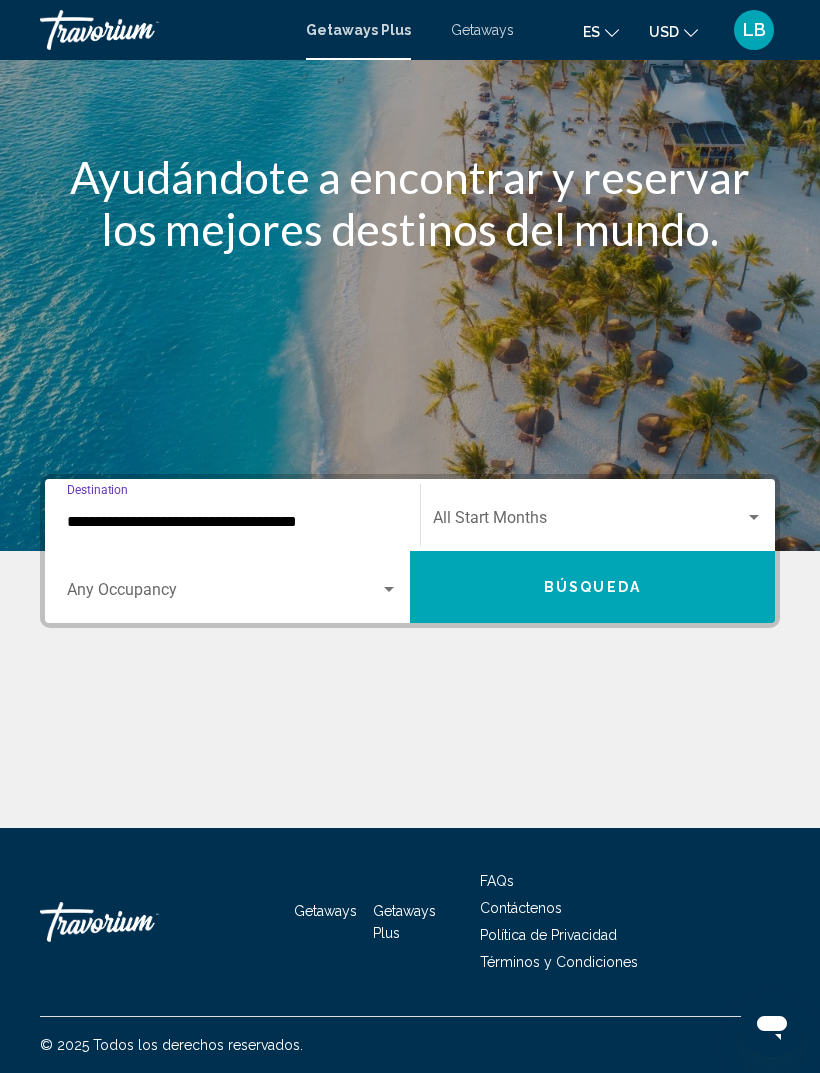 click on "**********" at bounding box center (232, 522) 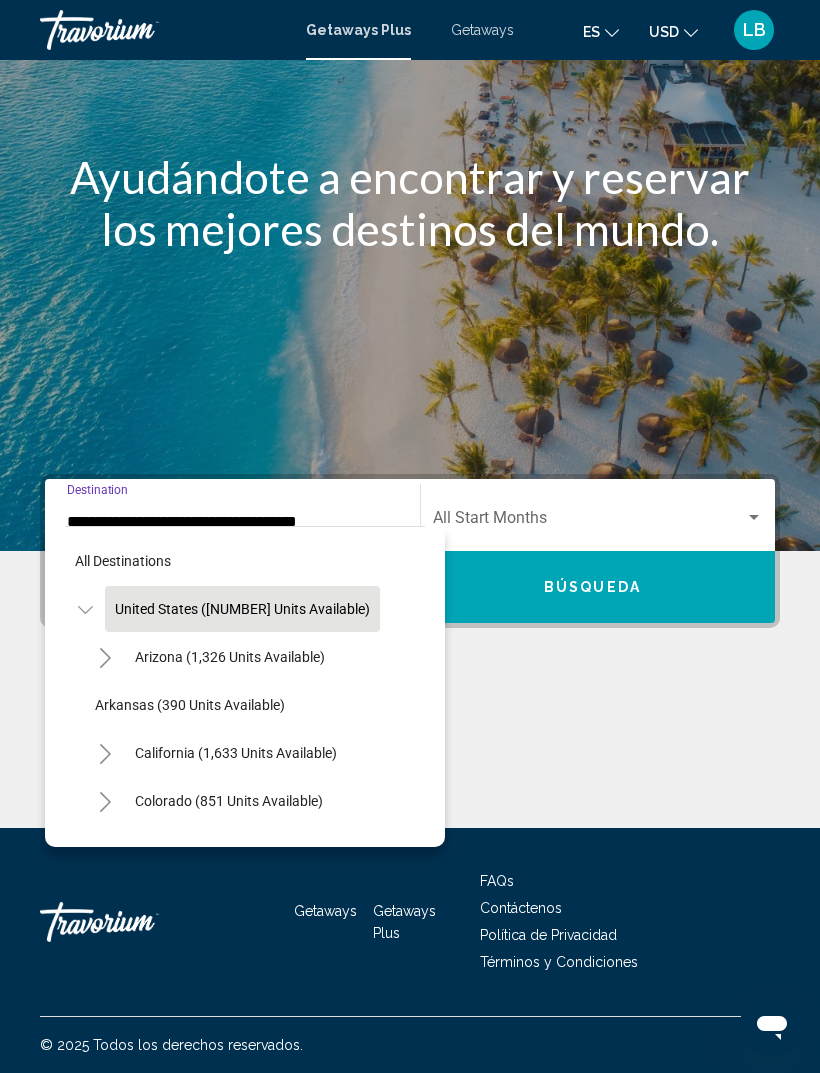 click on "Arizona (1,326 units available)" 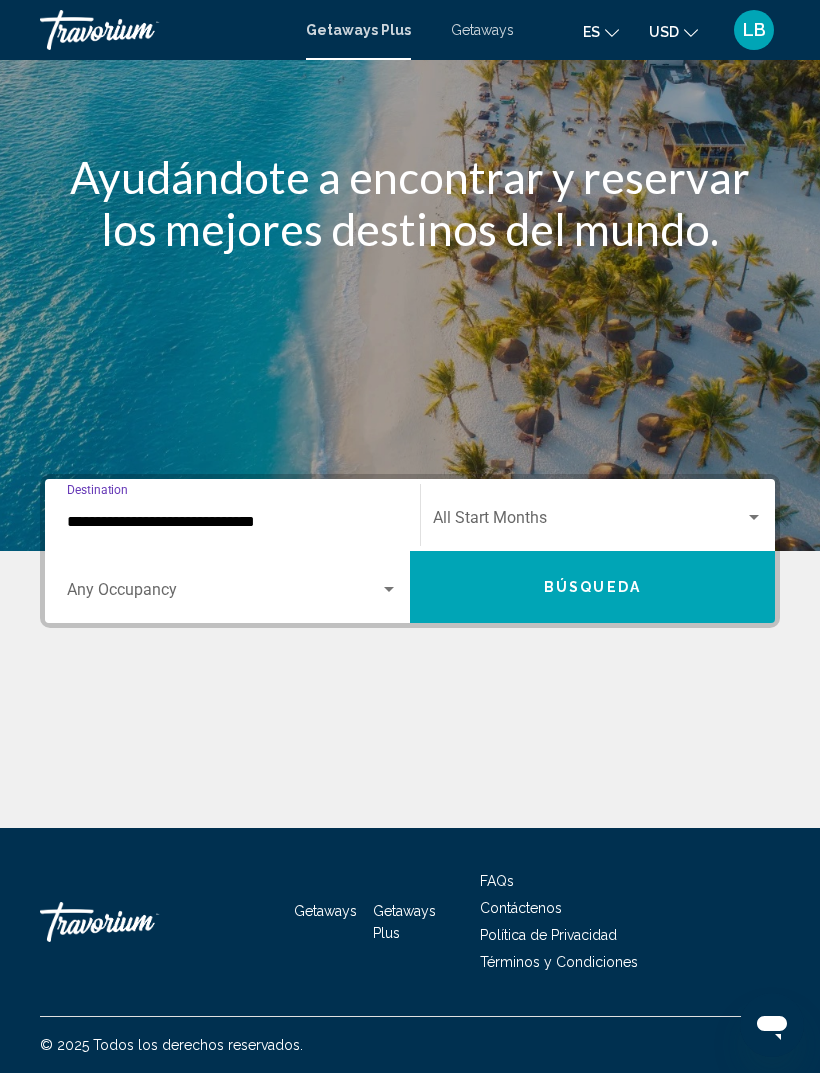 click on "Start Month All Start Months" 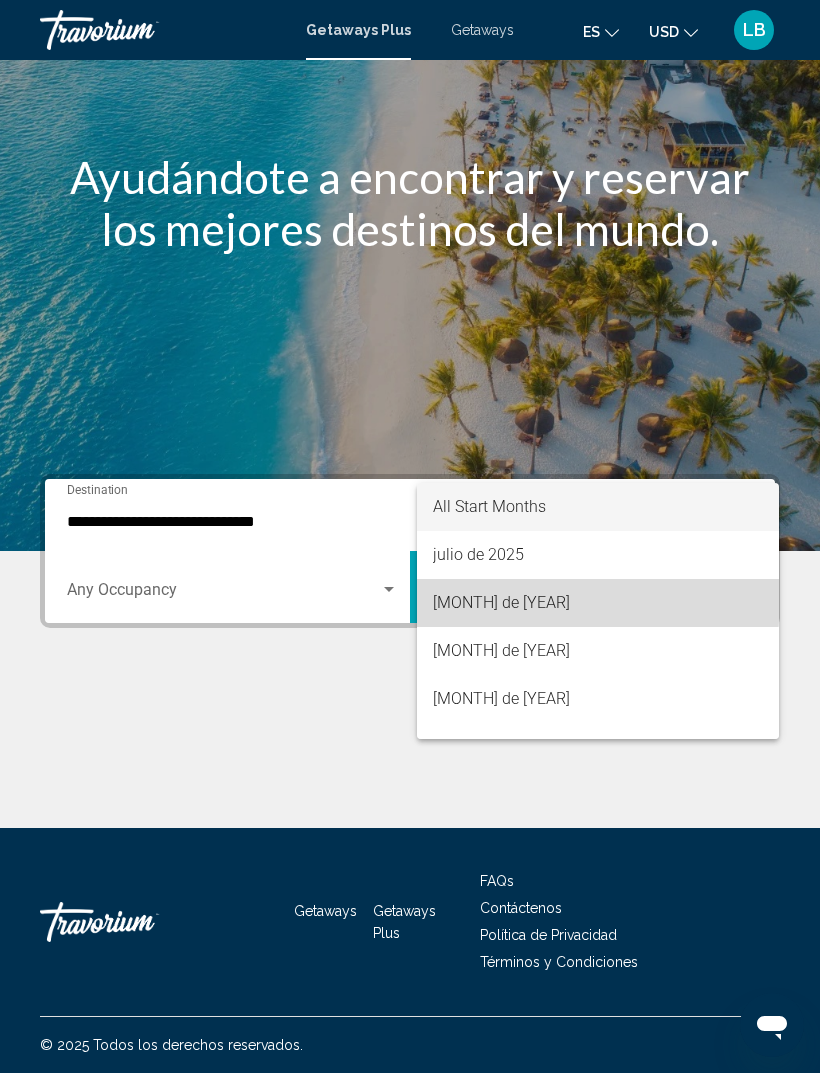 click on "agosto de 2025" at bounding box center [598, 603] 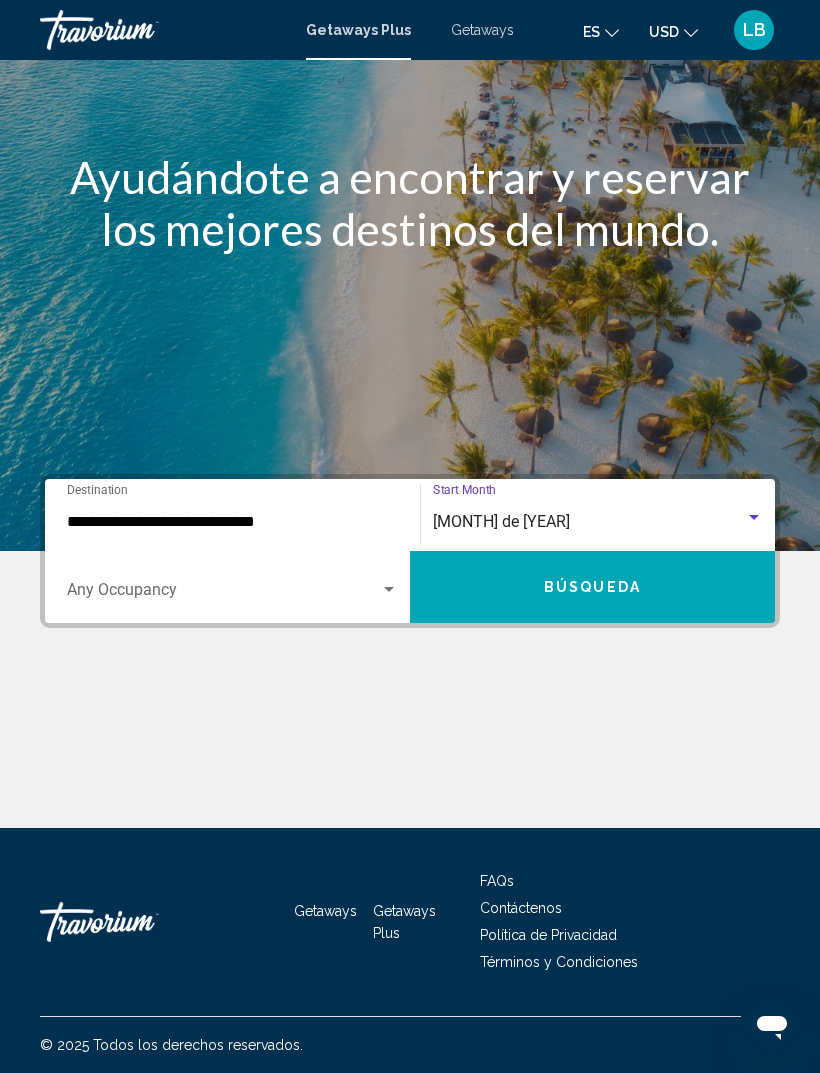 click at bounding box center (223, 594) 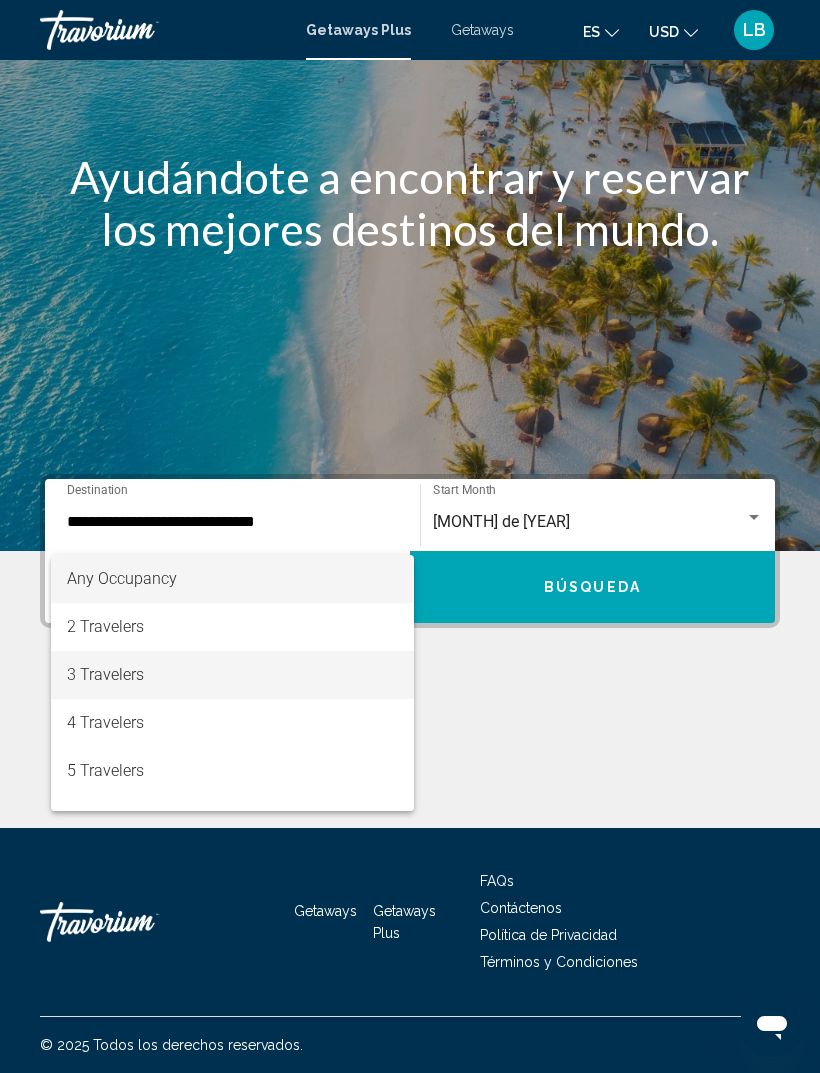 click on "3 Travelers" at bounding box center (232, 675) 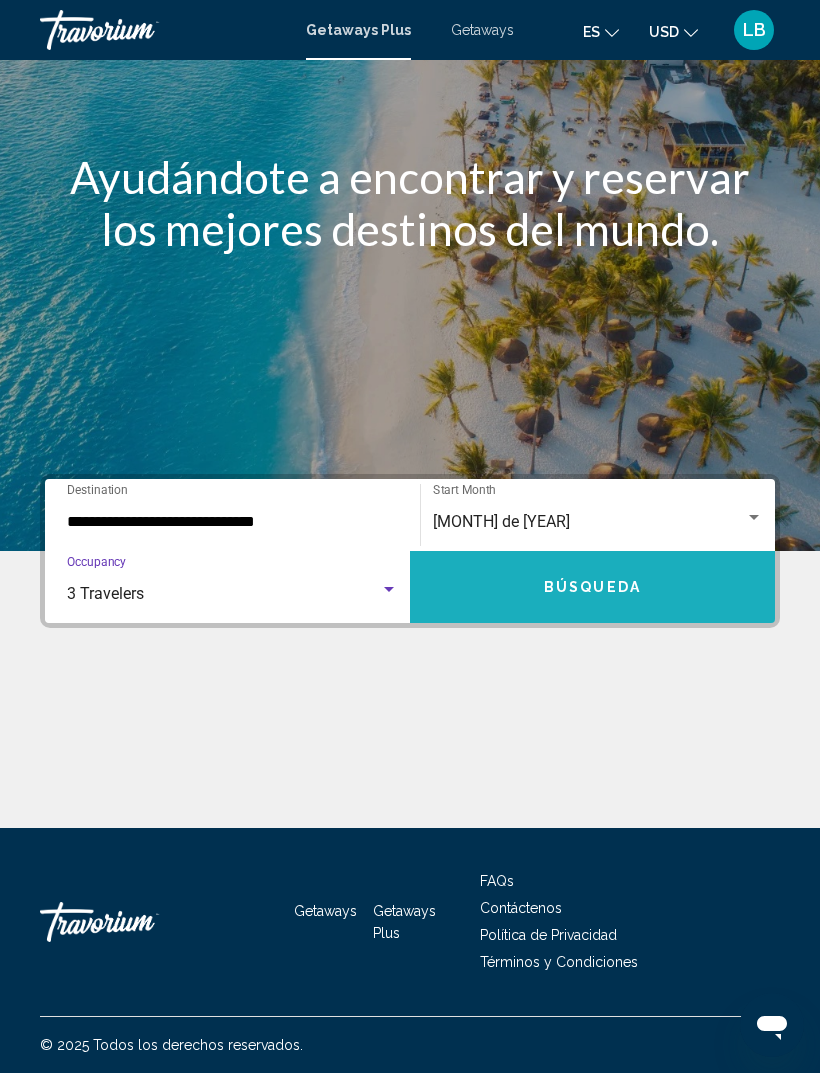 click on "Búsqueda" at bounding box center [592, 587] 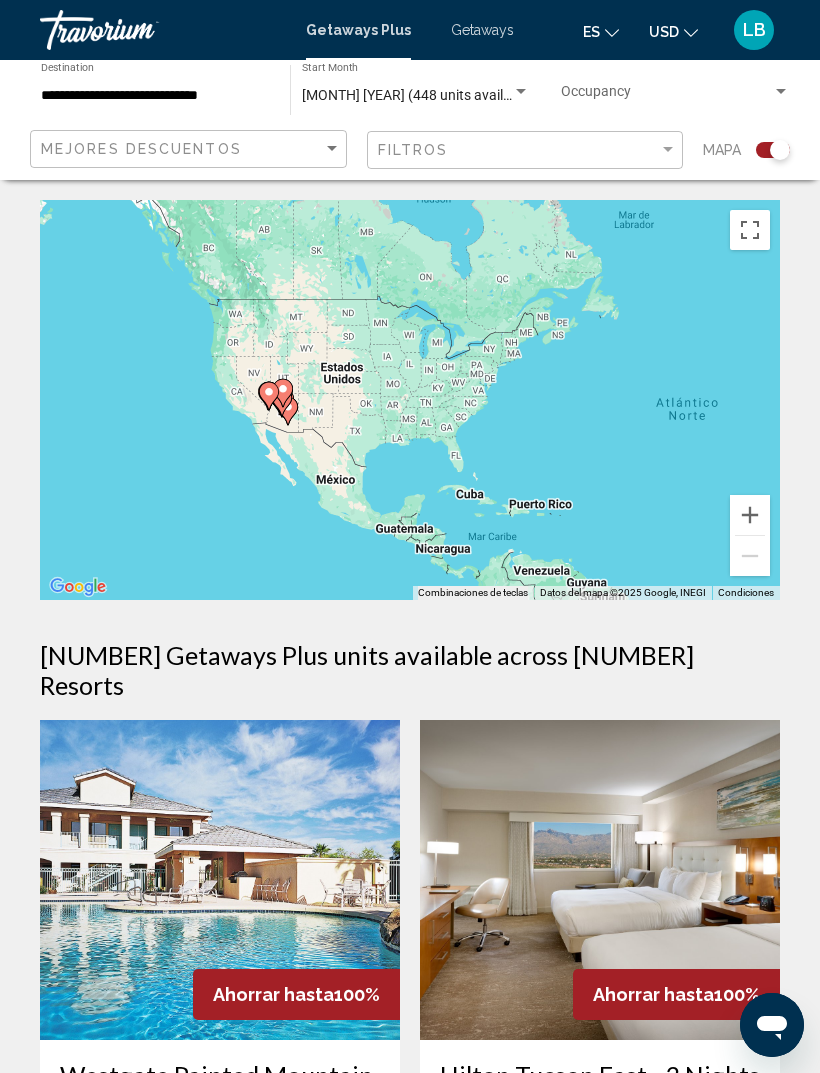 click at bounding box center (750, 515) 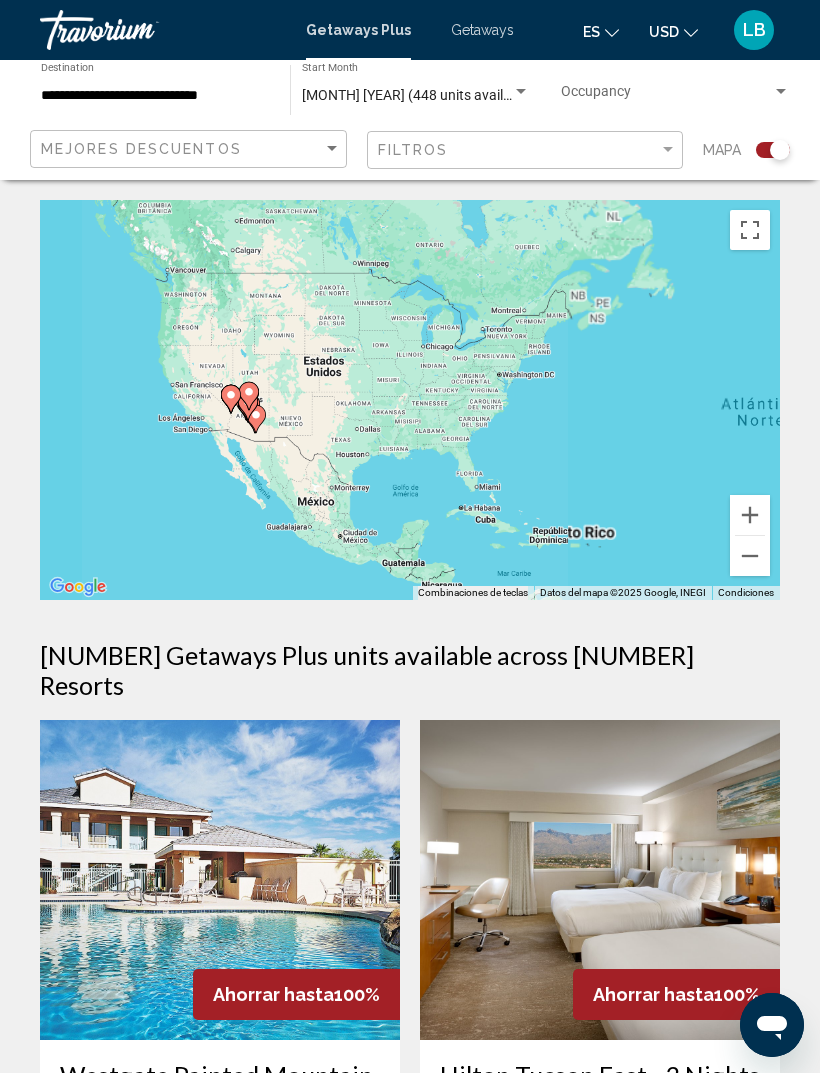 click on "Para activar la función de arrastrar con el teclado, presiona Alt + Intro. Una vez que estés en el estado de arrastrar con el teclado, usa las teclas de flecha para mover el marcador. Para completar la acción, presiona la tecla Intro. Para cancelar, presiona Escape." at bounding box center (410, 400) 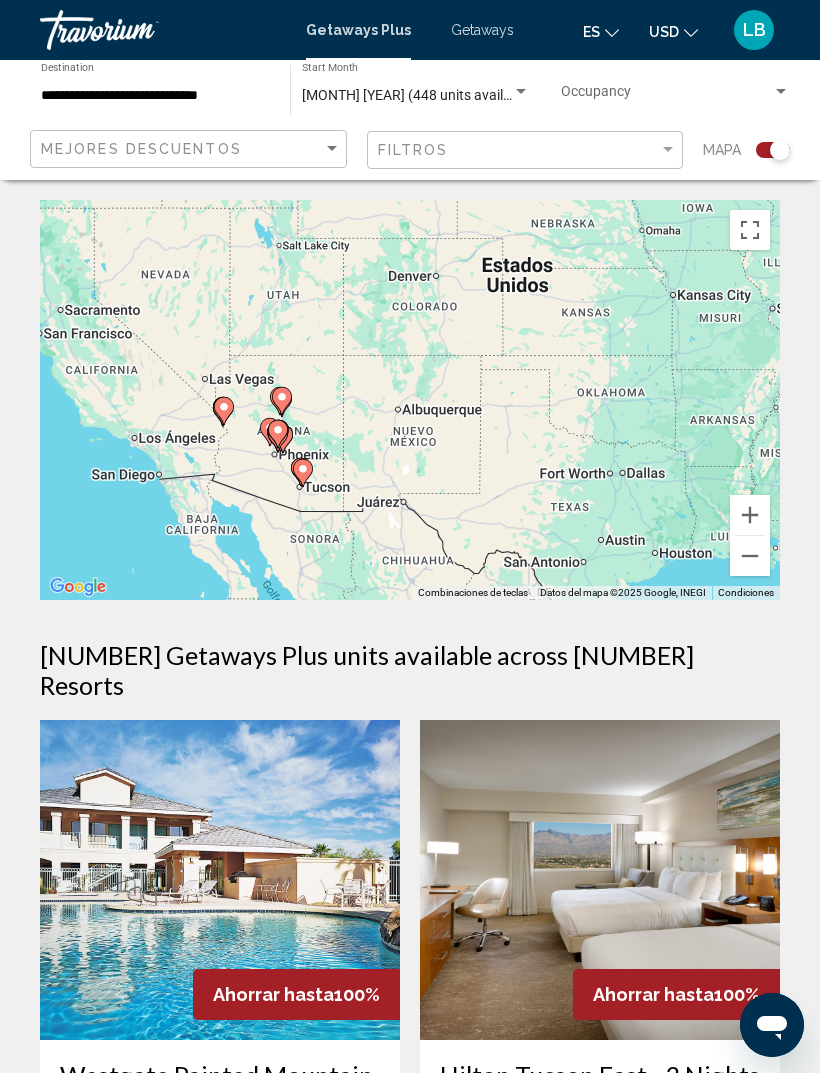 click at bounding box center (750, 515) 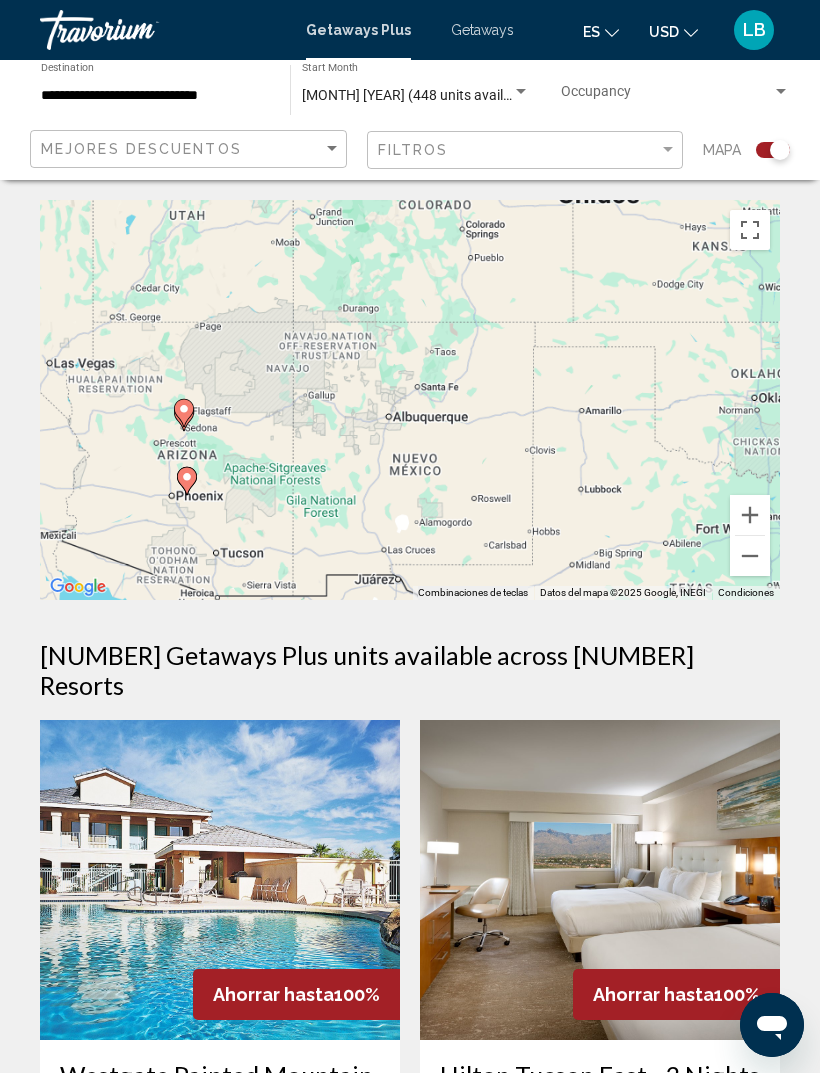 click at bounding box center [750, 515] 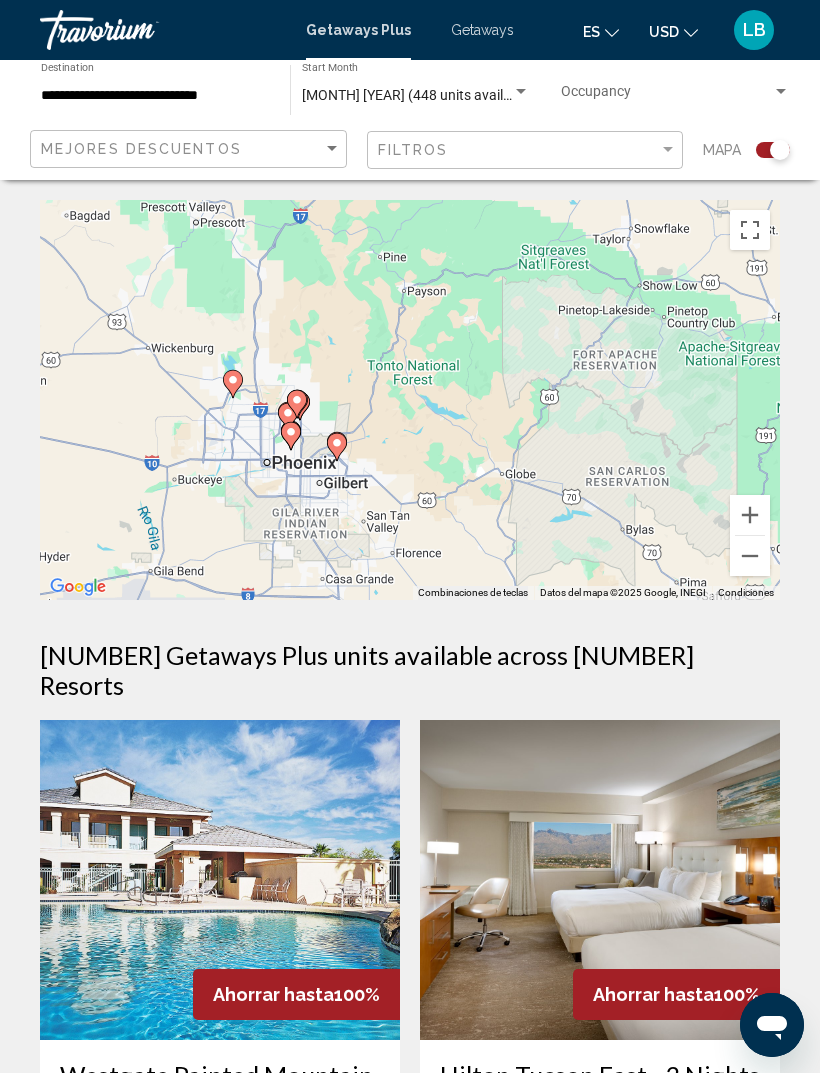 click at bounding box center [750, 515] 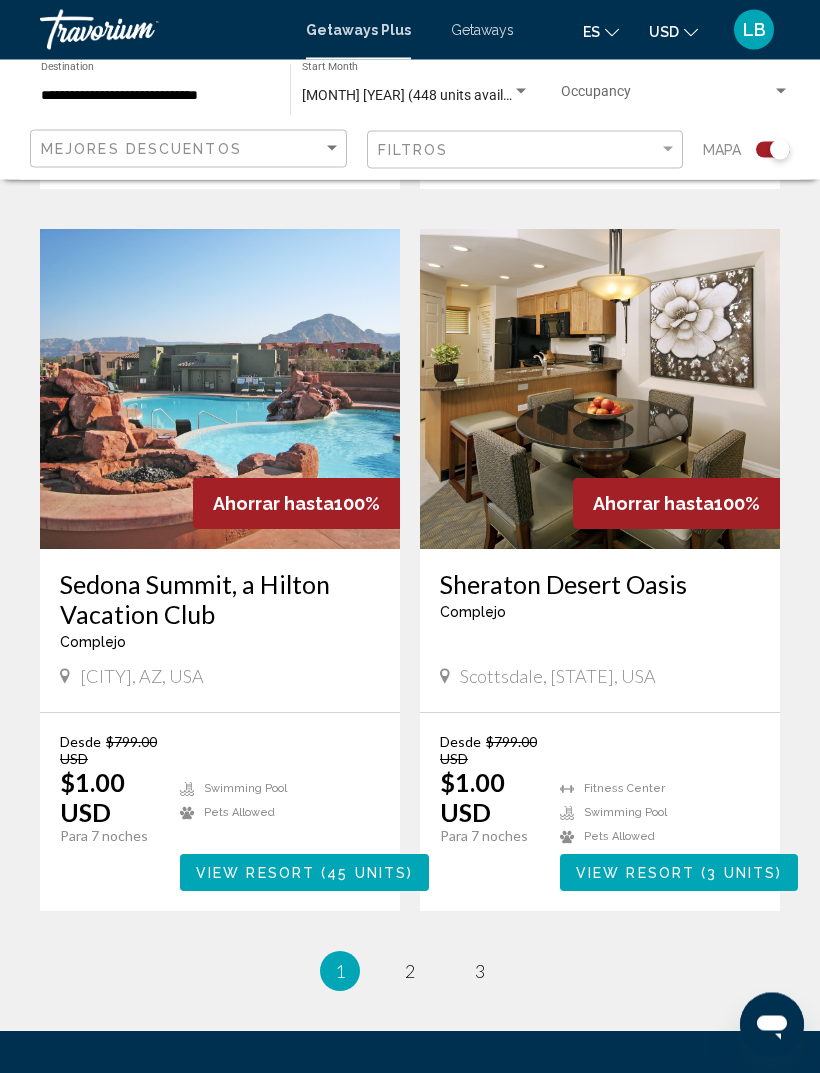 scroll, scrollTop: 4071, scrollLeft: 0, axis: vertical 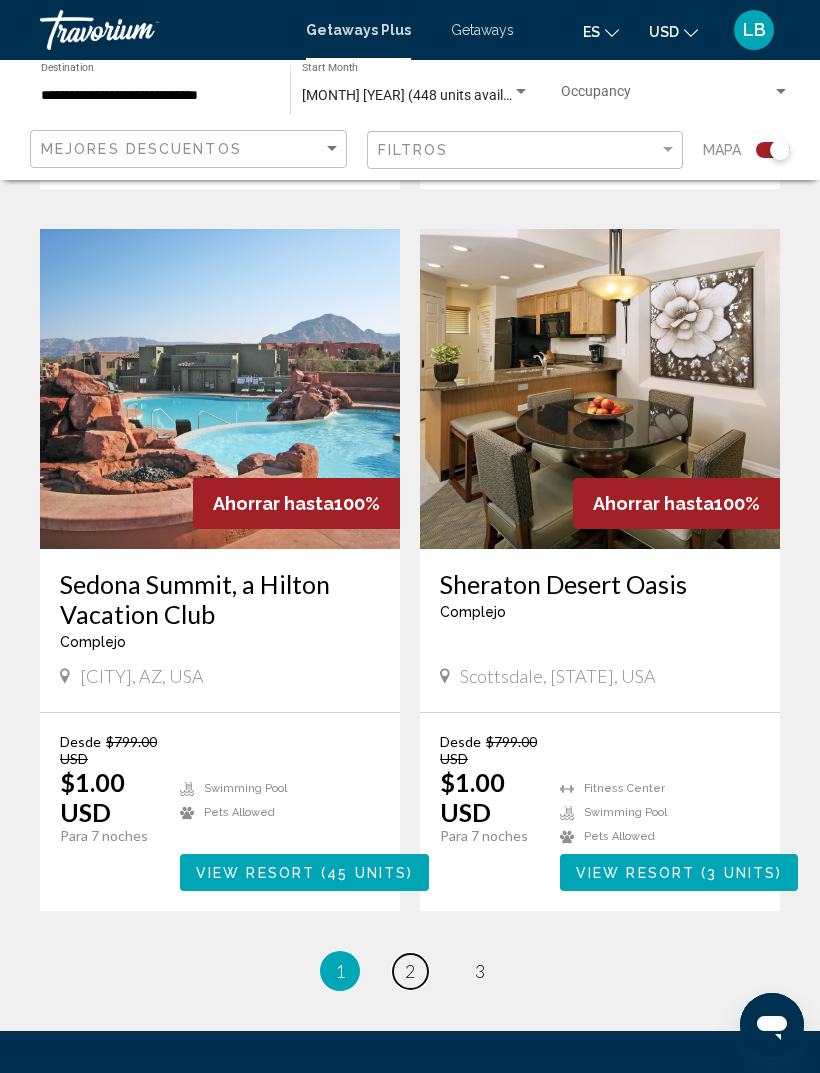 click on "2" at bounding box center [410, 971] 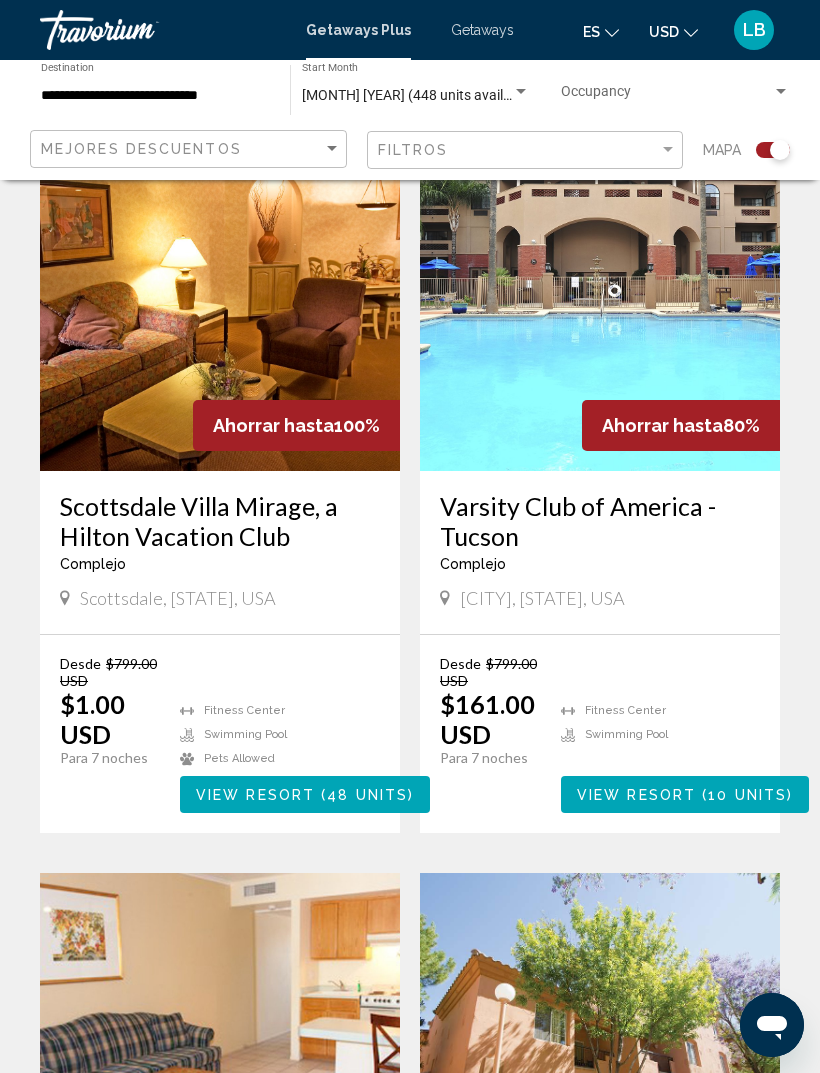 scroll, scrollTop: 0, scrollLeft: 0, axis: both 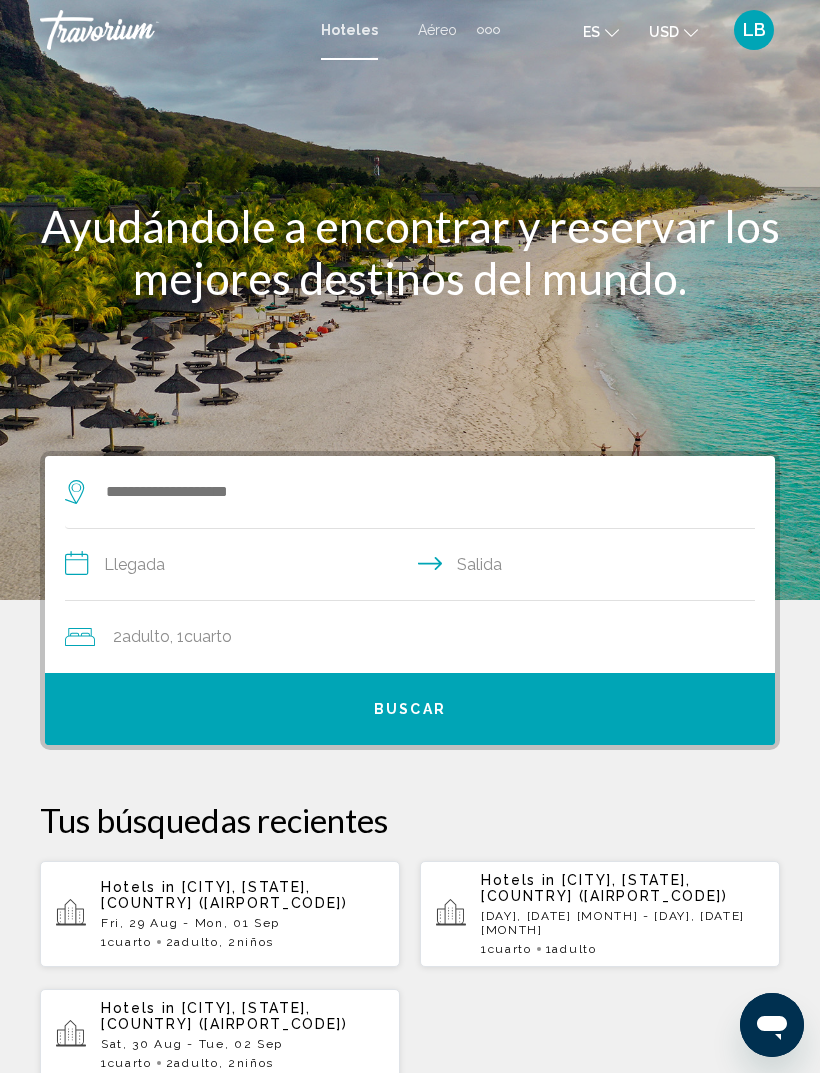 click on "Hotels in    [CITY], [STATE], [COUNTRY] ([AIRPORT_CODE])" at bounding box center [242, 895] 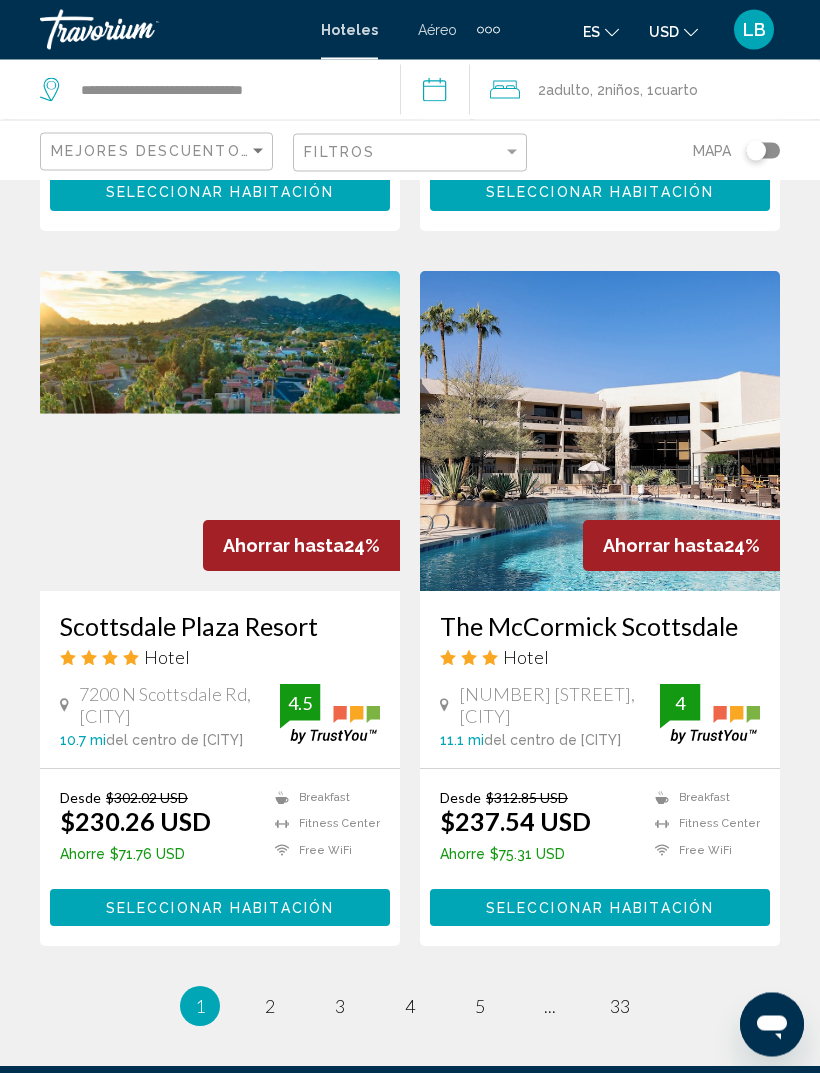 scroll, scrollTop: 3971, scrollLeft: 0, axis: vertical 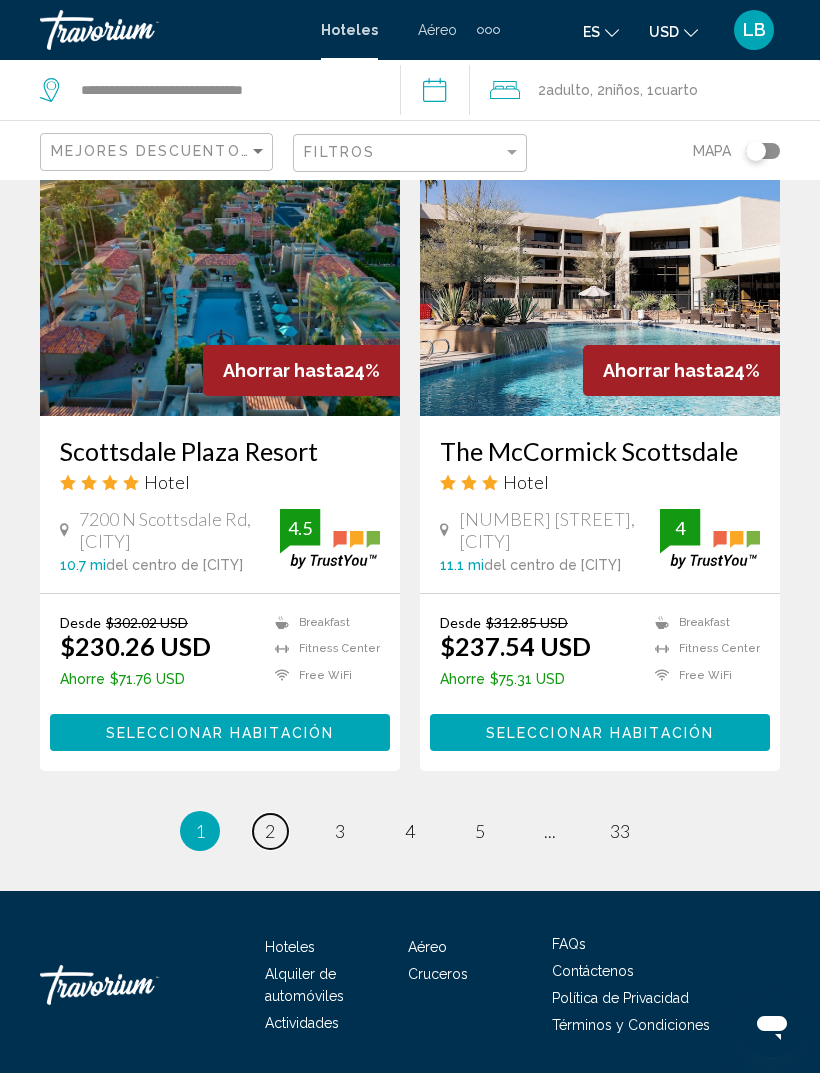 click on "page  2" at bounding box center (270, 831) 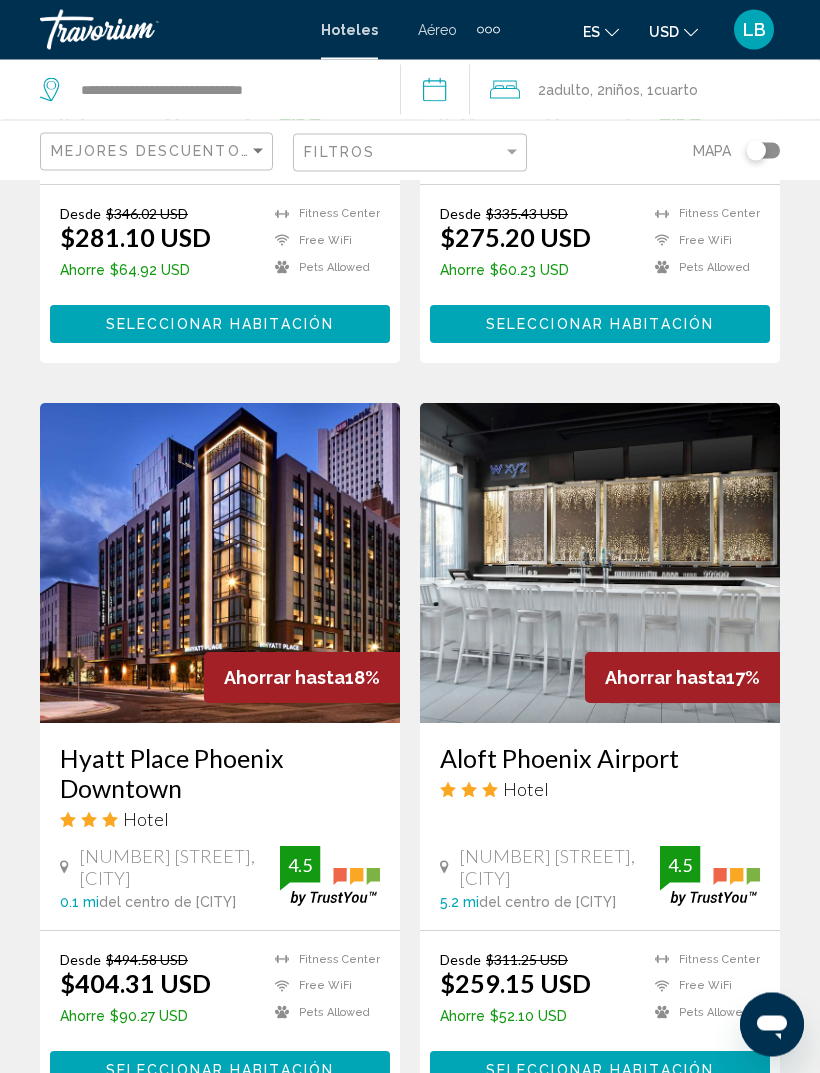 scroll, scrollTop: 3911, scrollLeft: 0, axis: vertical 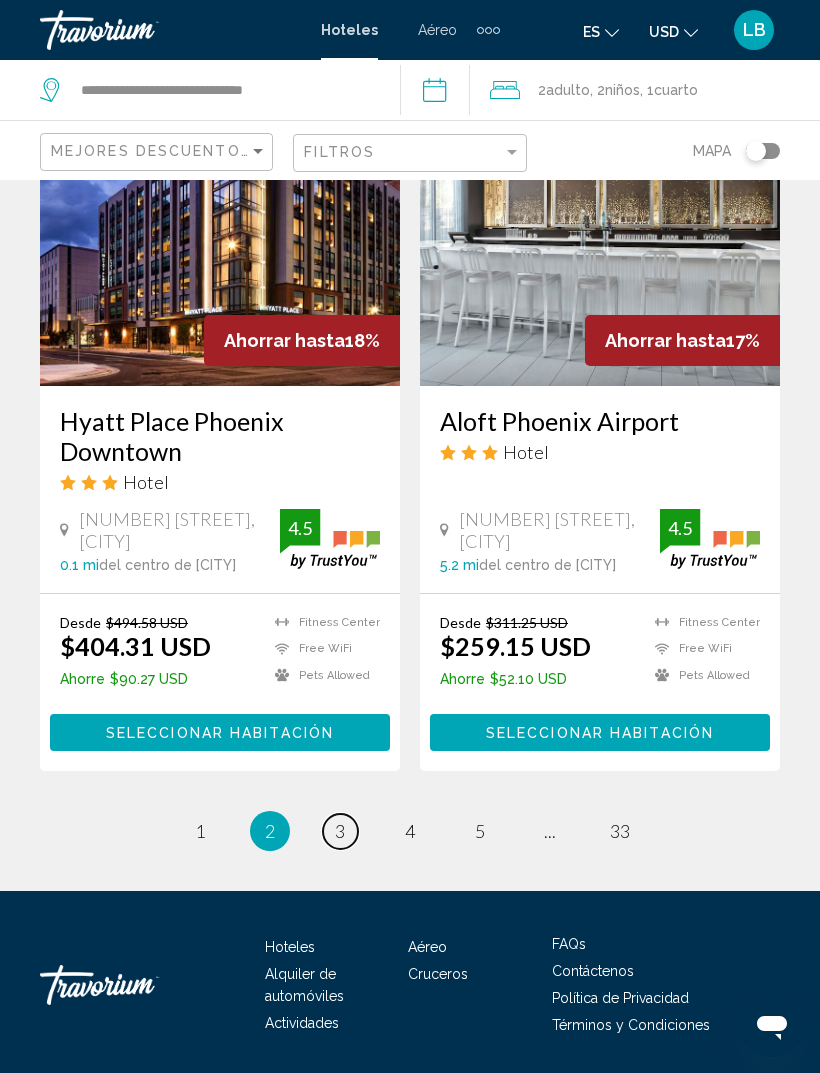 click on "page  3" at bounding box center (340, 831) 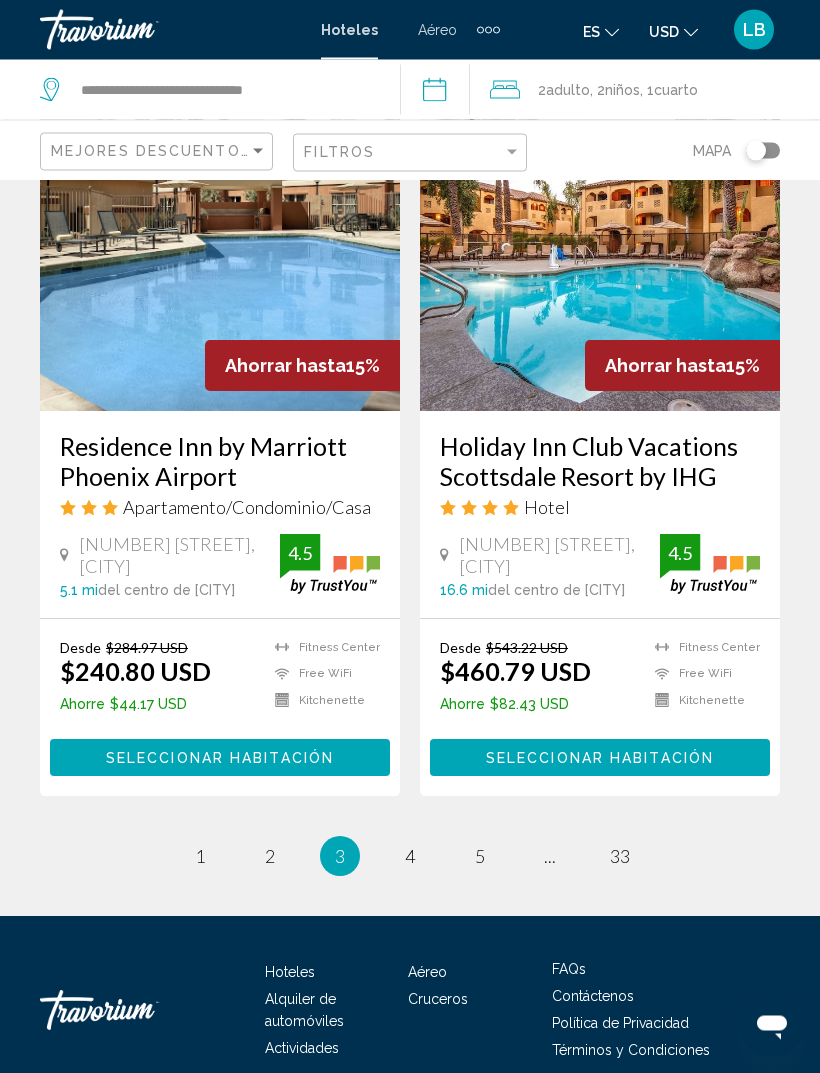 scroll, scrollTop: 3973, scrollLeft: 0, axis: vertical 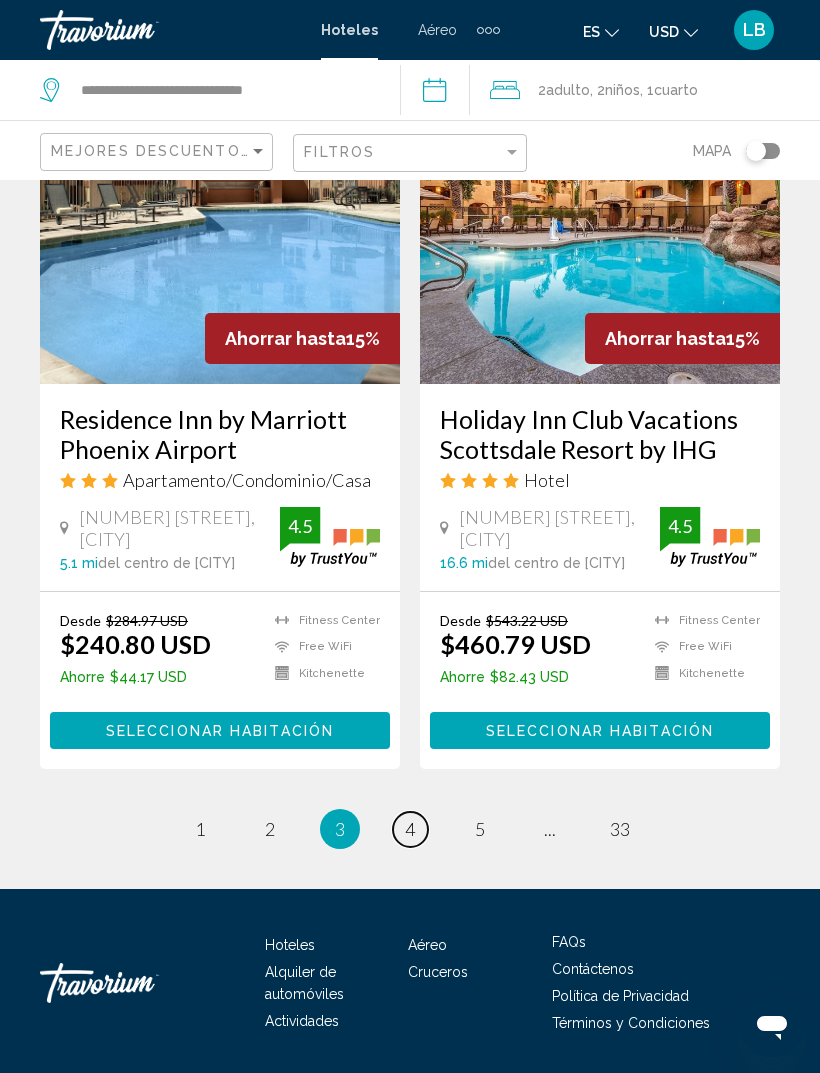 click on "page  4" at bounding box center (410, 829) 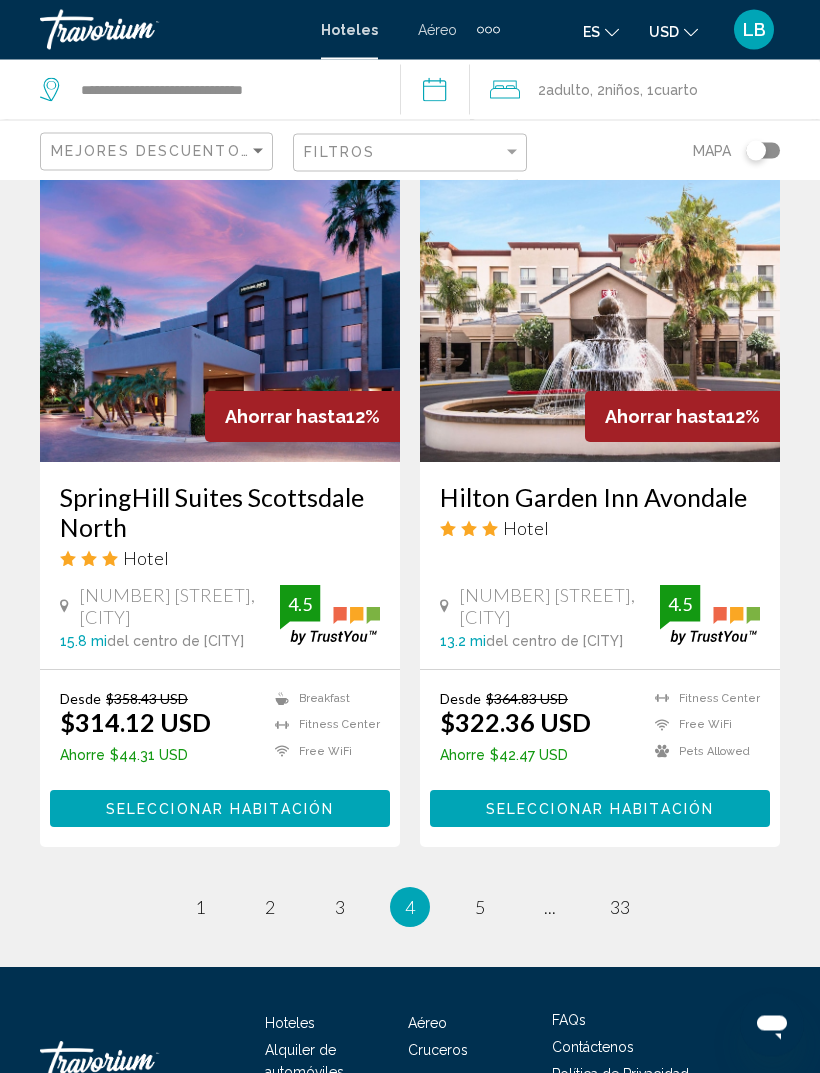 scroll, scrollTop: 3945, scrollLeft: 0, axis: vertical 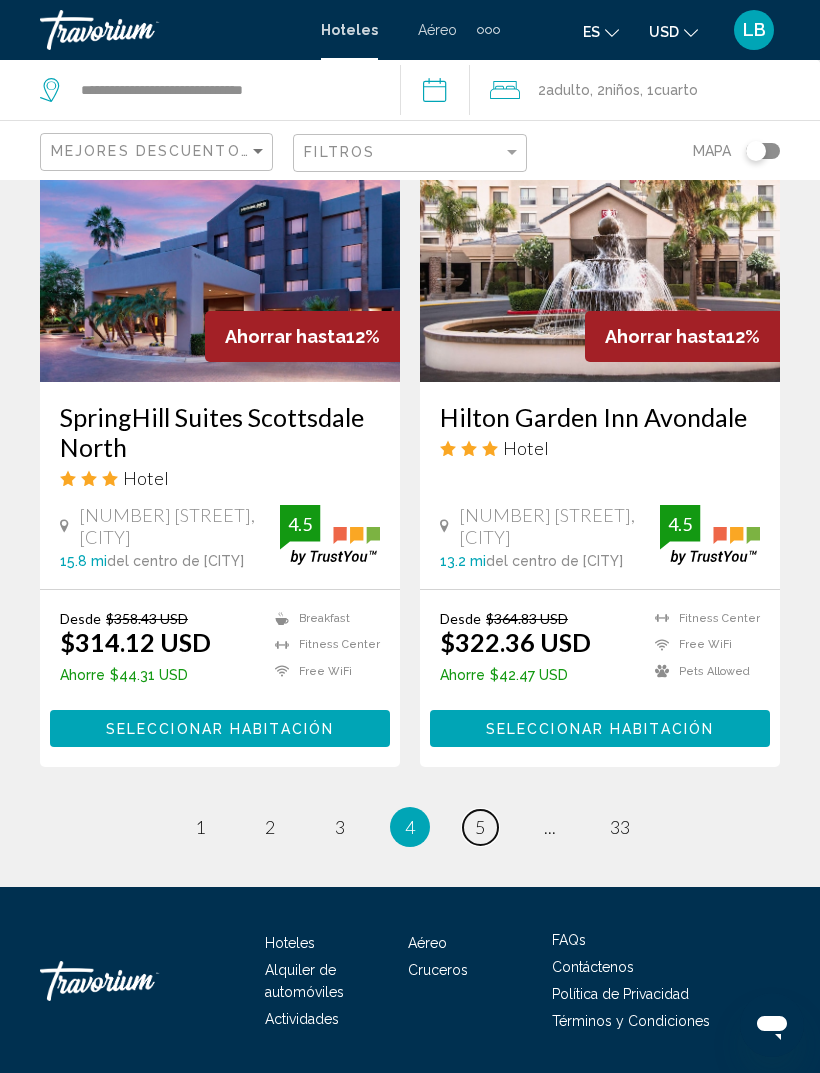 click on "5" at bounding box center [480, 827] 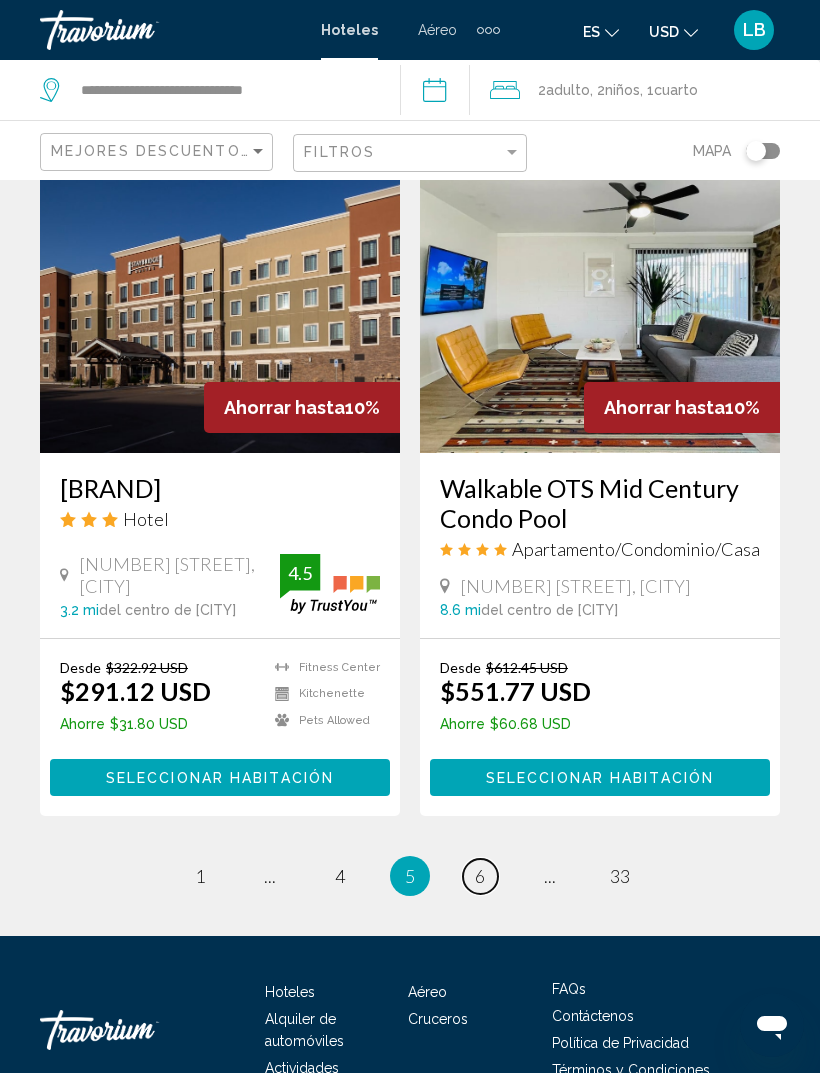 scroll, scrollTop: 3945, scrollLeft: 0, axis: vertical 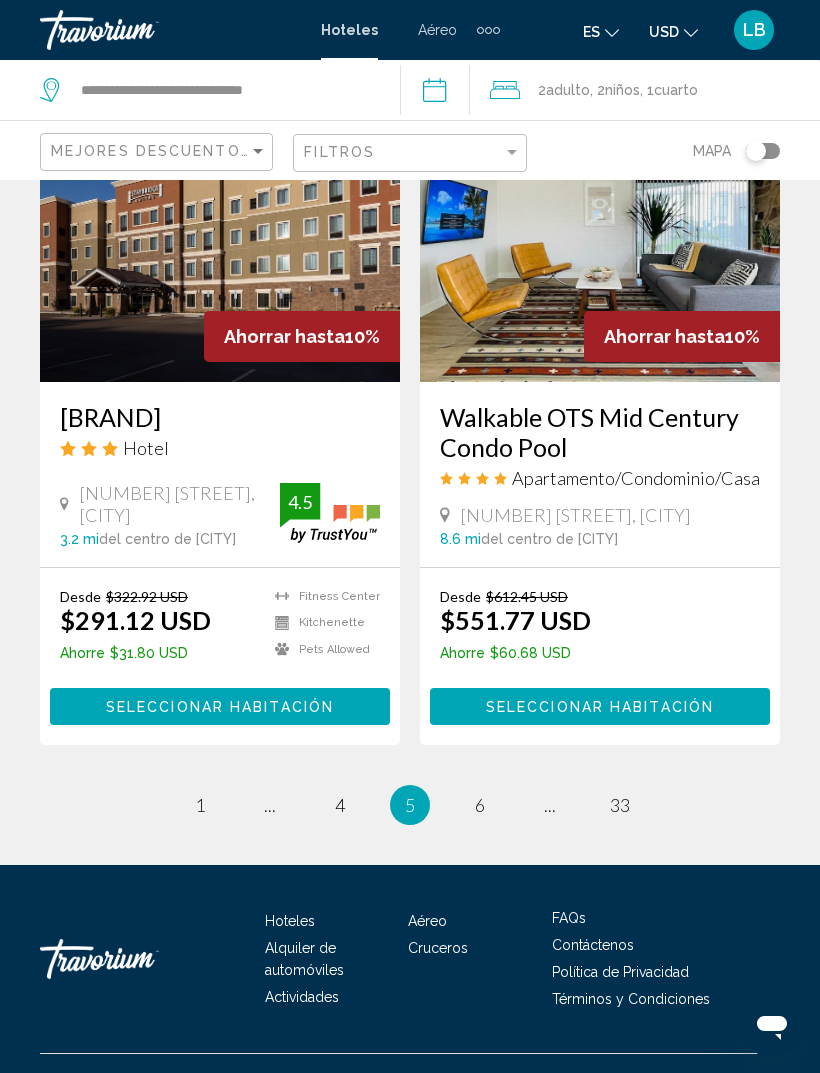 click on "5 / 33  page  1 page  ... page  4 You're on page  5 page  6 page  ... page  33" at bounding box center (410, 805) 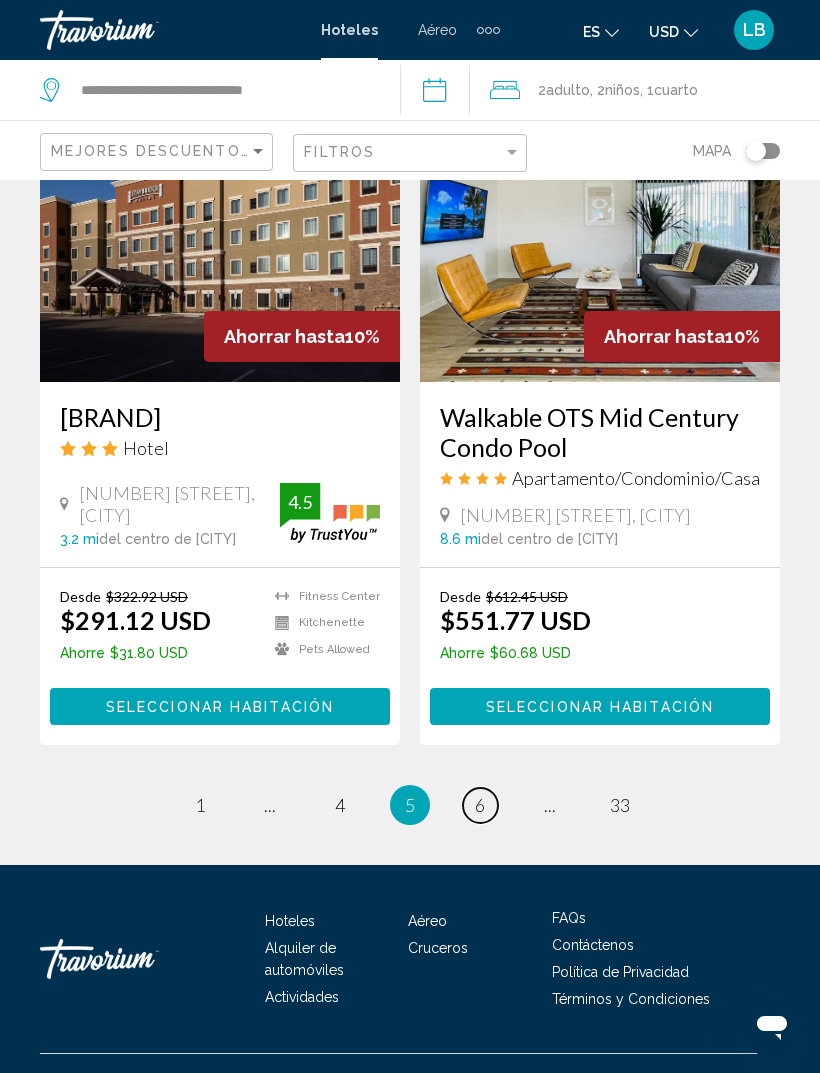 click on "page  6" at bounding box center (480, 805) 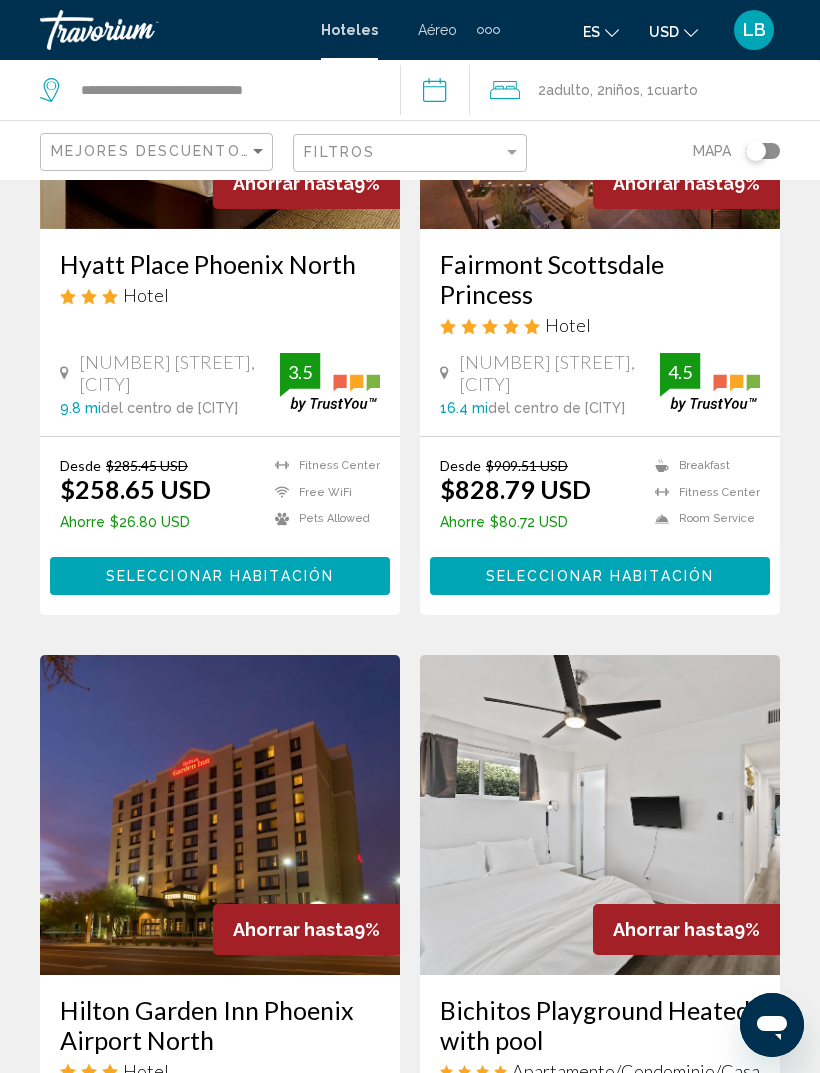 scroll, scrollTop: 1807, scrollLeft: 0, axis: vertical 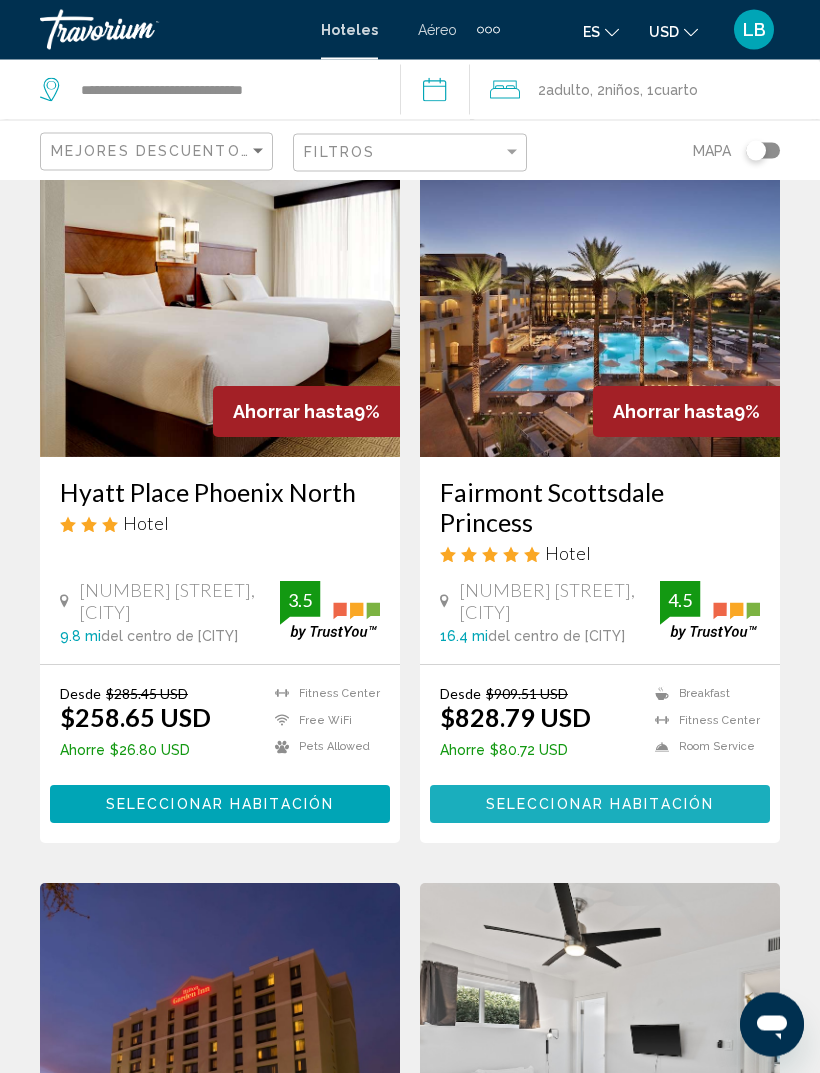 click on "Seleccionar habitación" at bounding box center [600, 806] 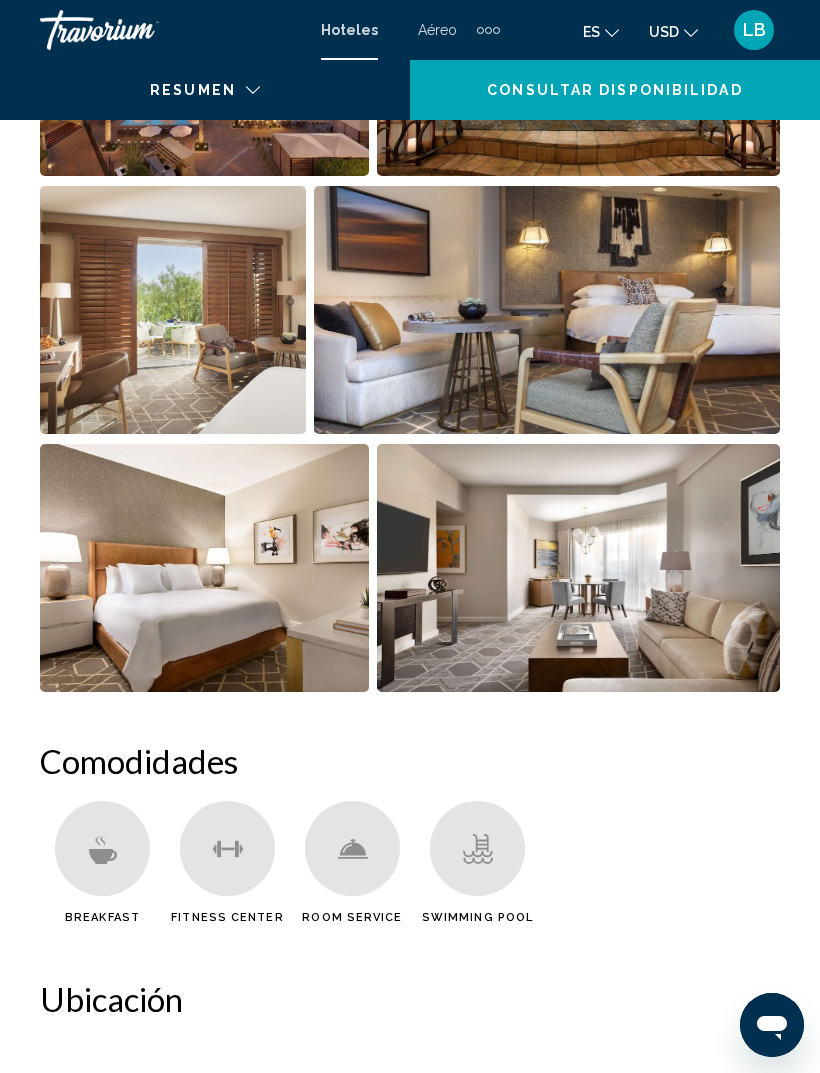 scroll, scrollTop: 0, scrollLeft: 0, axis: both 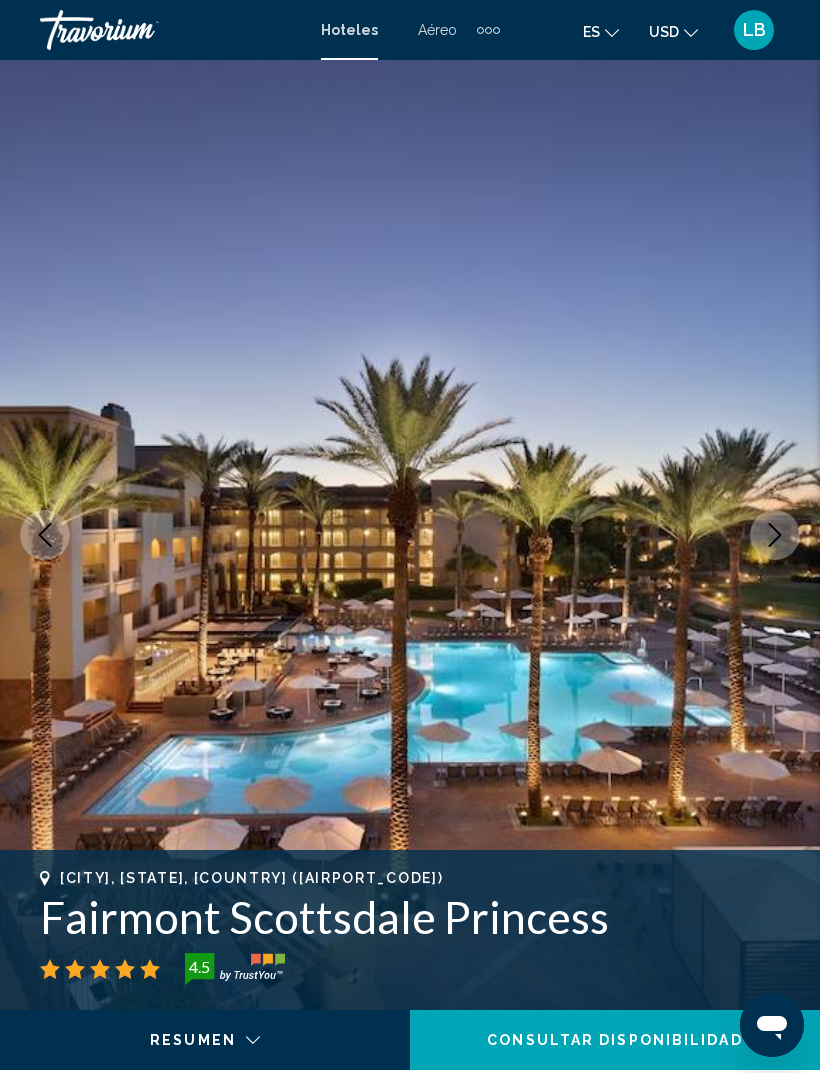 click on "Consultar disponibilidad" 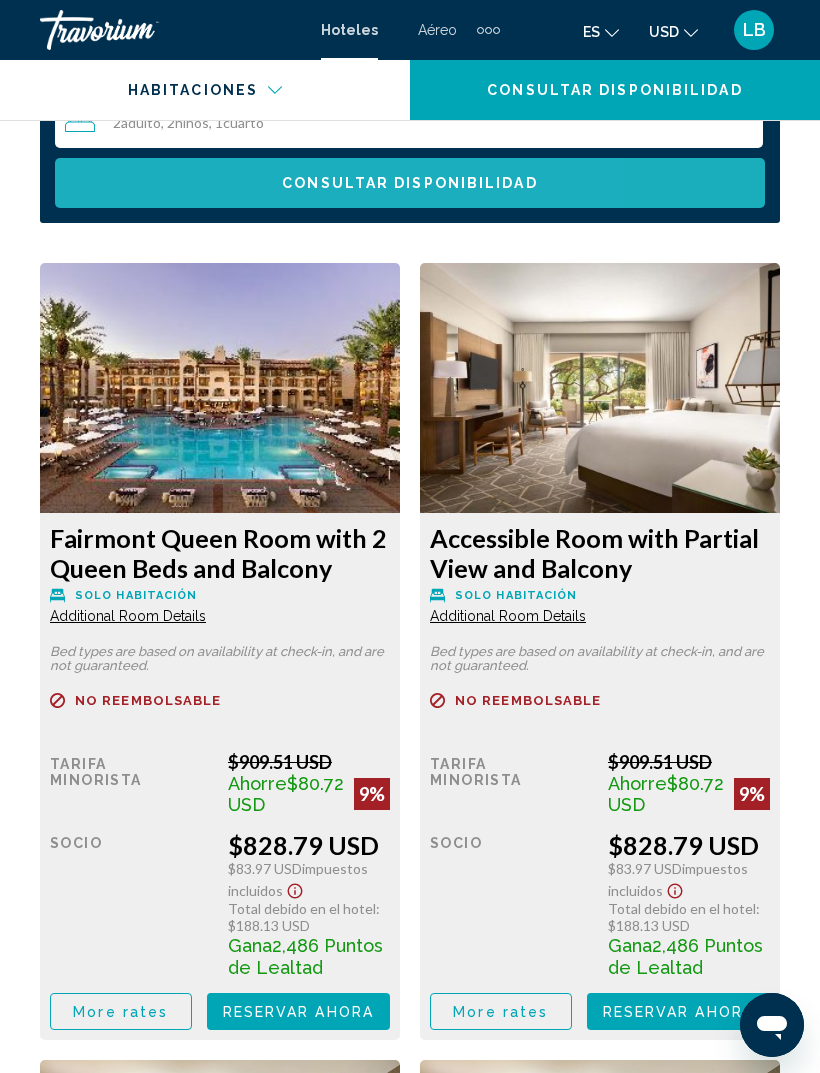 scroll, scrollTop: 3299, scrollLeft: 0, axis: vertical 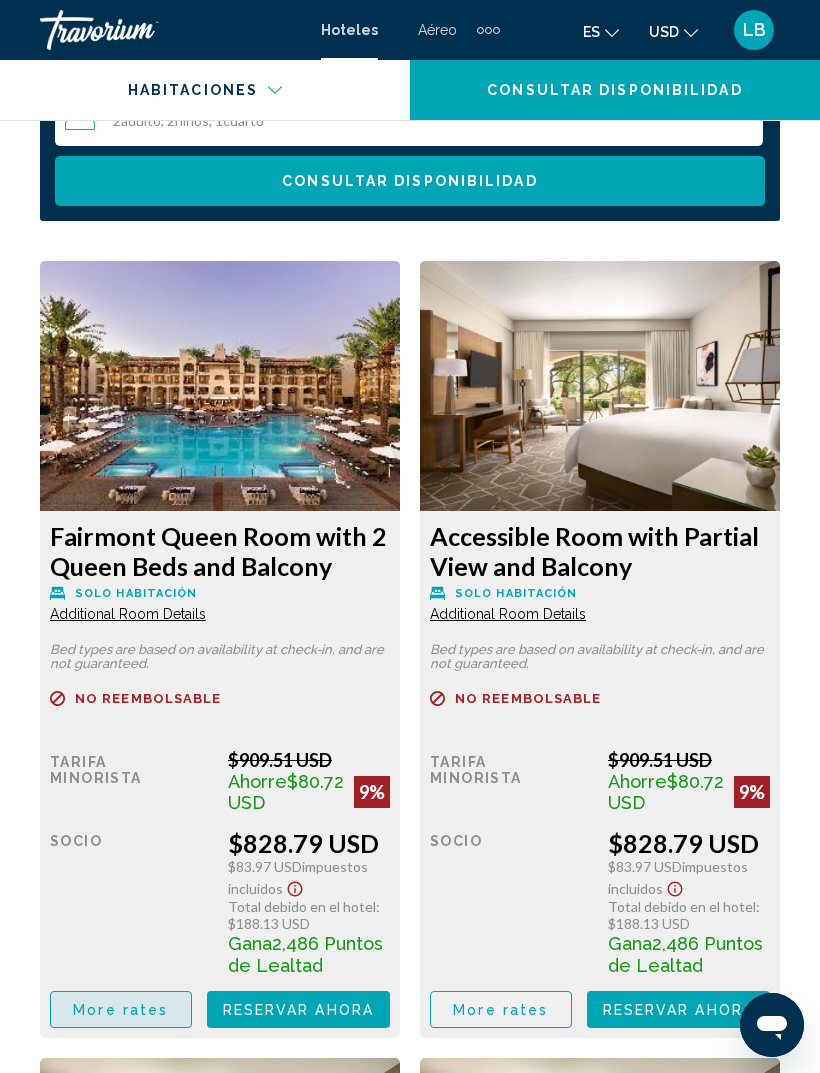 click on "More rates" at bounding box center (121, 1009) 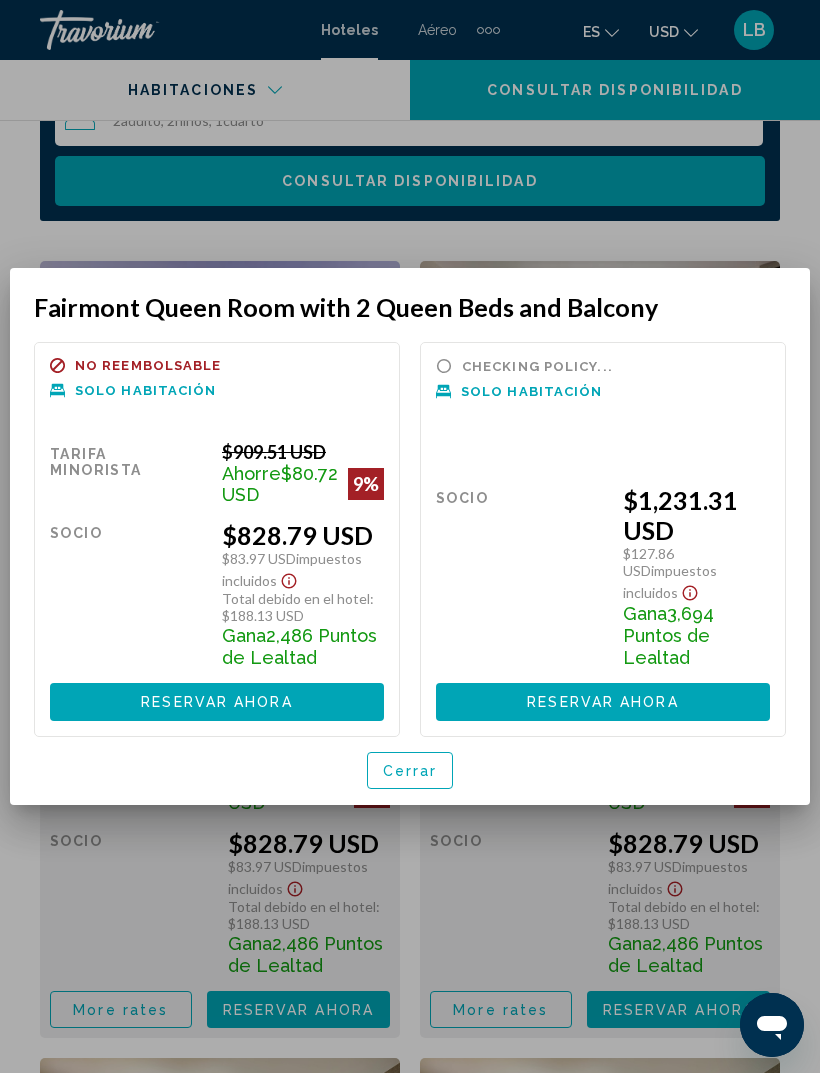 click on "Cerrar" at bounding box center (410, 771) 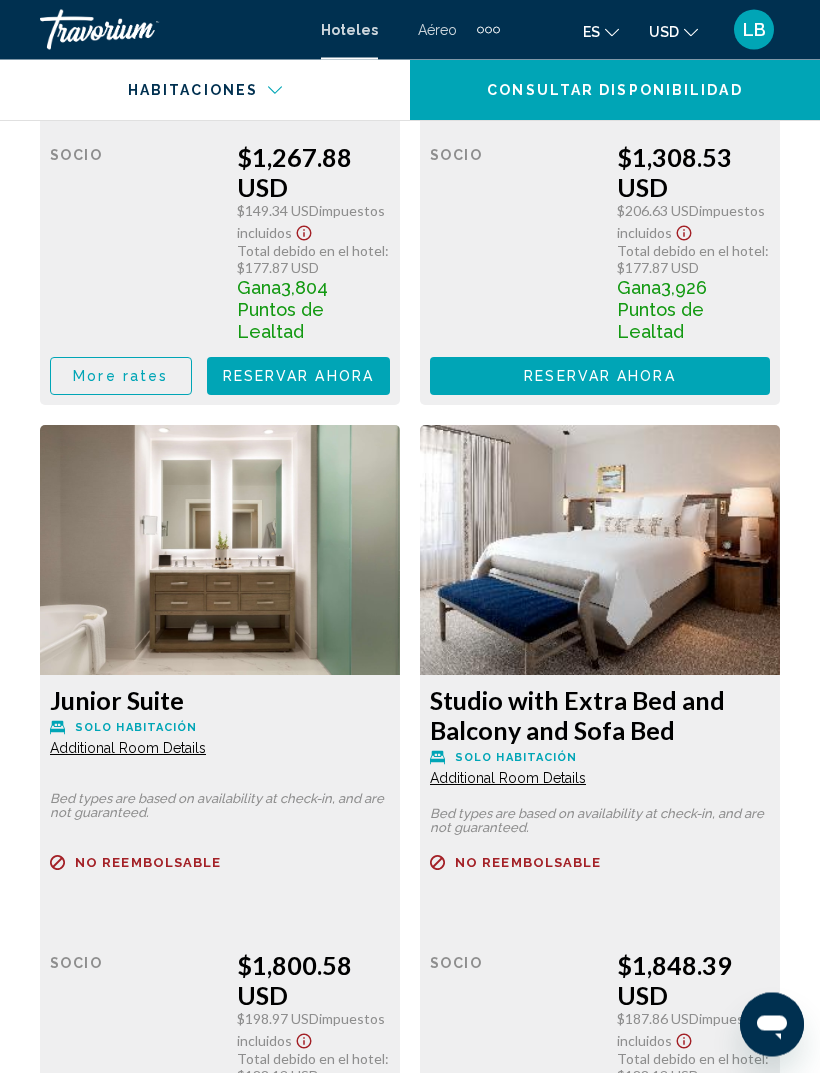 scroll, scrollTop: 13567, scrollLeft: 0, axis: vertical 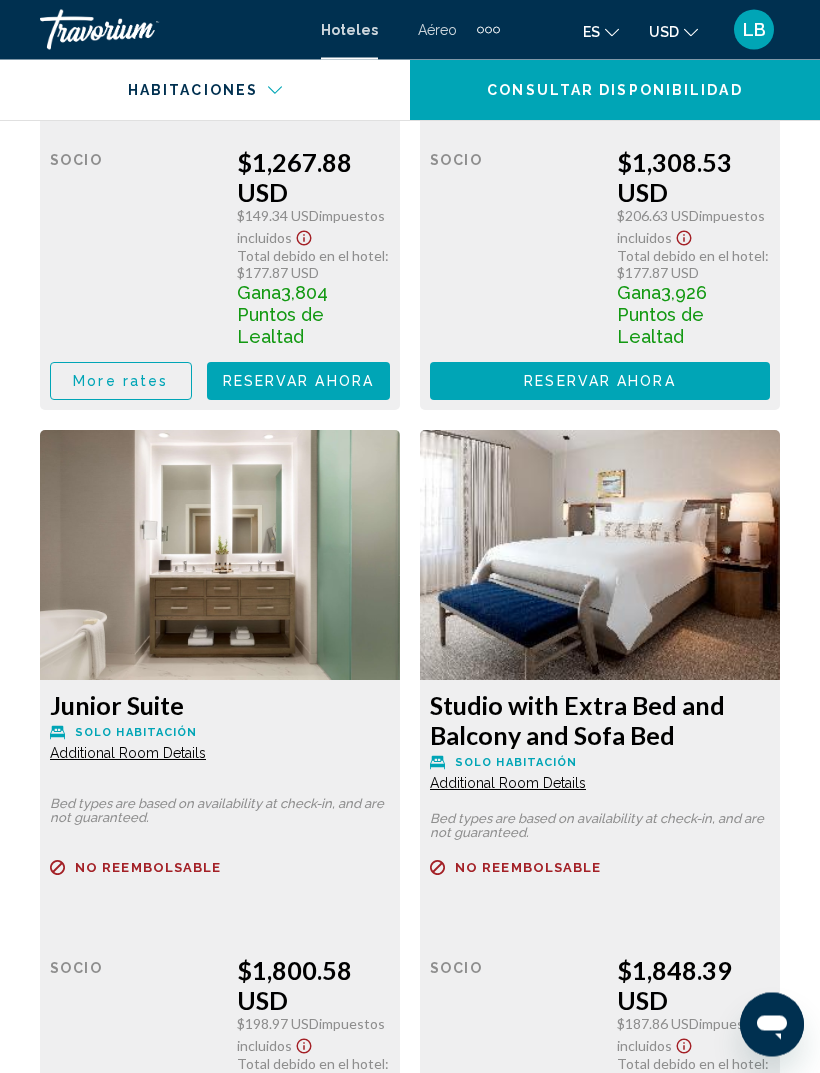 click on "Additional Room Details" at bounding box center (128, -9654) 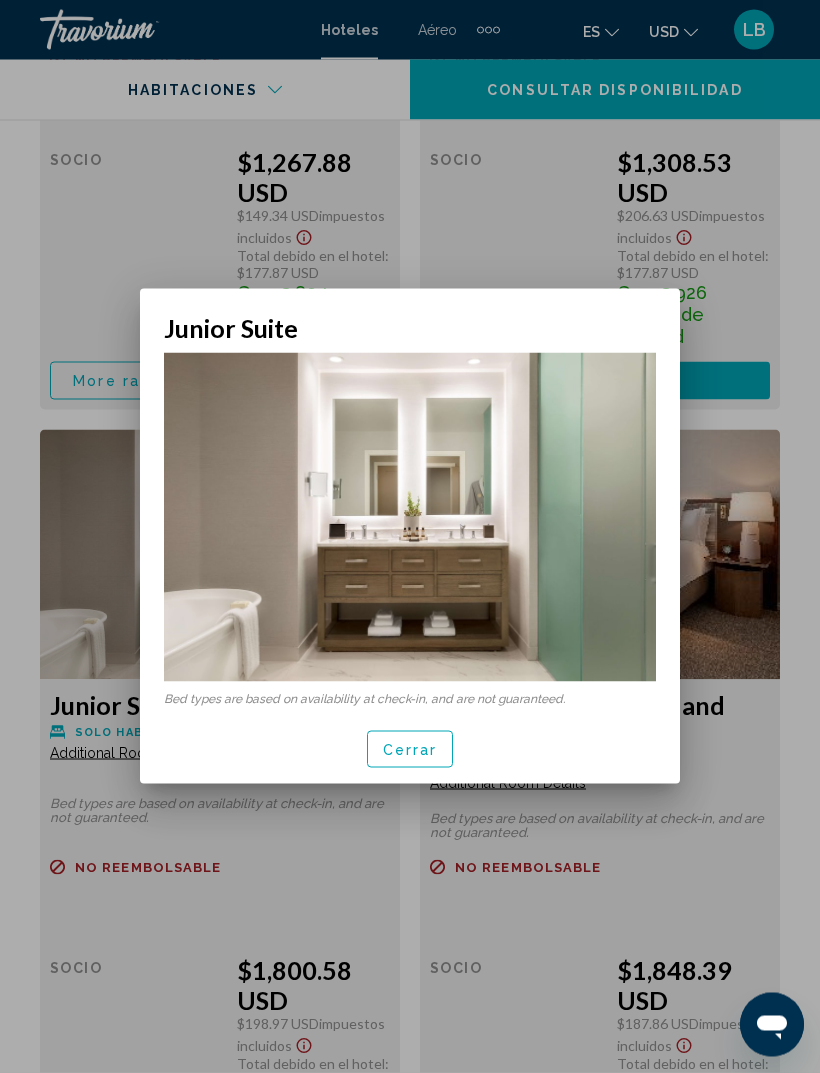 scroll, scrollTop: 0, scrollLeft: 0, axis: both 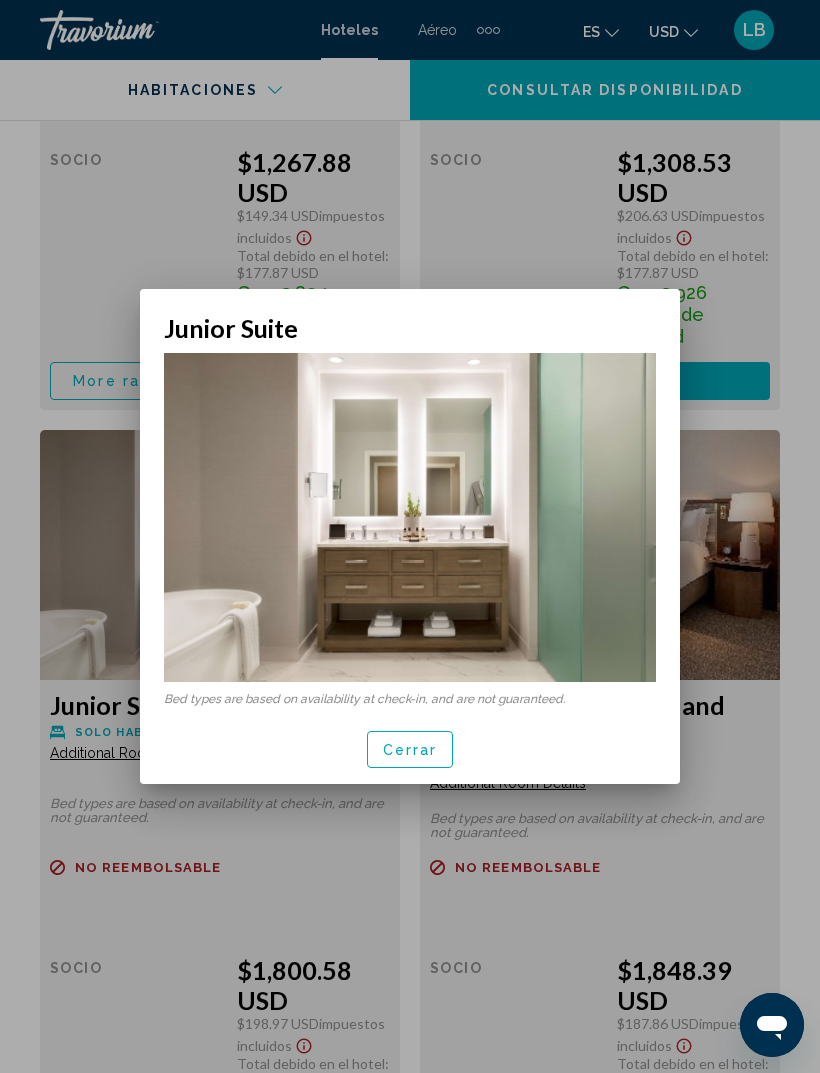 click on "Cerrar" at bounding box center (410, 750) 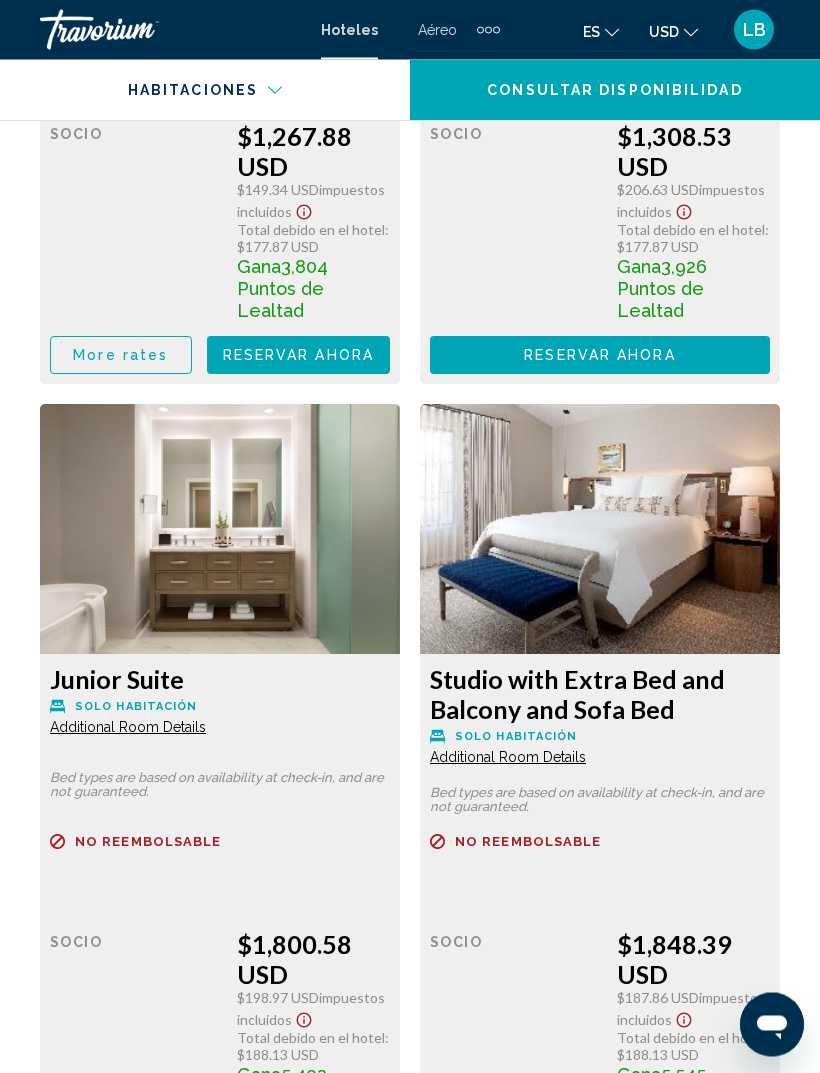 scroll, scrollTop: 13595, scrollLeft: 0, axis: vertical 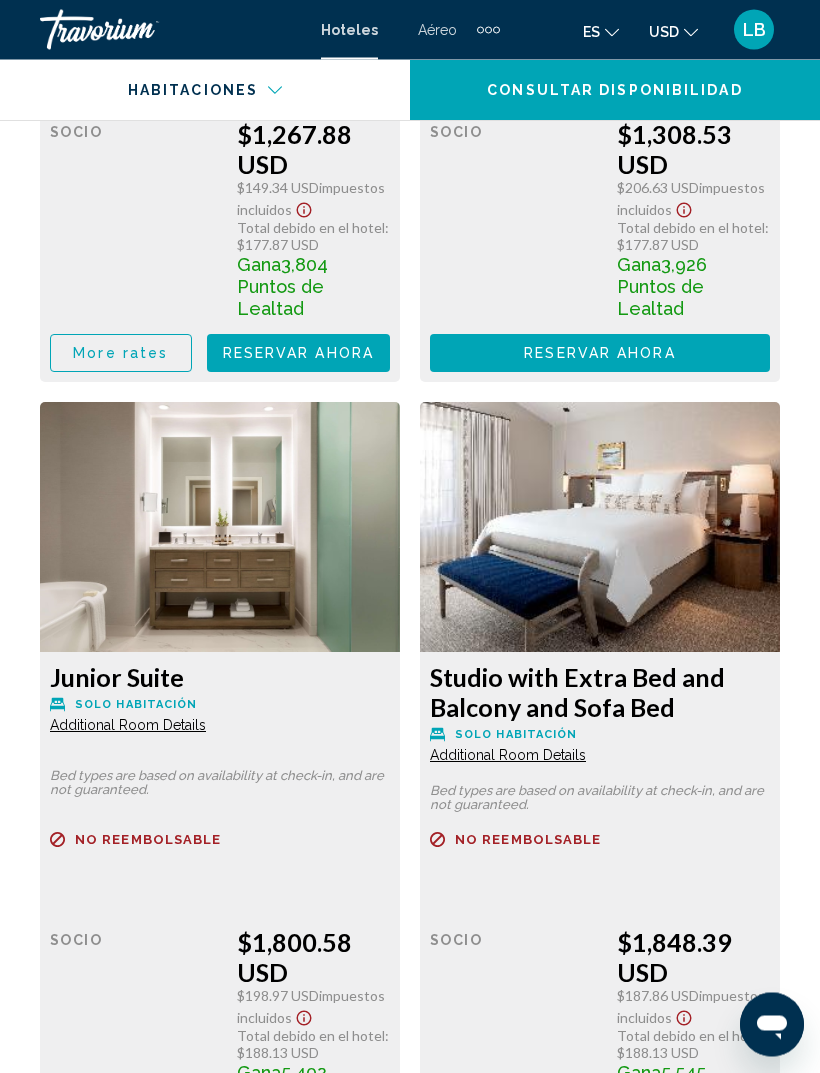 click on "More rates" at bounding box center [121, -9287] 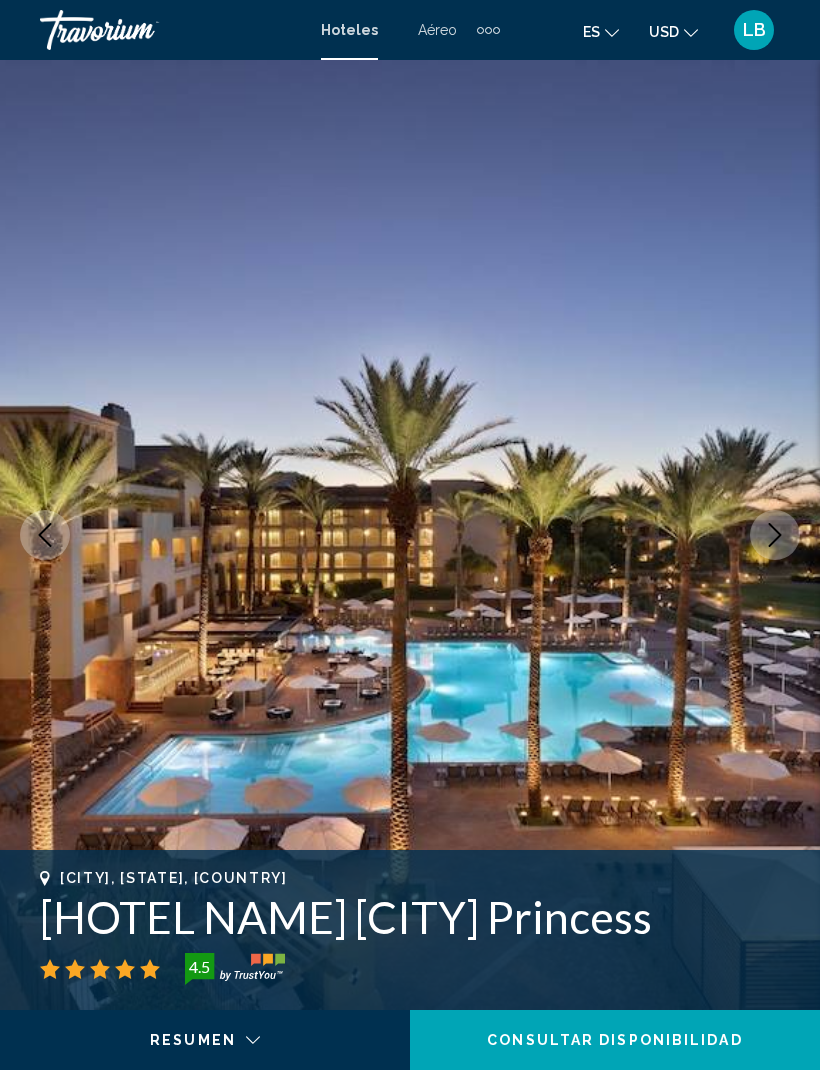scroll, scrollTop: 0, scrollLeft: 0, axis: both 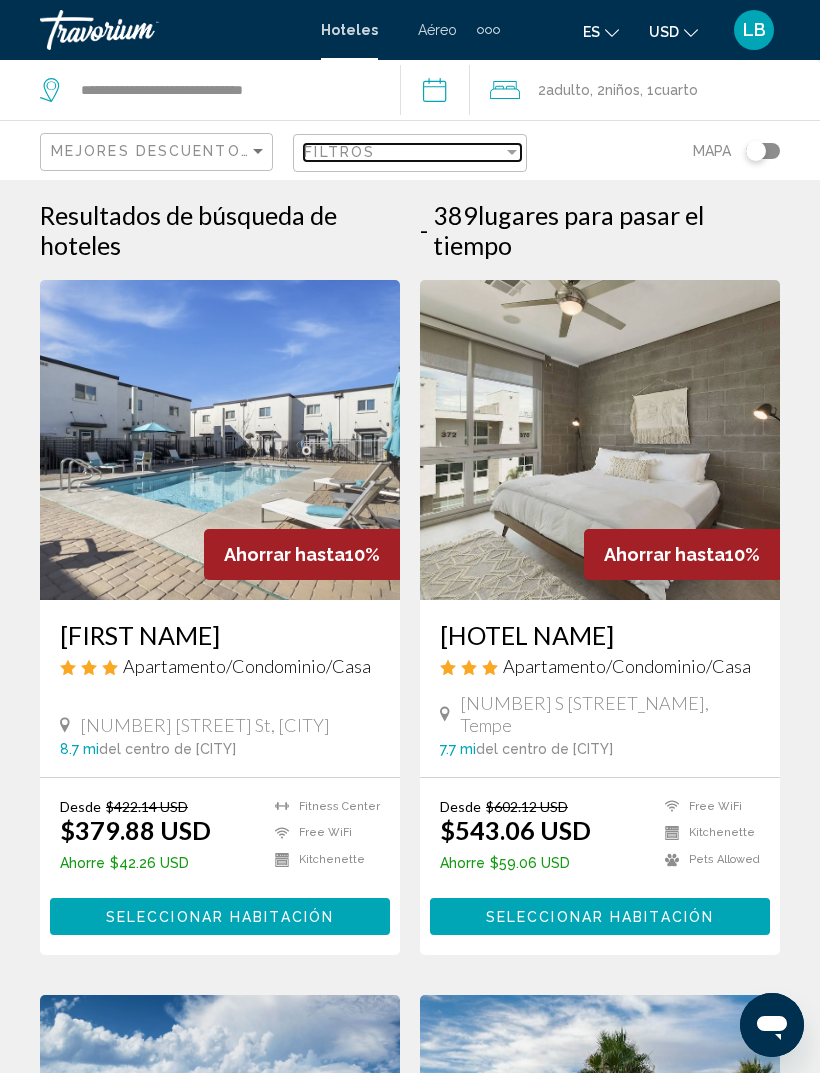 click on "Filtros" at bounding box center [403, 152] 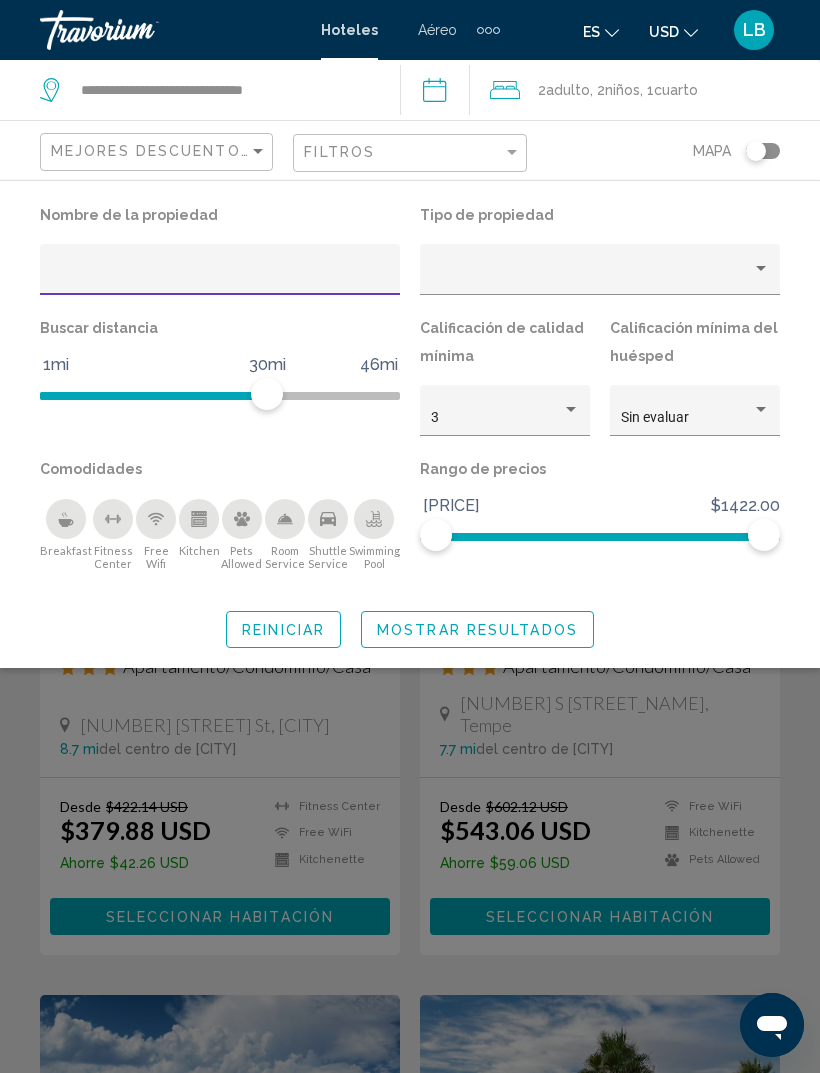 click 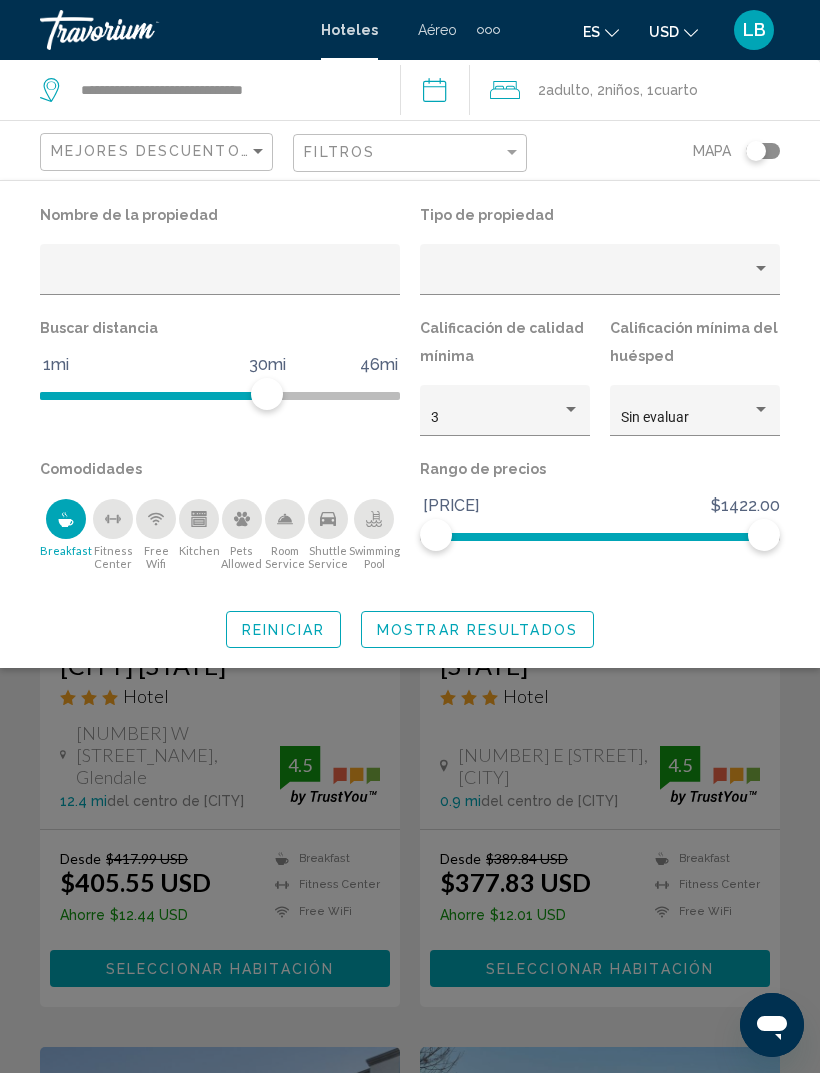 click on "Mostrar resultados" 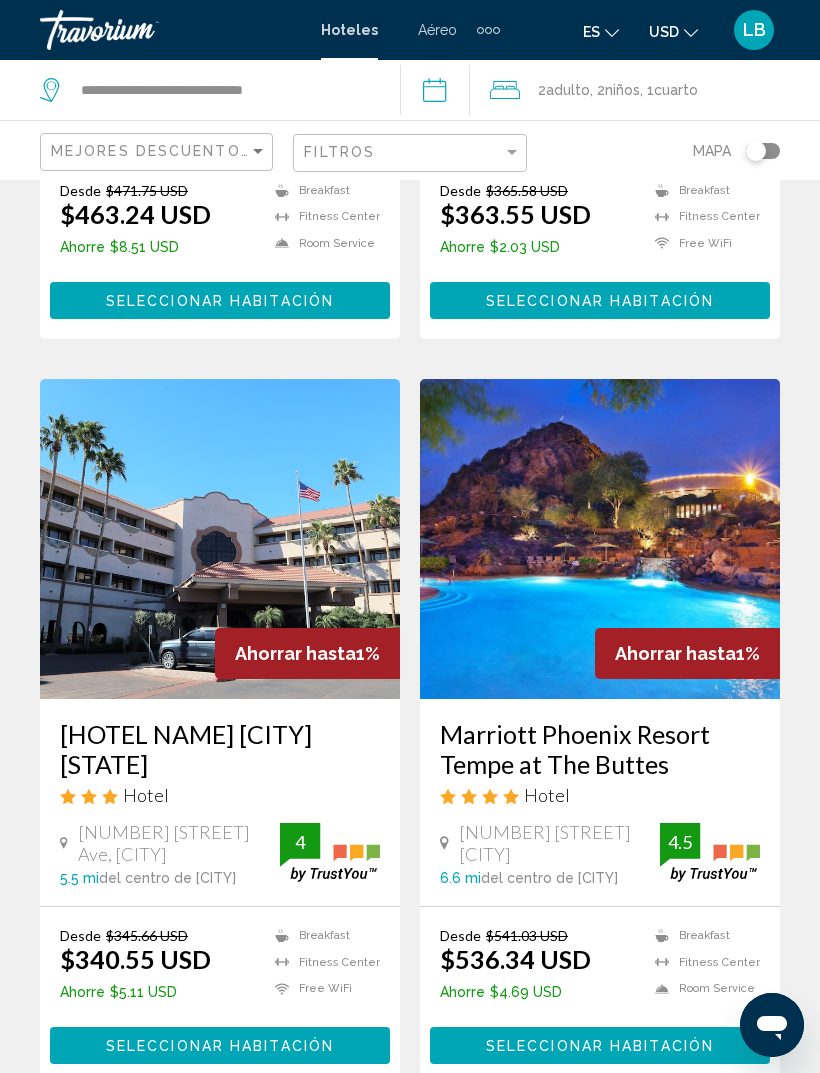 scroll, scrollTop: 2185, scrollLeft: 0, axis: vertical 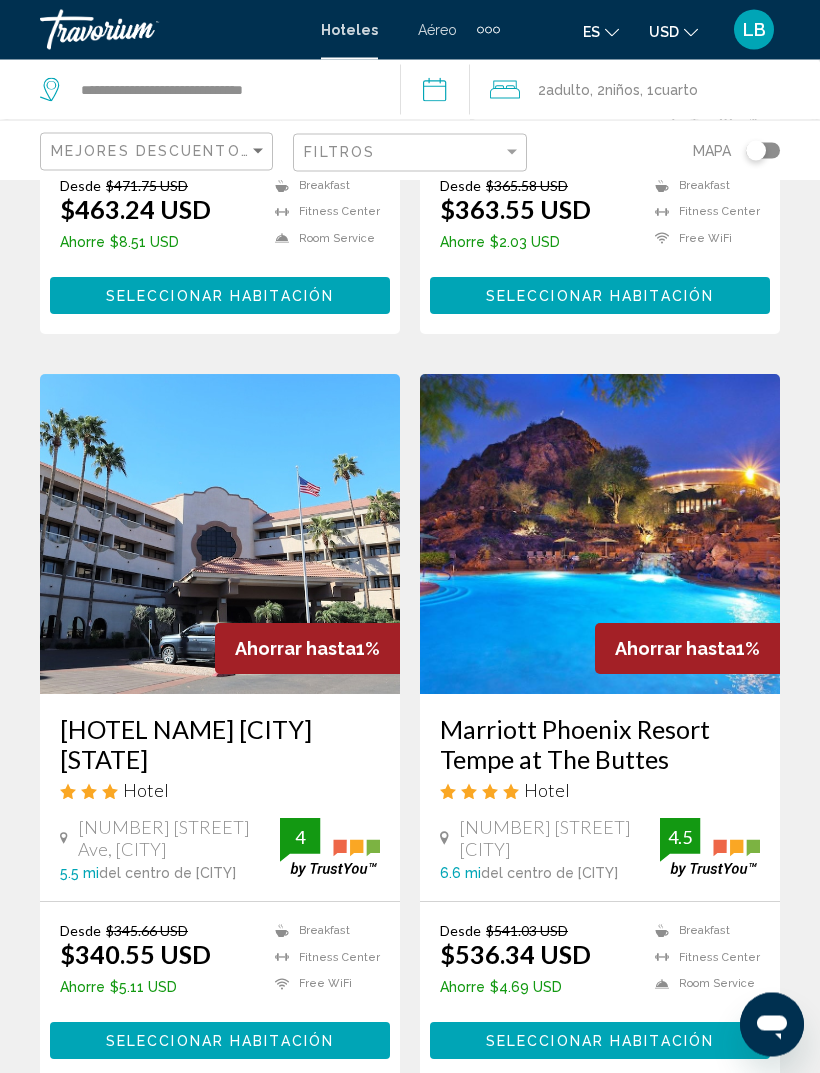 click at bounding box center (600, 535) 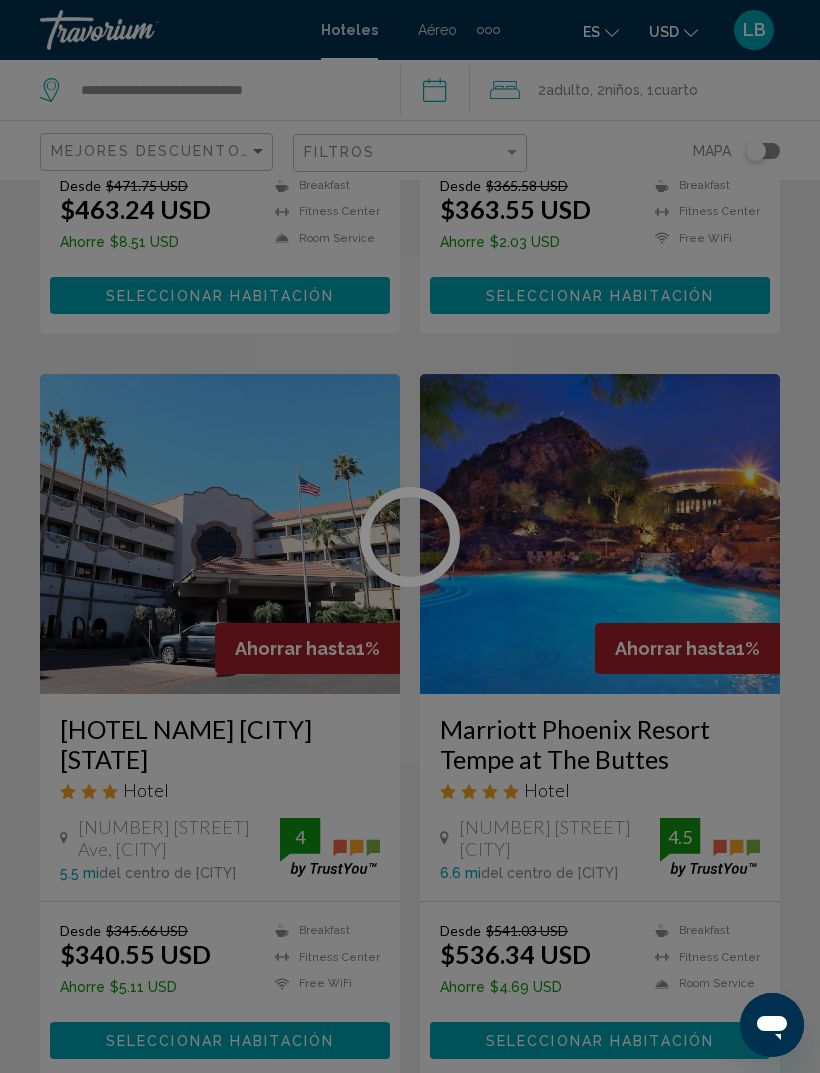 scroll, scrollTop: 0, scrollLeft: 0, axis: both 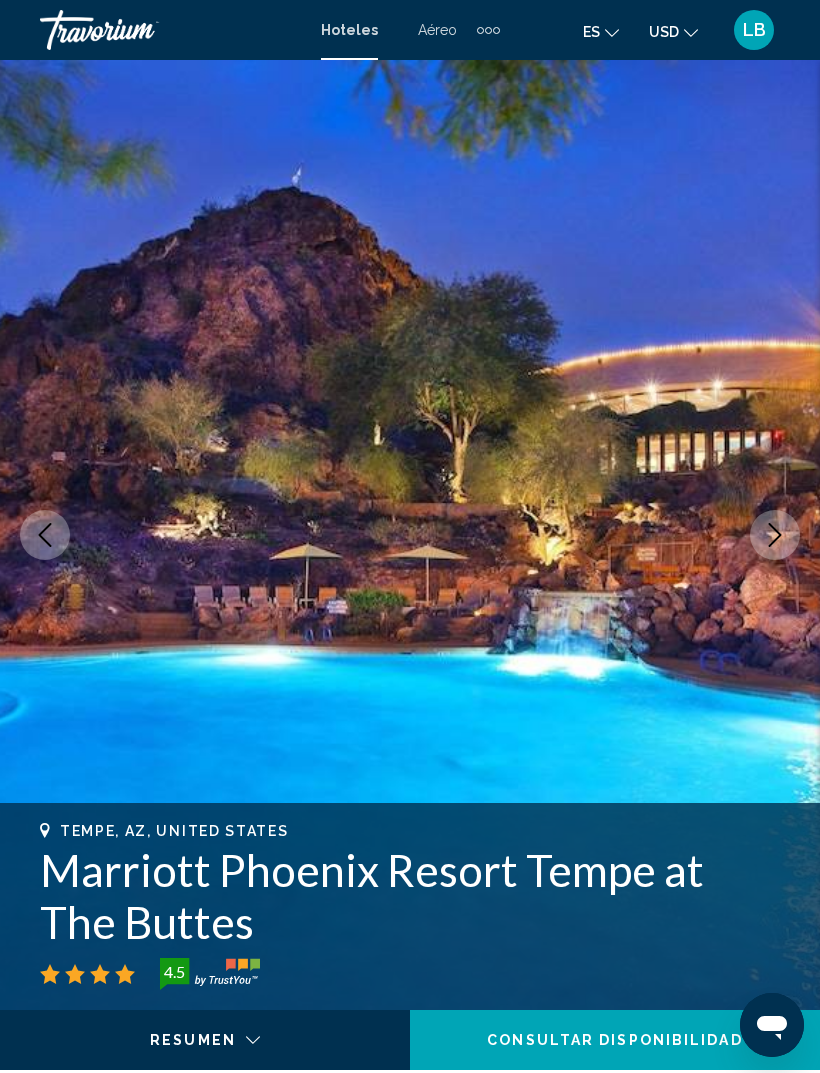 click at bounding box center (775, 535) 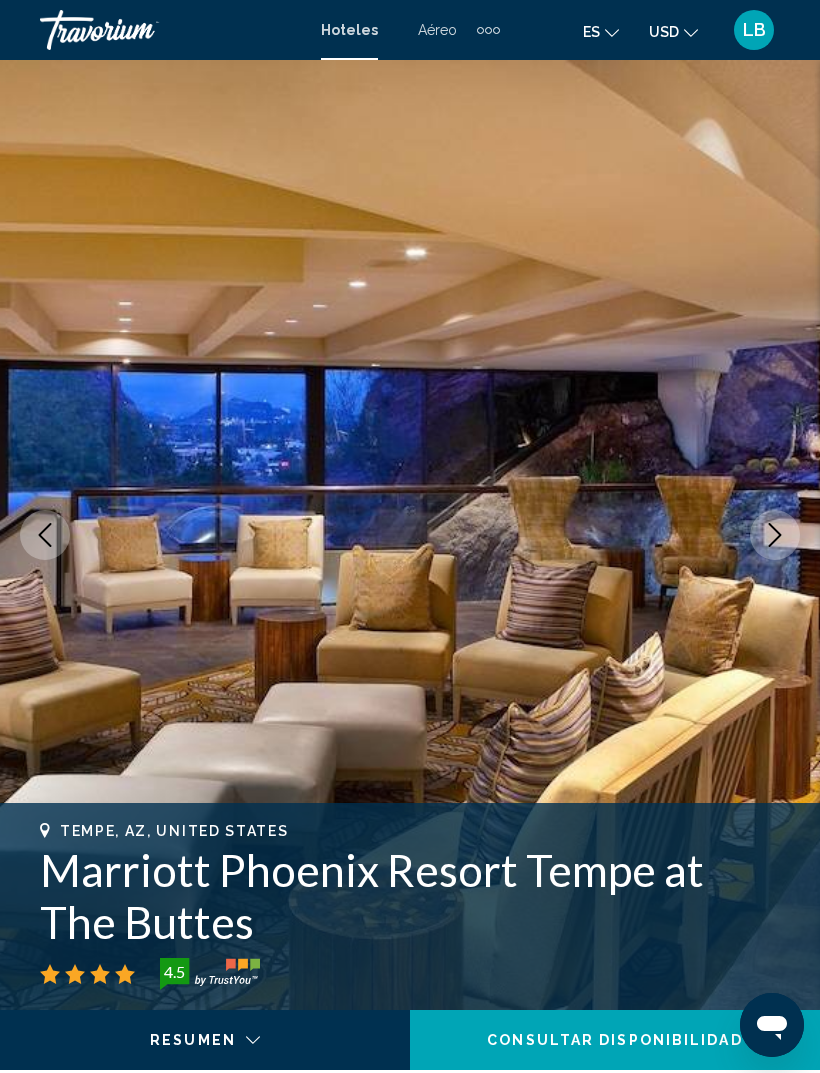 click at bounding box center [775, 535] 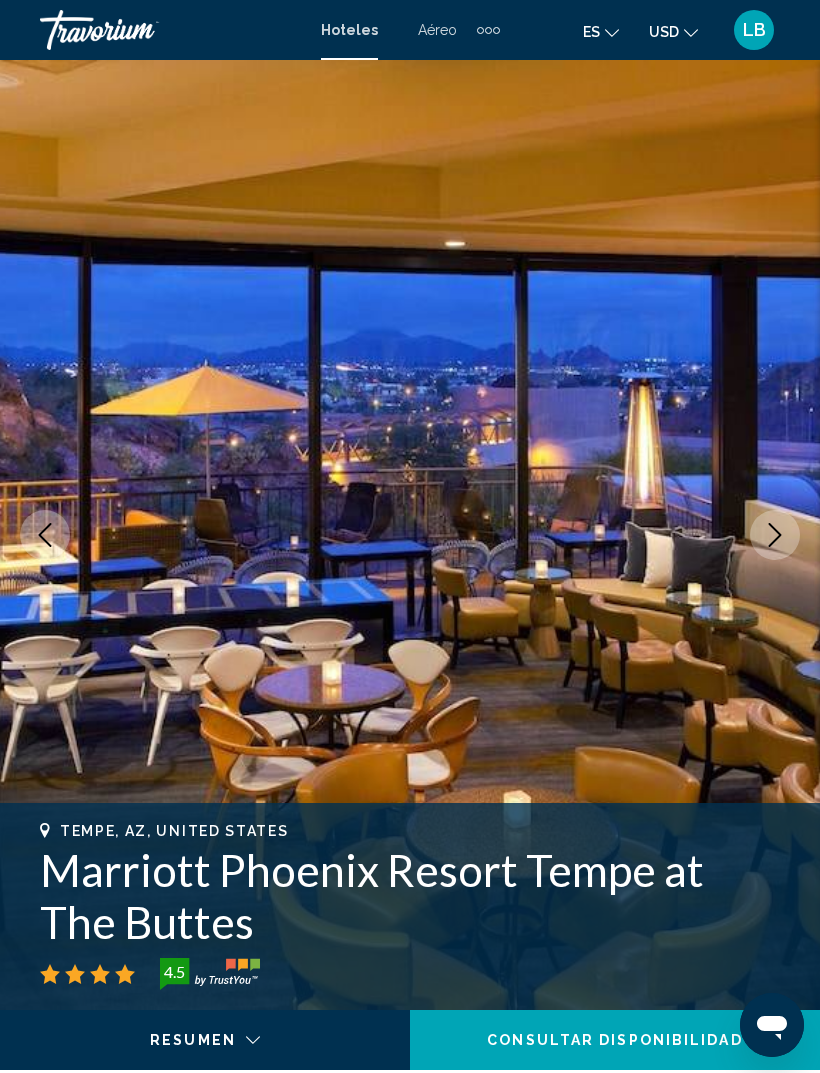 click 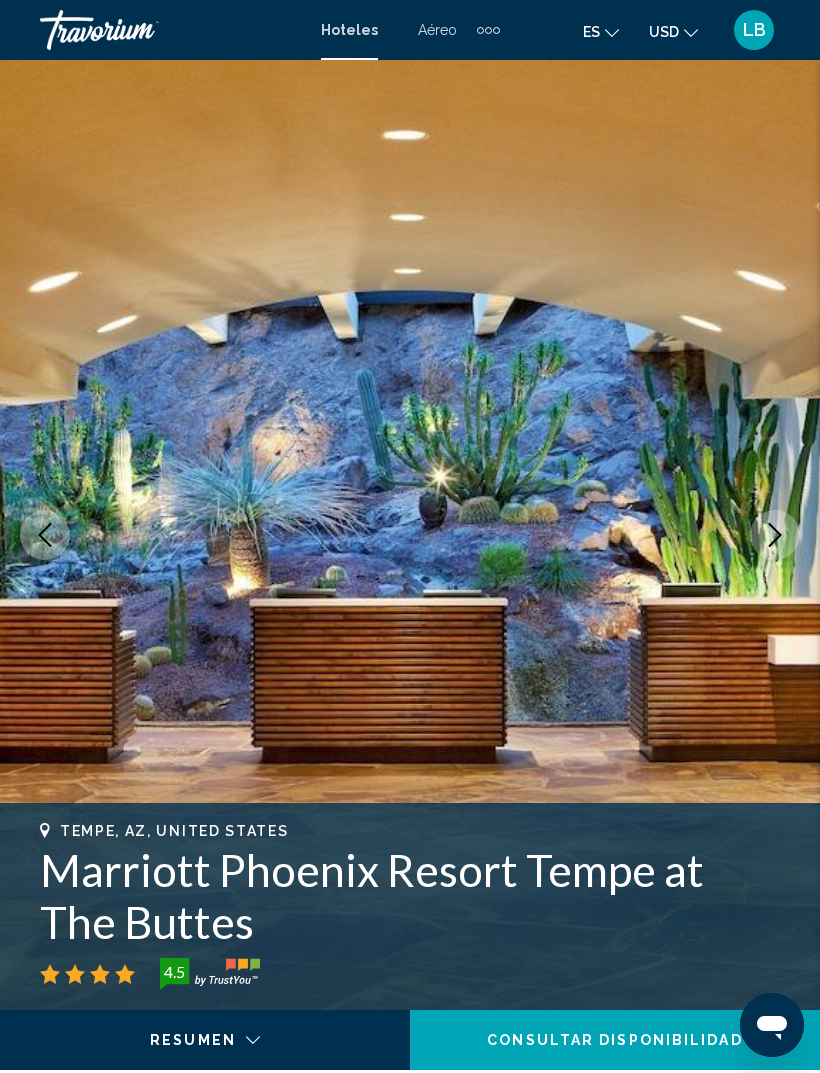 click 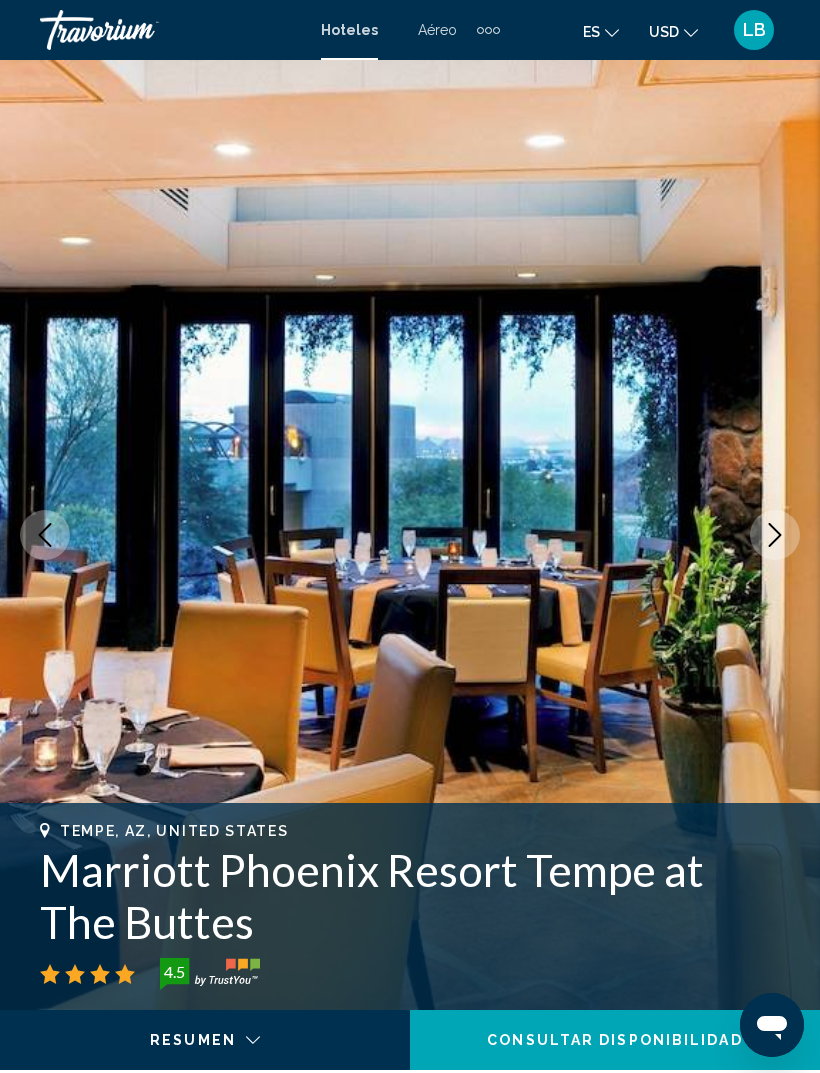 click 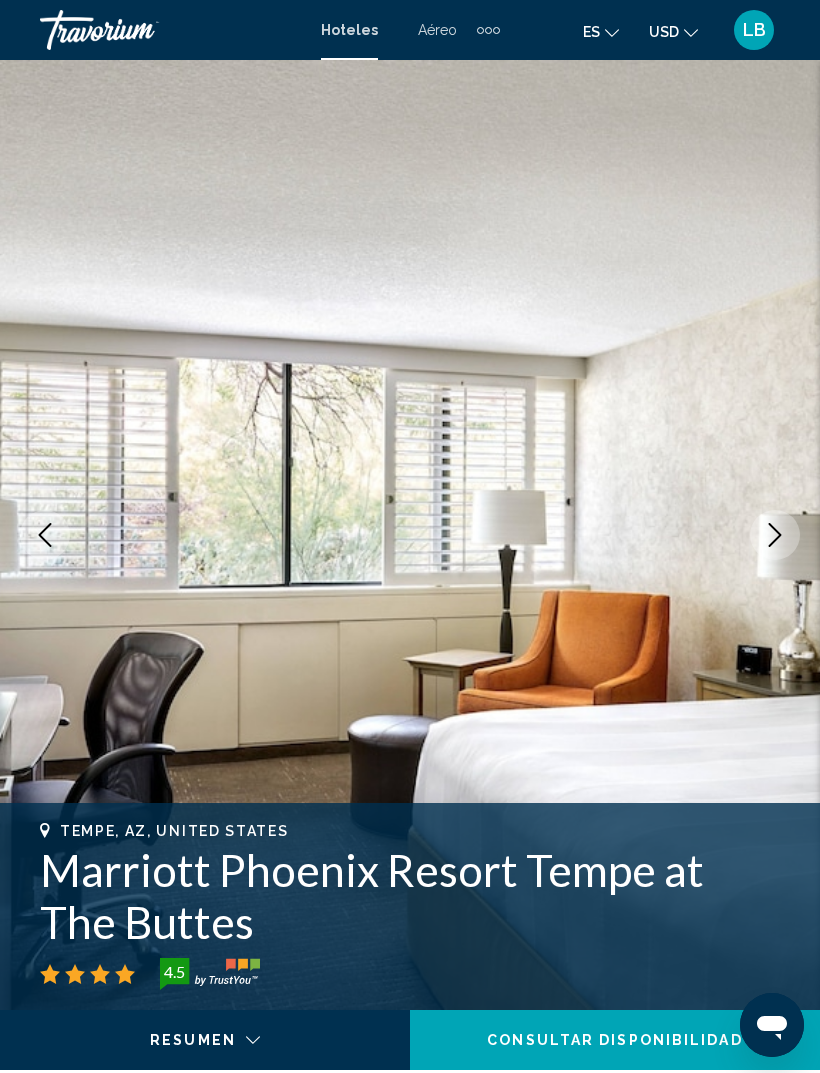 click 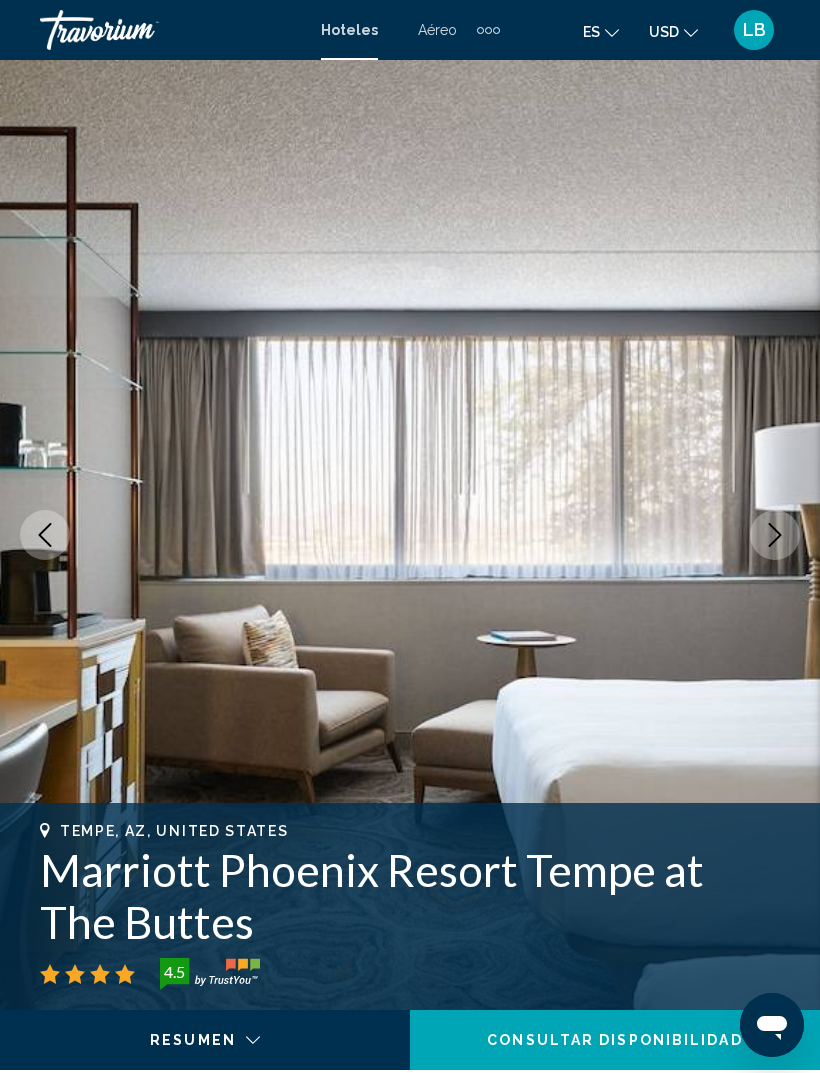 click 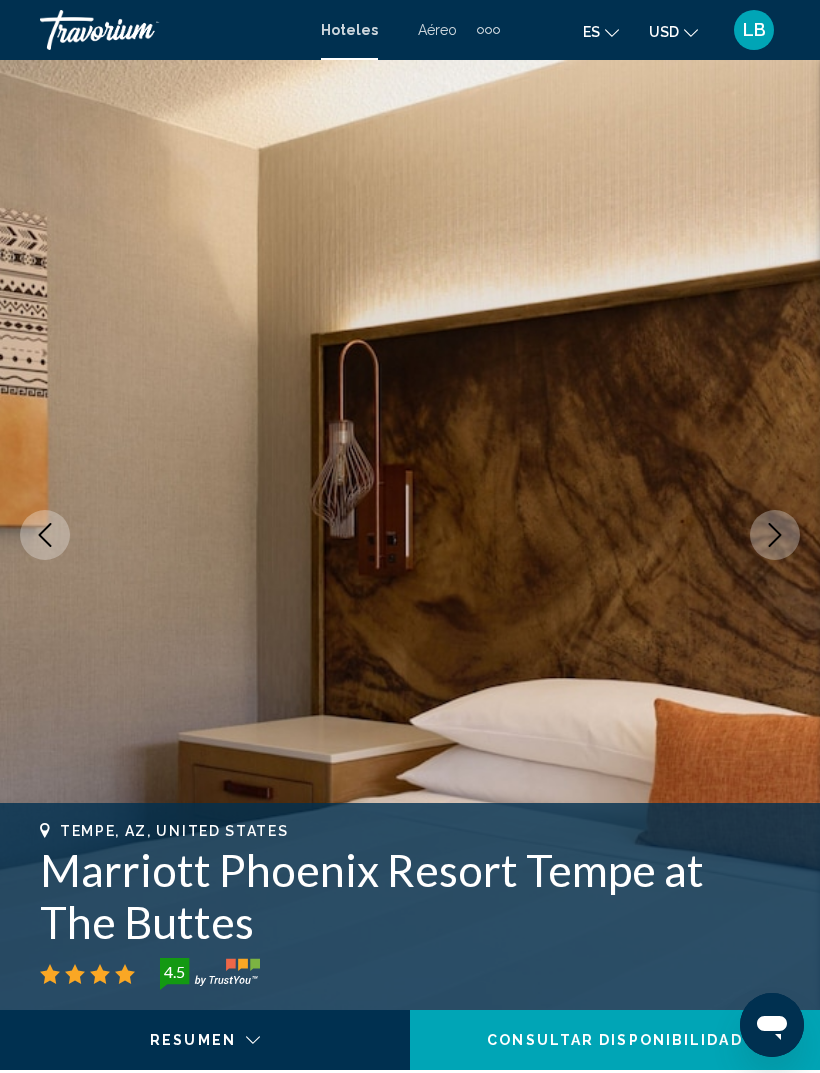click 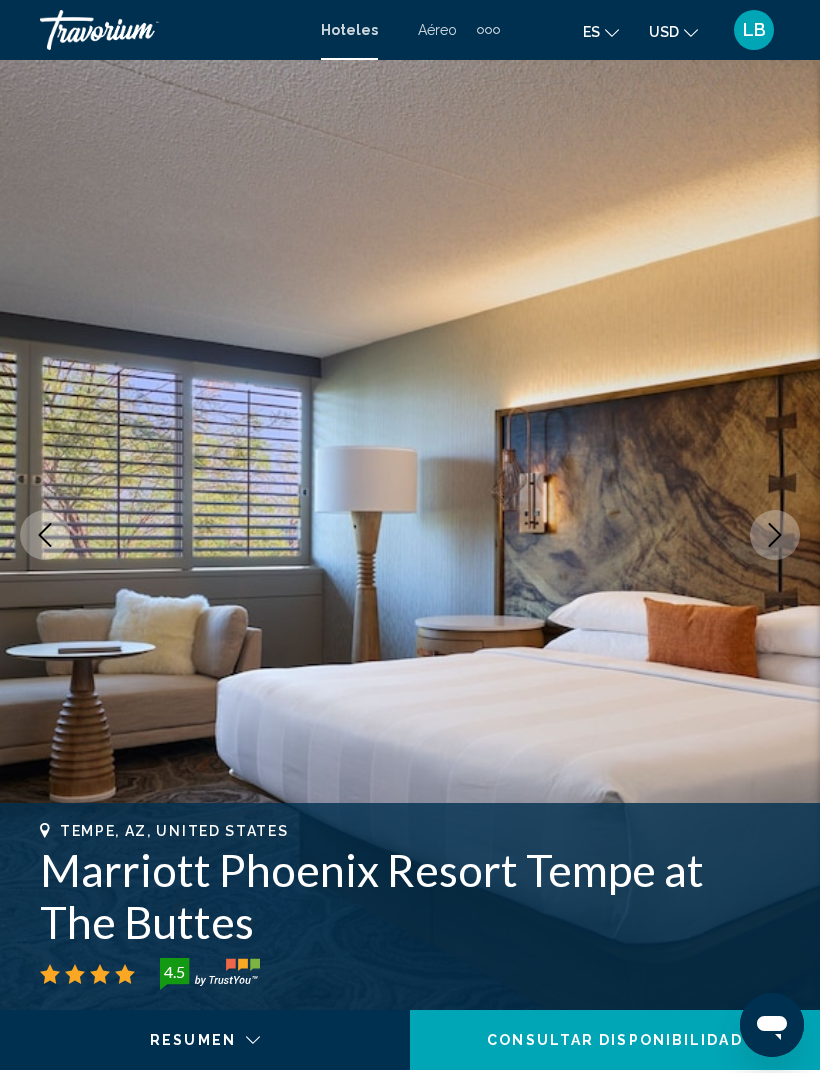 click 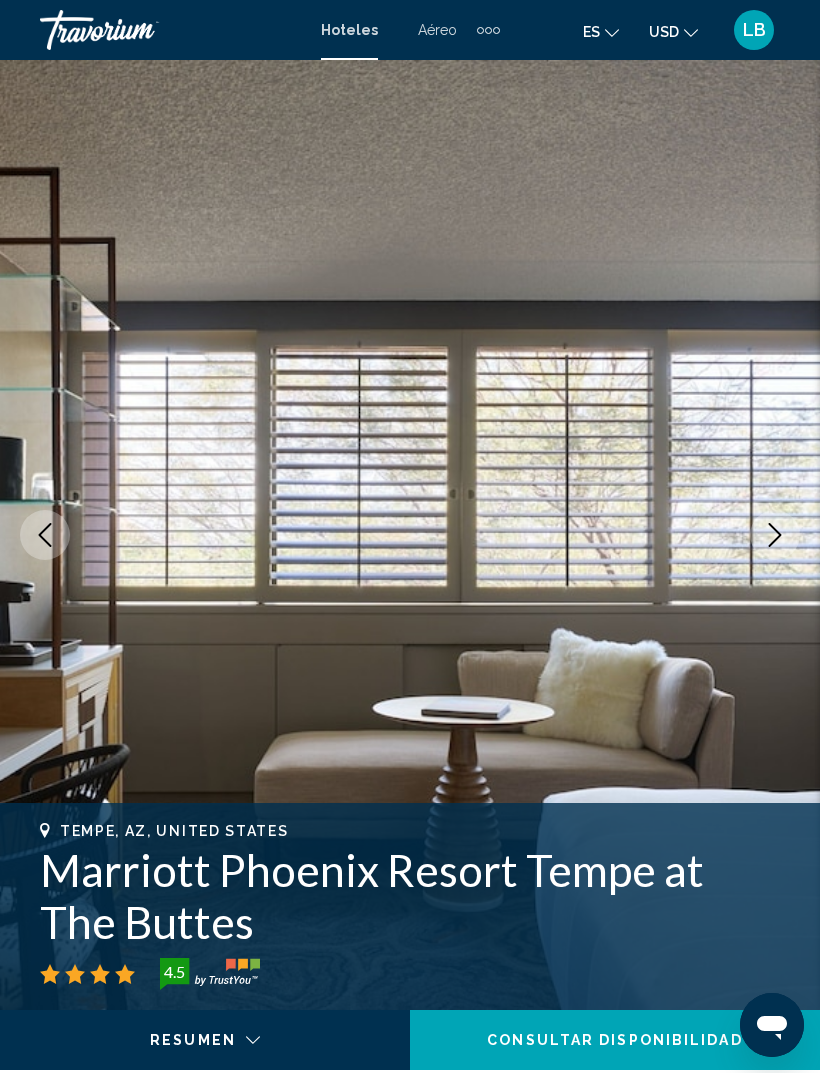 click 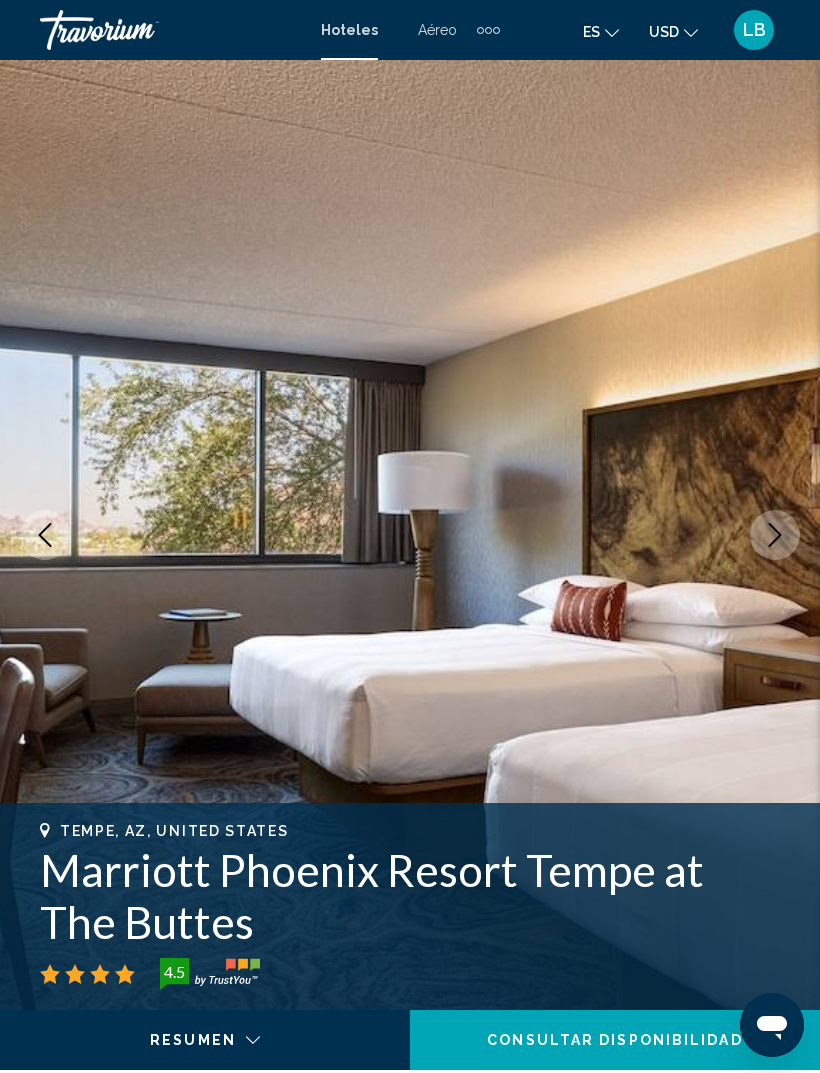 click 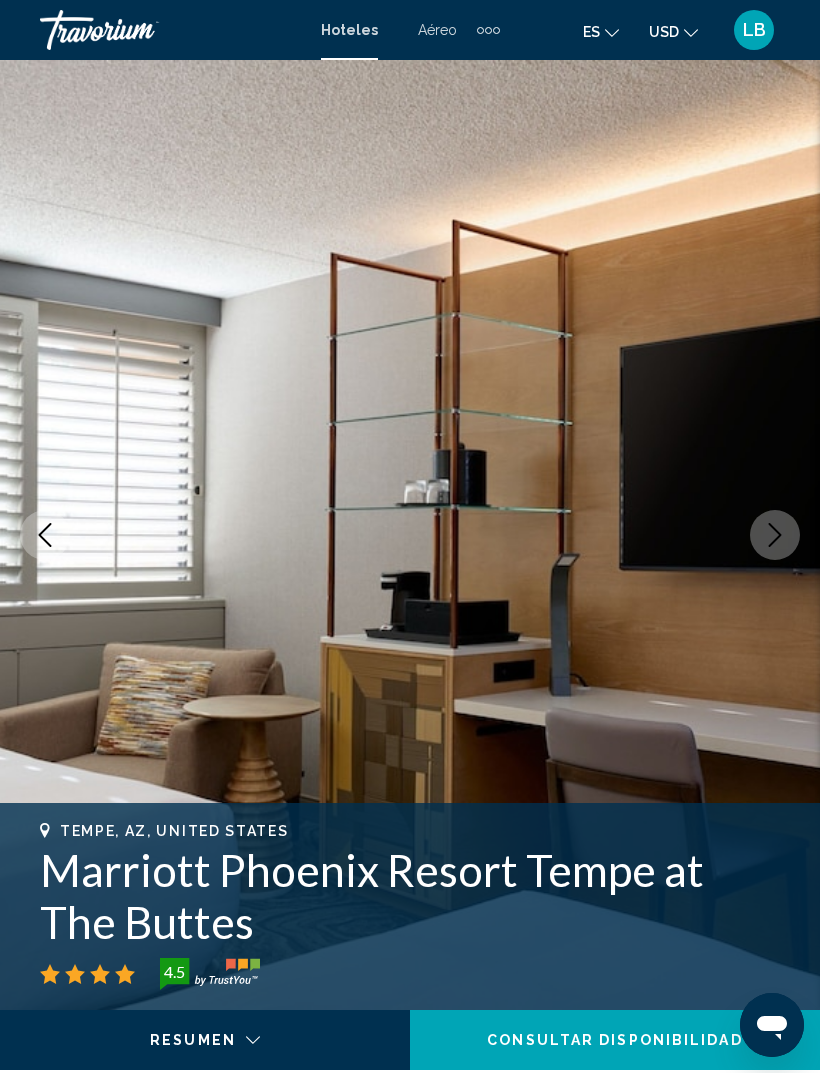 click 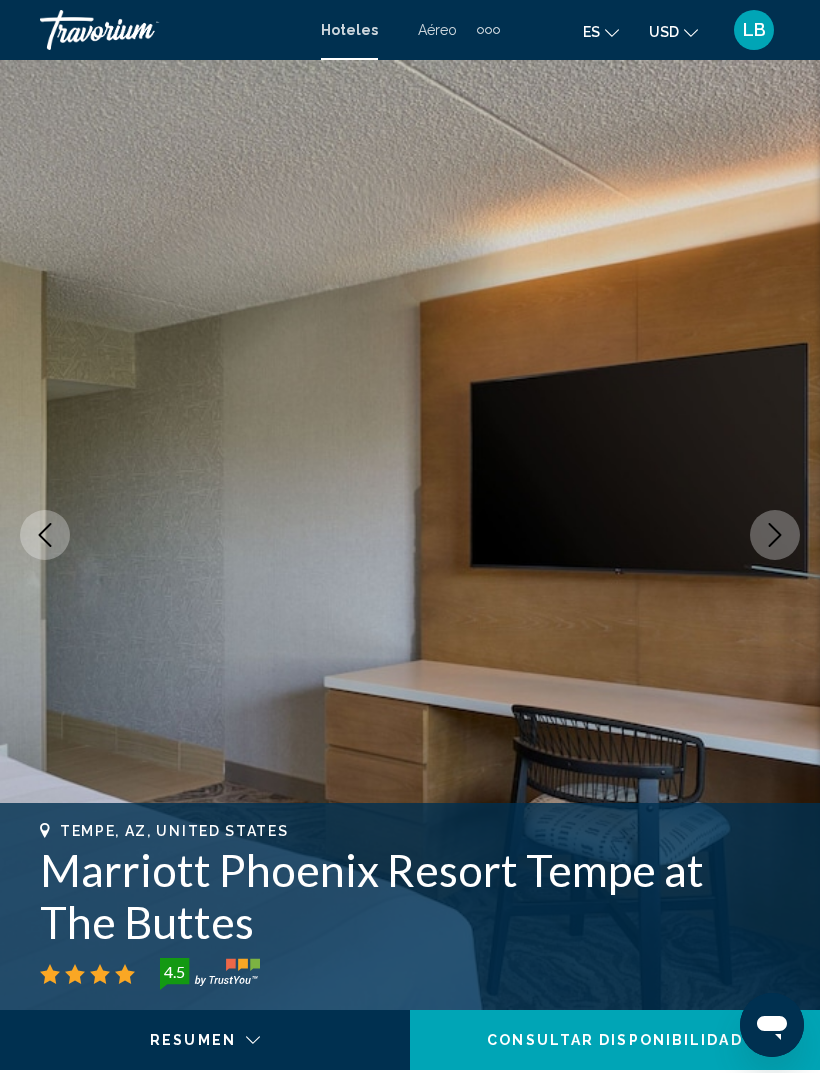 click 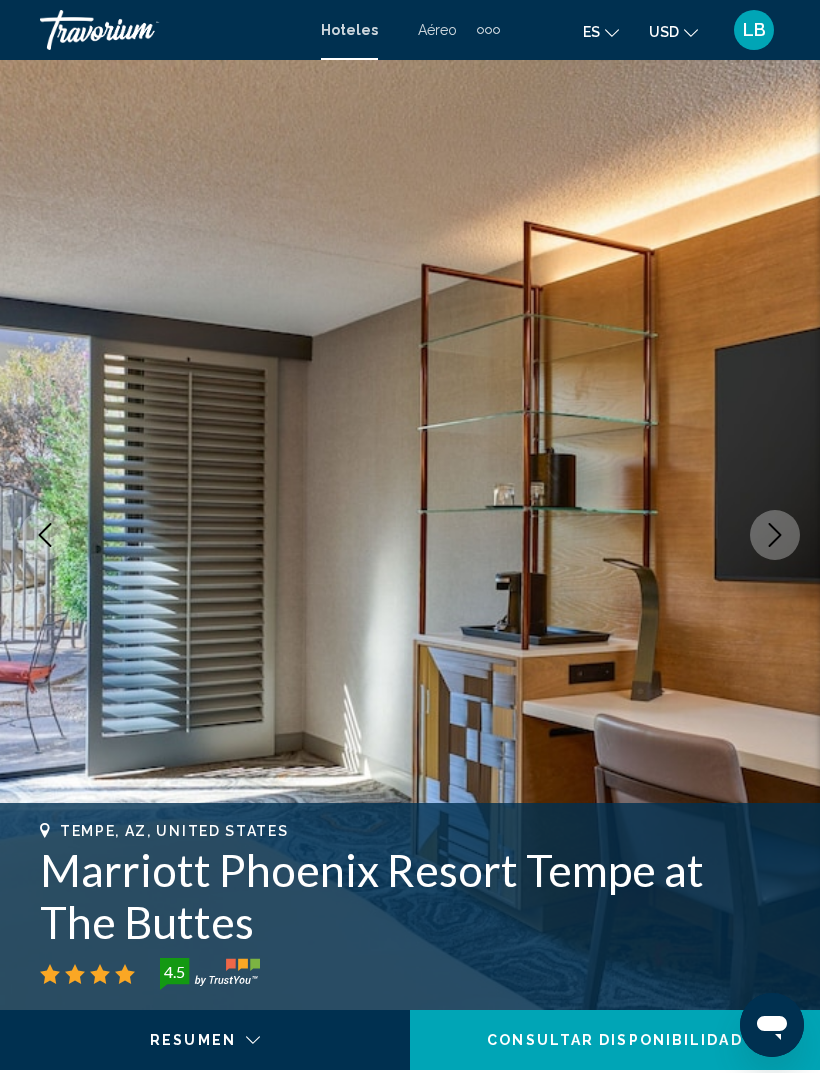click 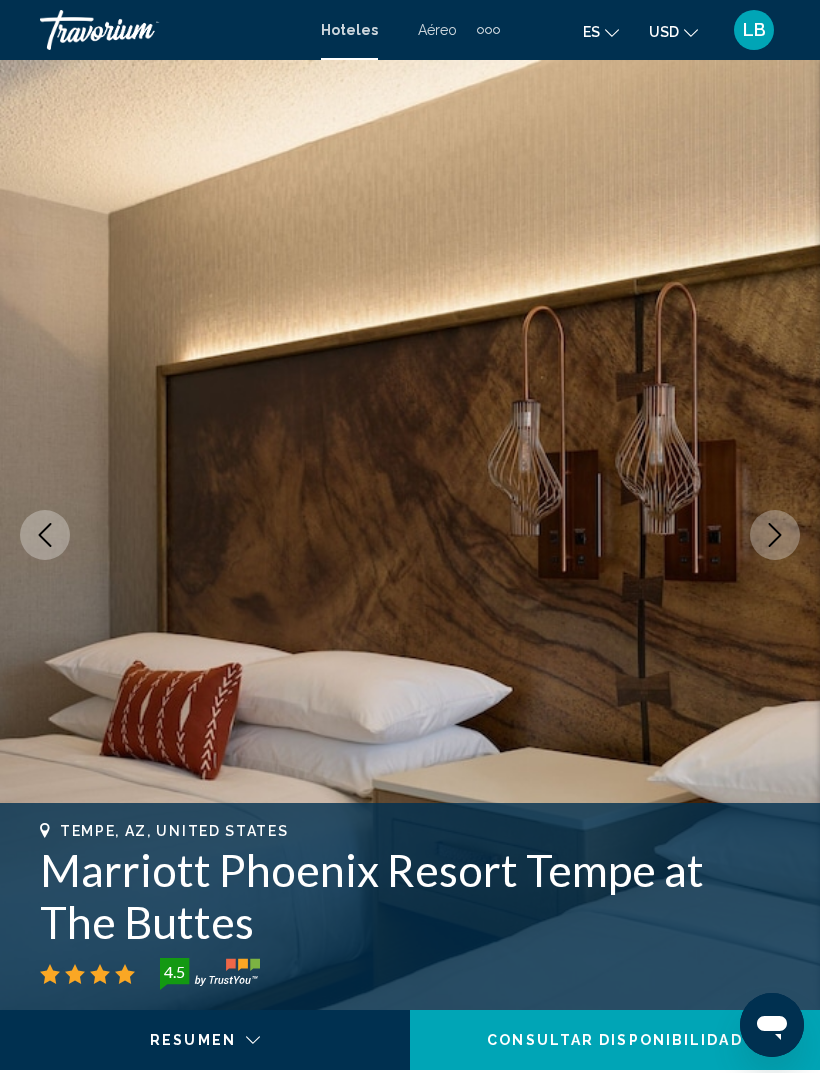 click 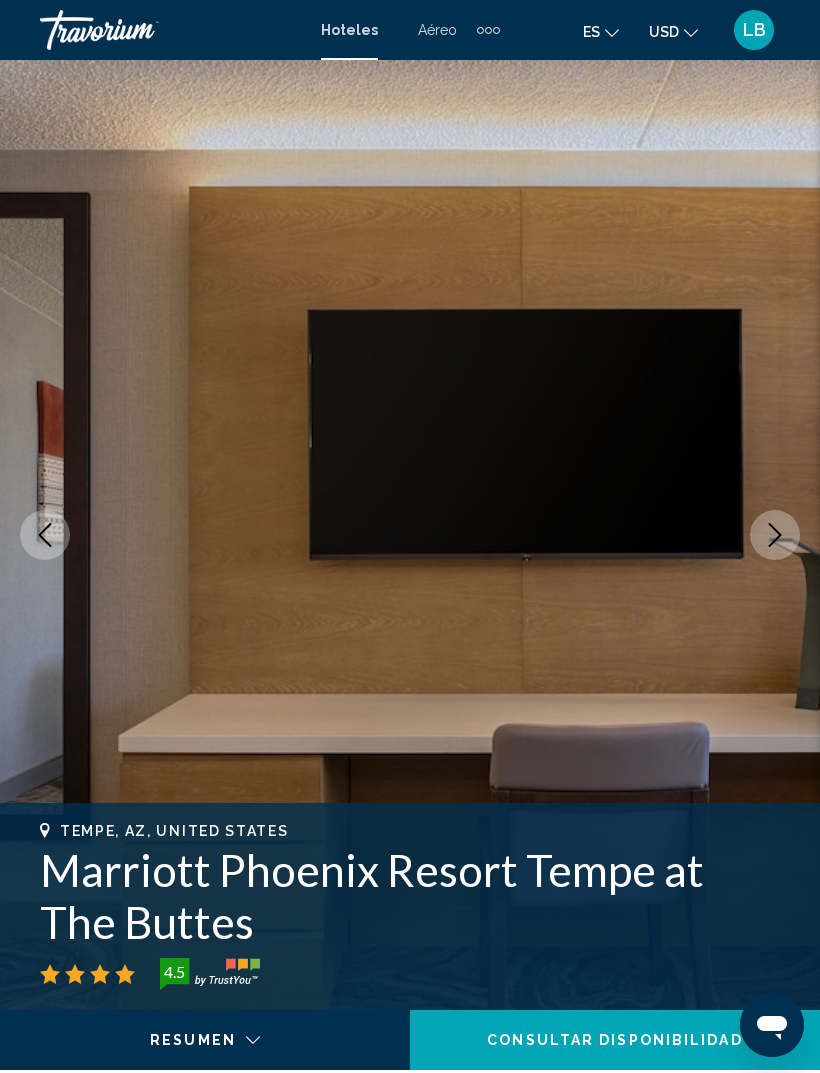 click 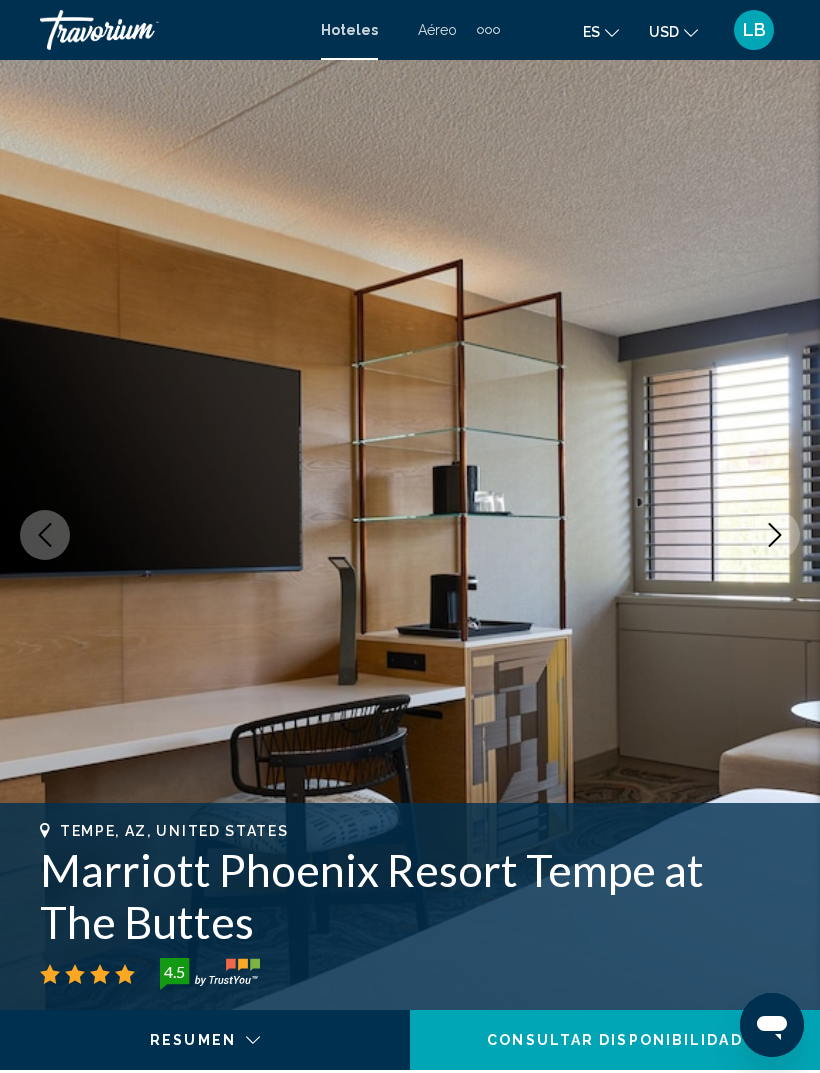 click 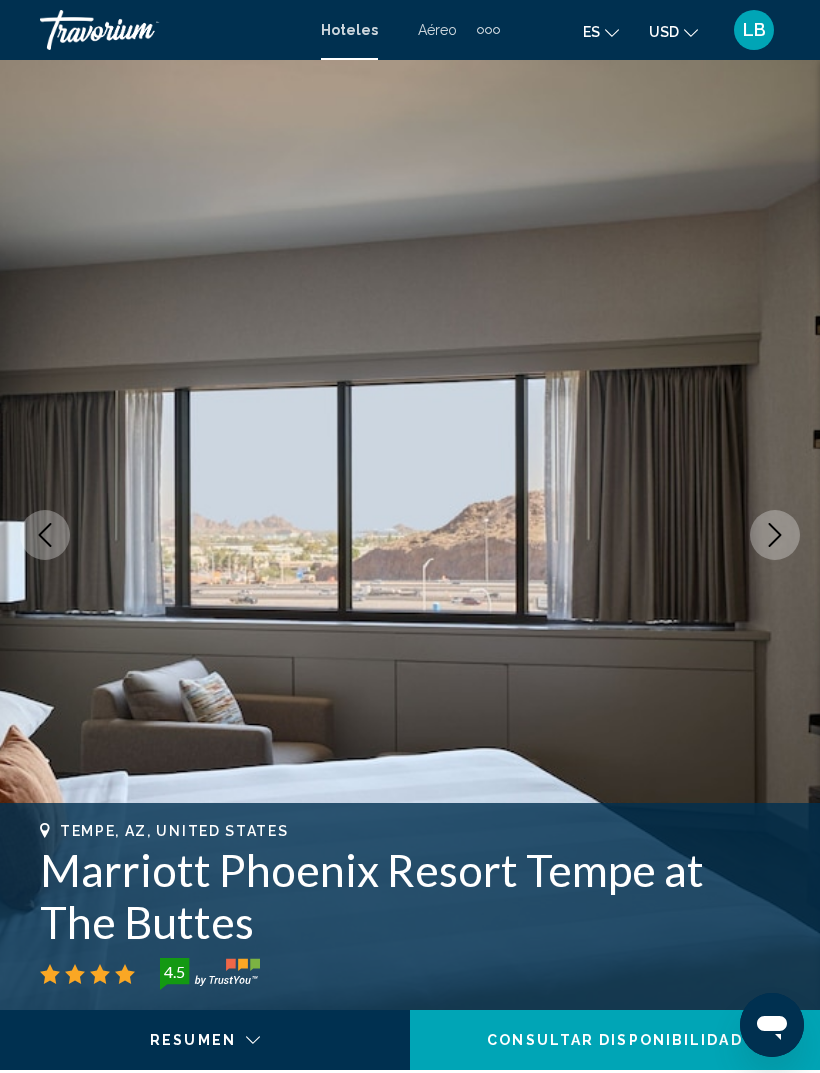 click 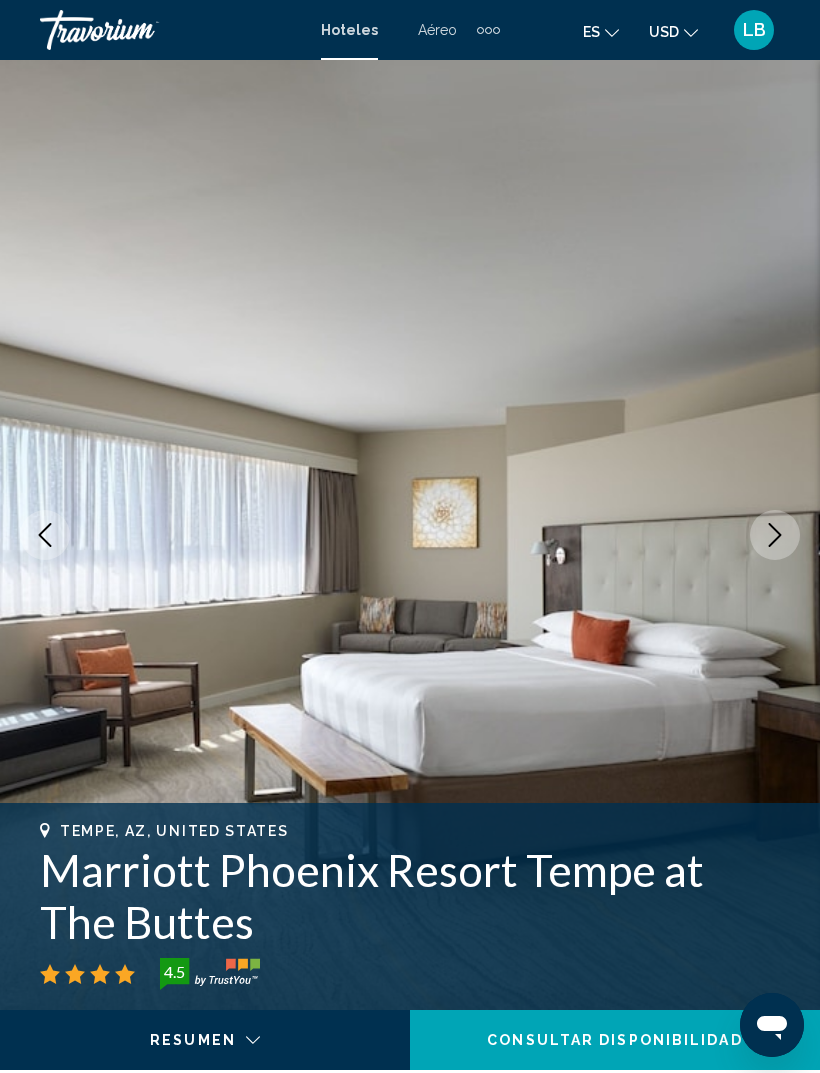 click 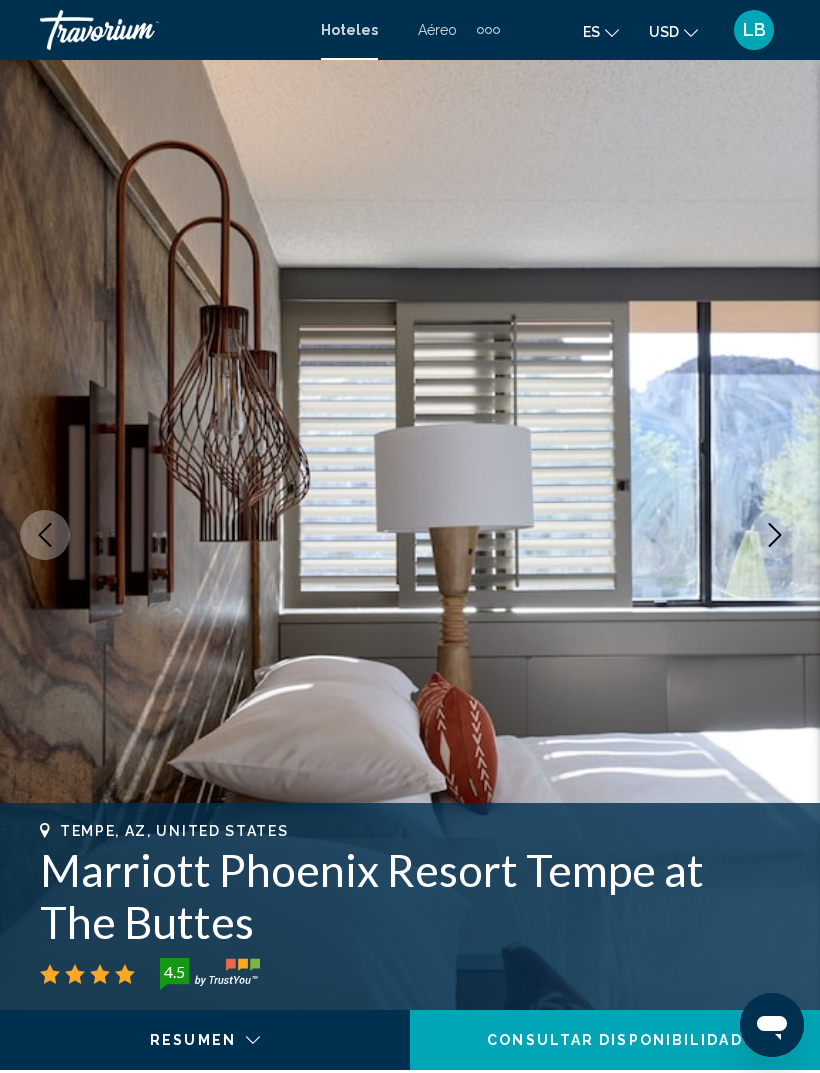 click 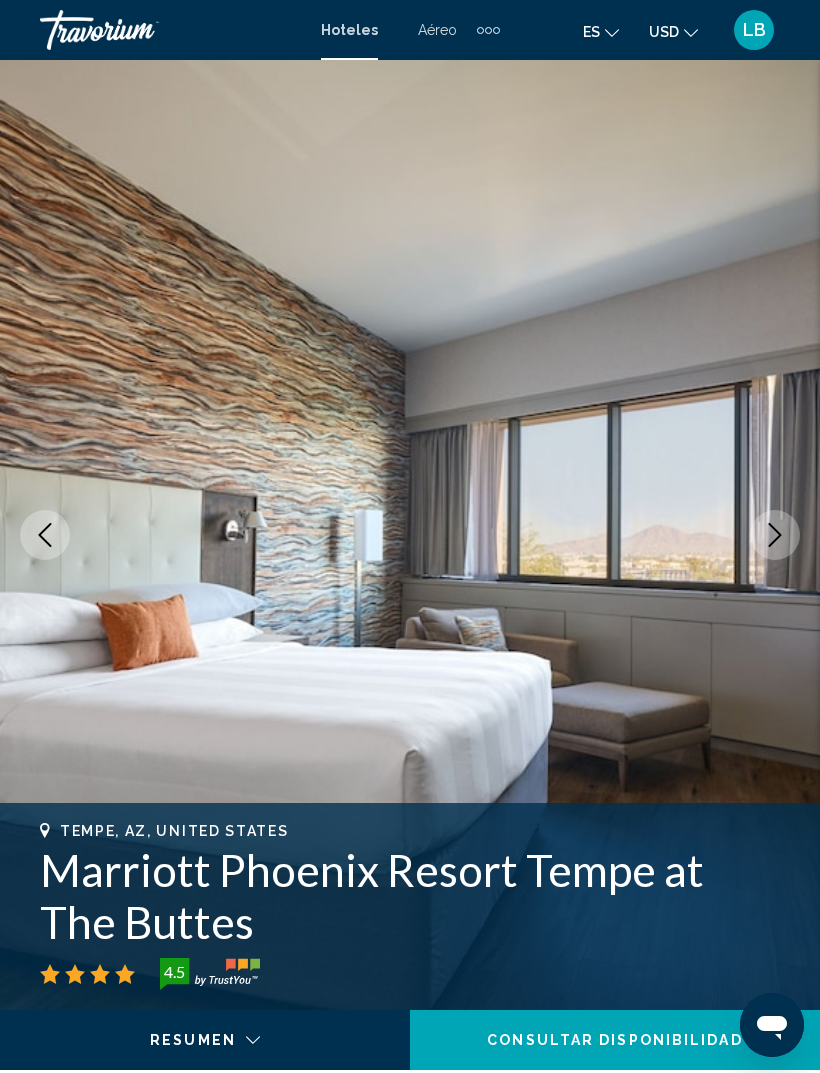 click 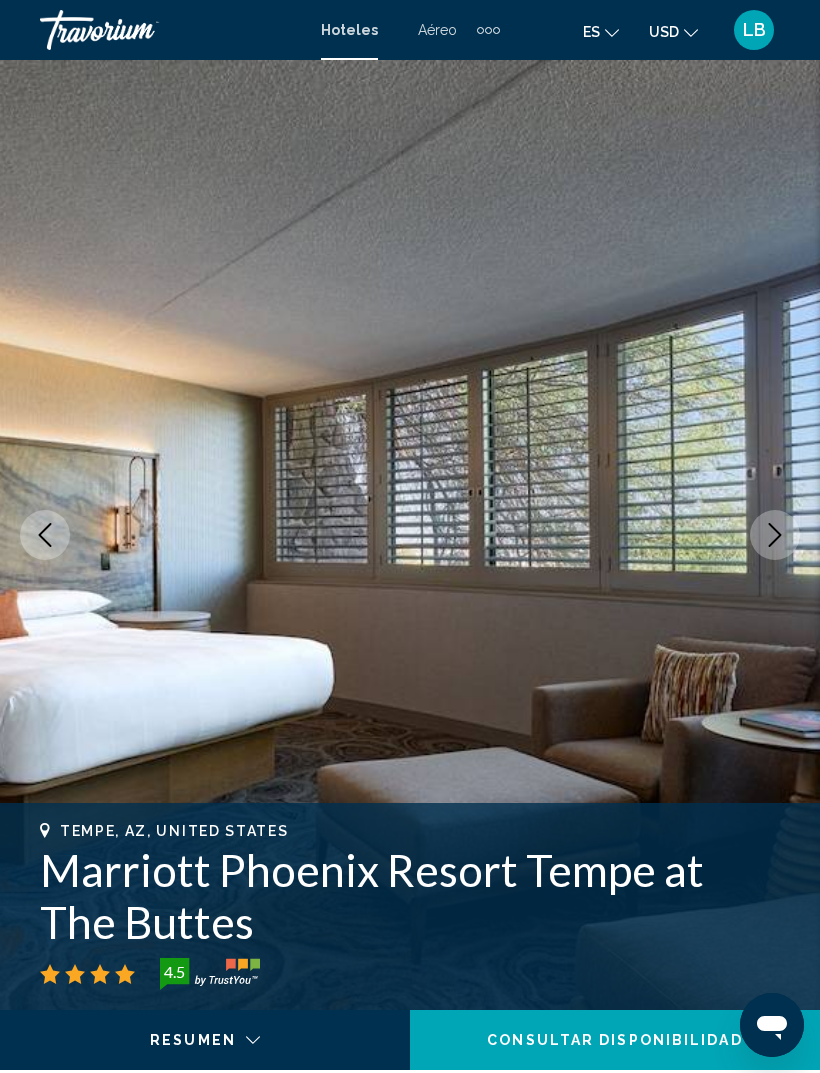 click 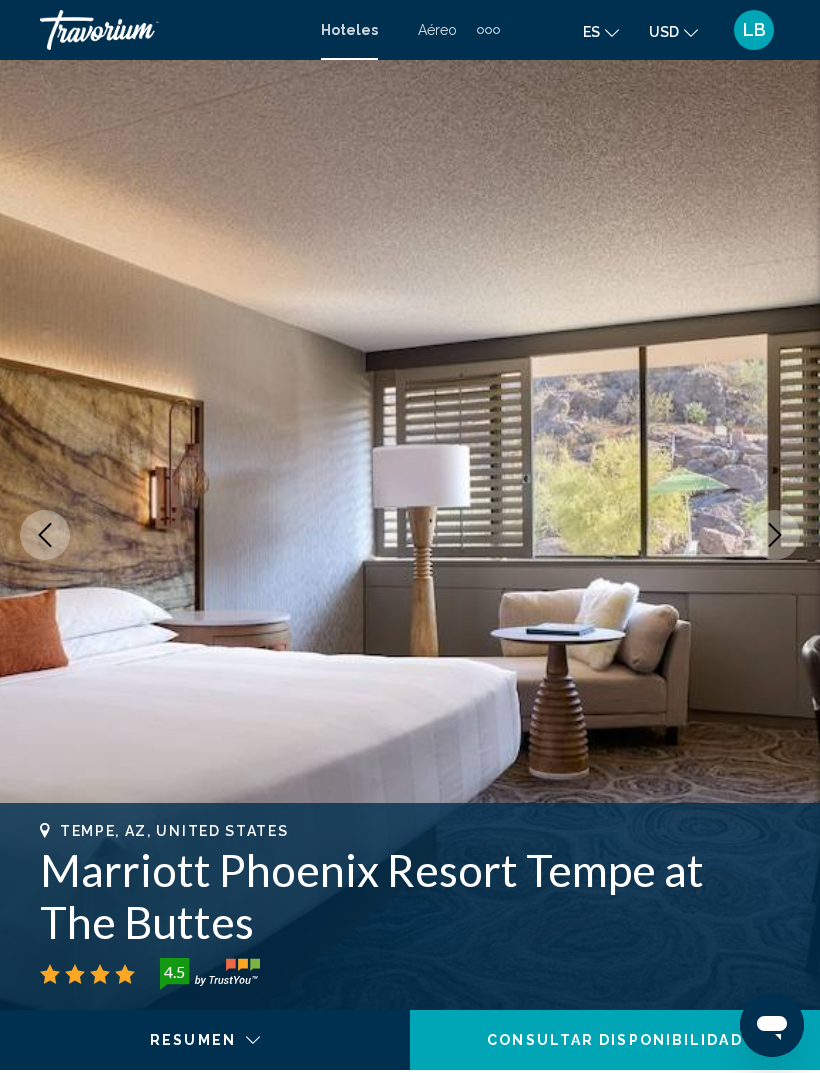 click 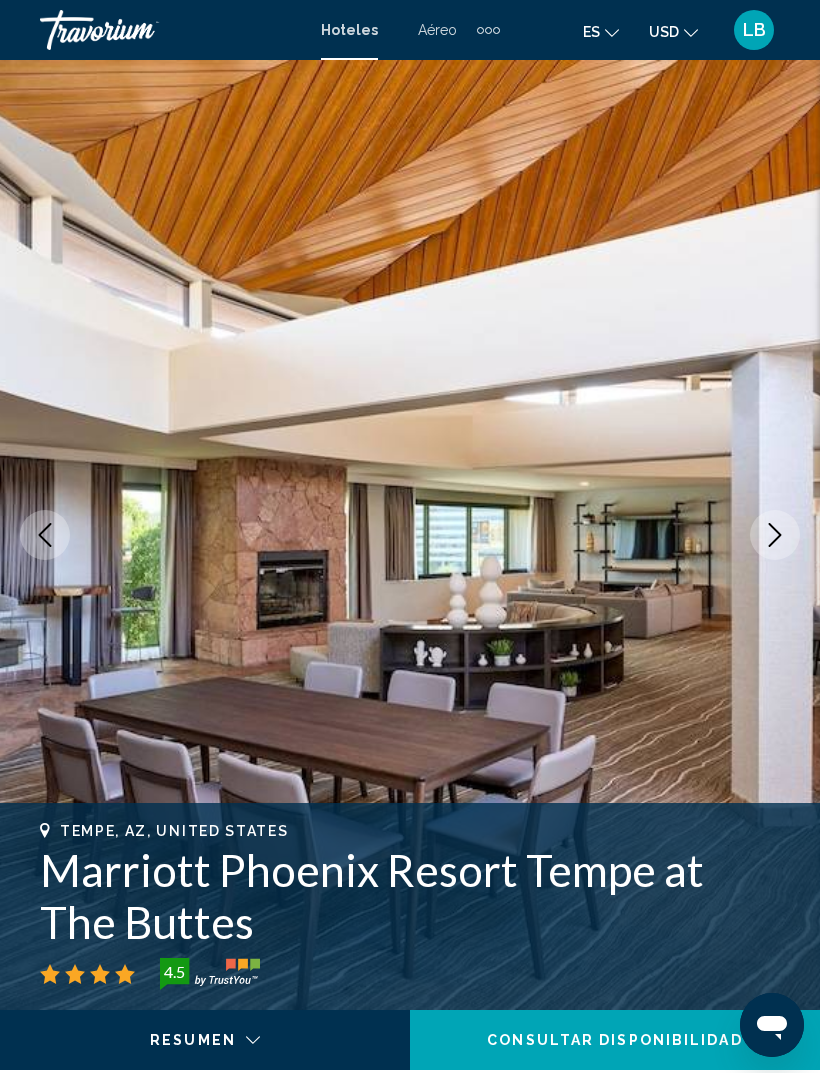 click 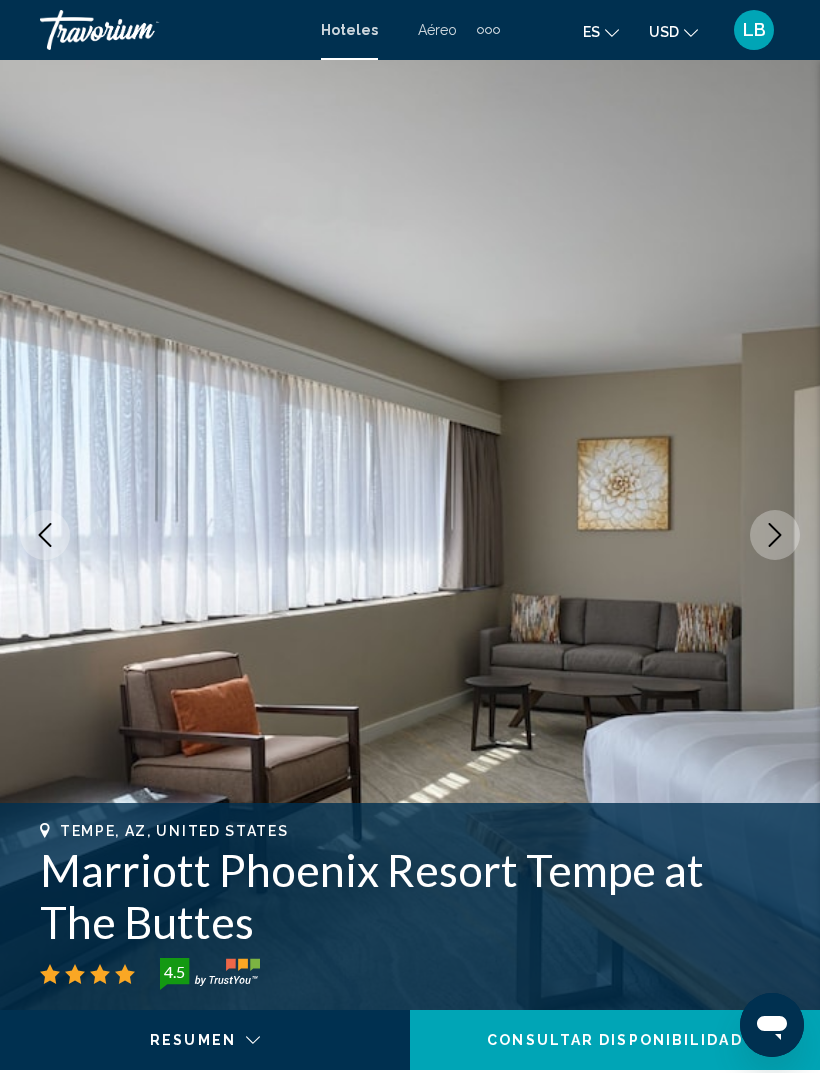 click 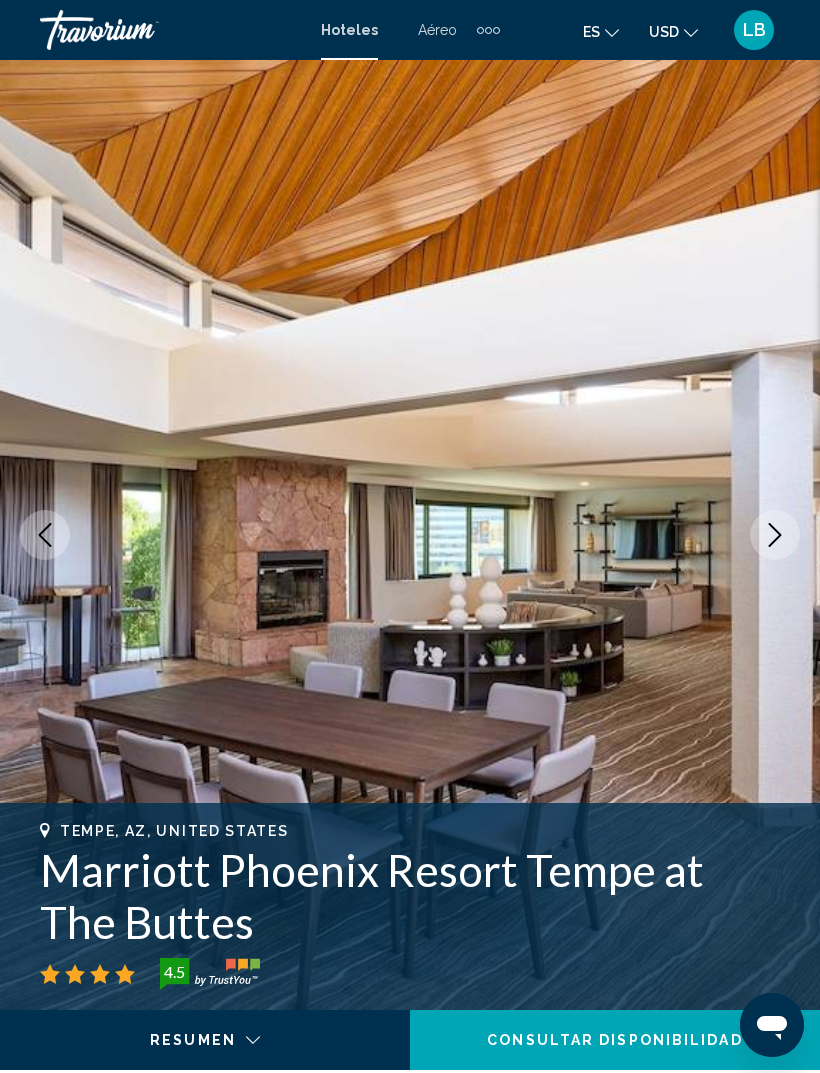 click 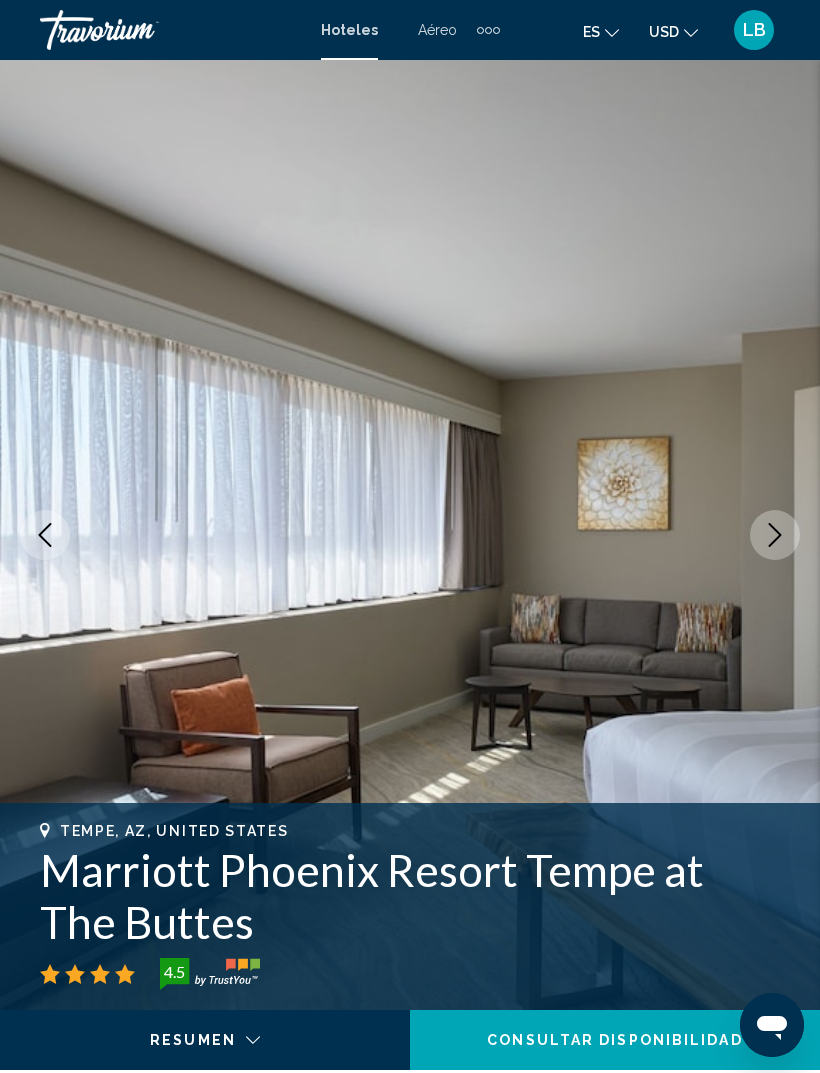 click 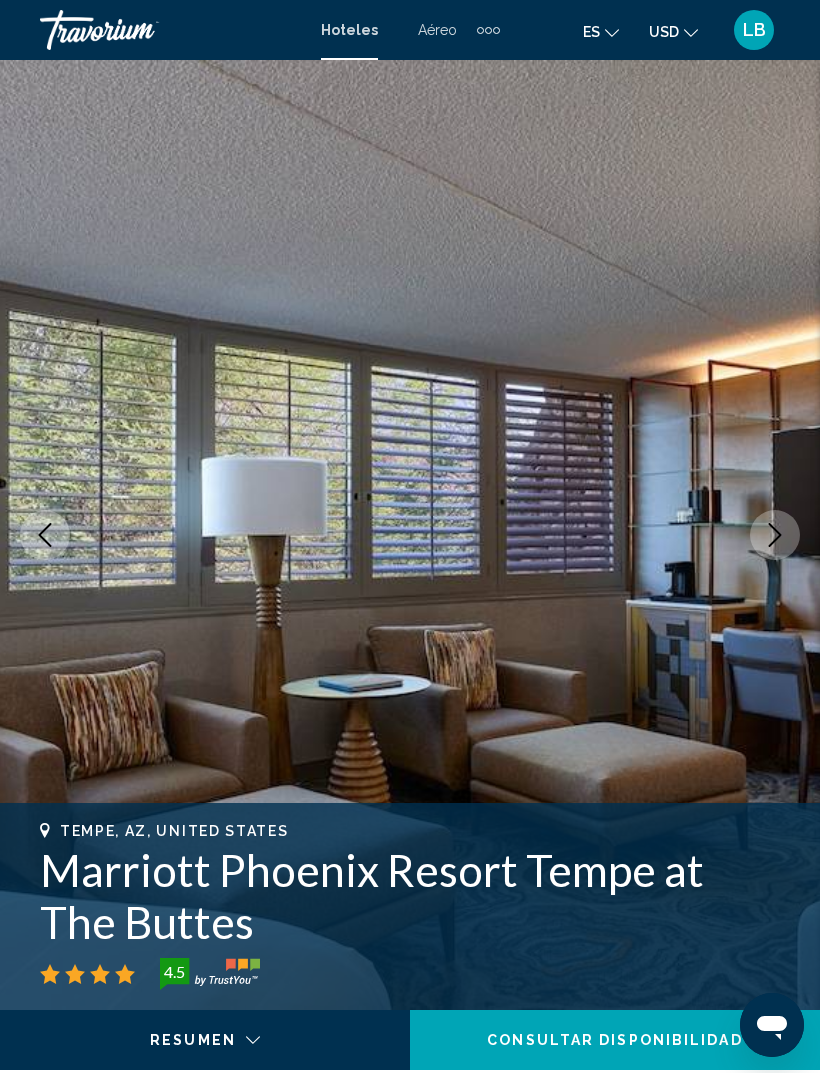 click at bounding box center [775, 535] 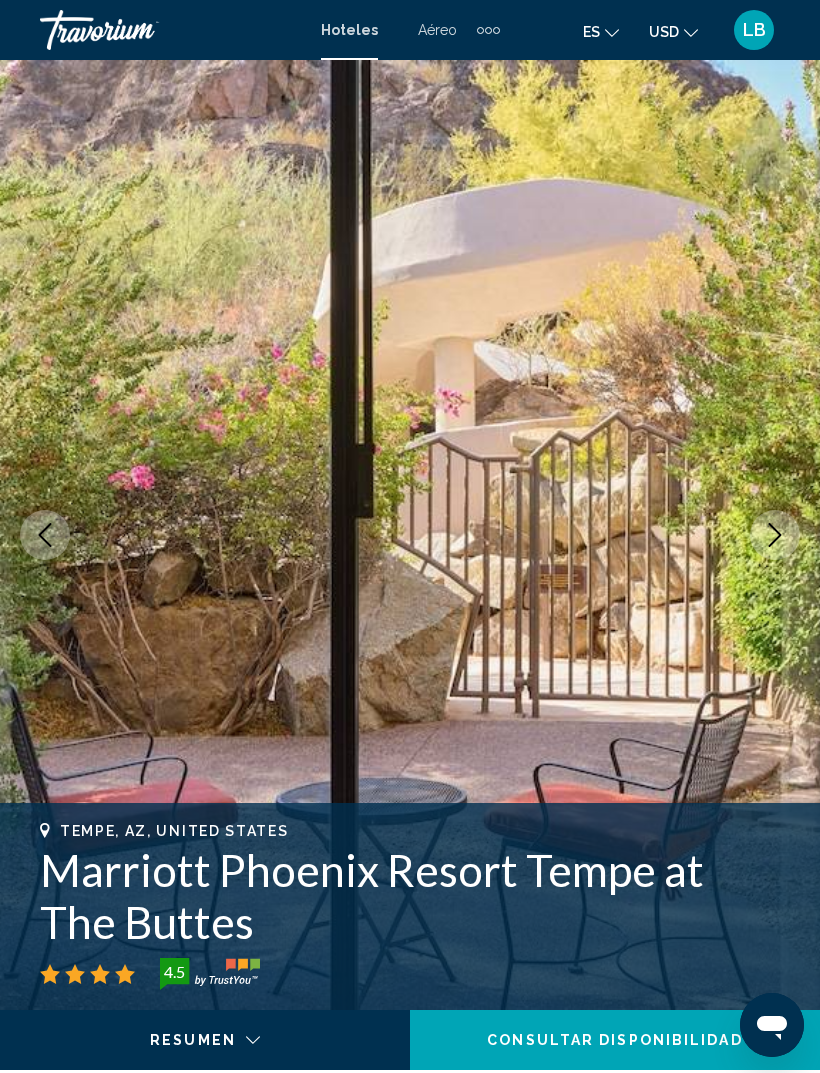 click 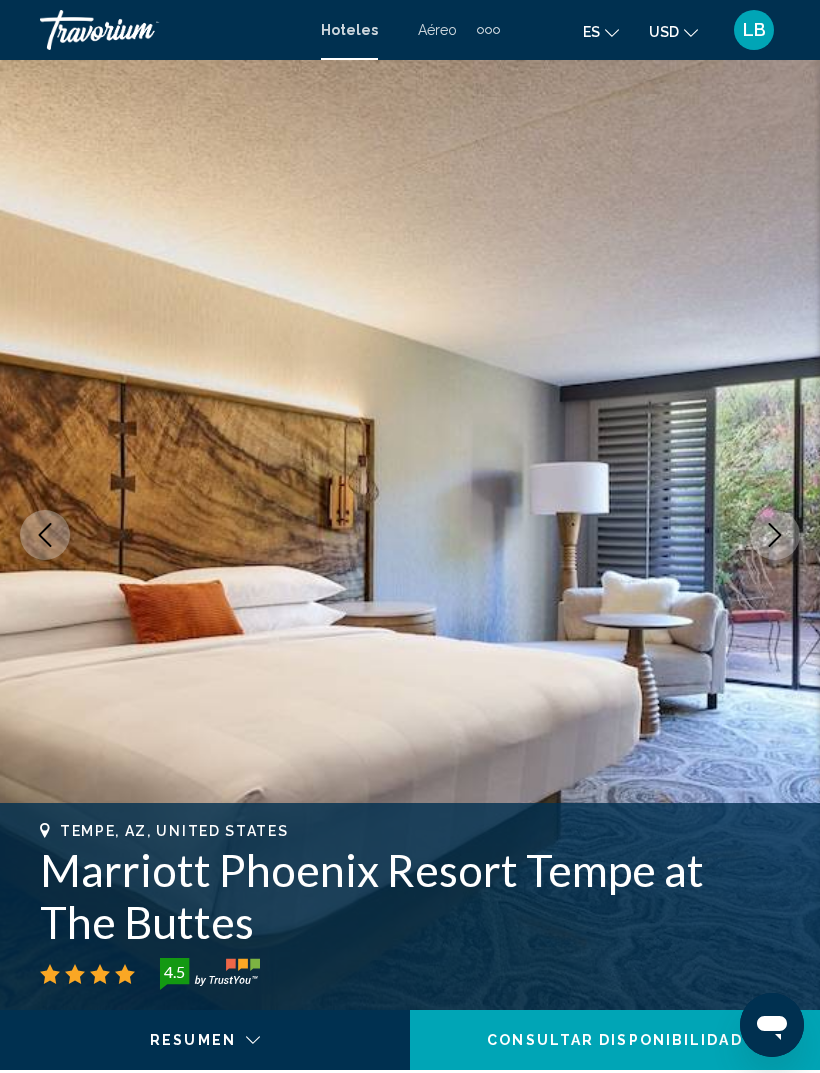 click 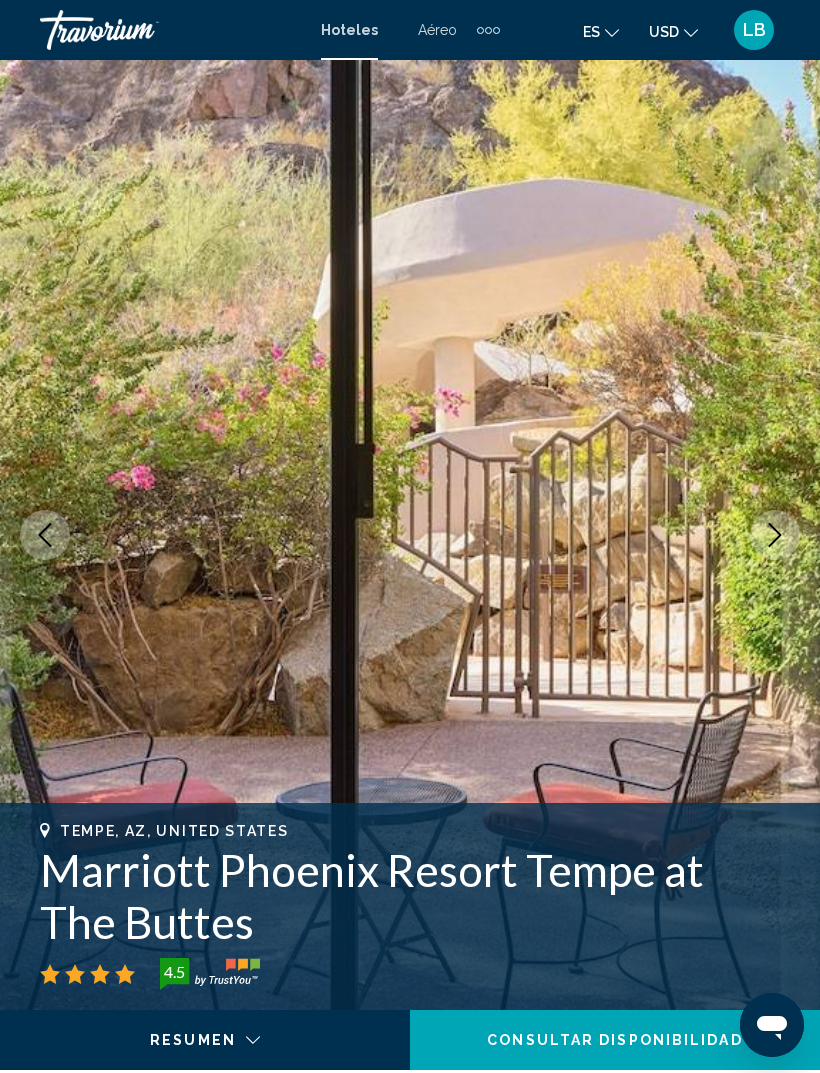 click 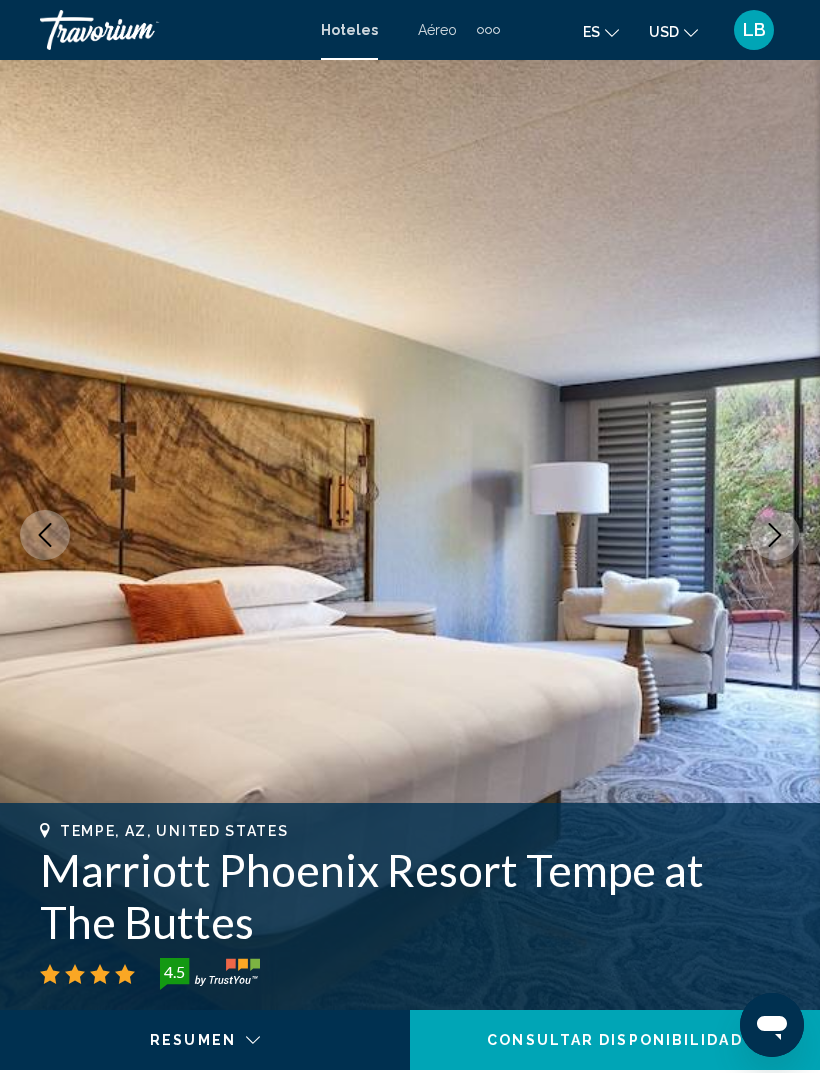 click 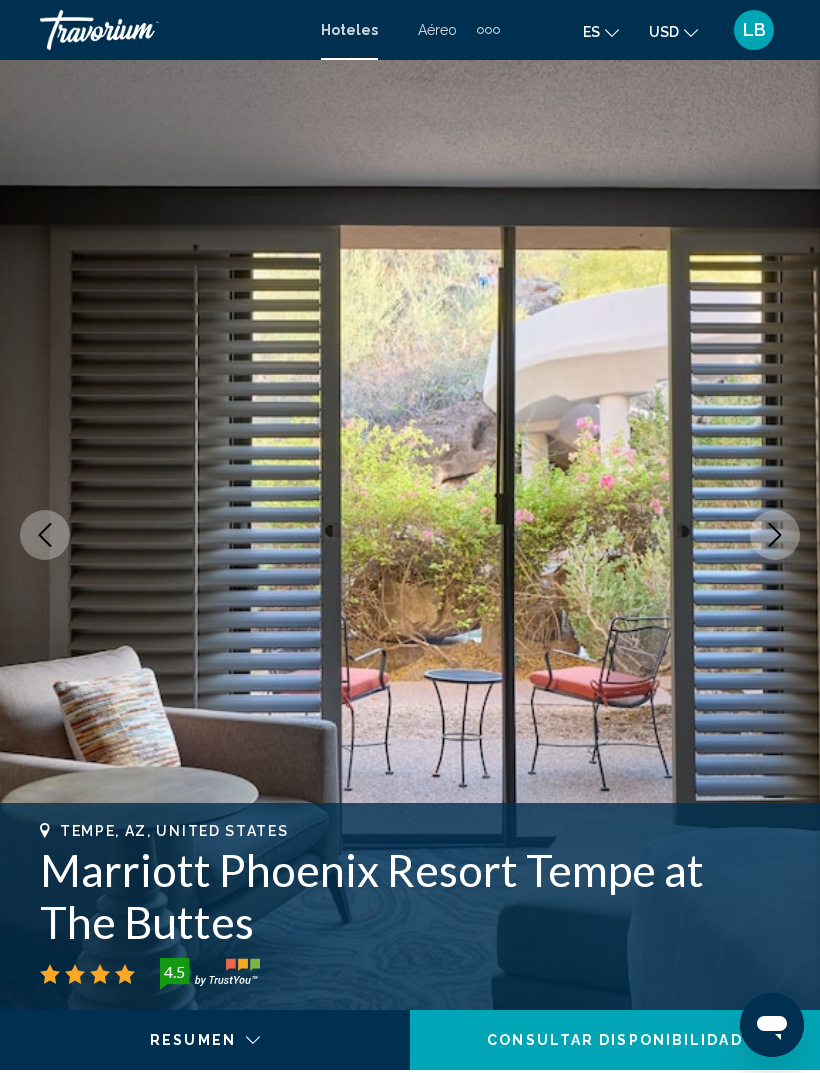 click 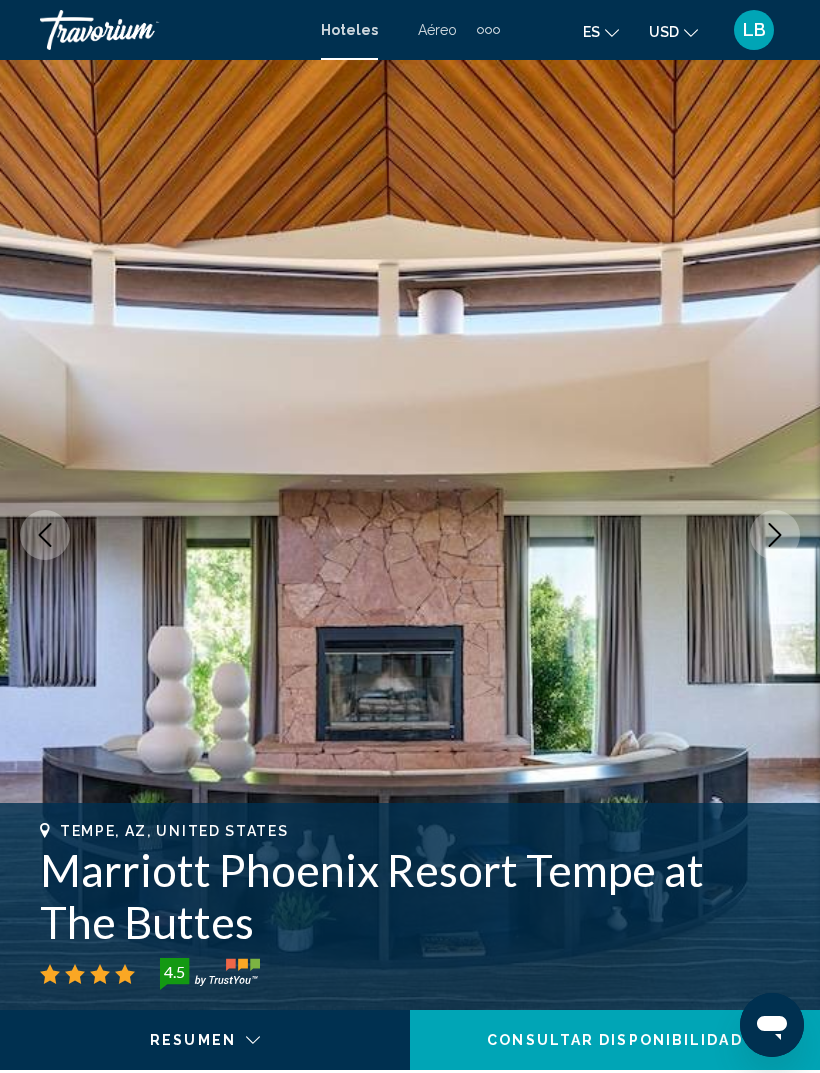 click 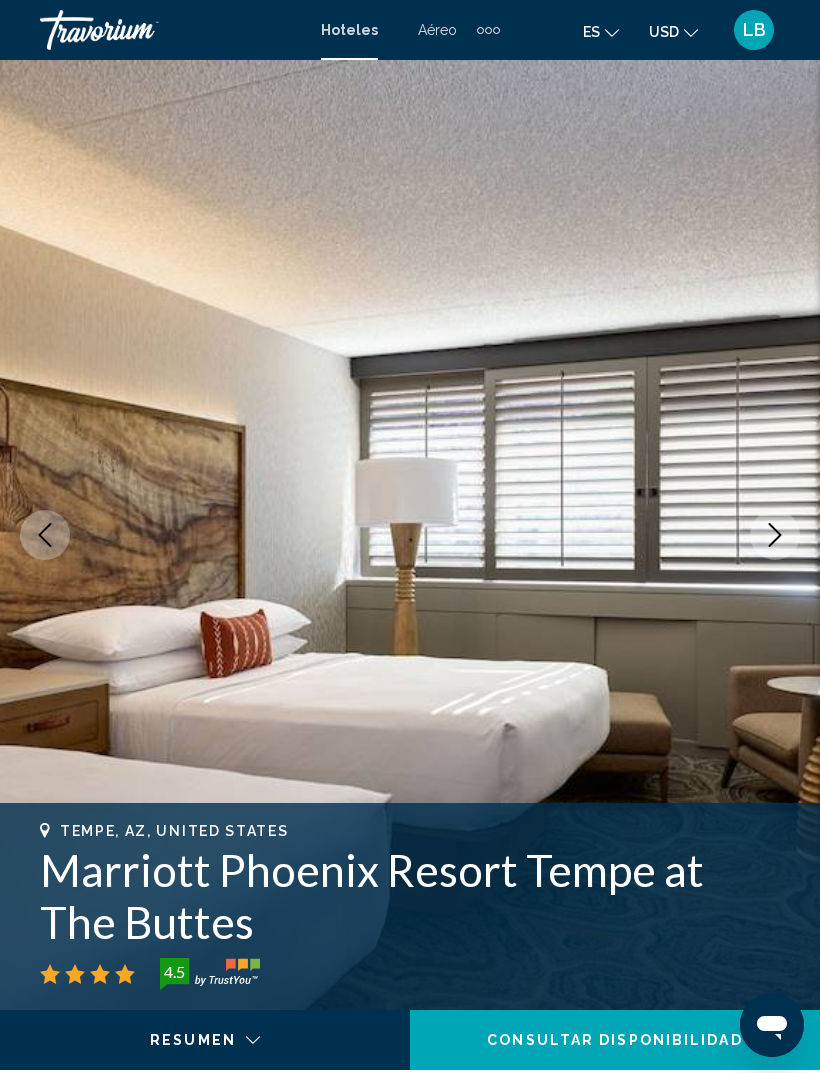 click 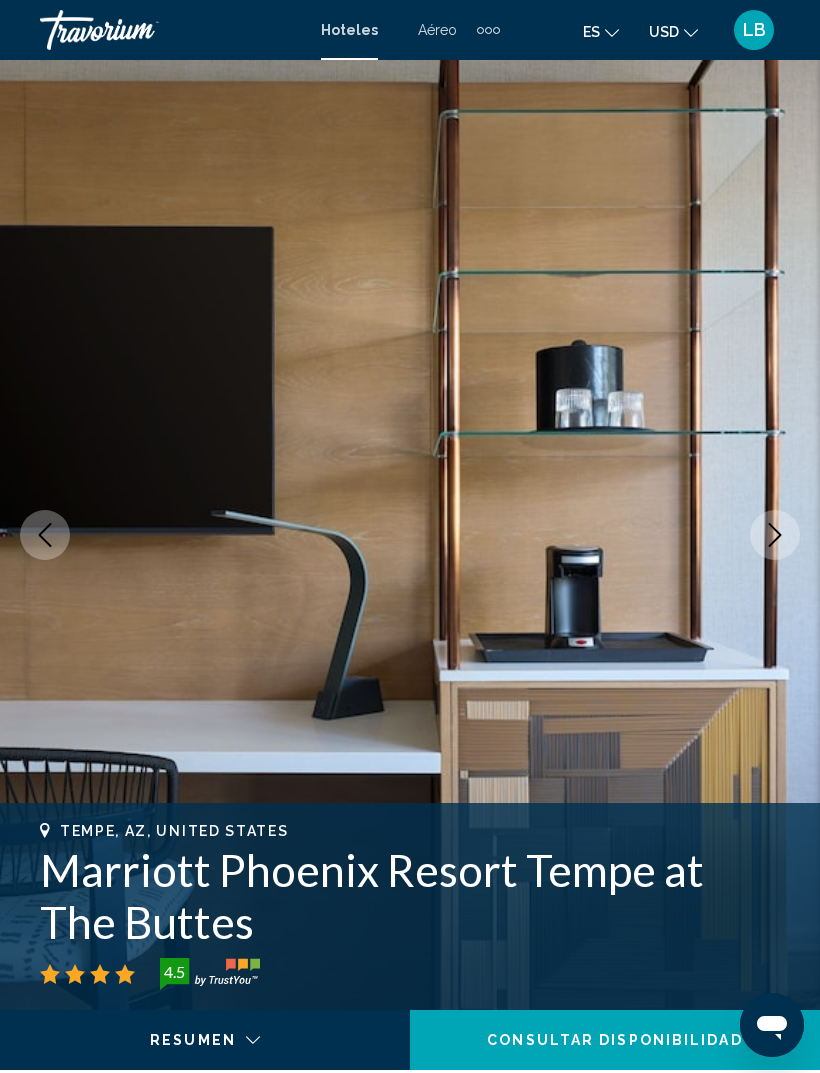 click 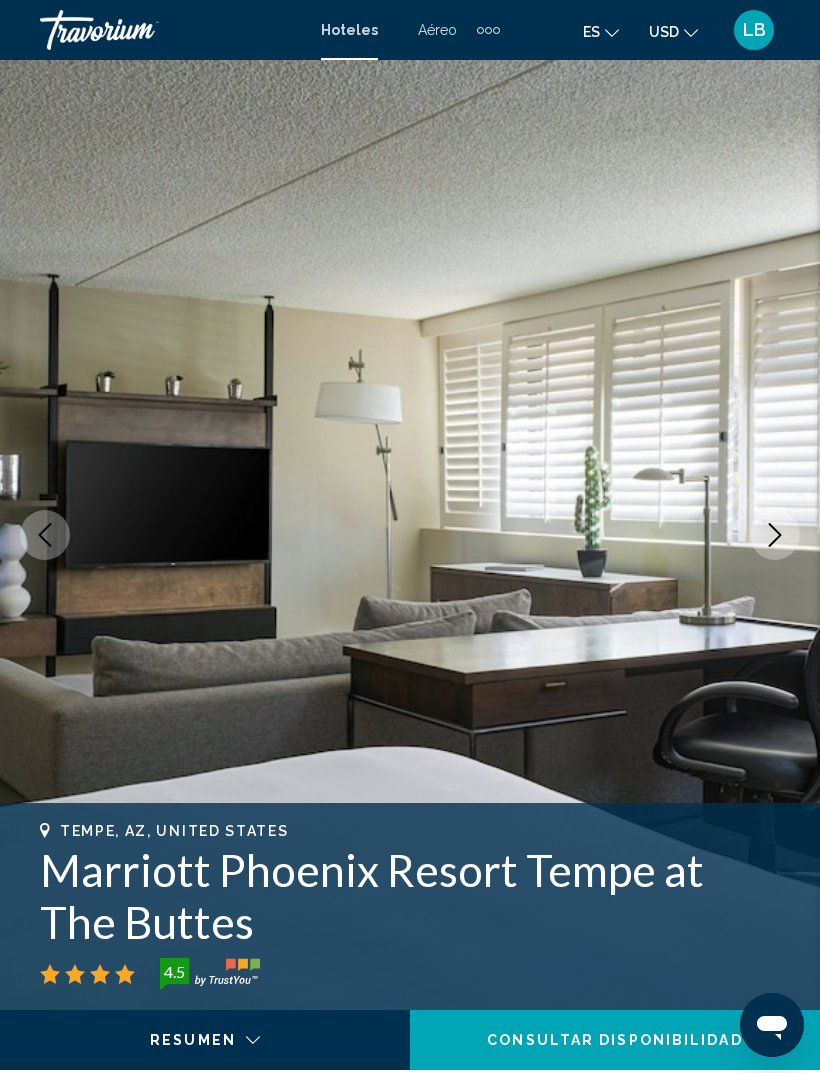 click 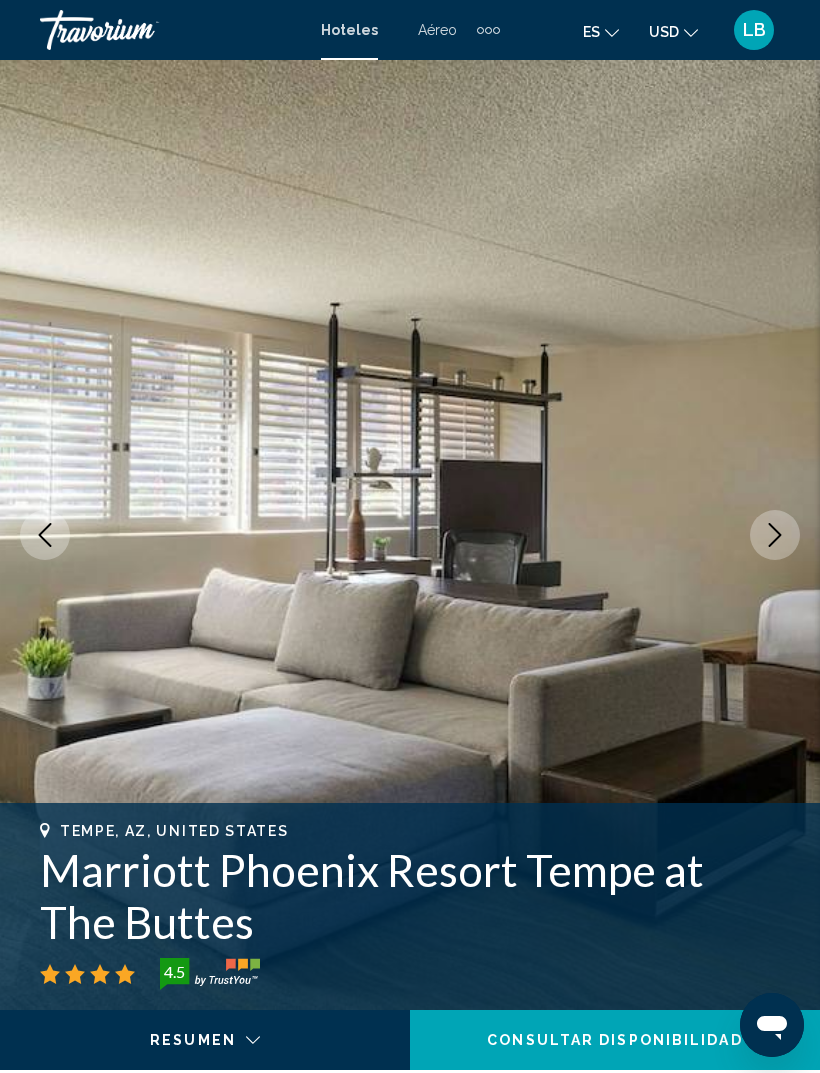click 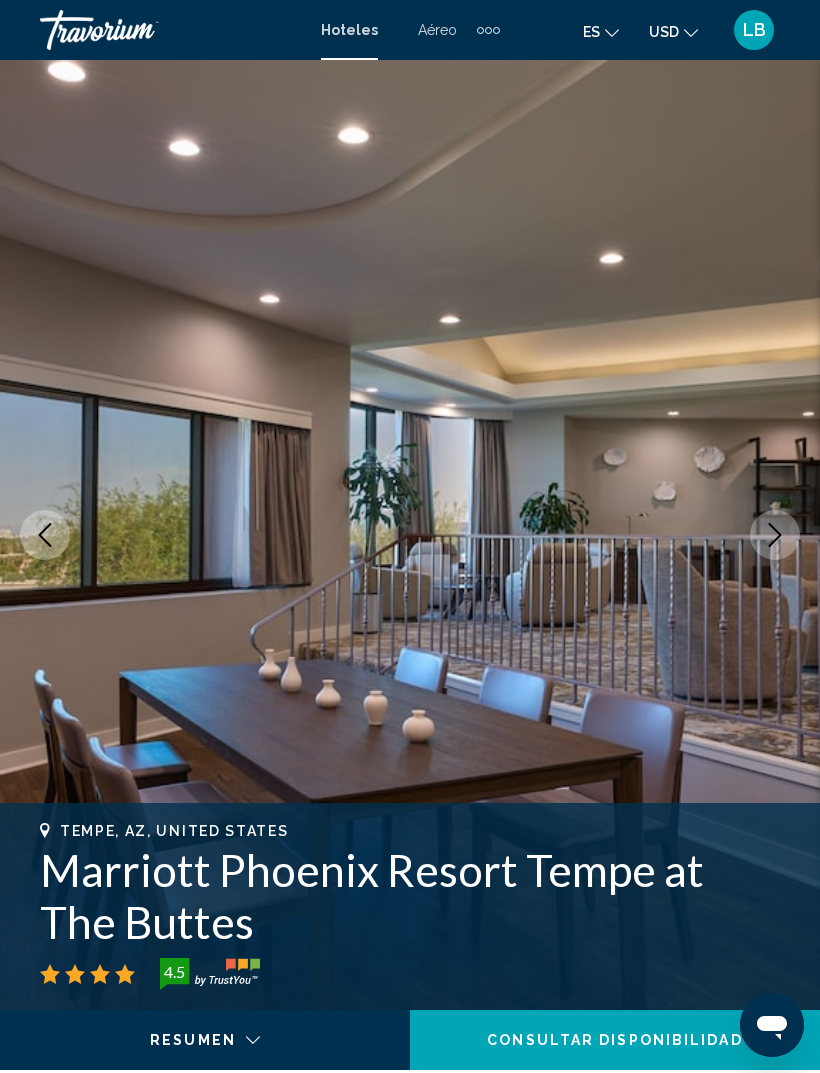 click 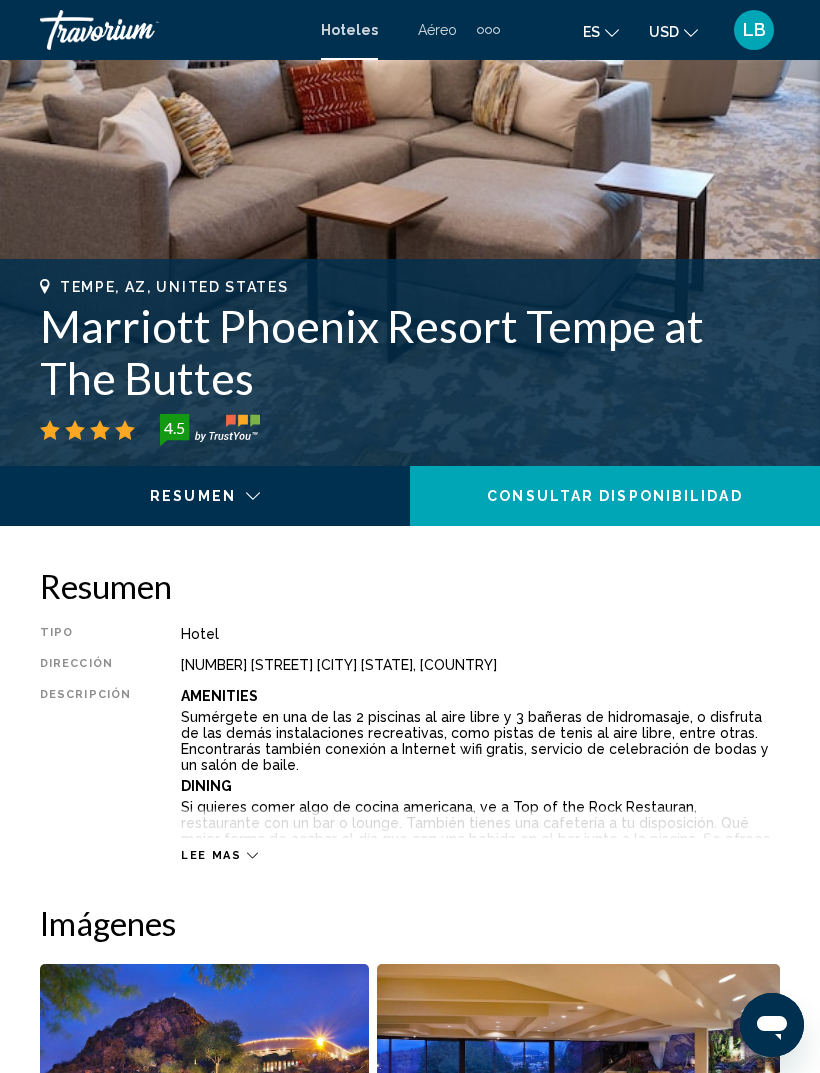 scroll, scrollTop: 565, scrollLeft: 0, axis: vertical 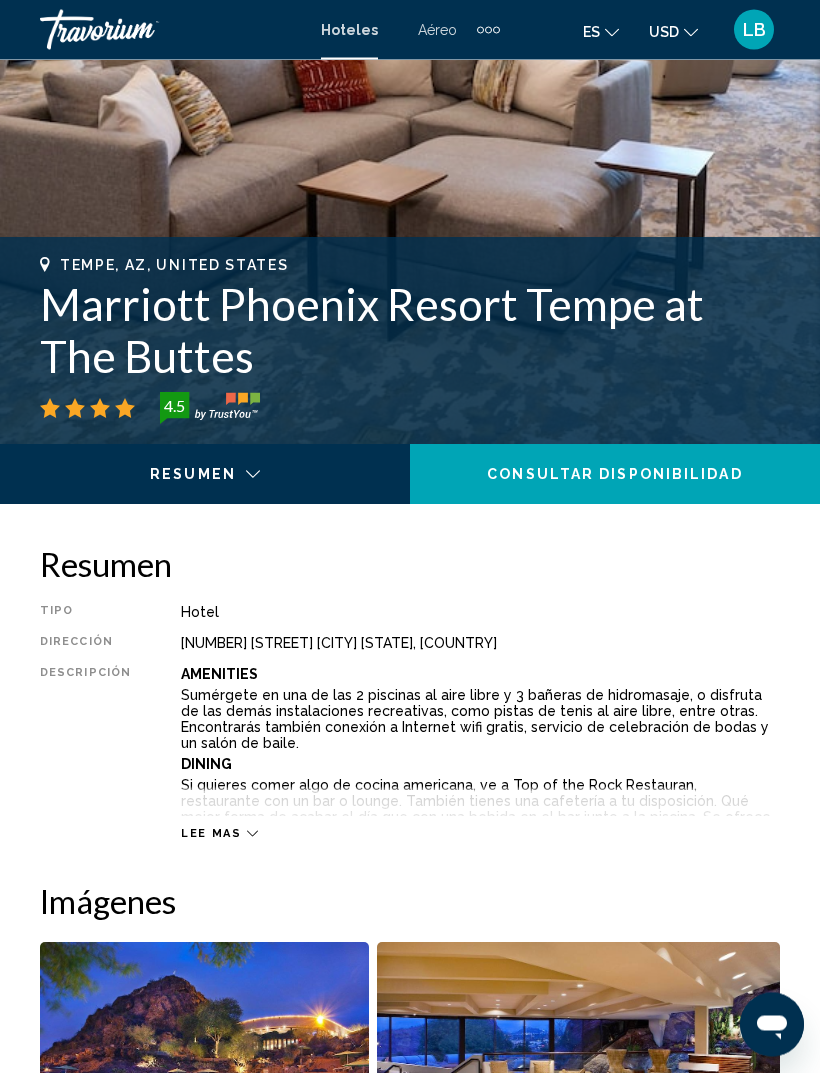 click on "Consultar disponibilidad" 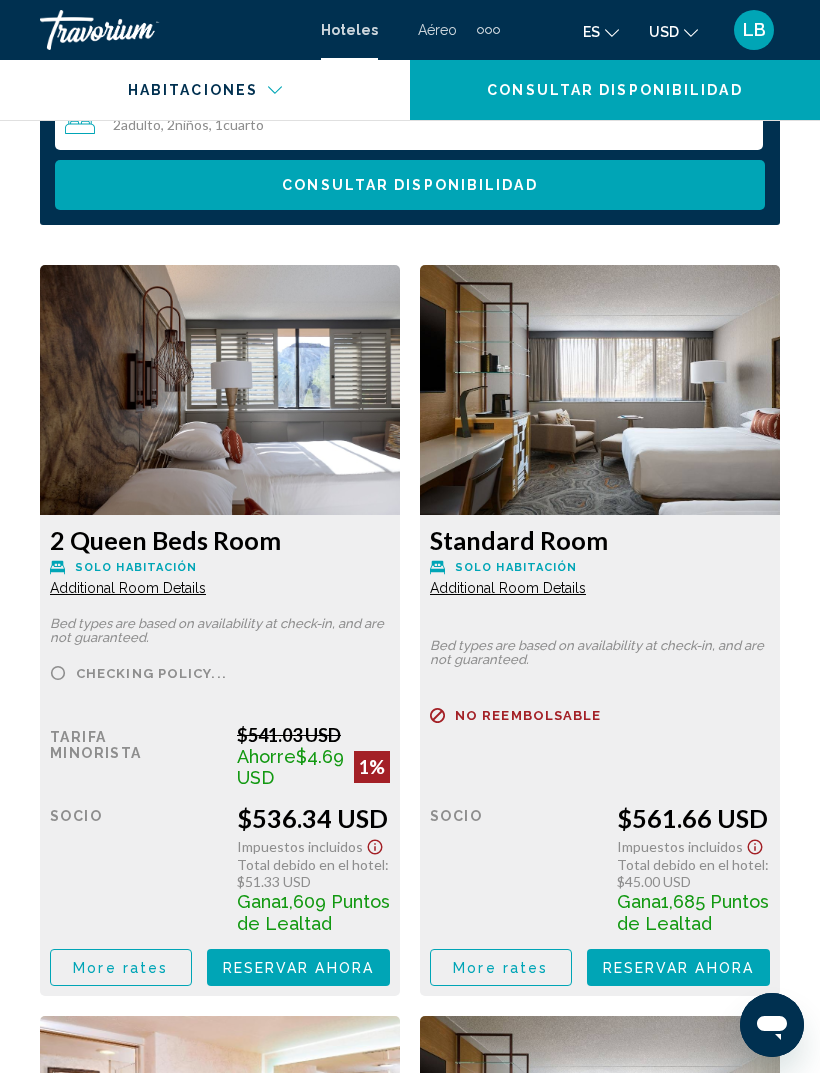 scroll, scrollTop: 3649, scrollLeft: 0, axis: vertical 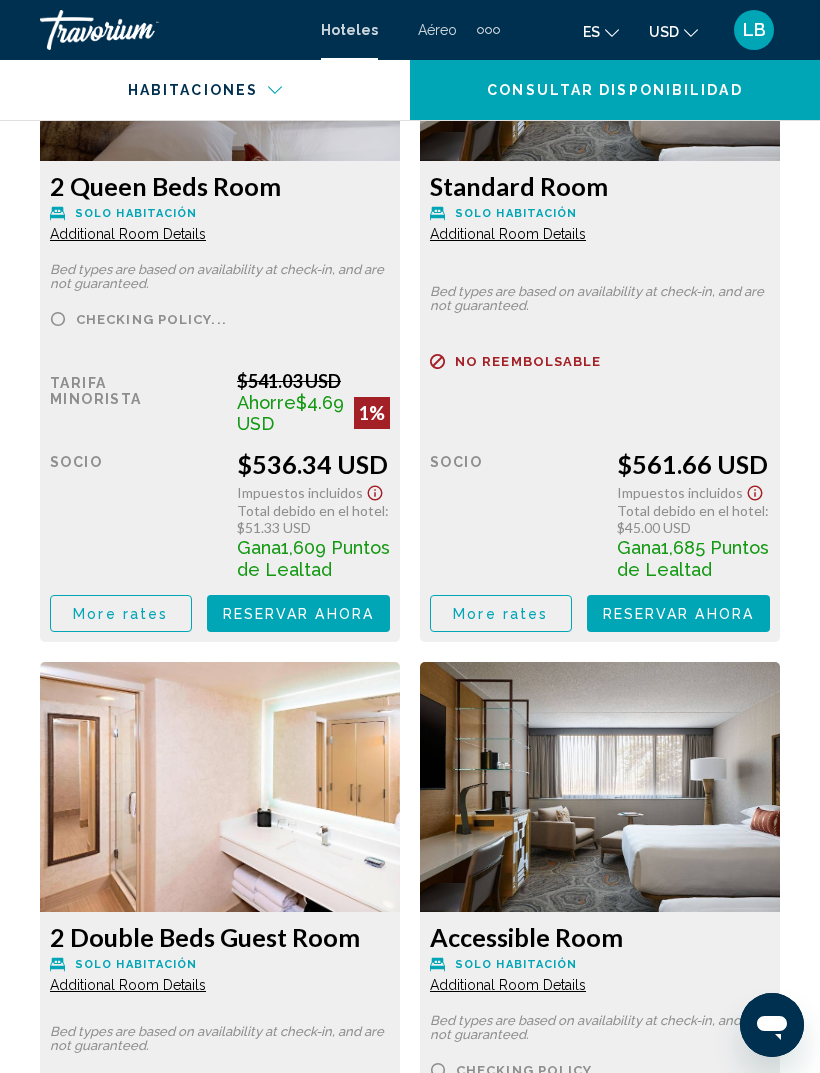 click on "More rates" at bounding box center (121, 613) 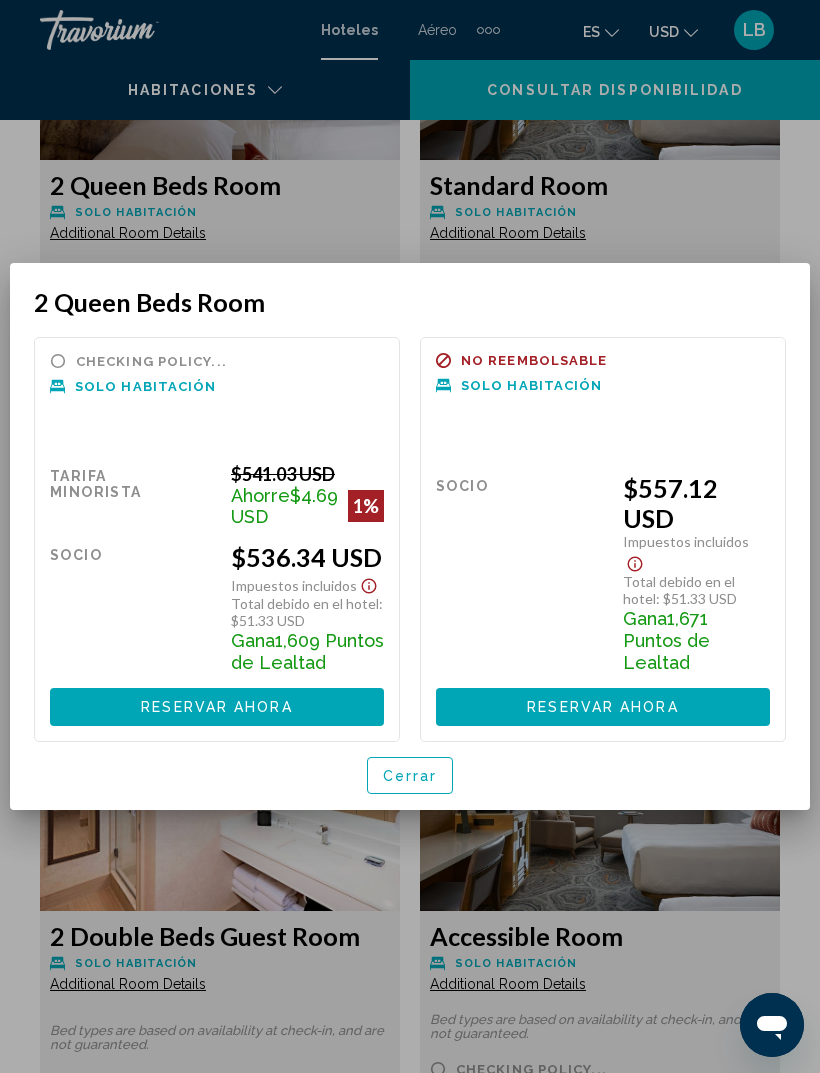 scroll, scrollTop: 0, scrollLeft: 0, axis: both 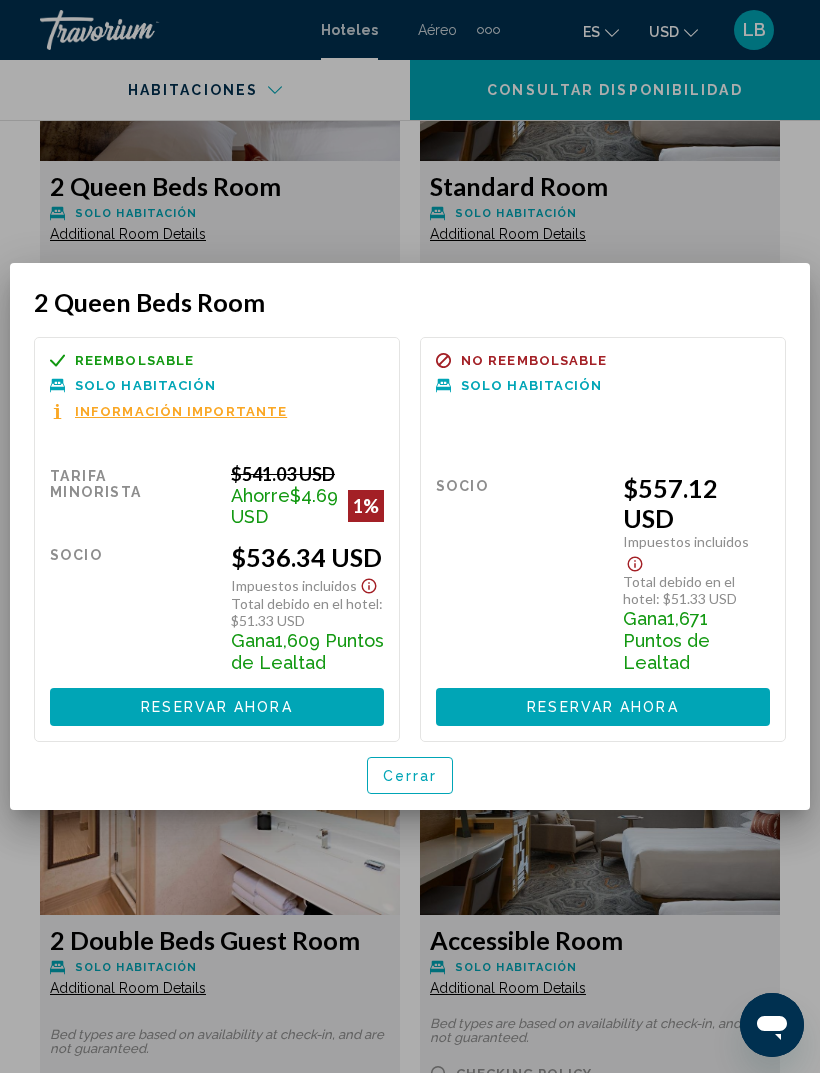 click on "Cerrar" at bounding box center (410, 775) 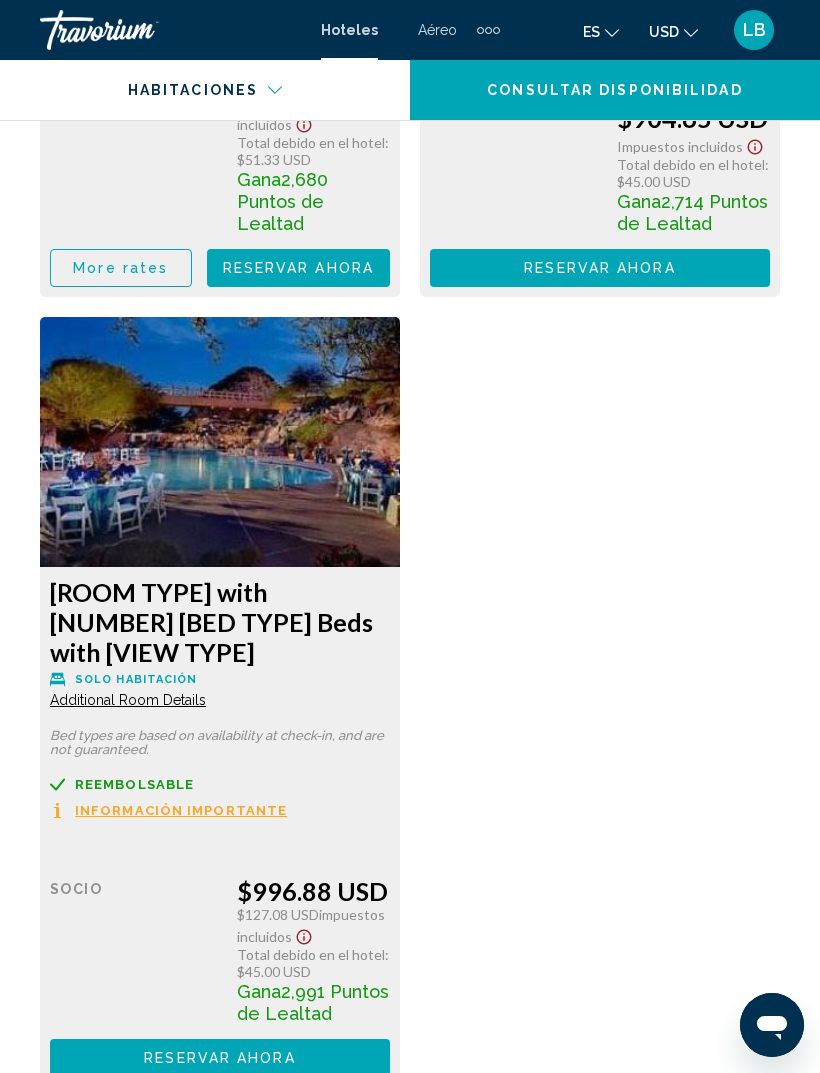 scroll, scrollTop: 7118, scrollLeft: 0, axis: vertical 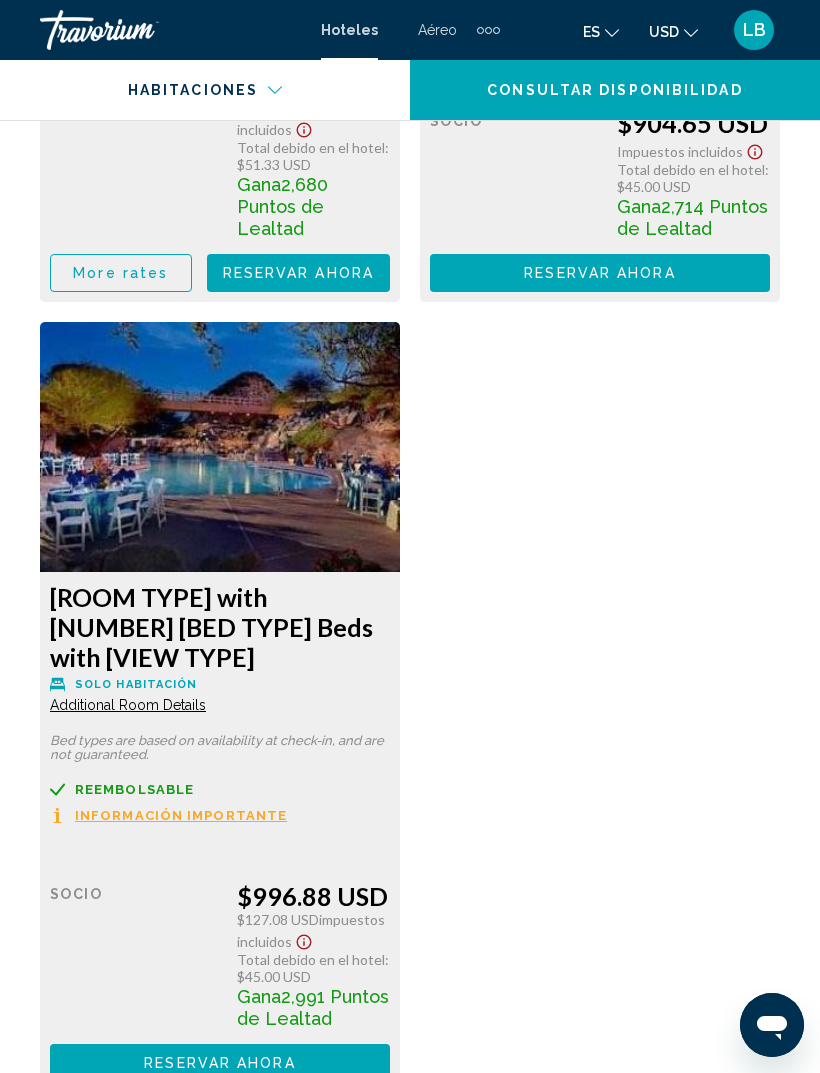 click on "Additional Room Details" at bounding box center [128, -3235] 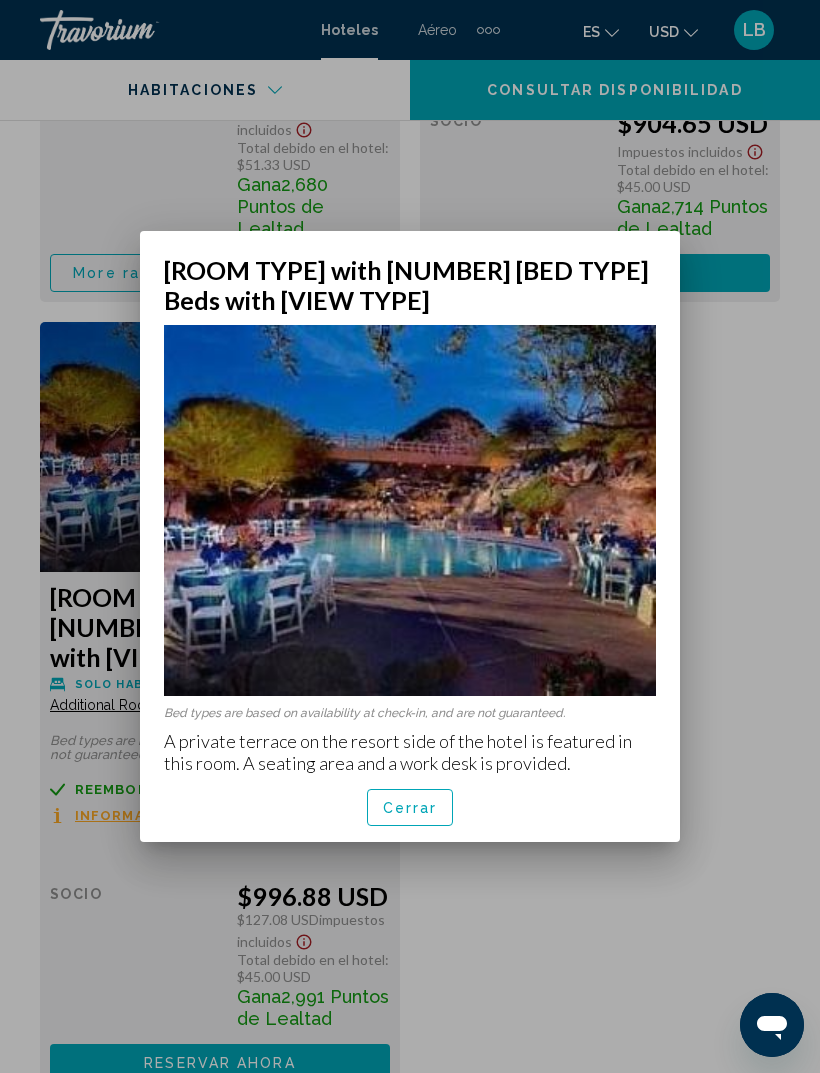 scroll, scrollTop: 0, scrollLeft: 0, axis: both 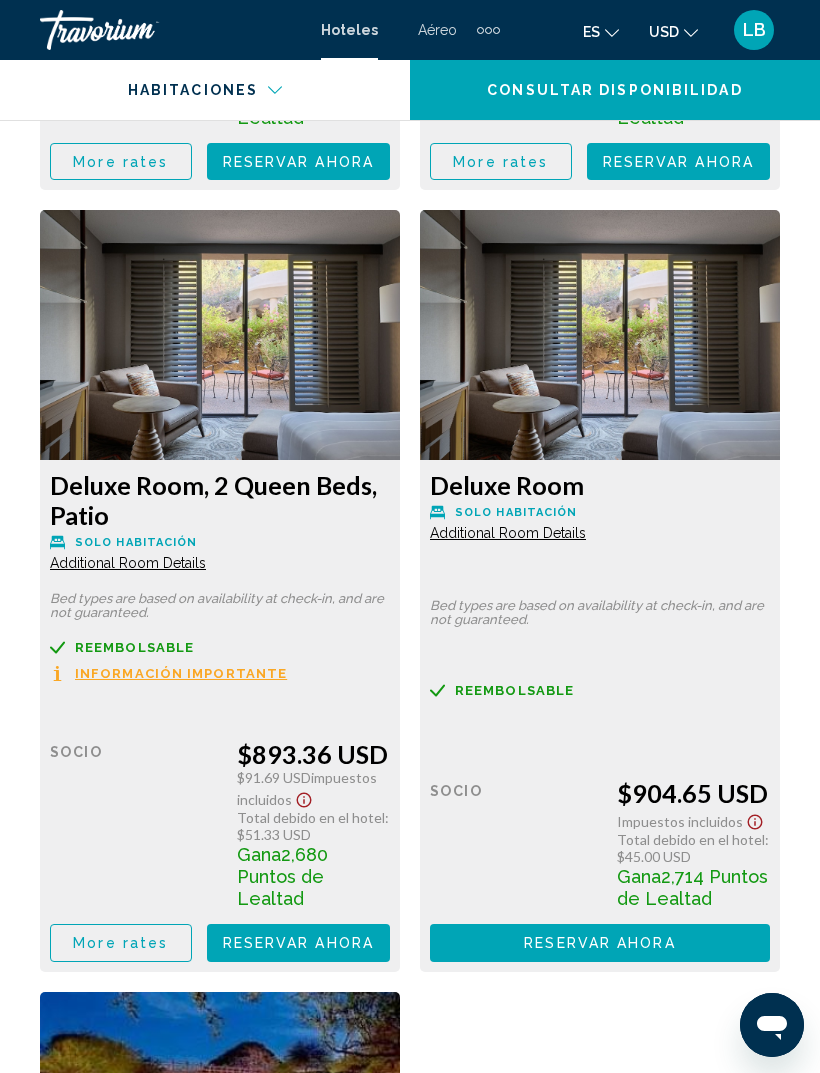 click on "Additional Room Details" at bounding box center [128, -2565] 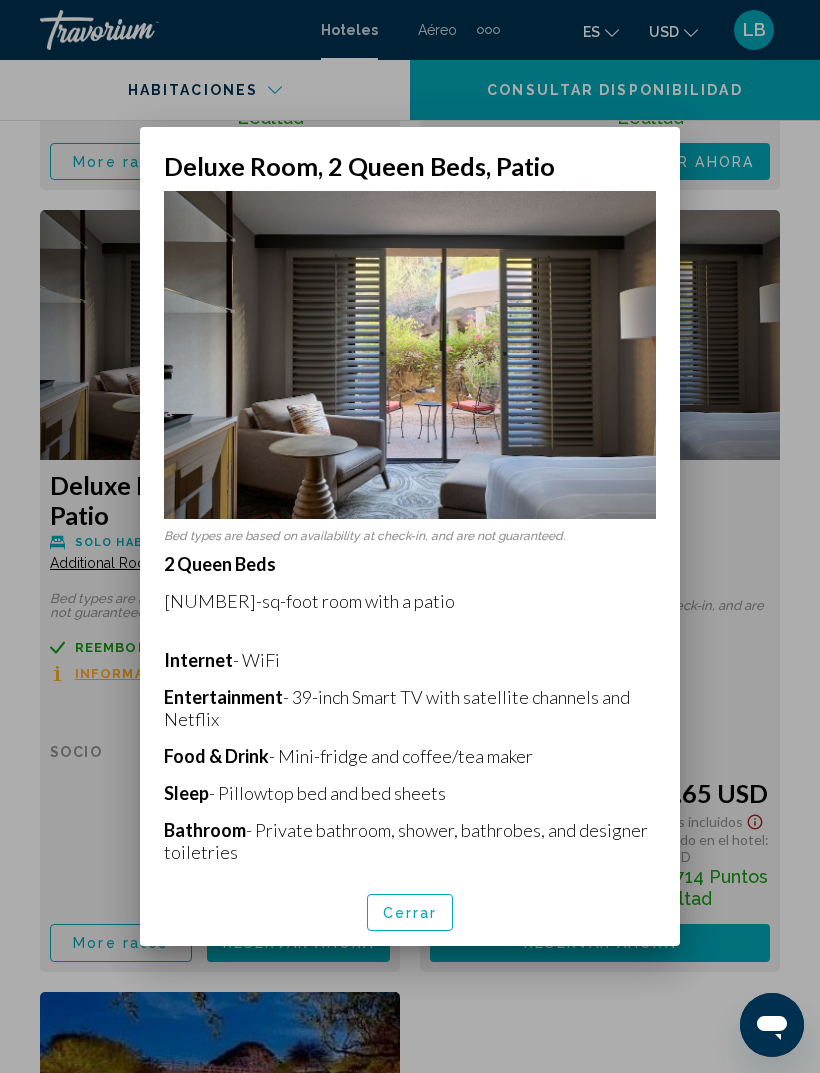 click at bounding box center [410, 536] 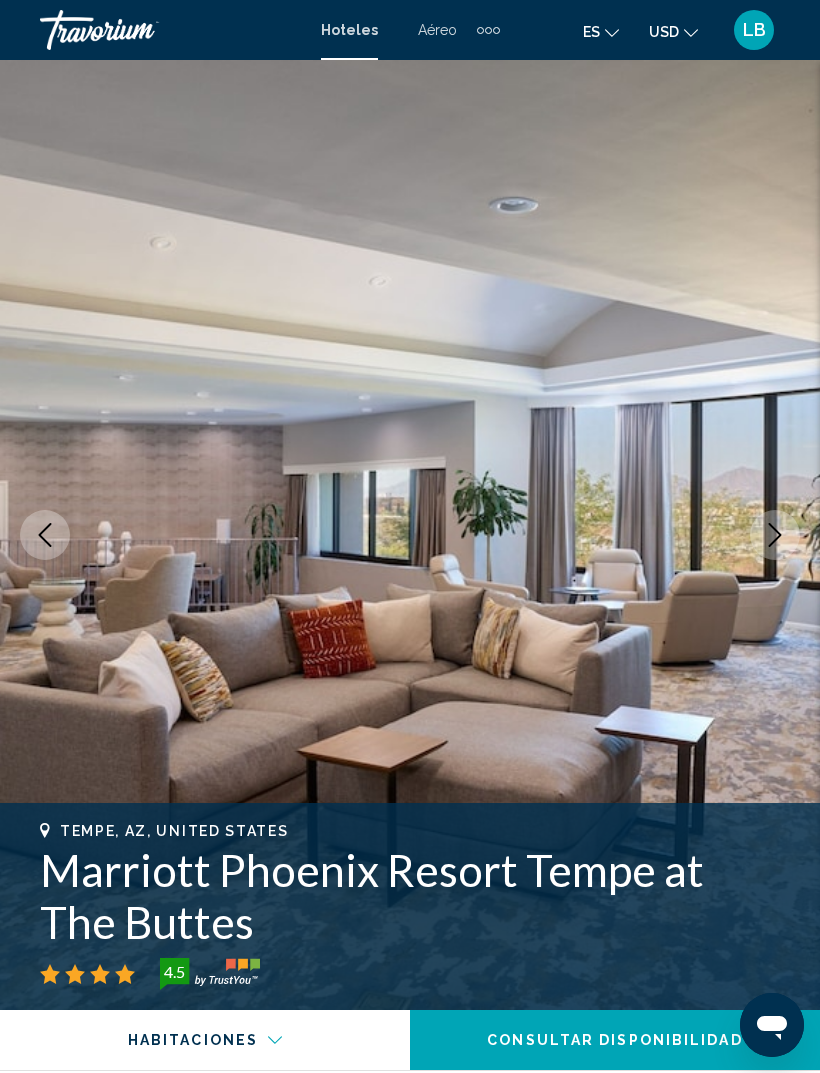 scroll, scrollTop: 6448, scrollLeft: 0, axis: vertical 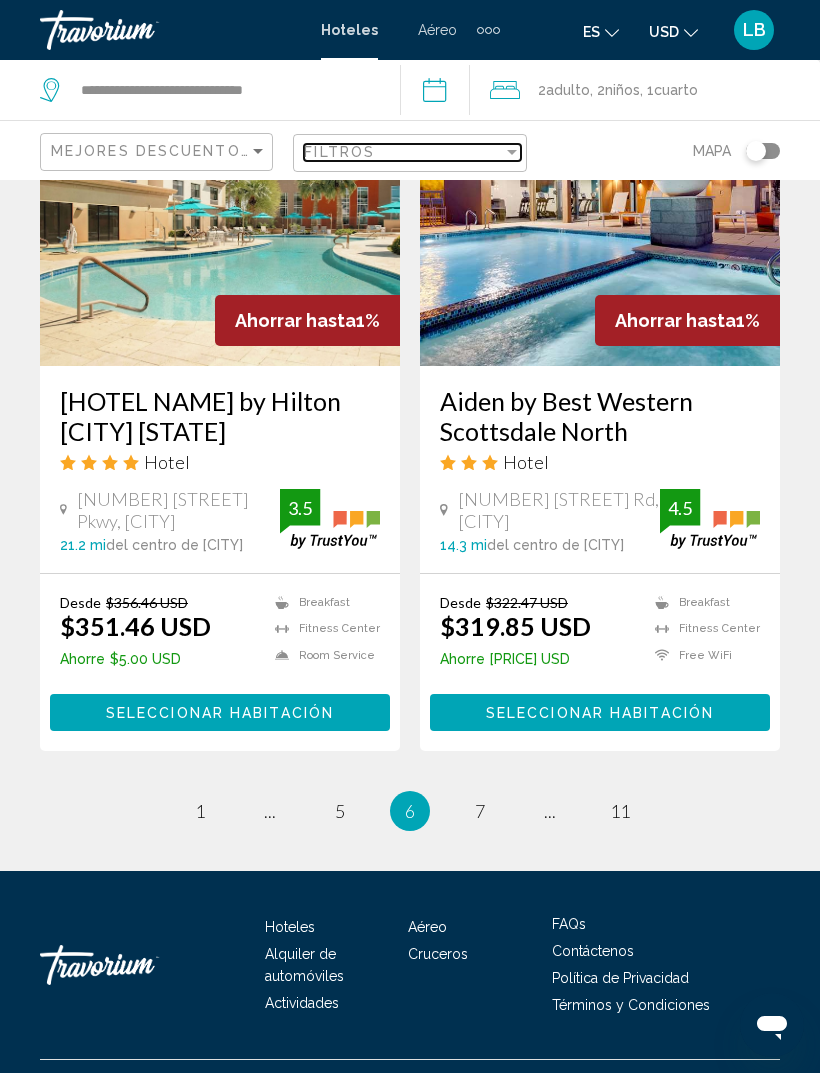 click at bounding box center (512, 152) 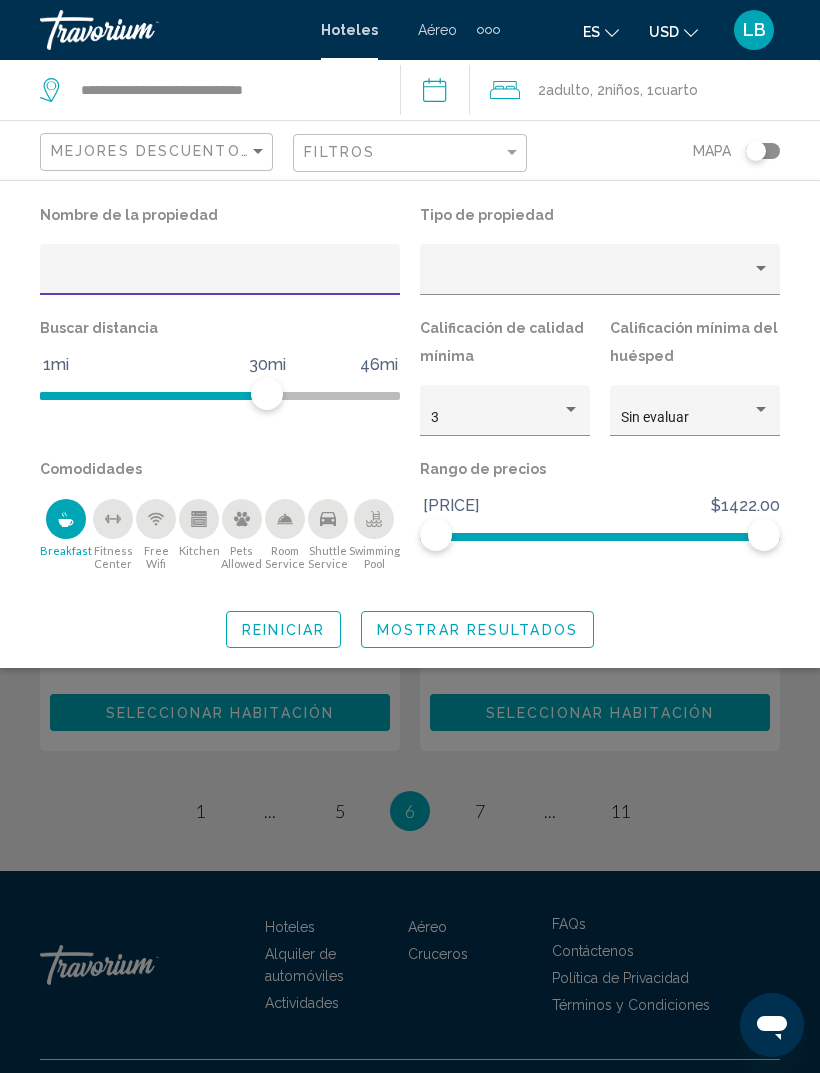 click 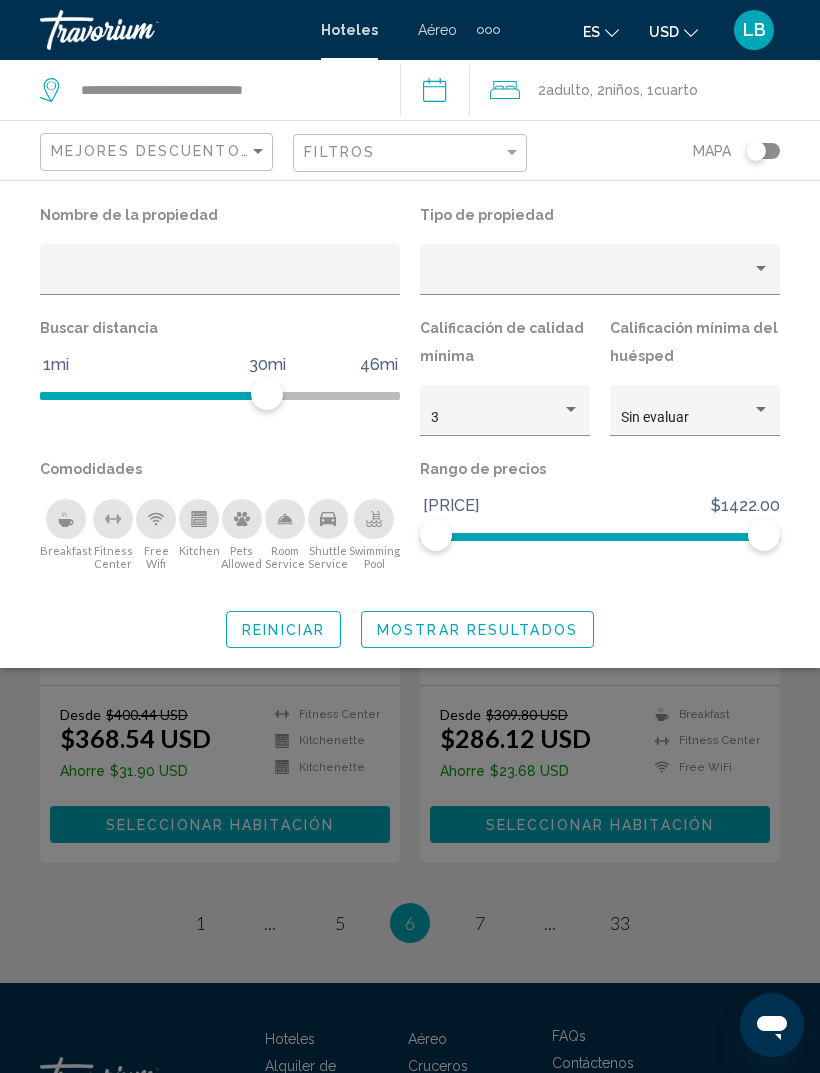 click 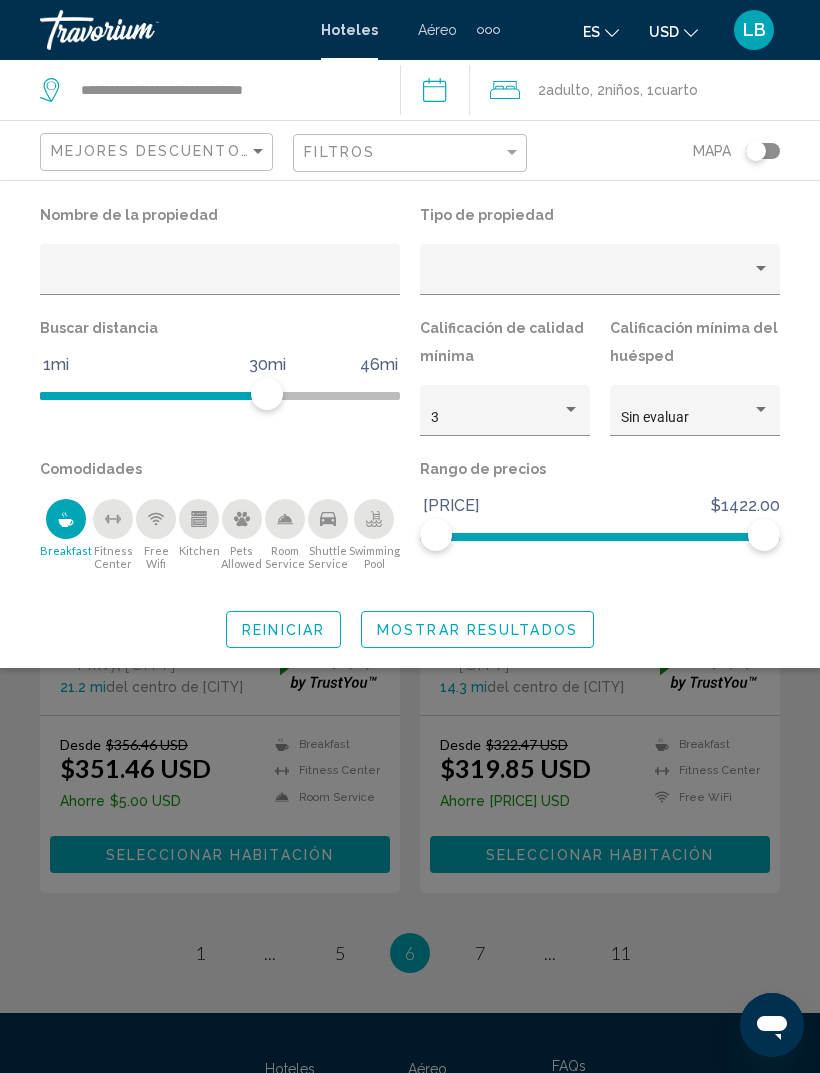 click on "Mostrar resultados" 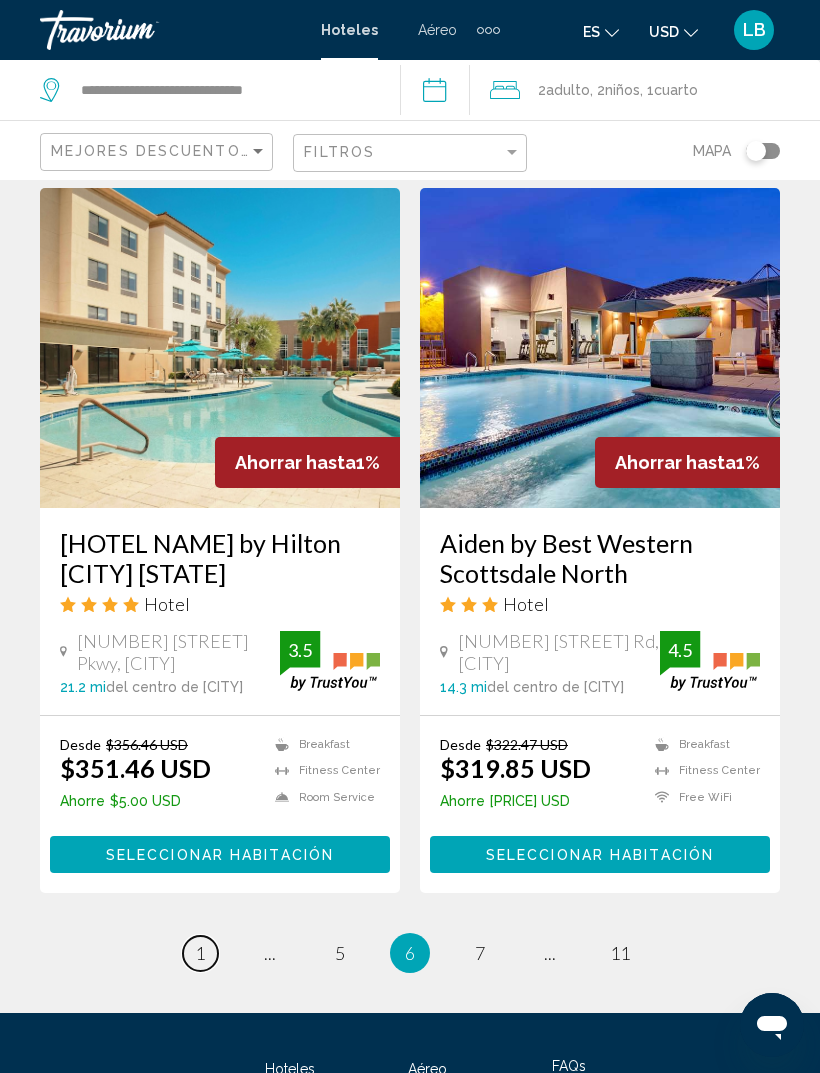 click on "page  1" at bounding box center (200, 953) 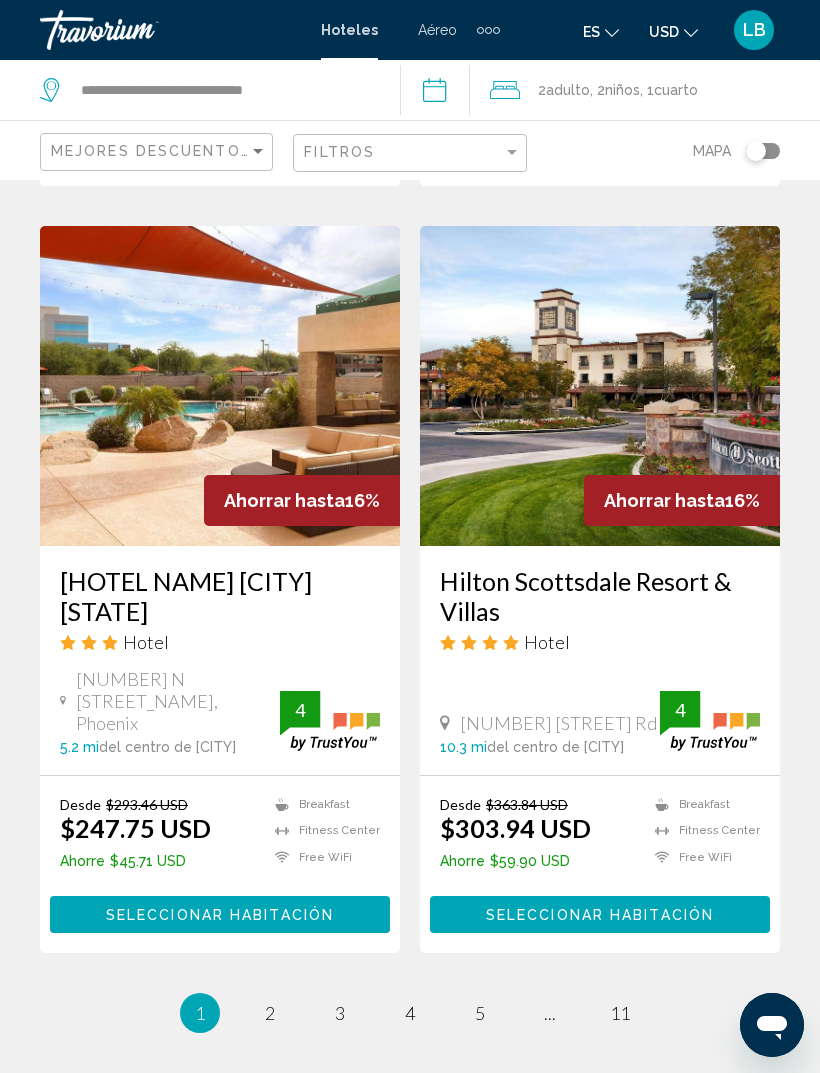 scroll, scrollTop: 3971, scrollLeft: 0, axis: vertical 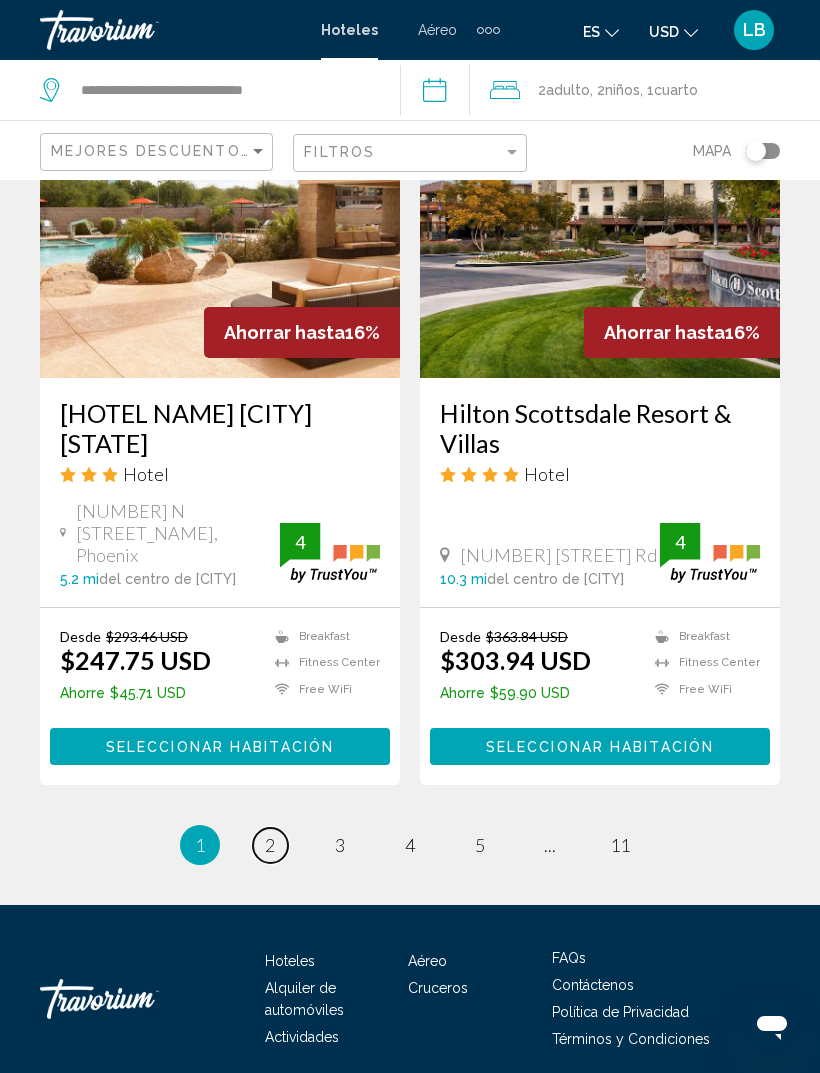 click on "page  2" at bounding box center (270, 845) 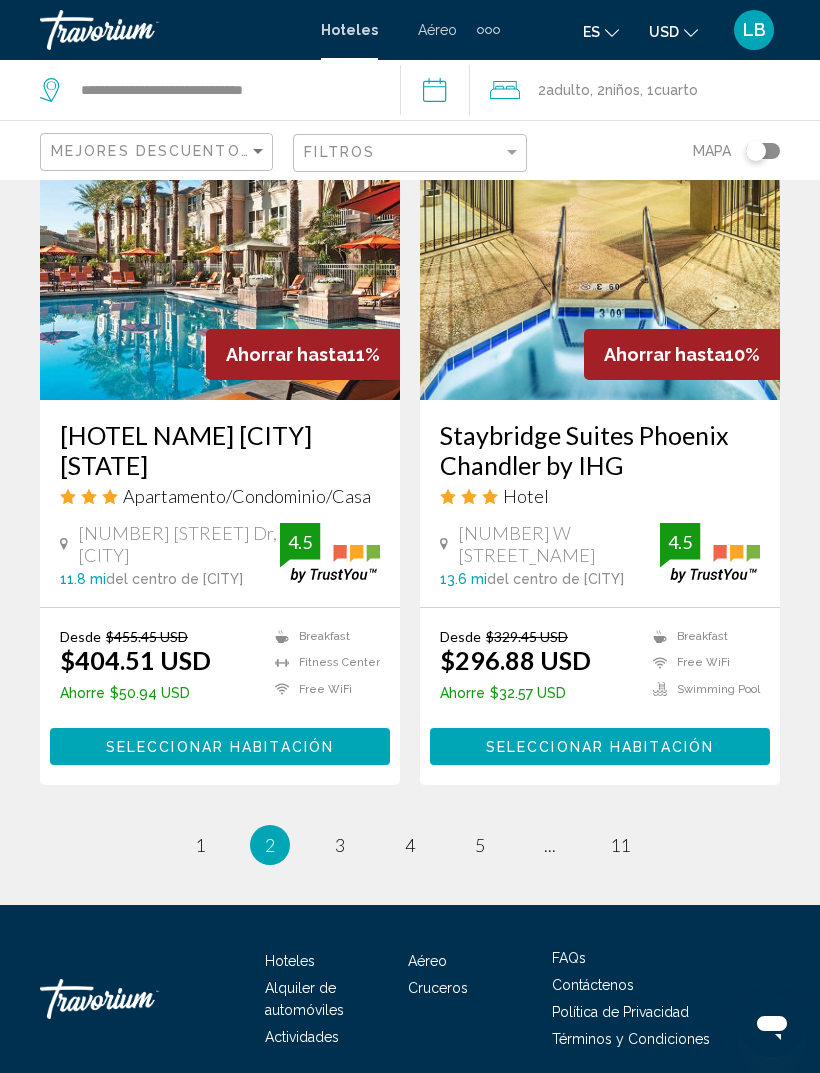 scroll, scrollTop: 3945, scrollLeft: 0, axis: vertical 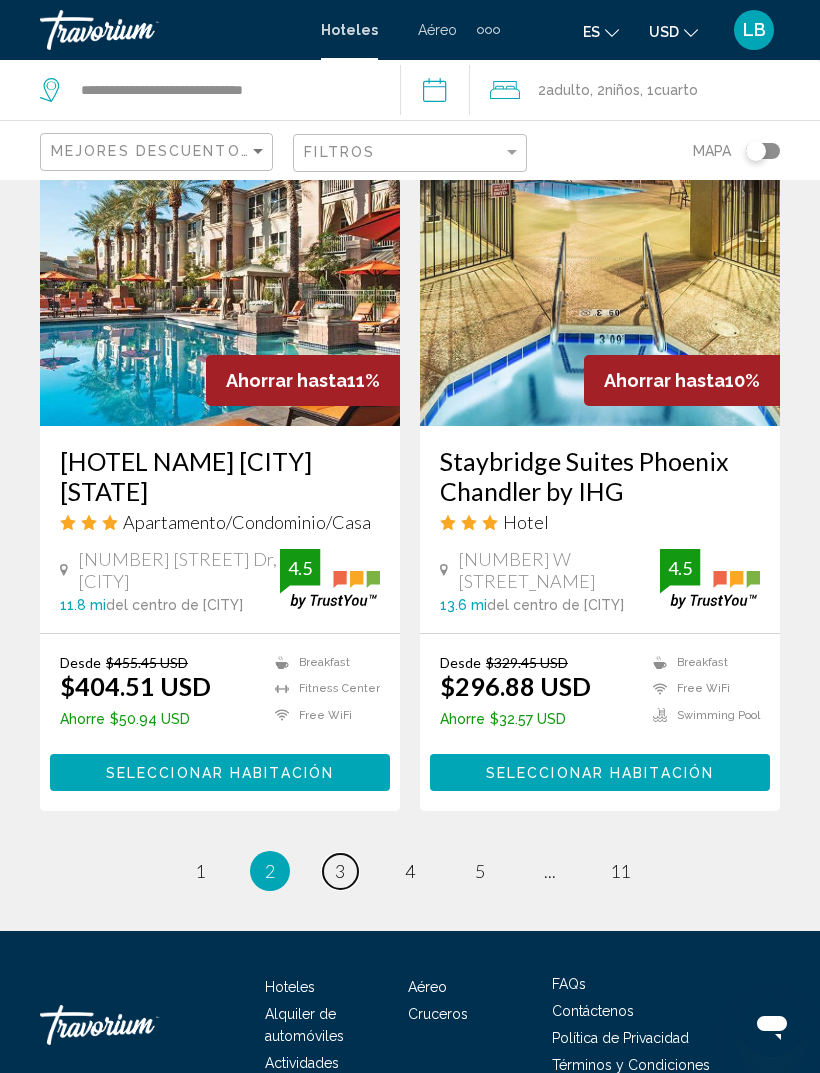 click on "page  3" at bounding box center [340, 871] 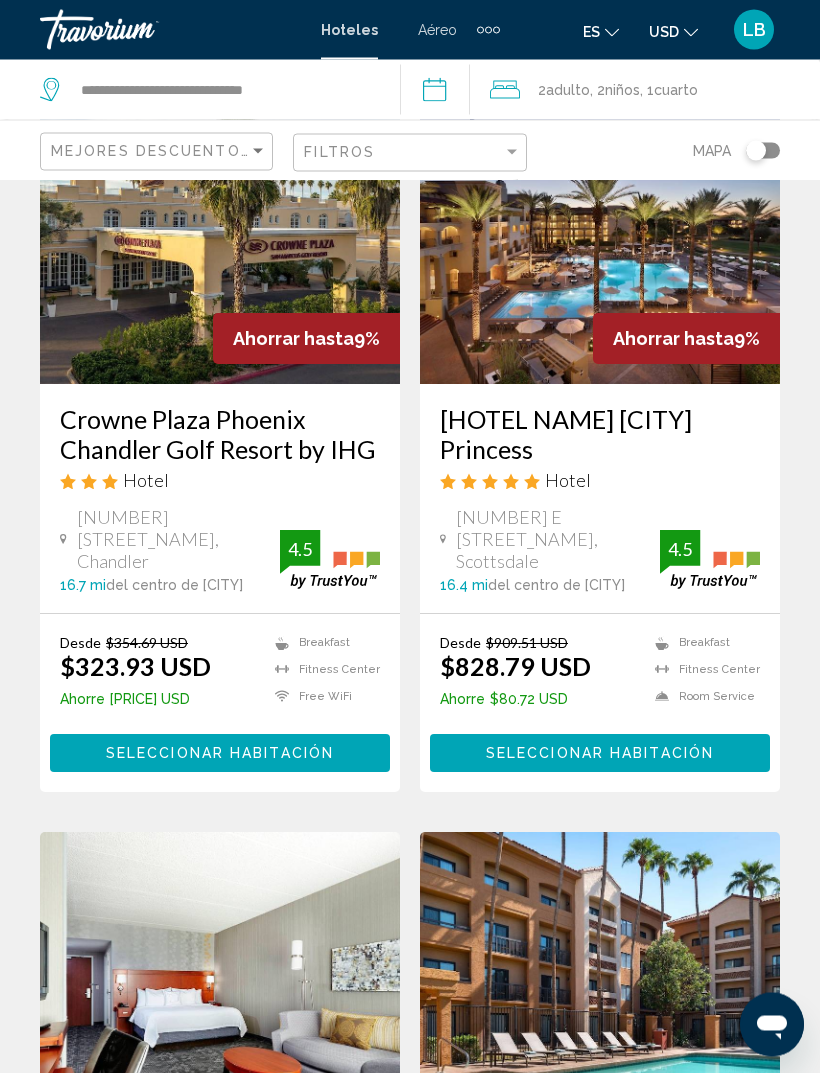 scroll, scrollTop: 961, scrollLeft: 0, axis: vertical 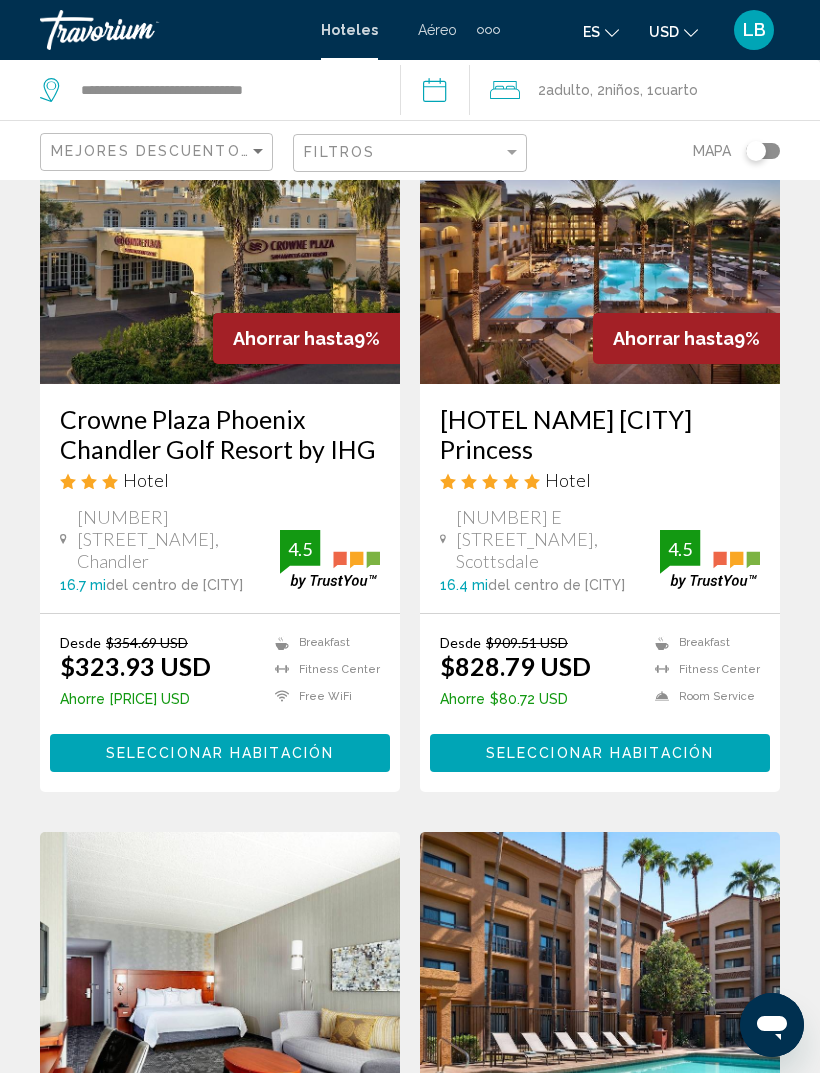 click on "Seleccionar habitación" at bounding box center [600, 752] 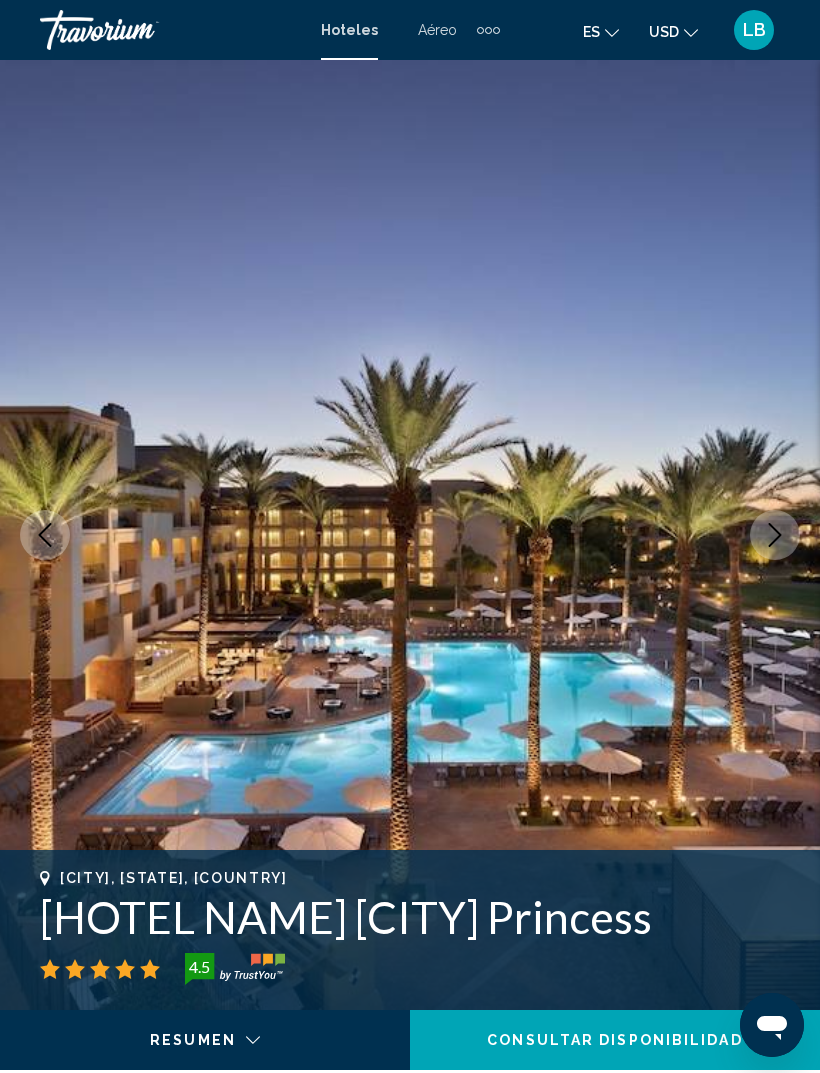 click on "Consultar disponibilidad" 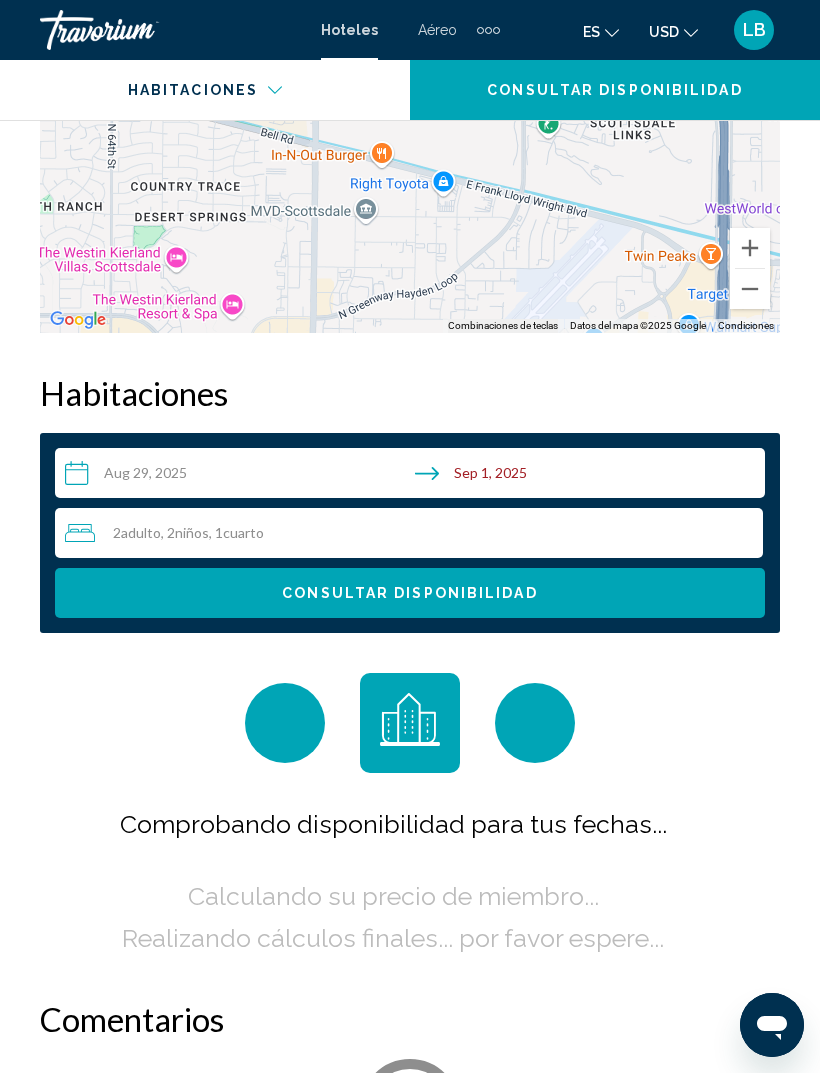 scroll, scrollTop: 3139, scrollLeft: 0, axis: vertical 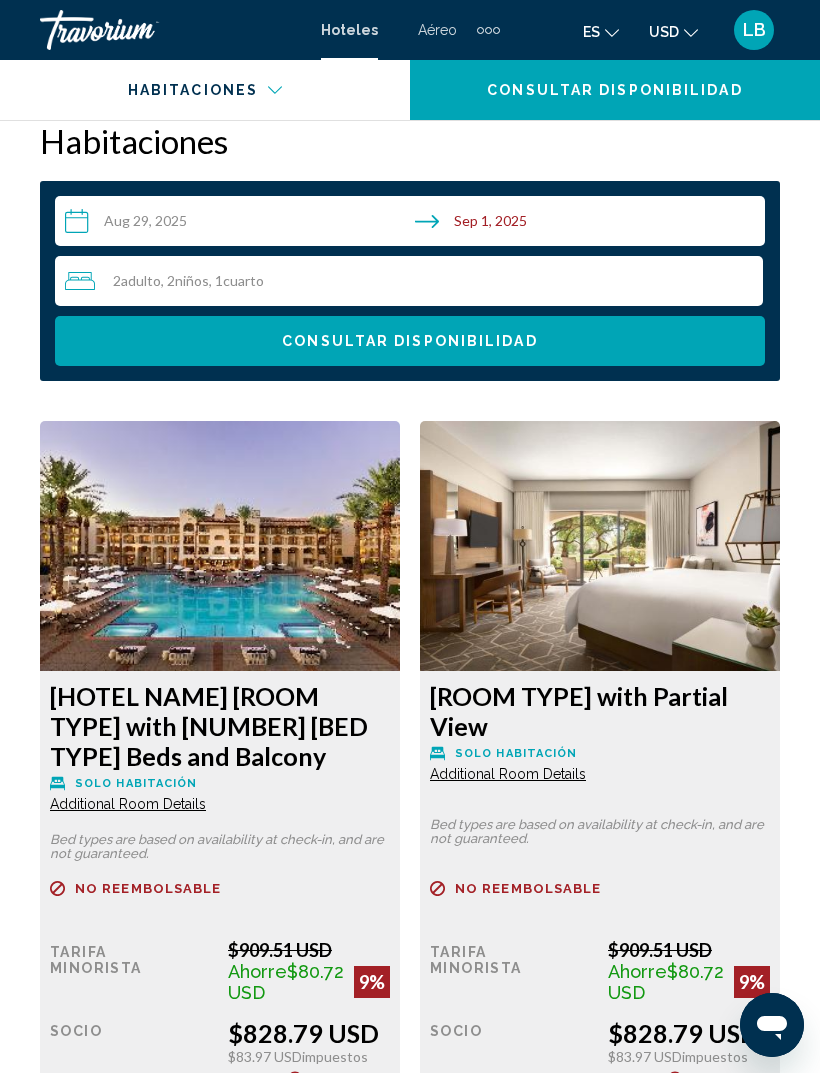 click on "Additional Room Details" at bounding box center [128, 804] 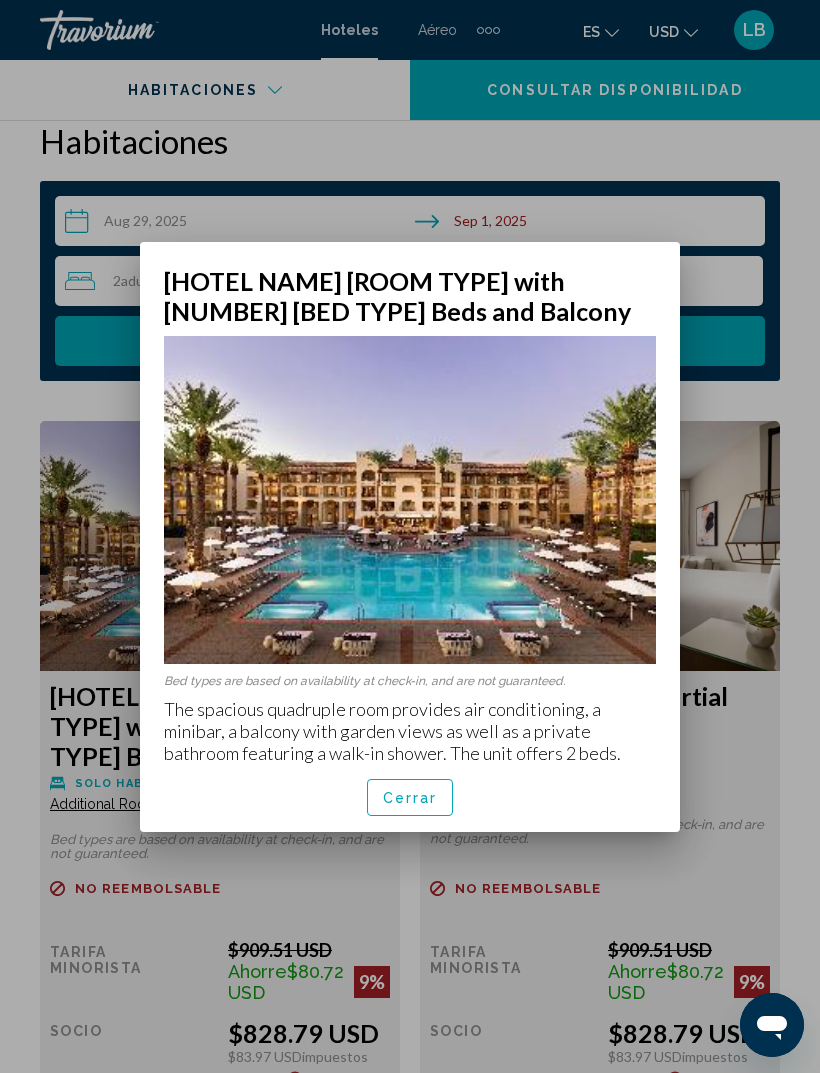 click on "Cerrar" at bounding box center (410, 797) 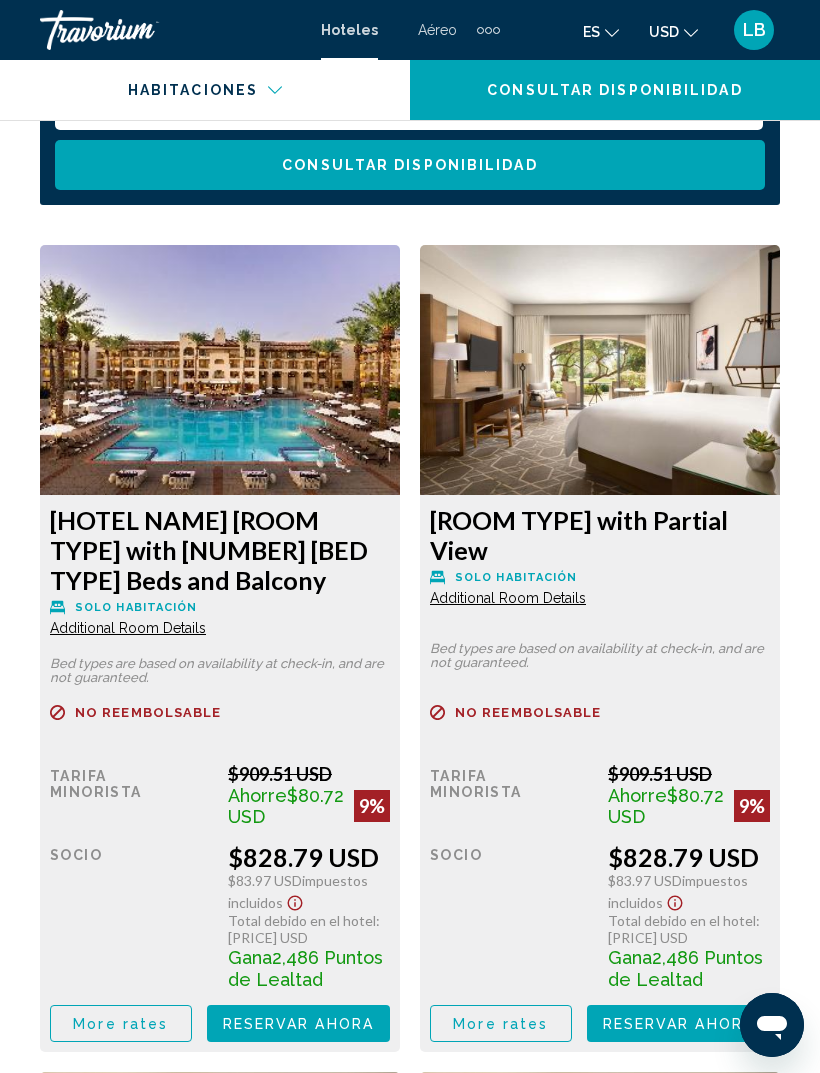 scroll, scrollTop: 3313, scrollLeft: 0, axis: vertical 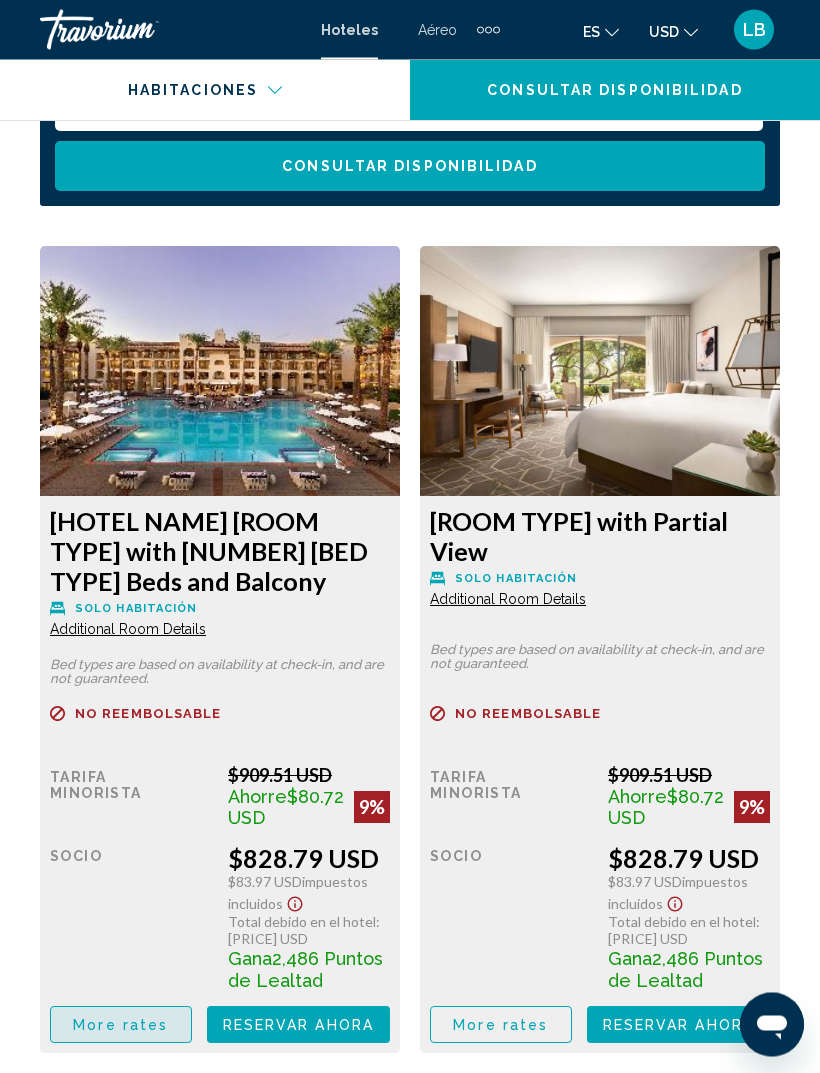 click on "More rates" at bounding box center (120, 1026) 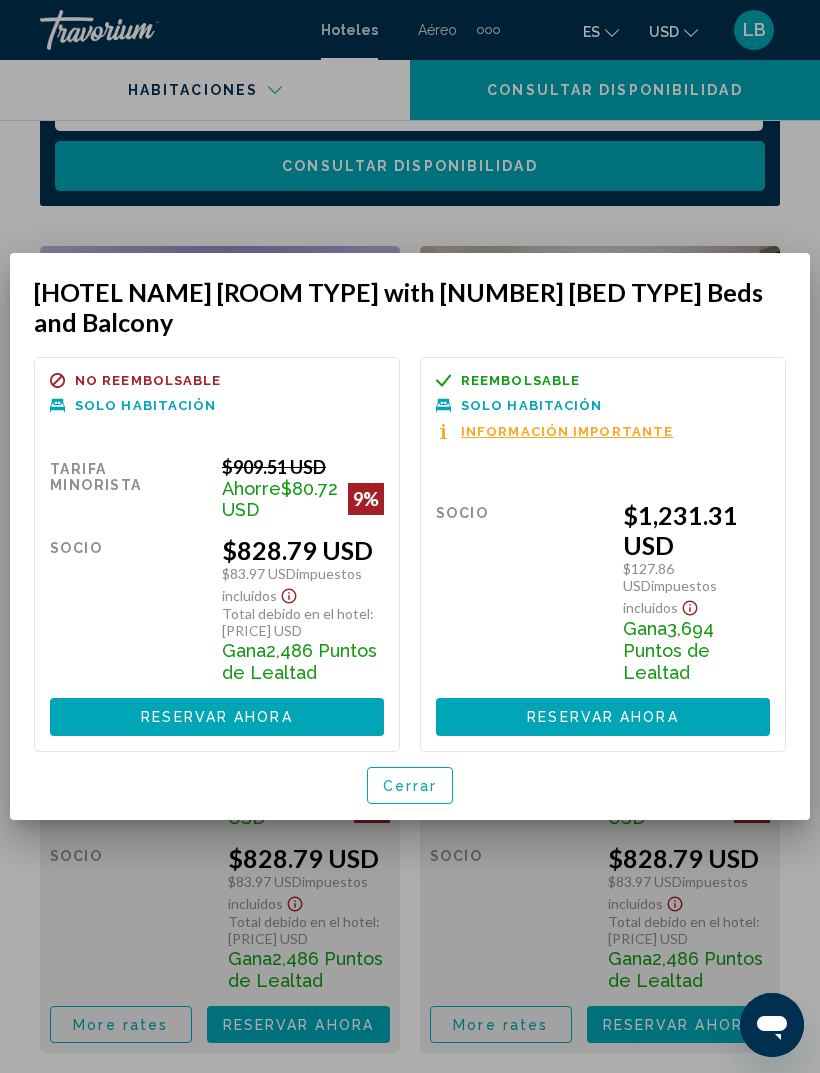 click on "Información importante" at bounding box center (567, 431) 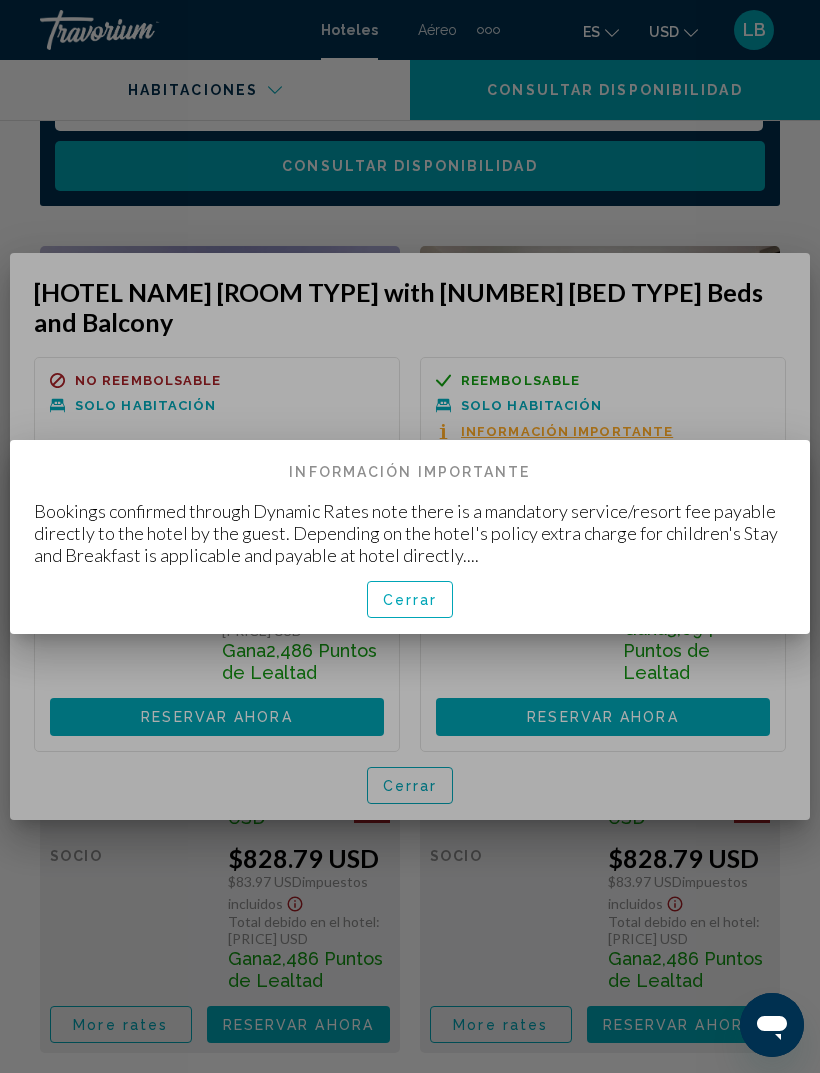 click on "Cerrar" at bounding box center [410, 599] 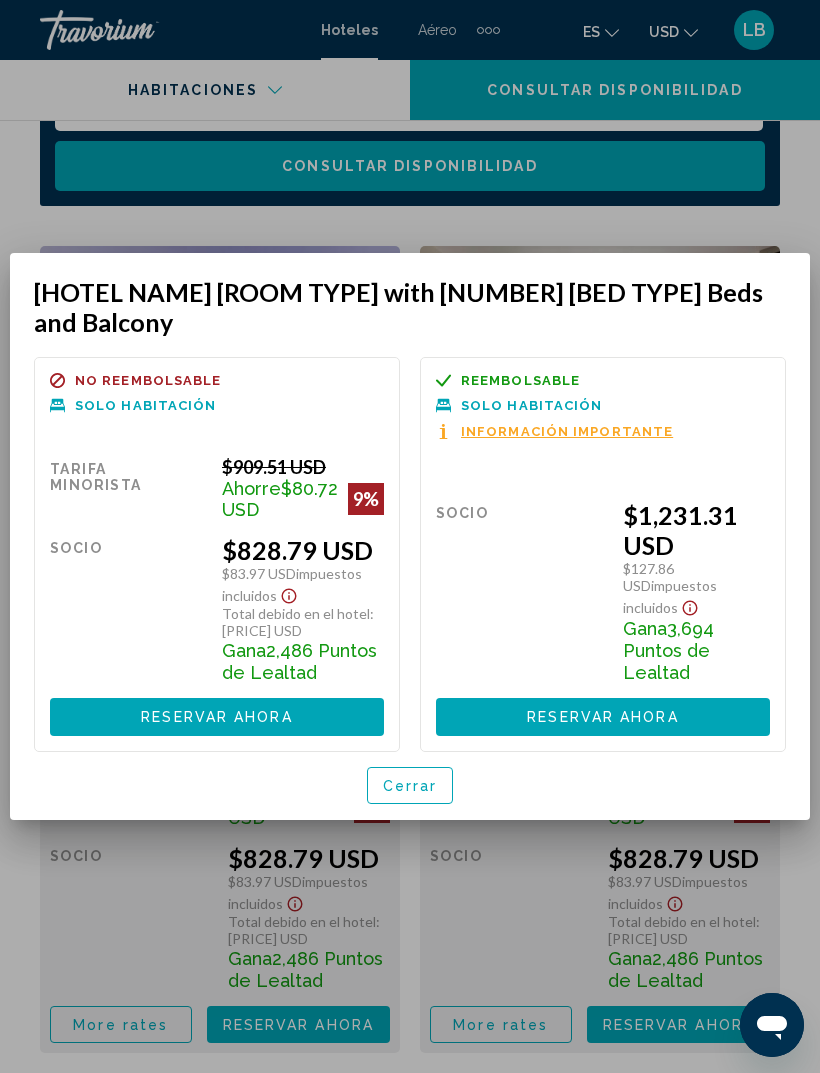 click on "Cerrar" at bounding box center (410, 785) 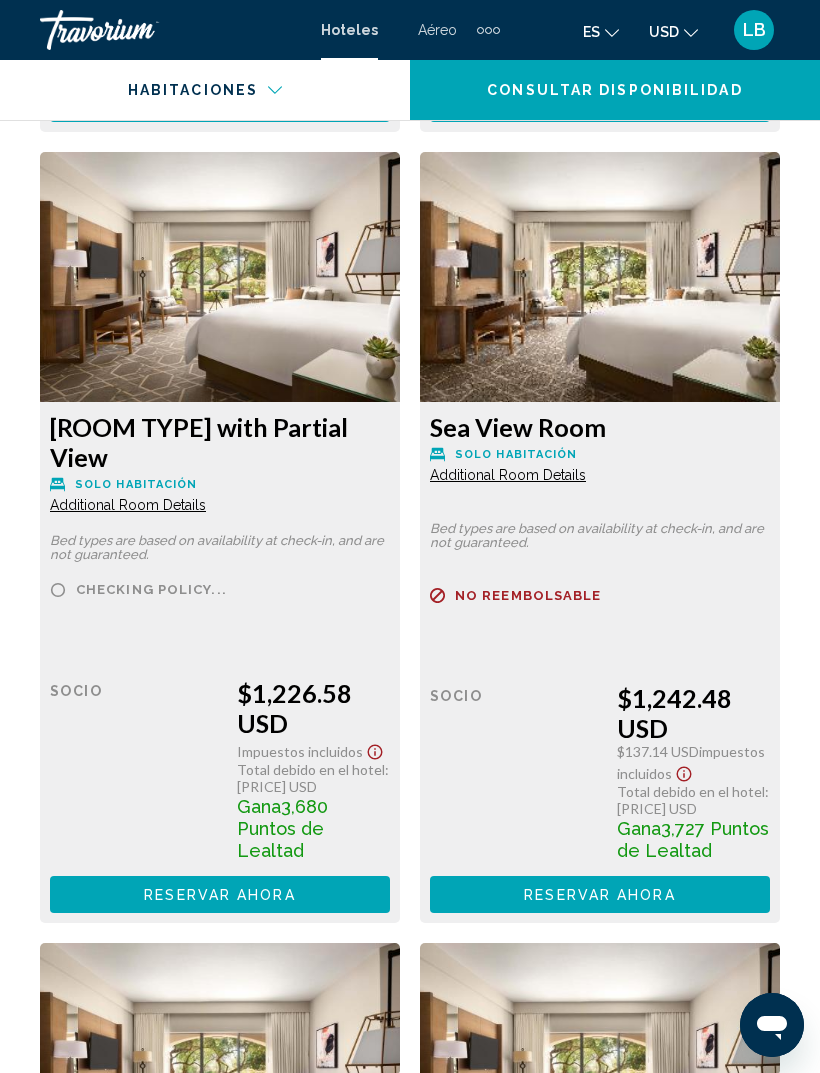 scroll, scrollTop: 12099, scrollLeft: 0, axis: vertical 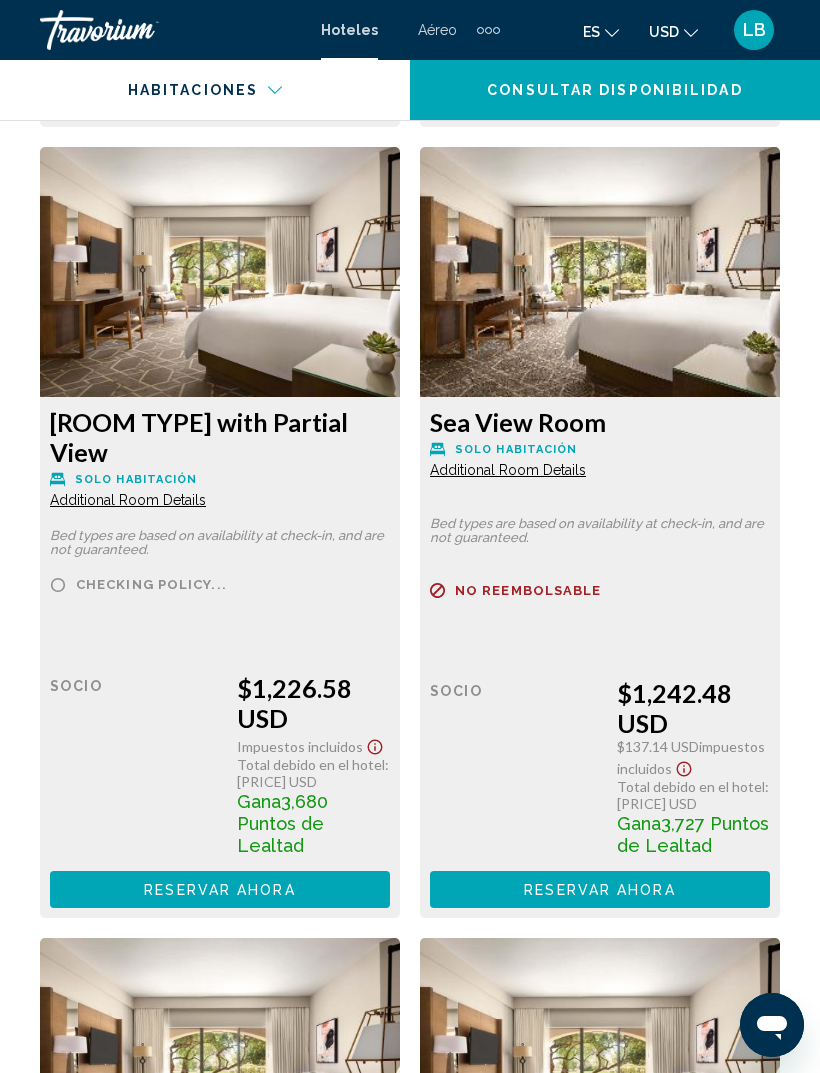 click on "Additional Room Details" at bounding box center (128, -8156) 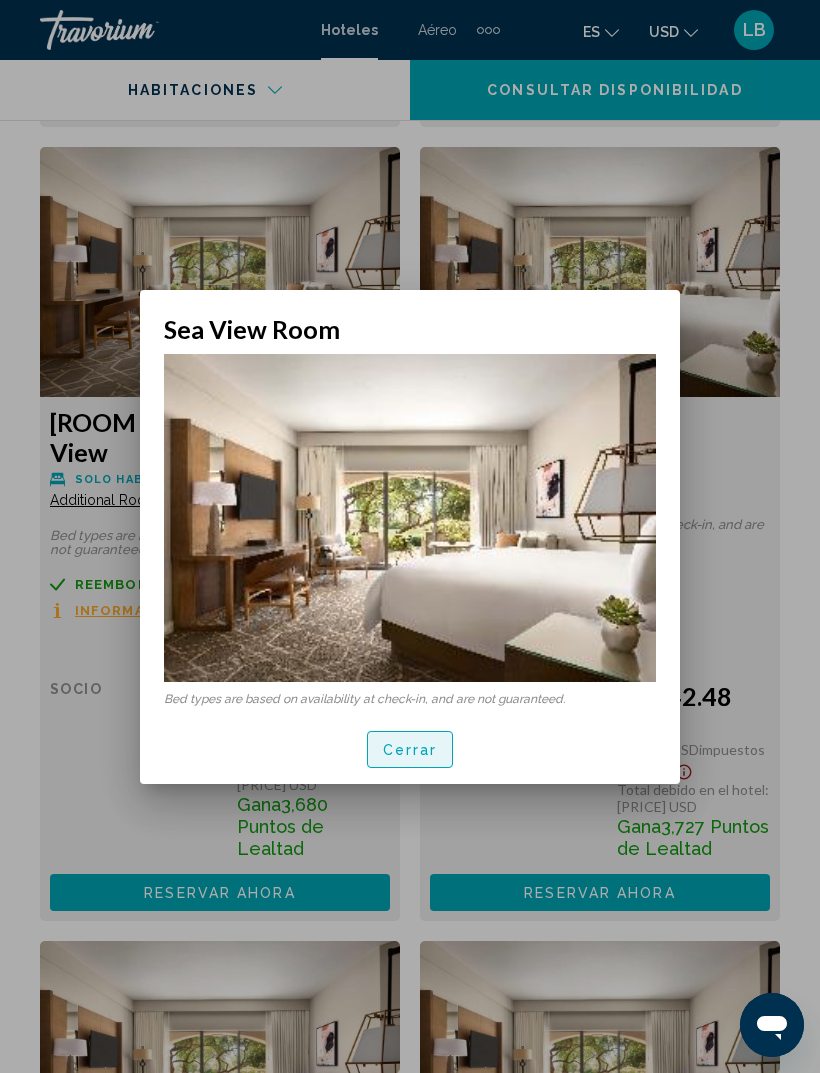 click on "Cerrar" at bounding box center (410, 749) 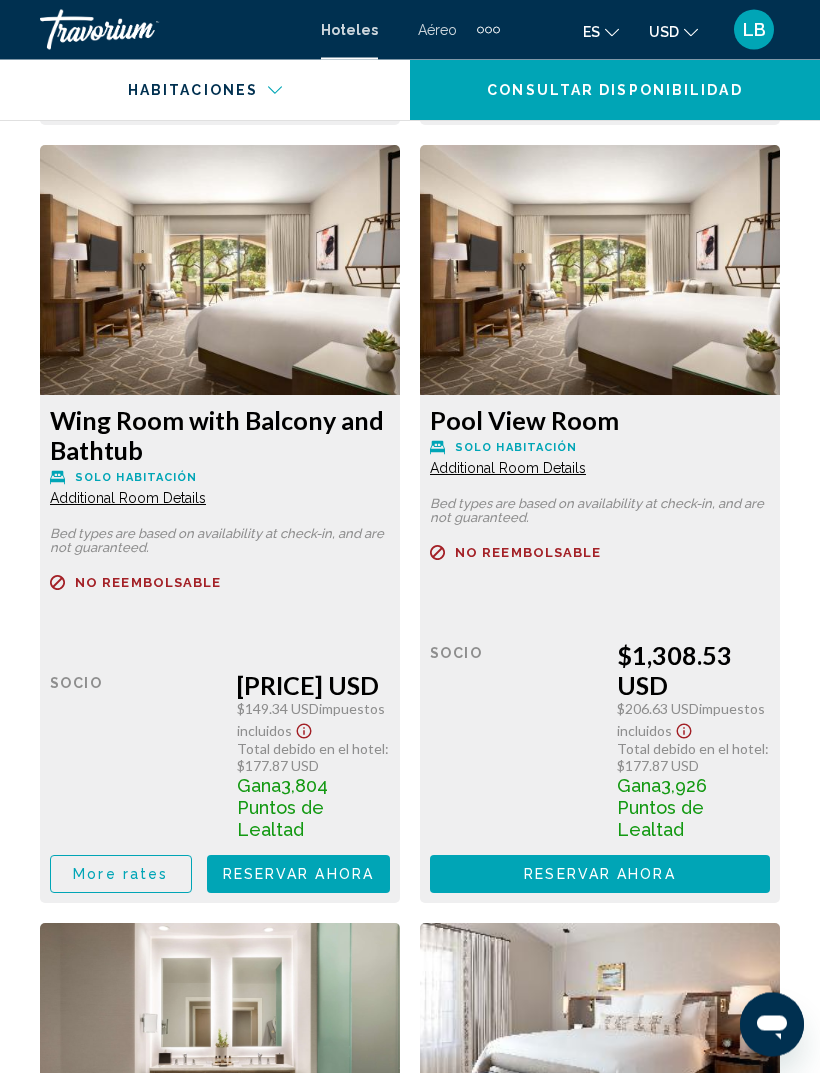 scroll, scrollTop: 12896, scrollLeft: 0, axis: vertical 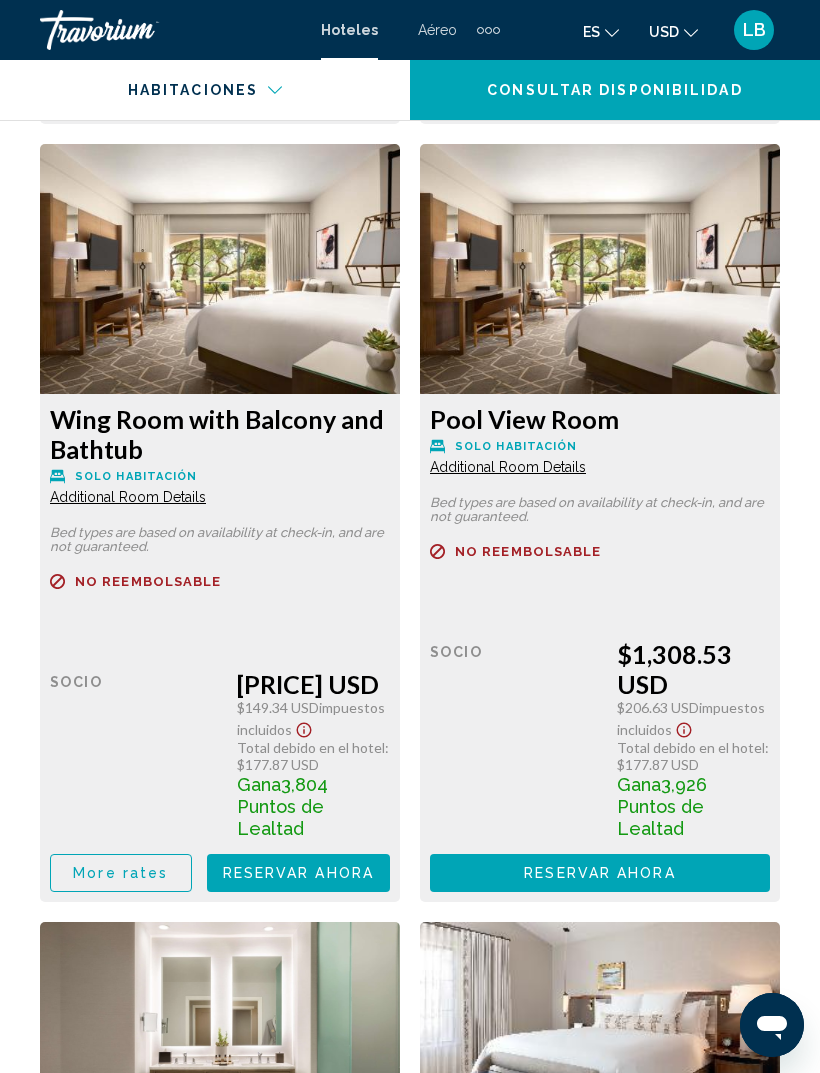 click on "More rates" at bounding box center [121, -8558] 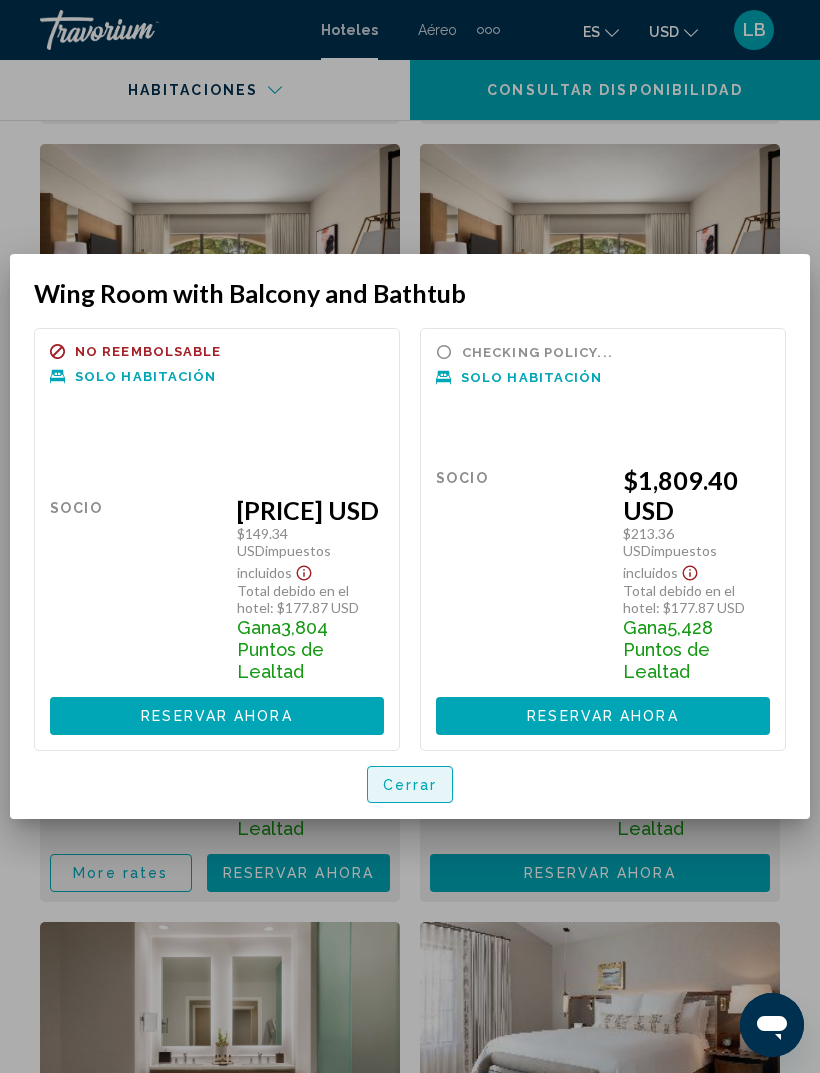 click on "Cerrar" at bounding box center (410, 784) 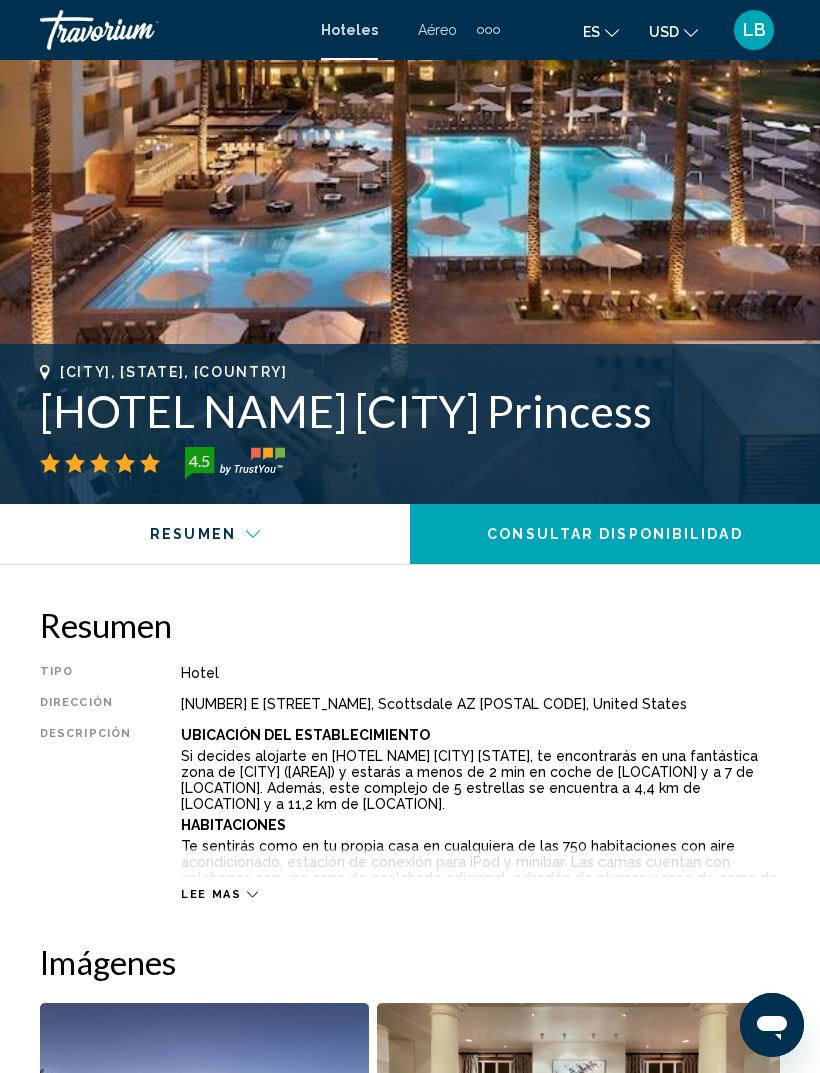 scroll, scrollTop: 0, scrollLeft: 0, axis: both 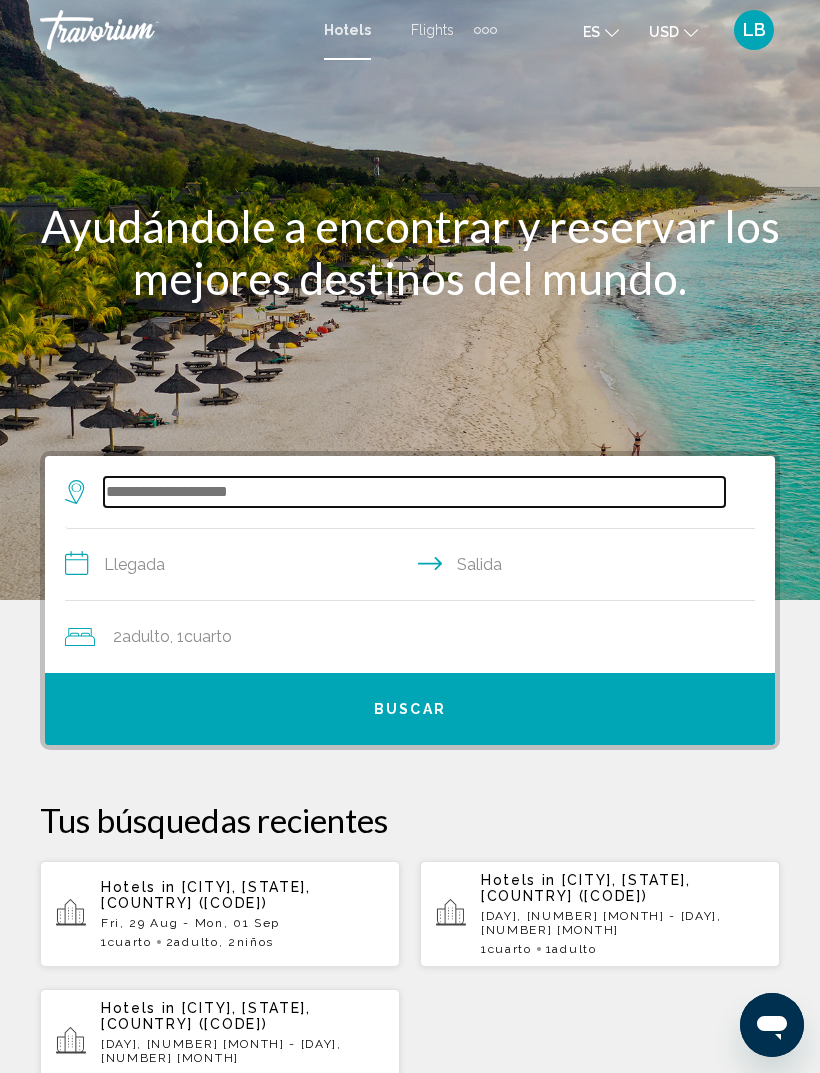 click at bounding box center (414, 492) 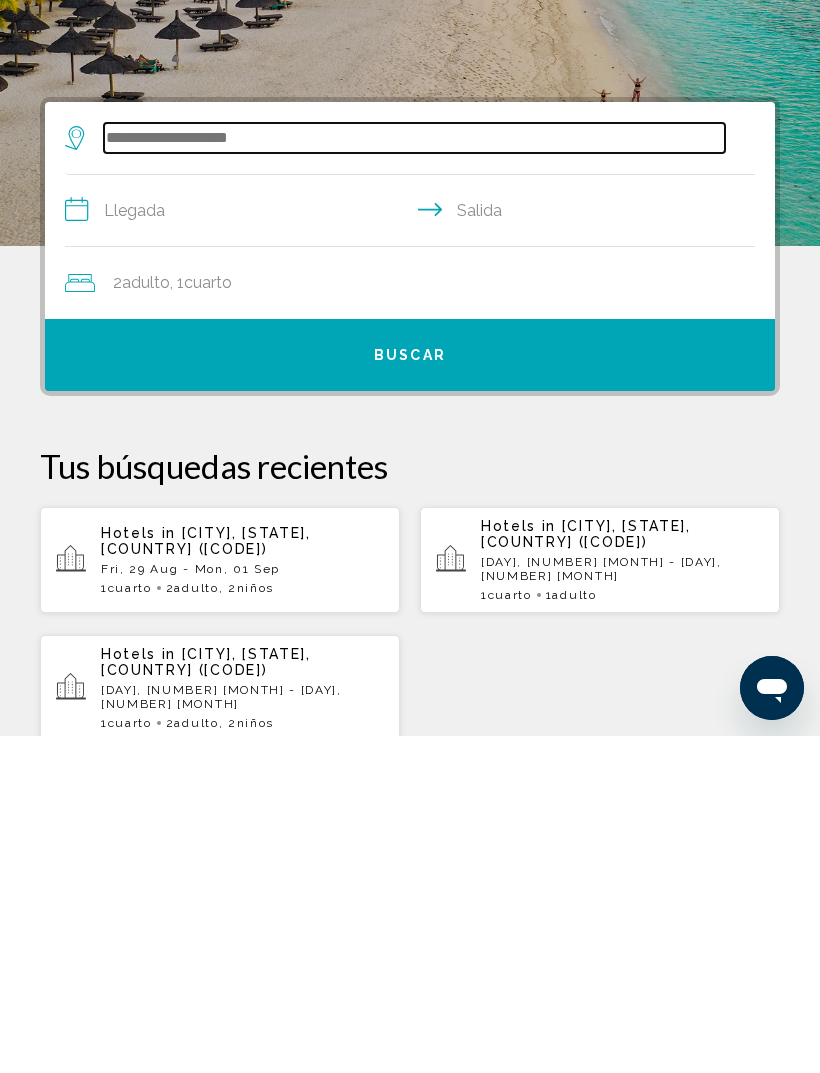 scroll, scrollTop: 49, scrollLeft: 0, axis: vertical 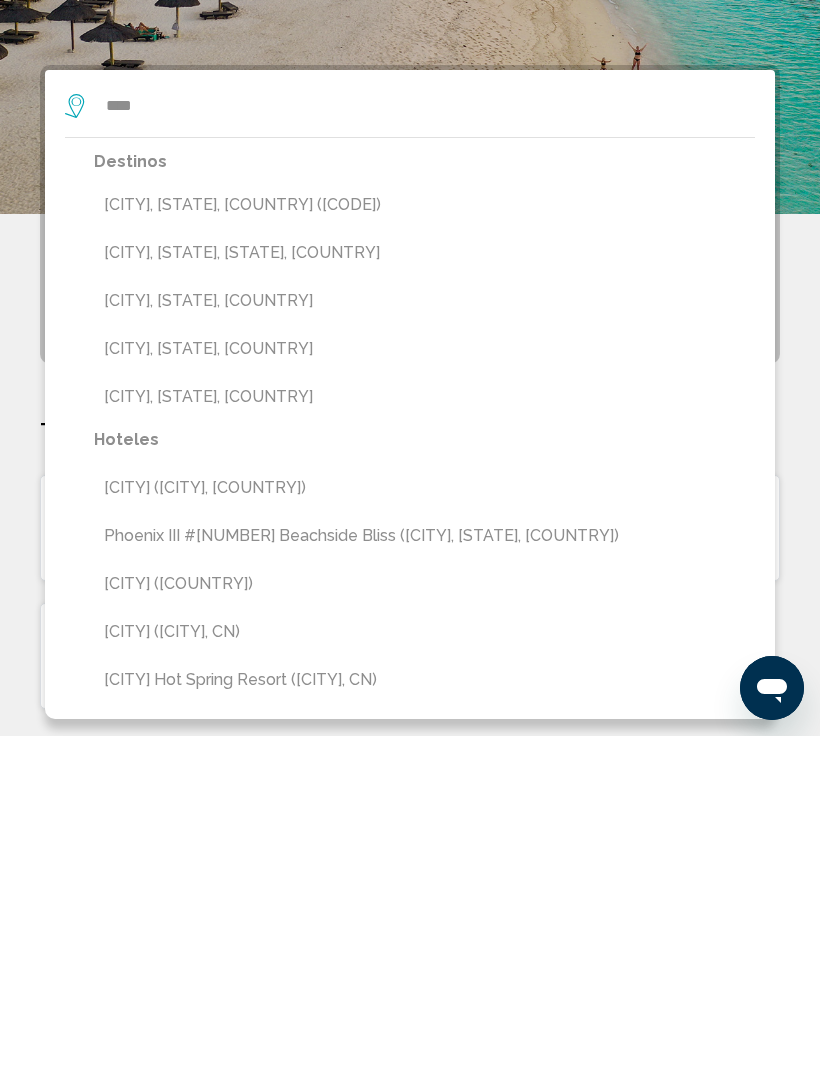 click on "[CITY], [STATE], [COUNTRY] ([AIRPORT_CODE])" at bounding box center (424, 542) 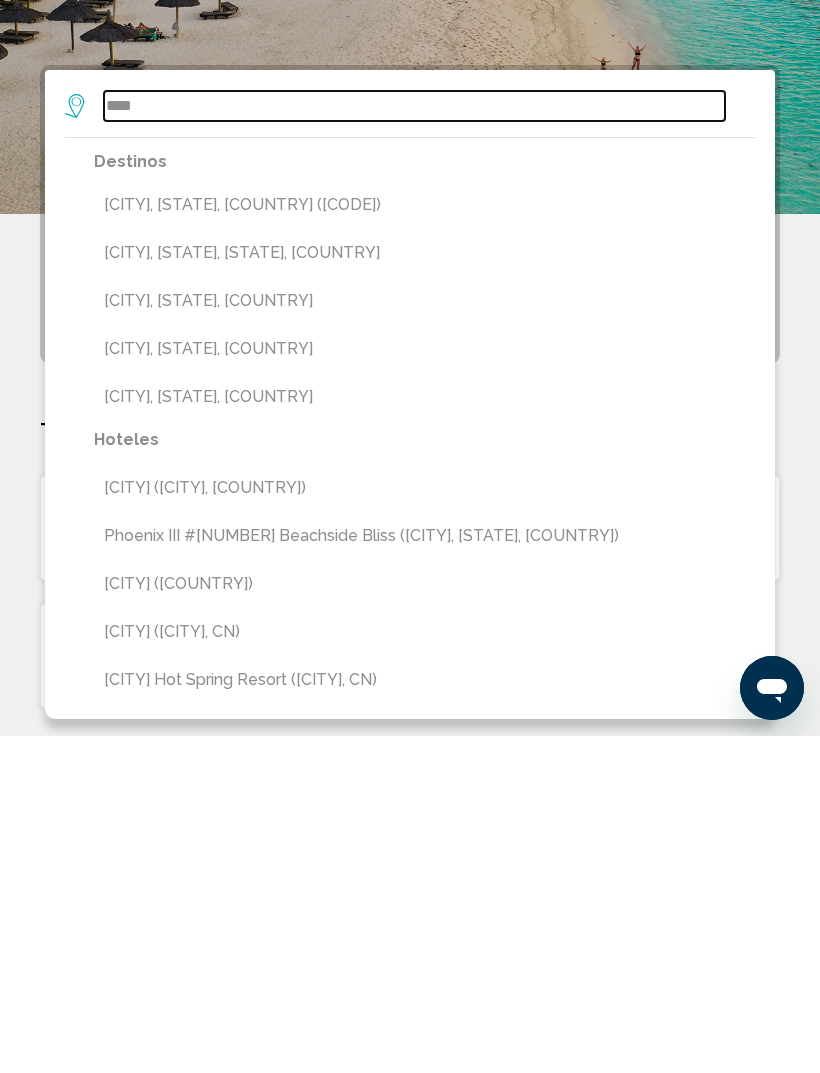 type on "**********" 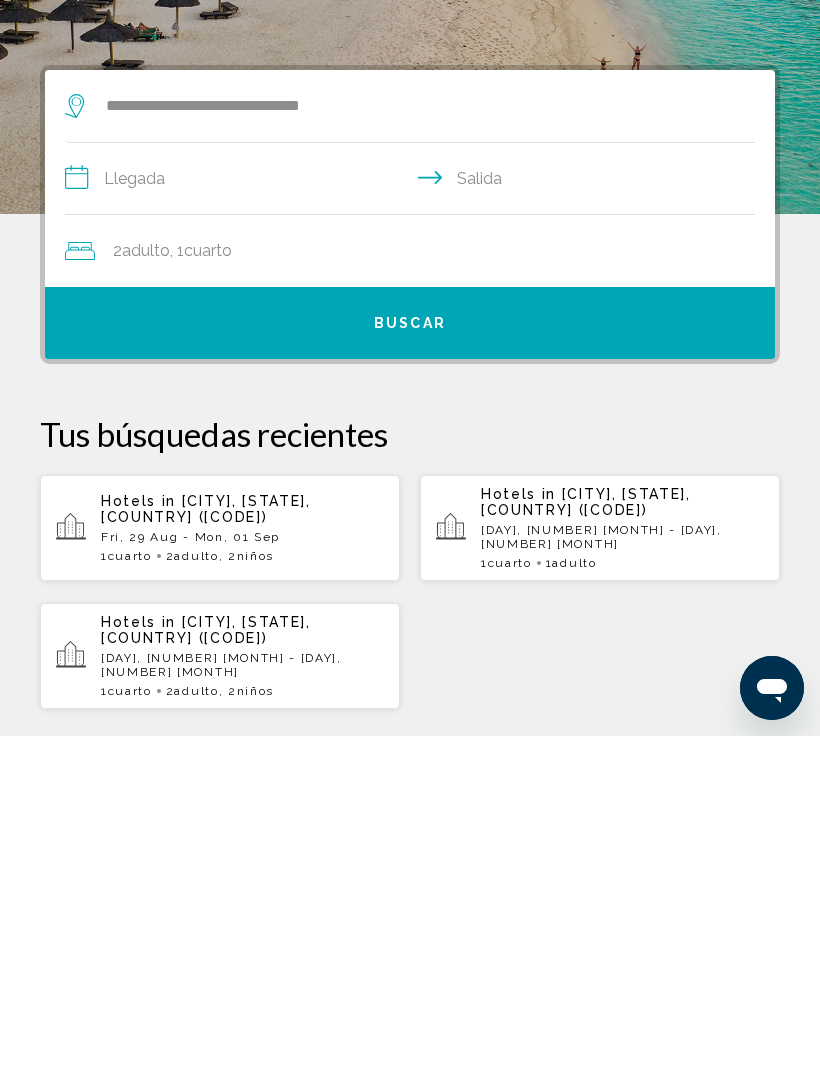 click on "**********" at bounding box center [414, 518] 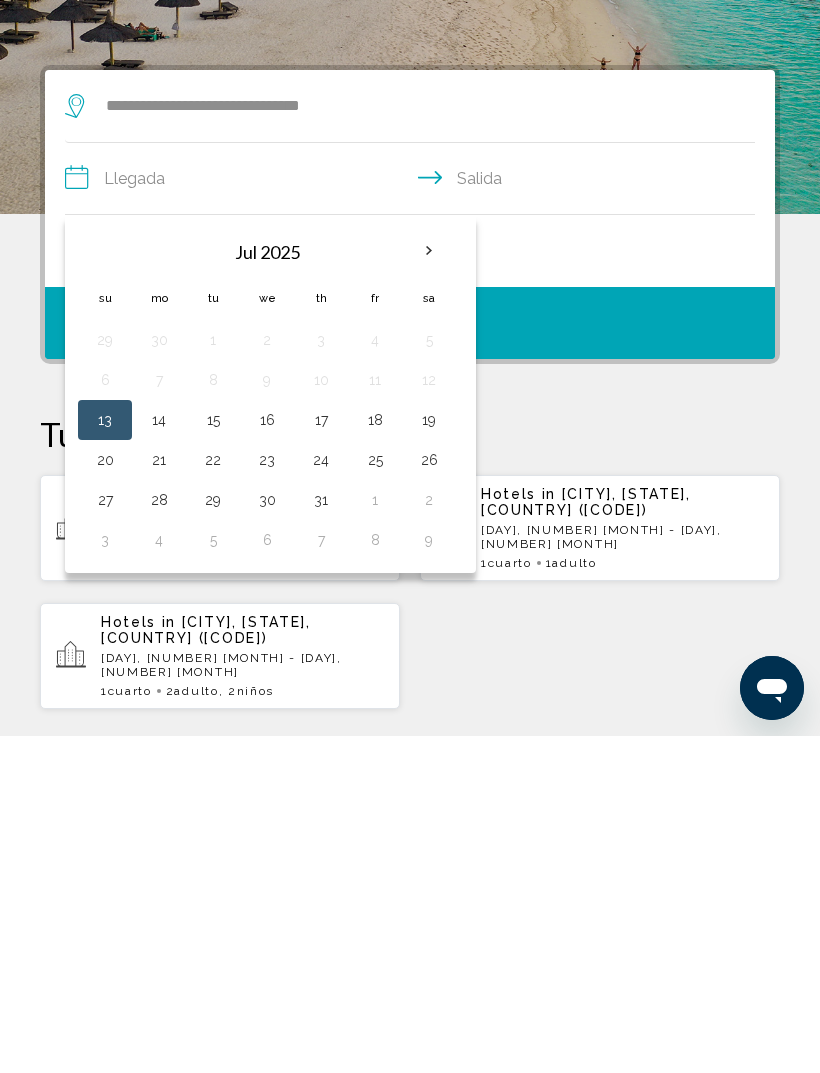 scroll, scrollTop: 386, scrollLeft: 0, axis: vertical 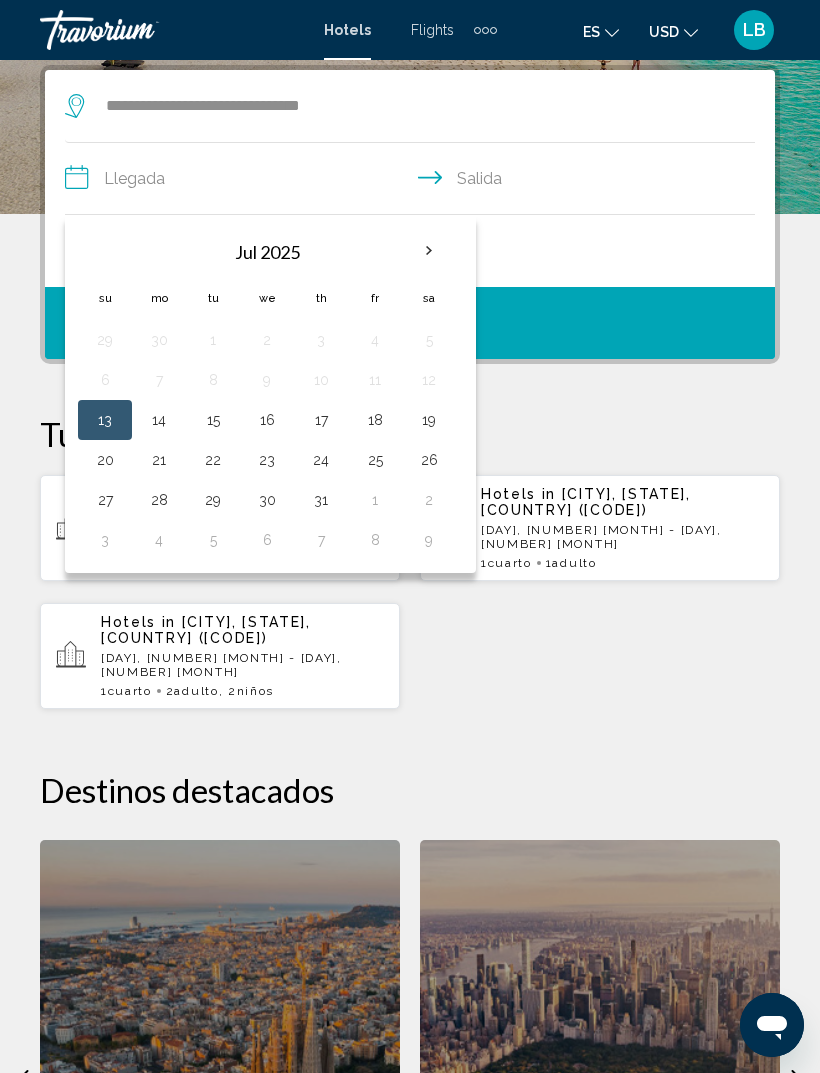 click at bounding box center (429, 251) 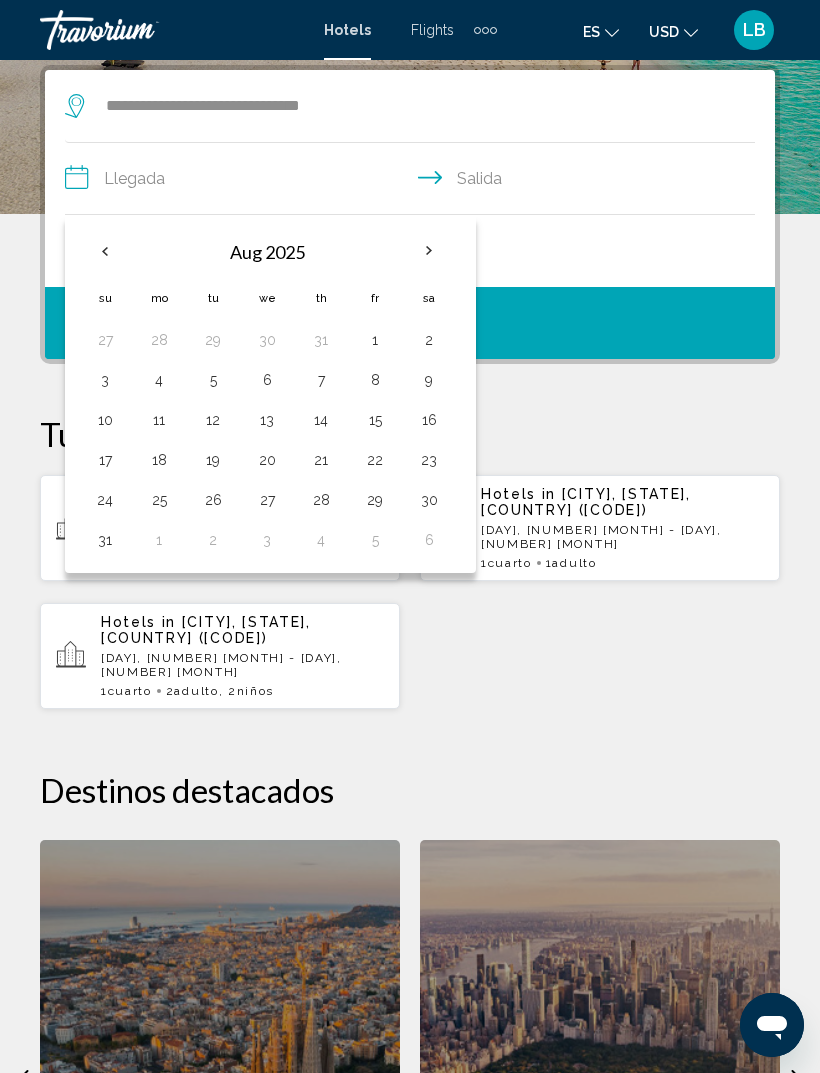 click at bounding box center [429, 251] 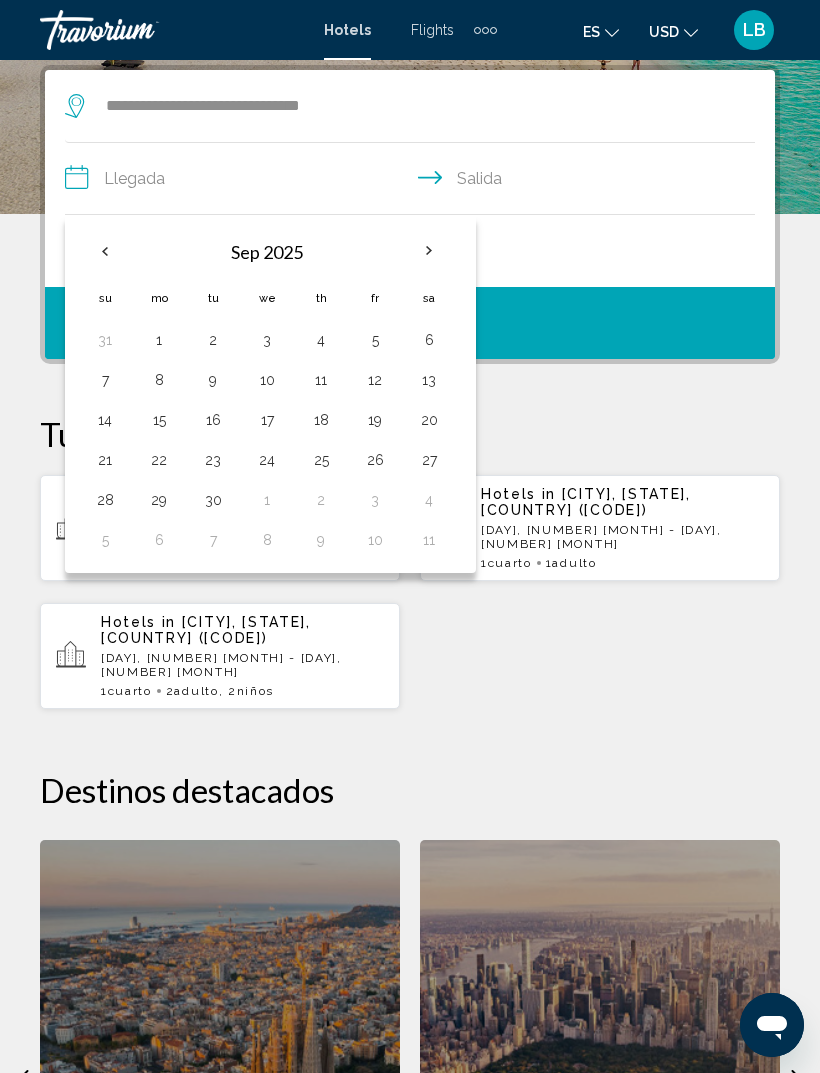 click at bounding box center (429, 251) 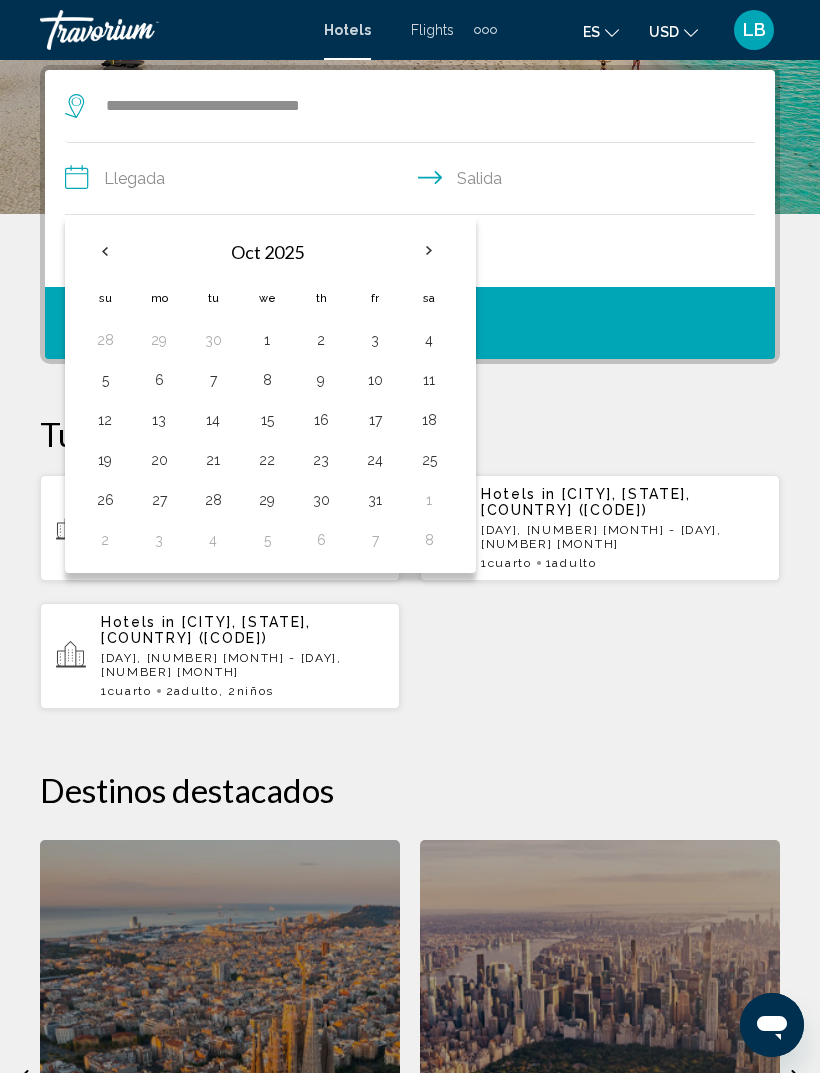 click on "31" at bounding box center (375, 500) 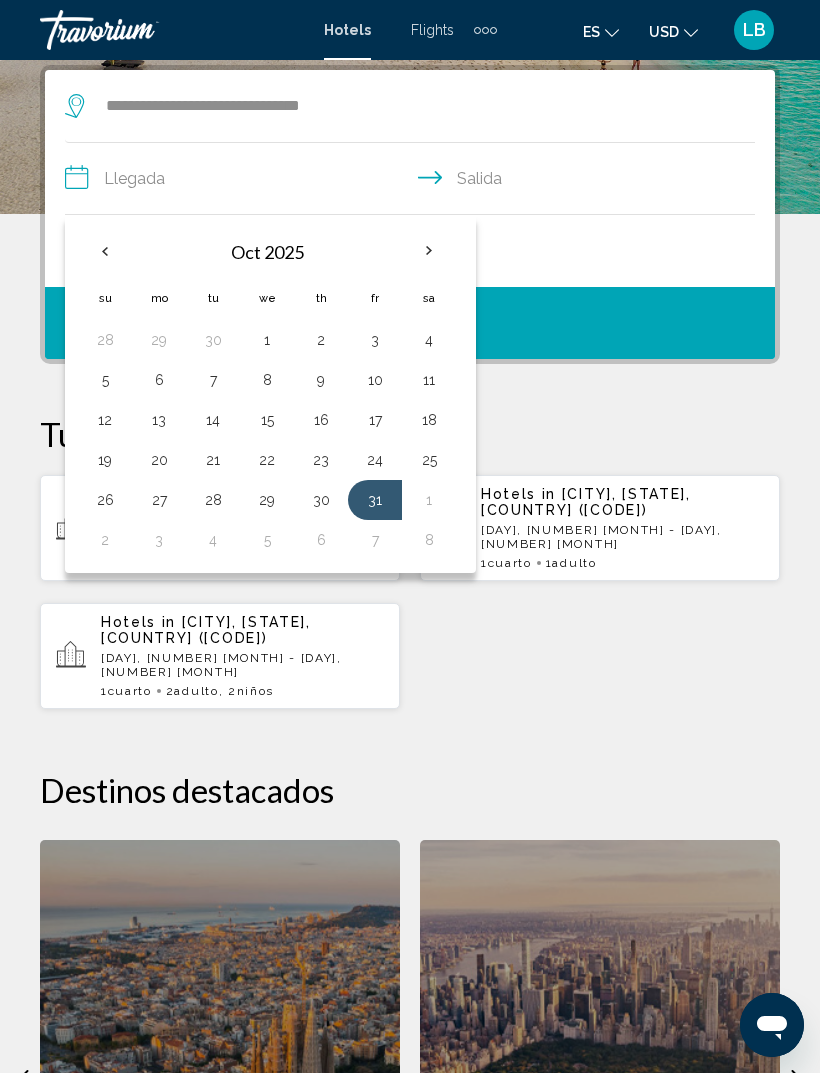 click on "1" at bounding box center [429, 500] 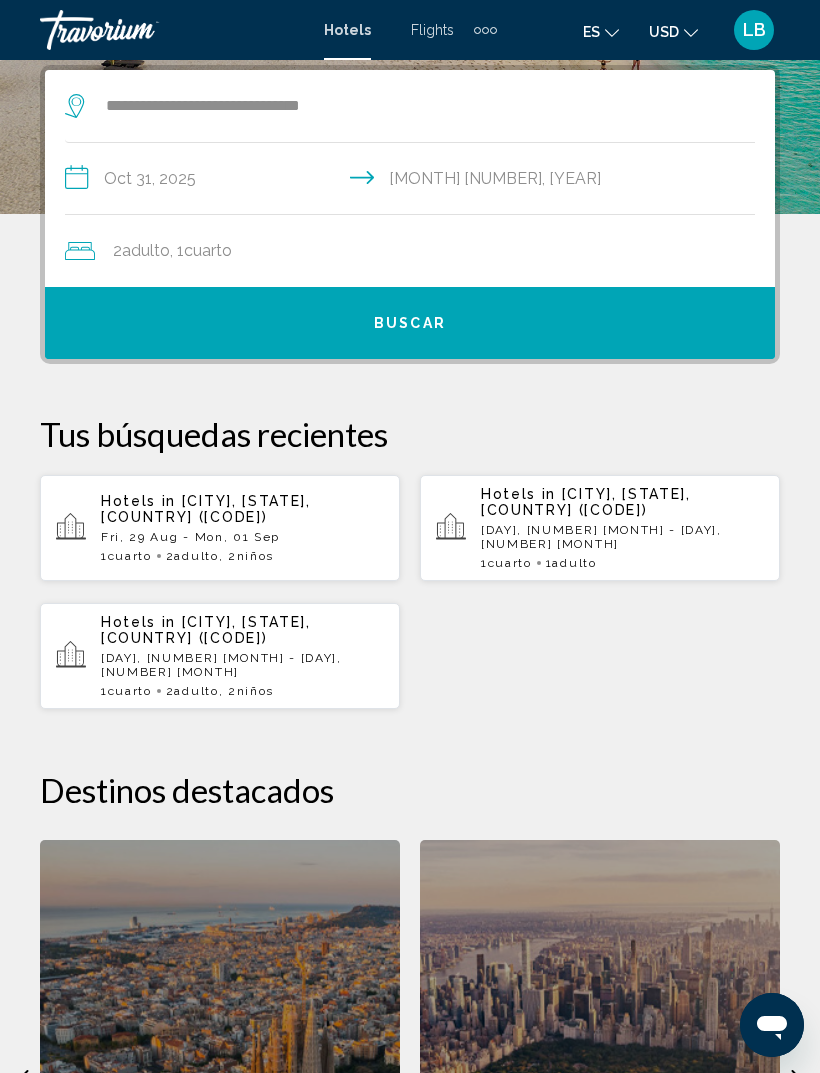 click on "Buscar" at bounding box center [410, 323] 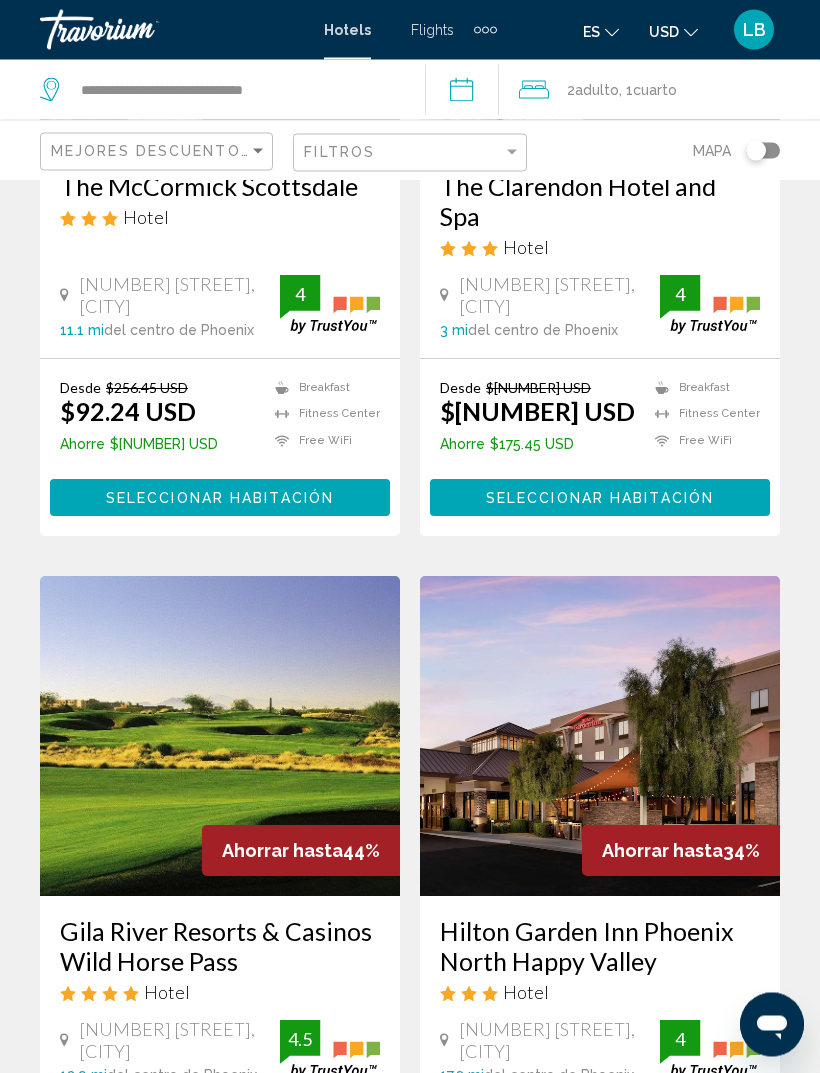 scroll, scrollTop: 0, scrollLeft: 0, axis: both 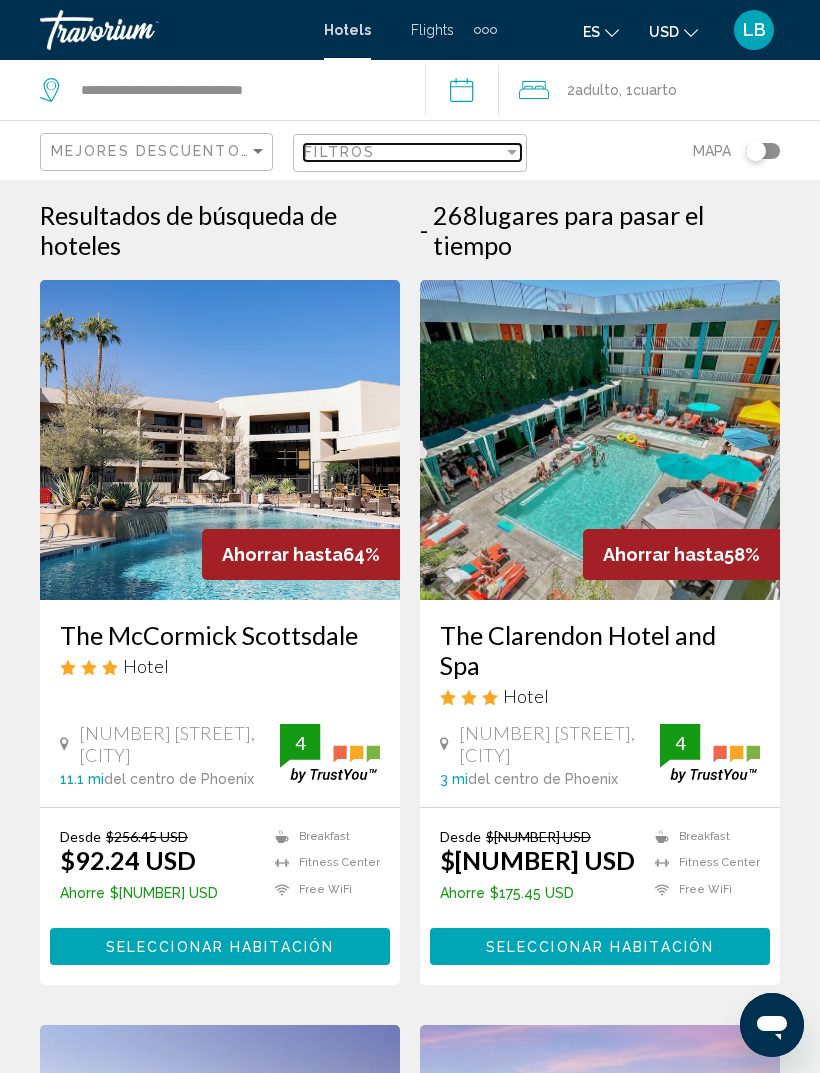 click at bounding box center [512, 152] 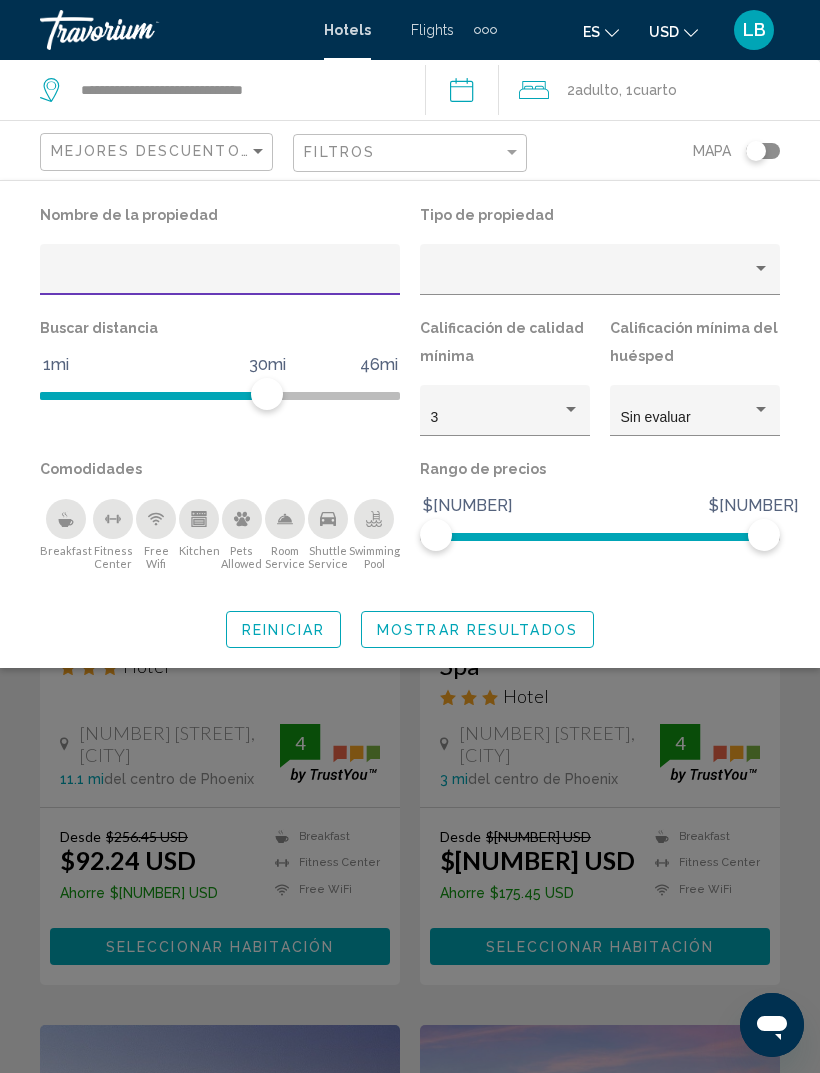 click at bounding box center (591, 277) 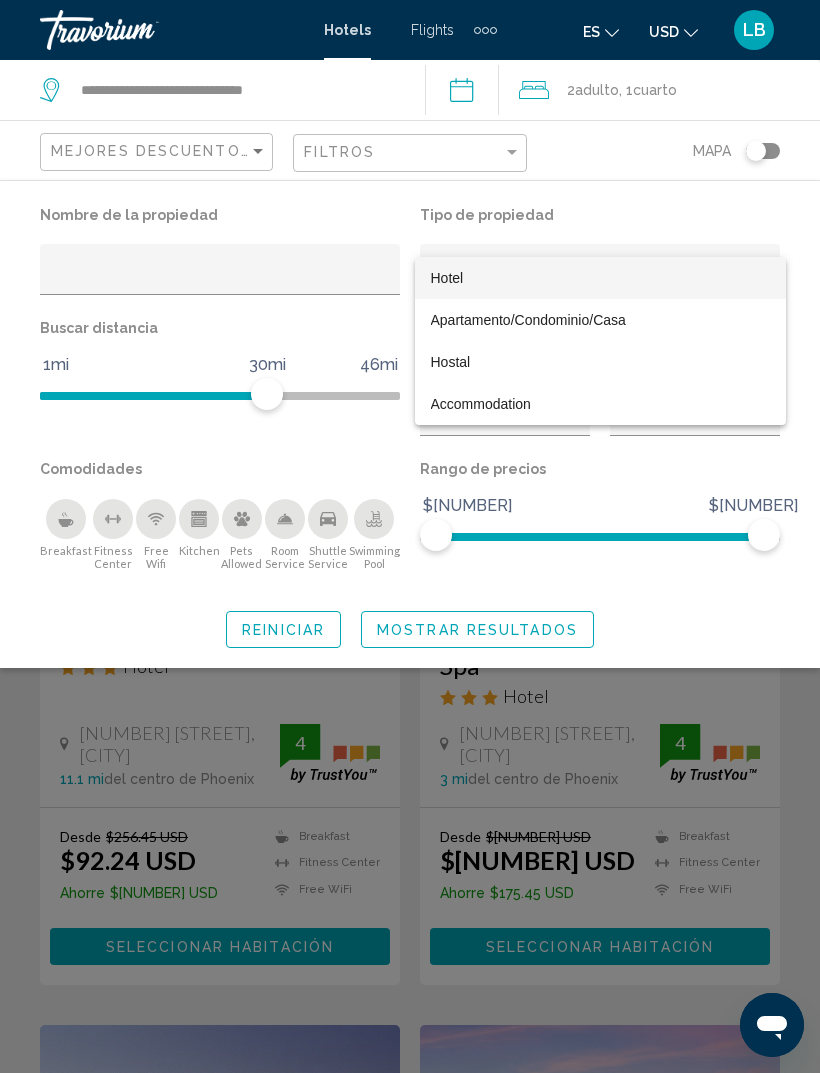 click at bounding box center [410, 536] 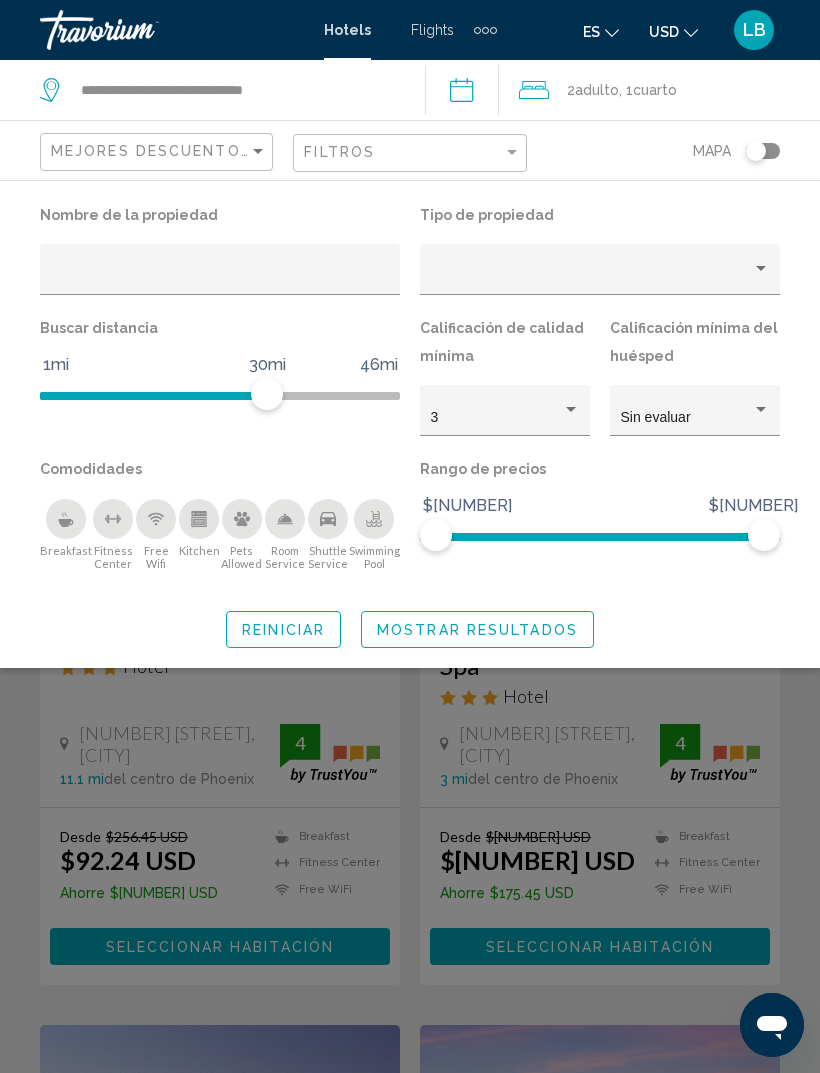click on "3" at bounding box center (496, 418) 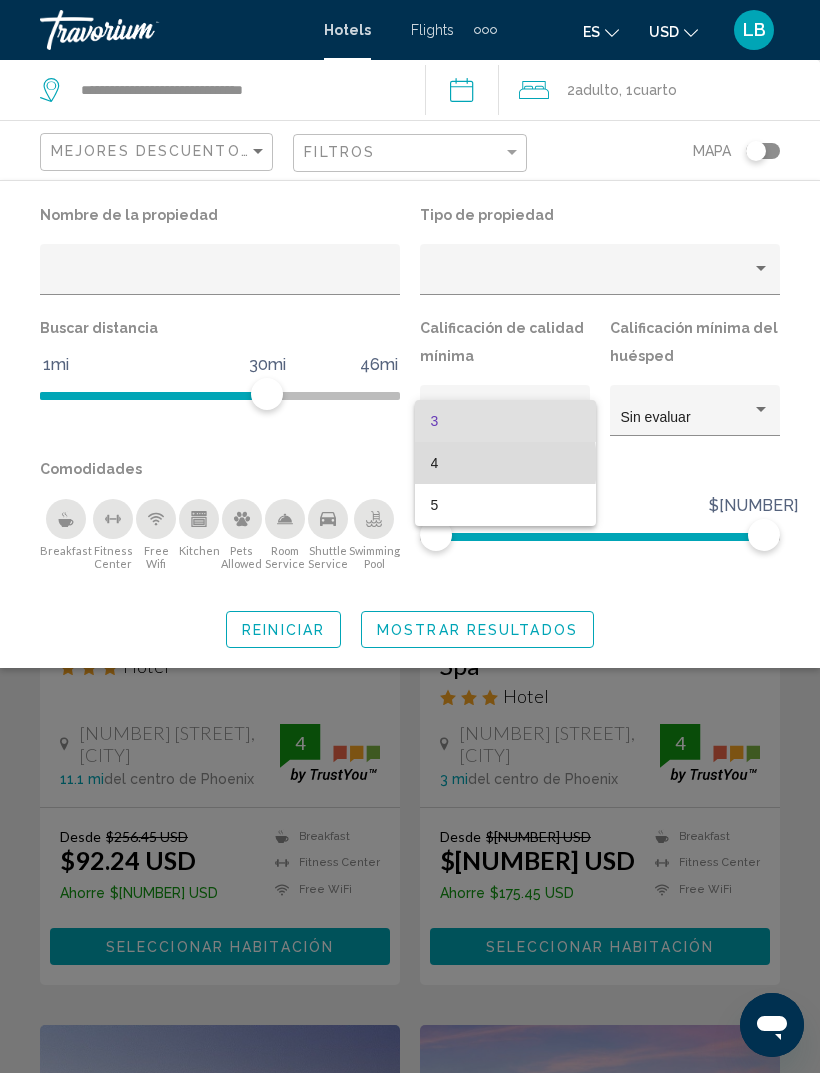 click on "4" at bounding box center [505, 463] 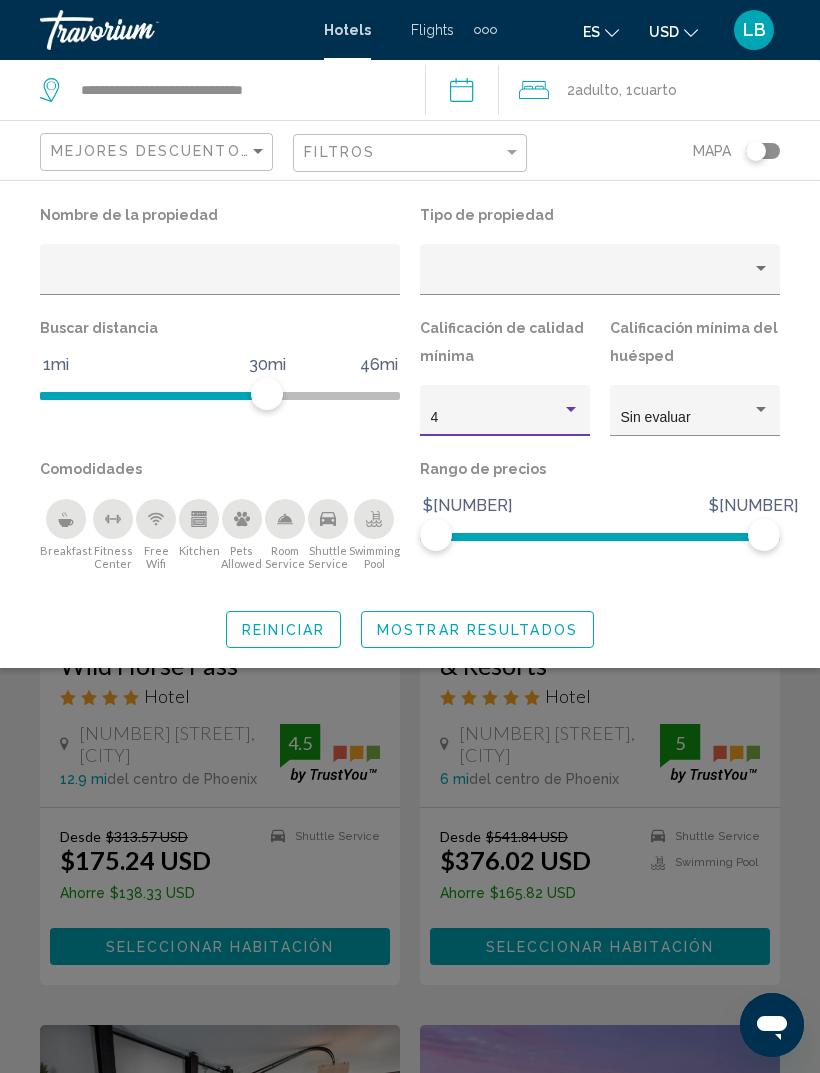 click on "Mostrar resultados" 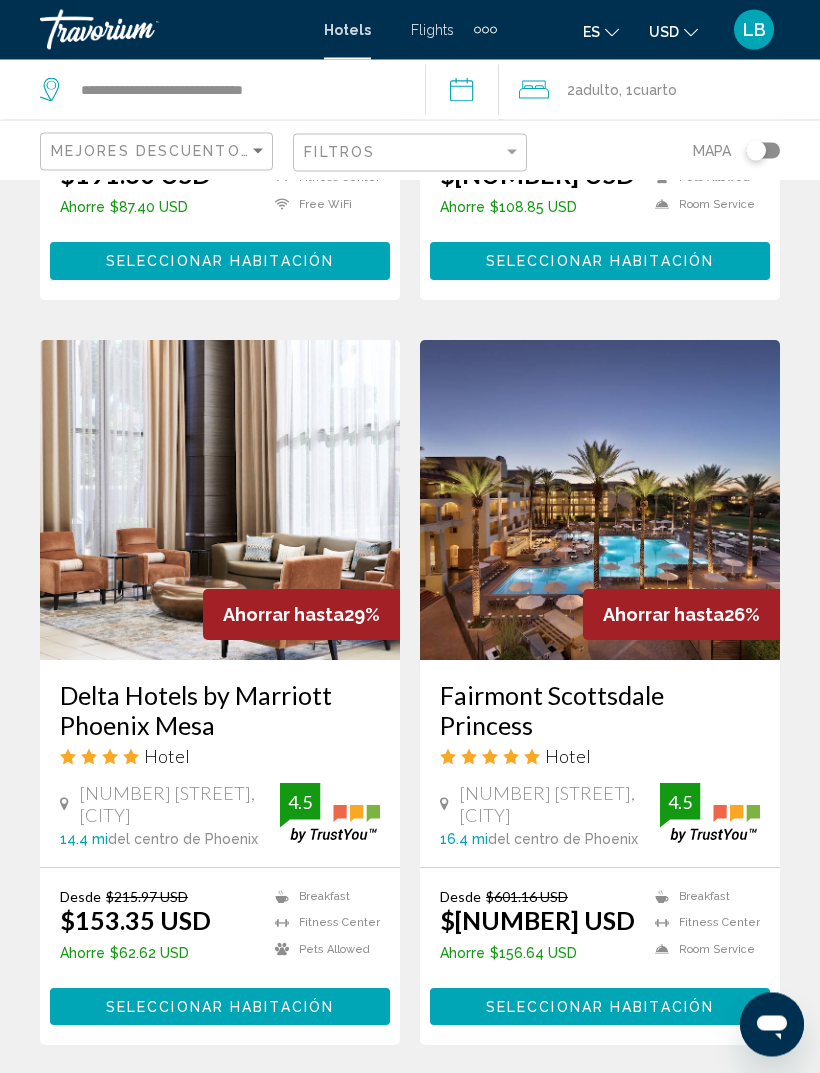scroll, scrollTop: 1404, scrollLeft: 0, axis: vertical 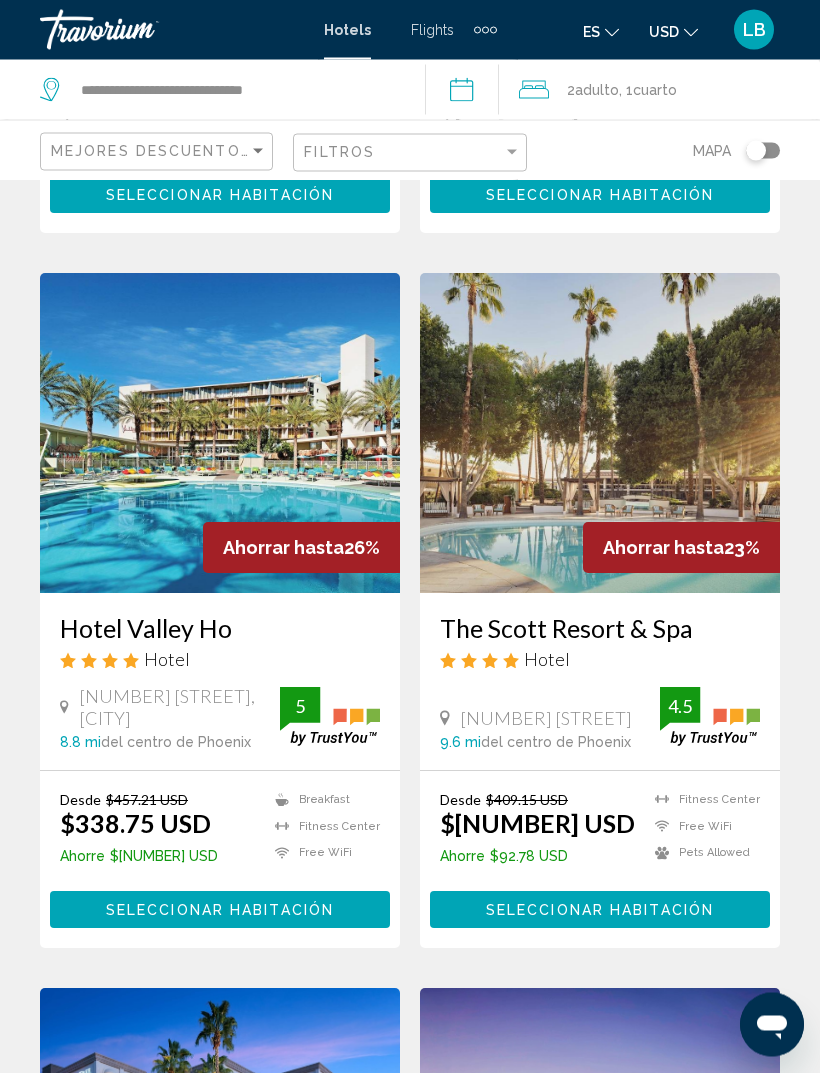 click 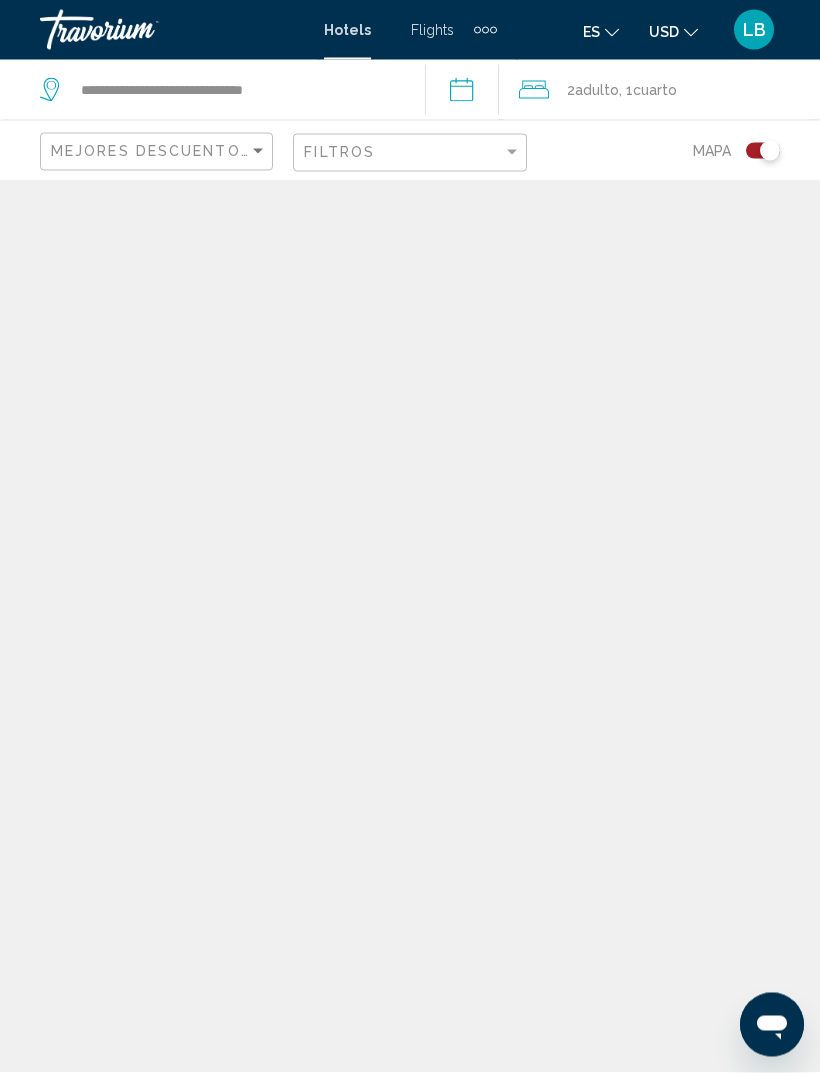 scroll, scrollTop: 64, scrollLeft: 0, axis: vertical 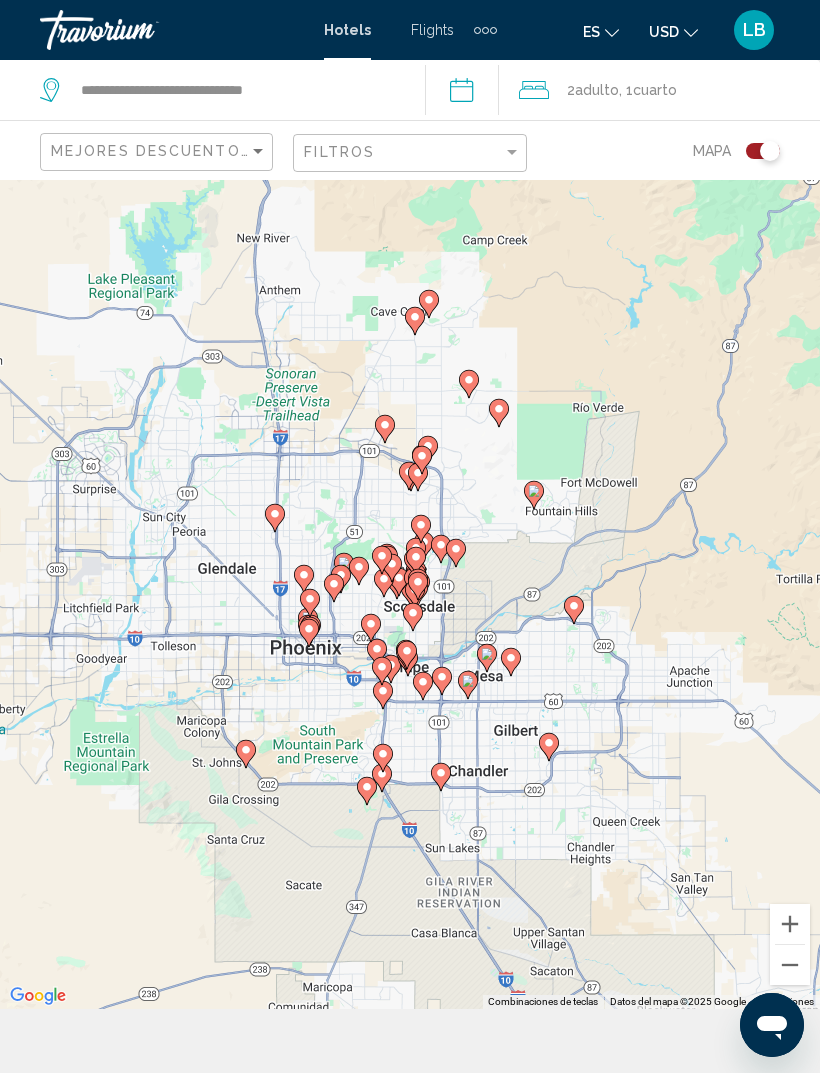 click at bounding box center [790, 924] 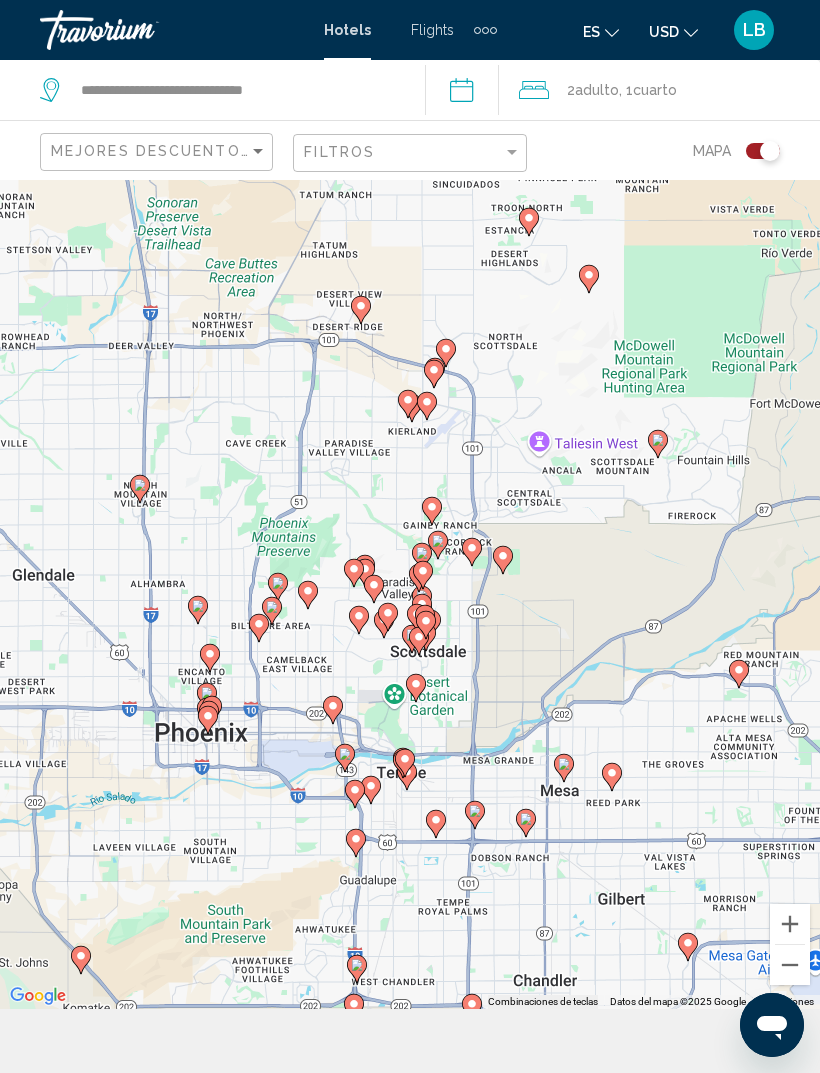 click at bounding box center [790, 924] 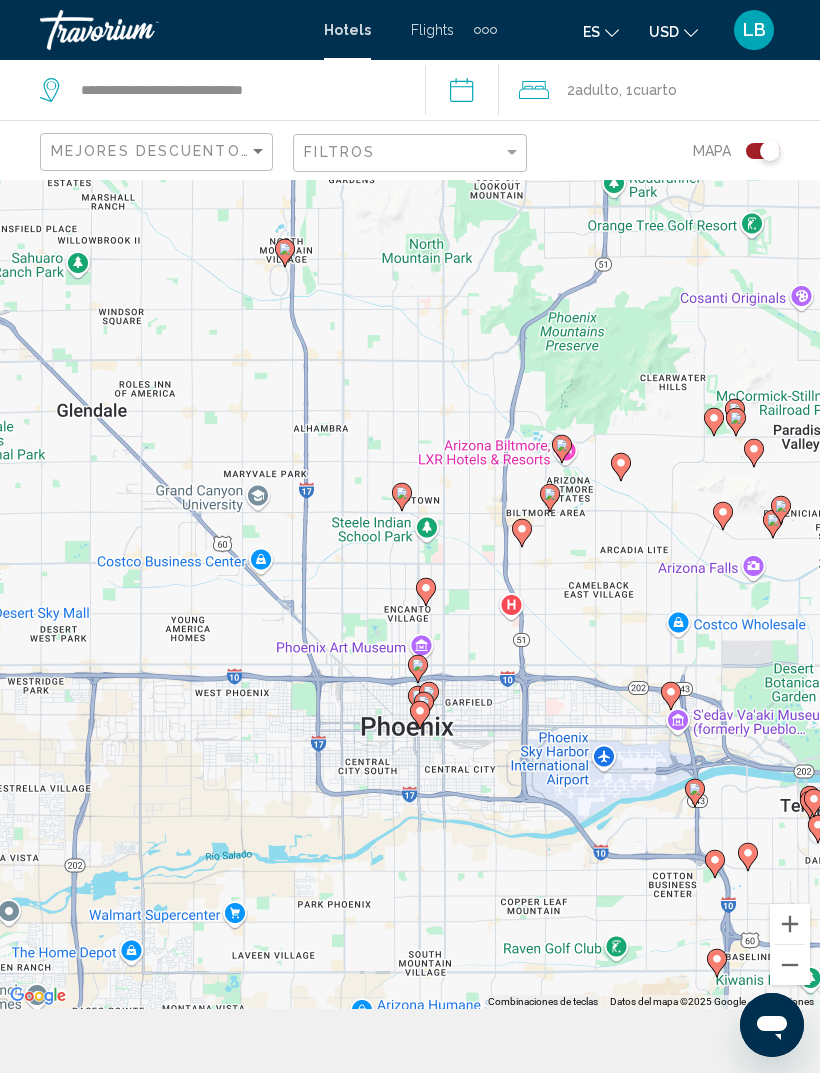 click at bounding box center (790, 924) 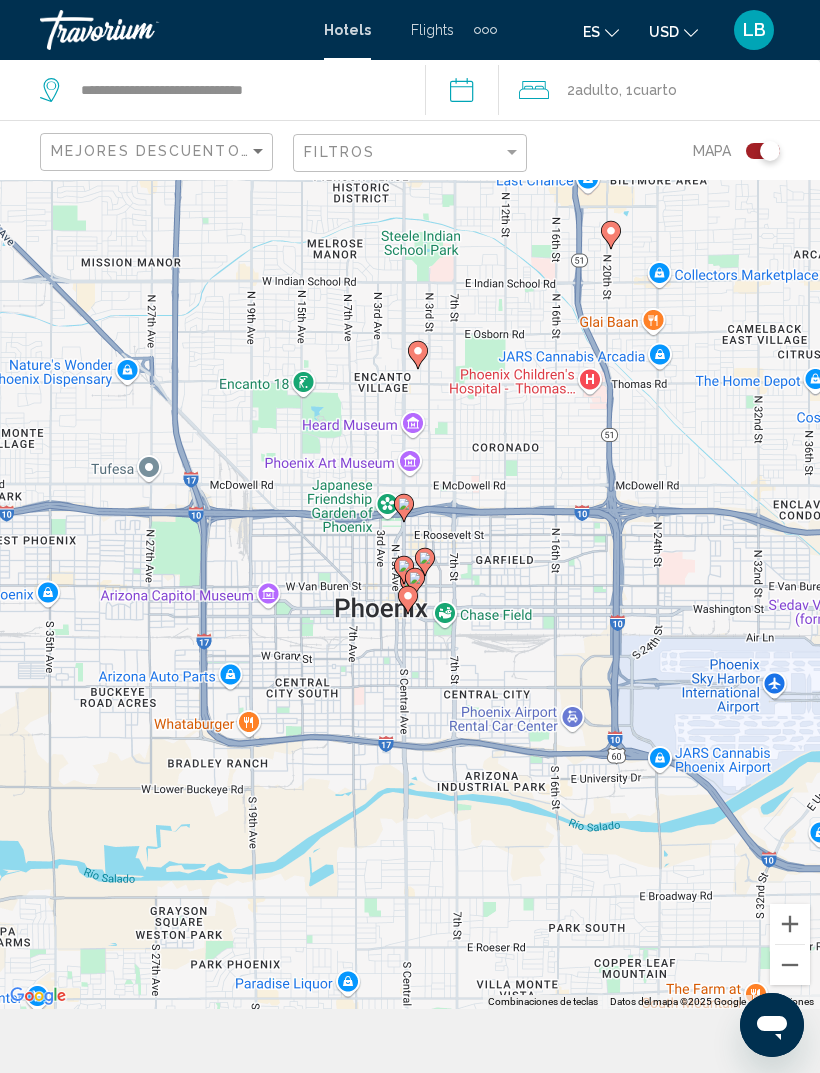 click at bounding box center [790, 924] 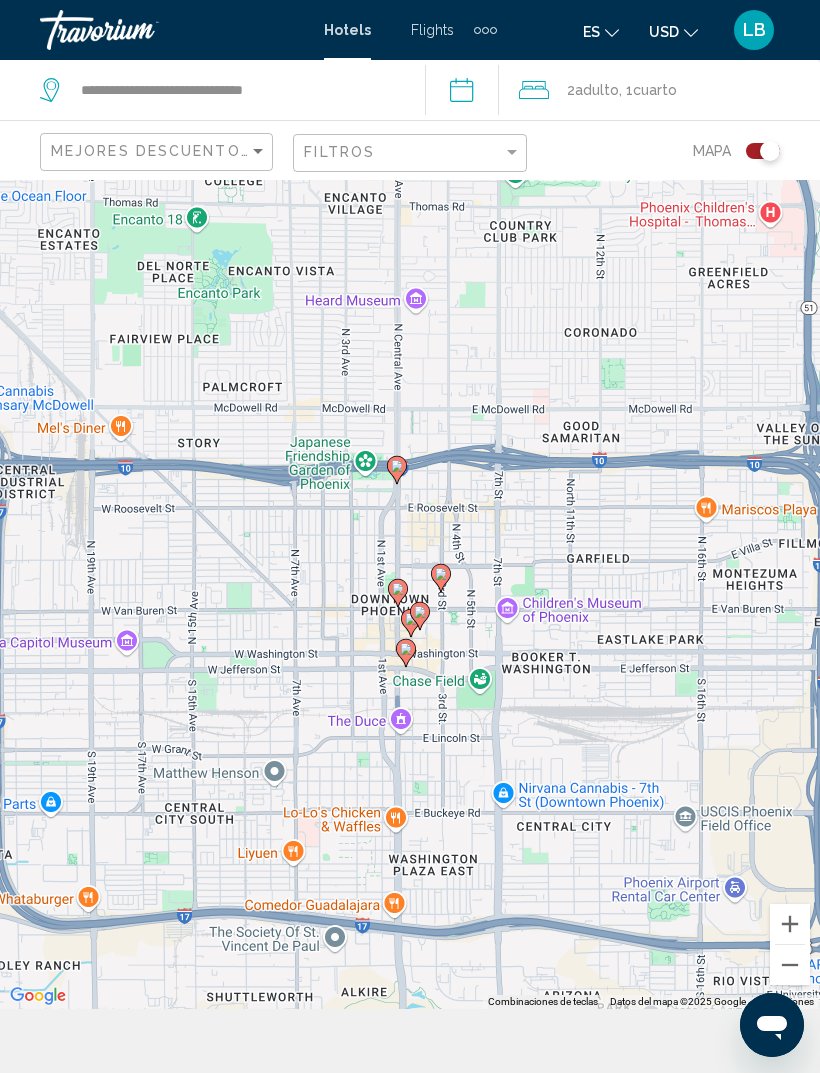 click at bounding box center (397, 470) 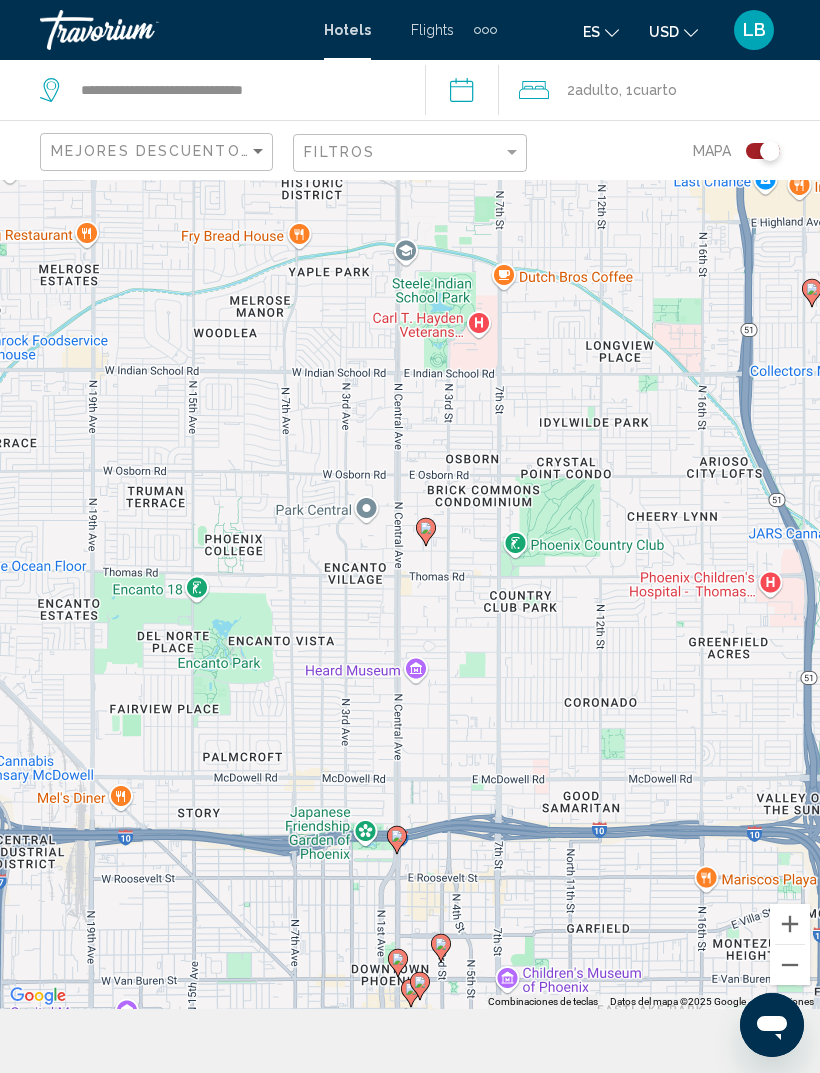 click on "Para activar la función de arrastrar con el teclado, presiona Alt + Intro. Una vez que estés en el estado de arrastrar con el teclado, usa las teclas de flecha para mover el marcador. Para completar la acción, presiona la tecla Intro. Para cancelar, presiona Escape." at bounding box center (410, 562) 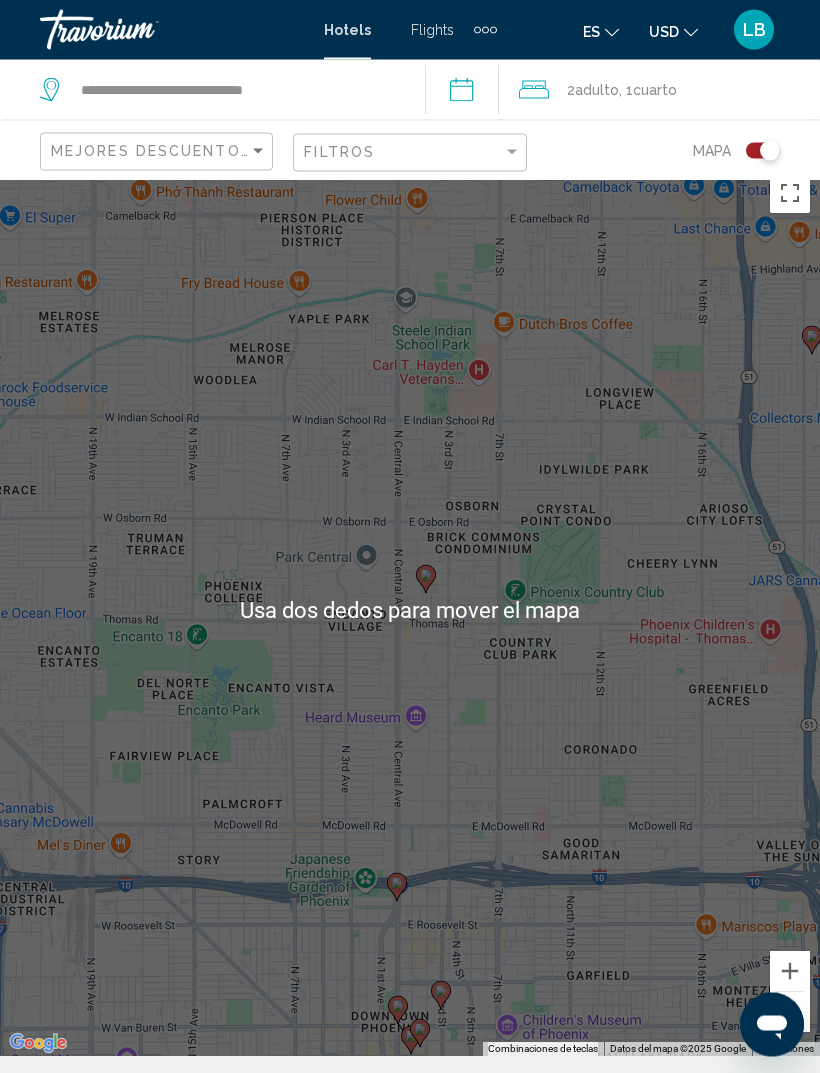 scroll, scrollTop: 7, scrollLeft: 0, axis: vertical 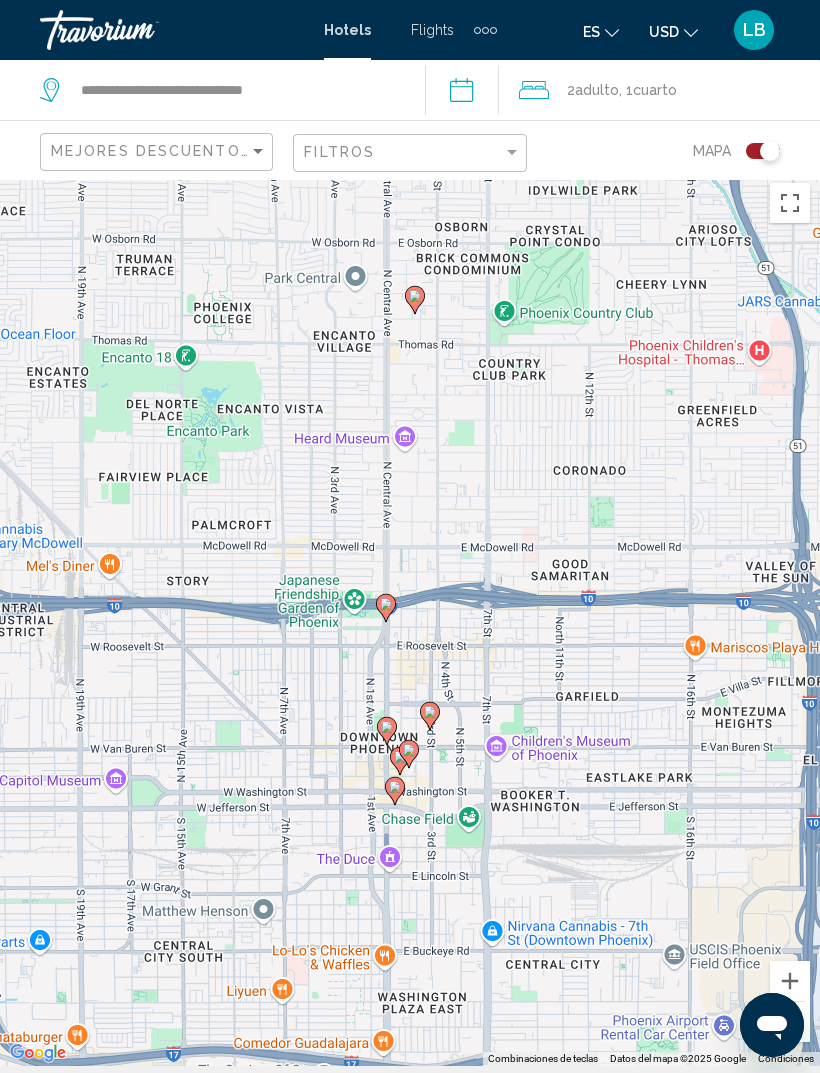 click at bounding box center (790, 981) 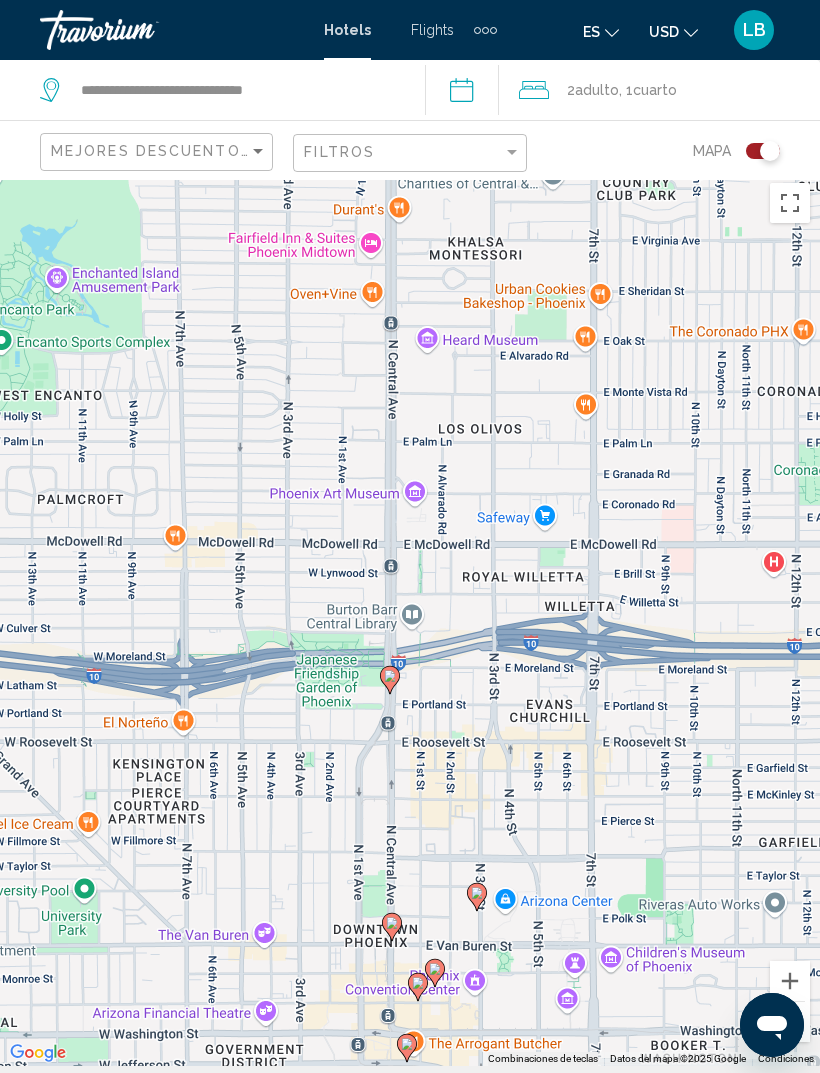 click on "Para activar la función de arrastrar con el teclado, presiona Alt + Intro. Una vez que estés en el estado de arrastrar con el teclado, usa las teclas de flecha para mover el marcador. Para completar la acción, presiona la tecla Intro. Para cancelar, presiona Escape." at bounding box center [410, 619] 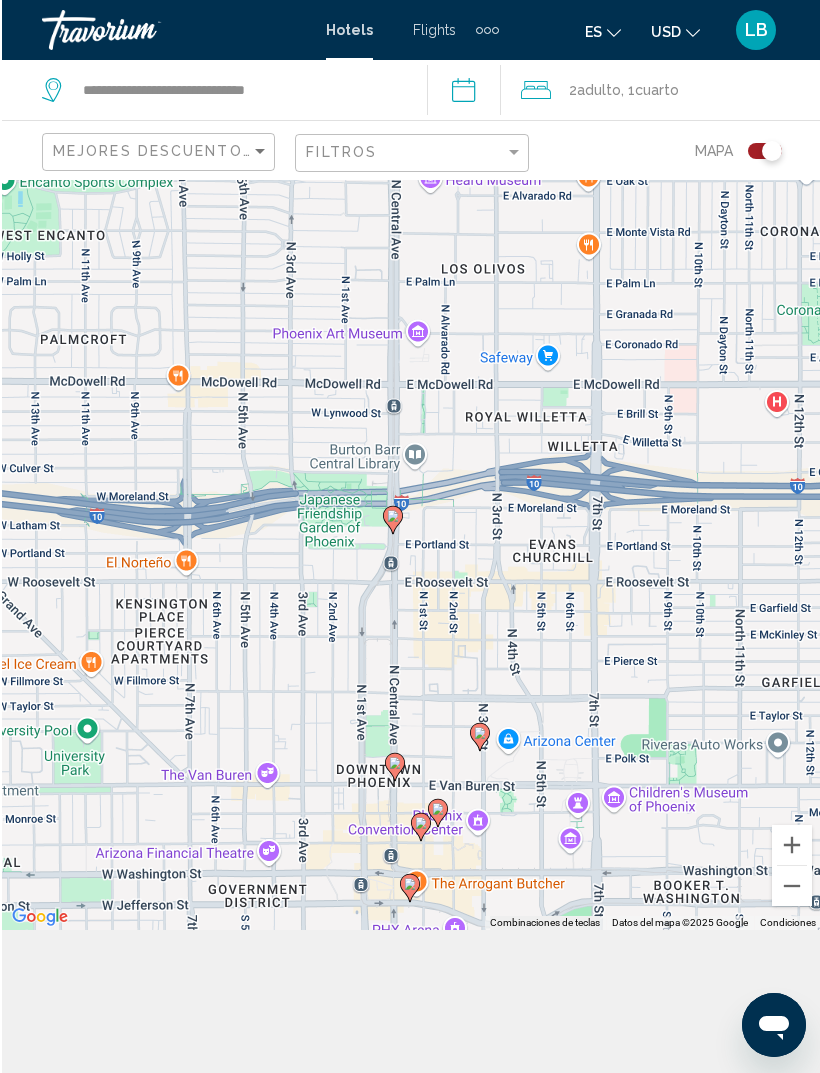 scroll, scrollTop: 180, scrollLeft: 0, axis: vertical 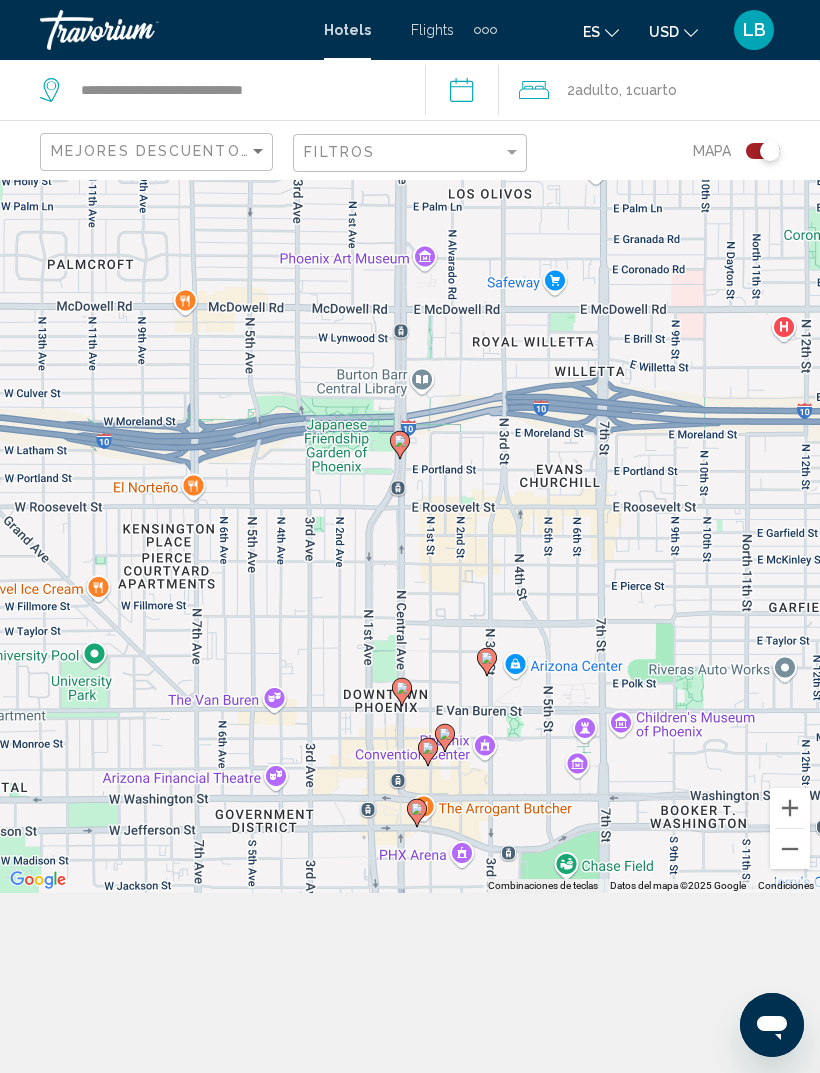 click at bounding box center [790, 808] 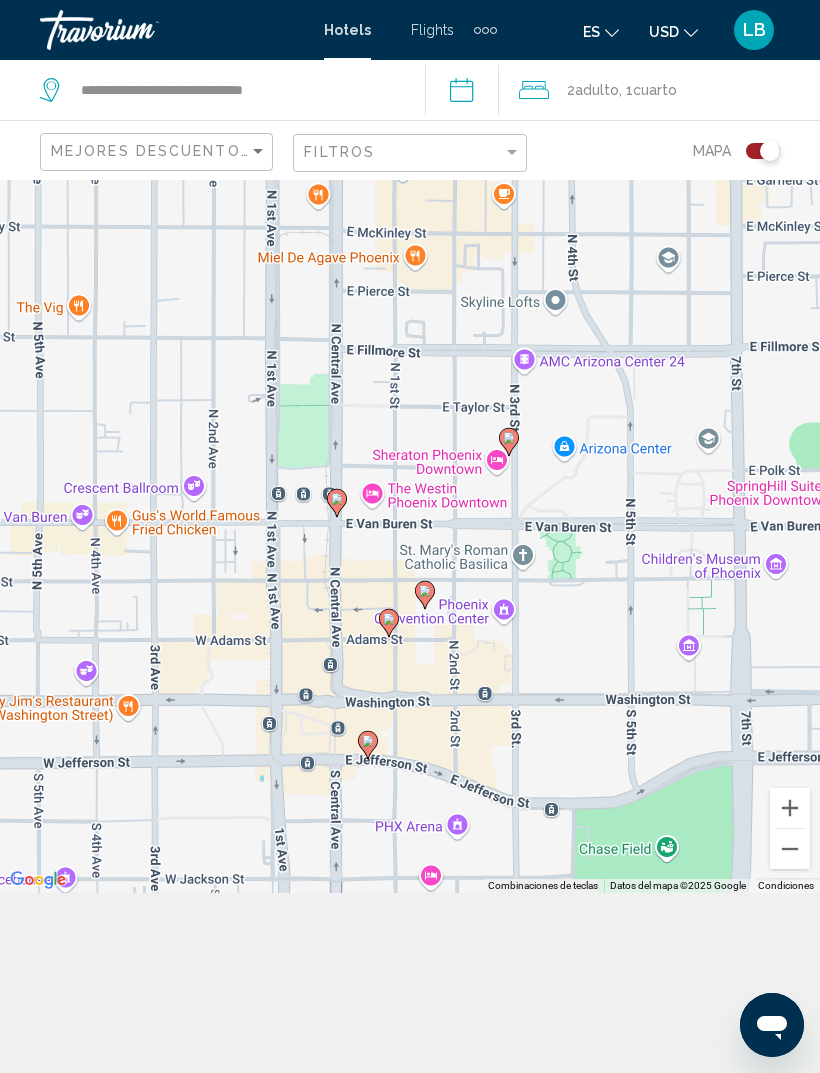 click 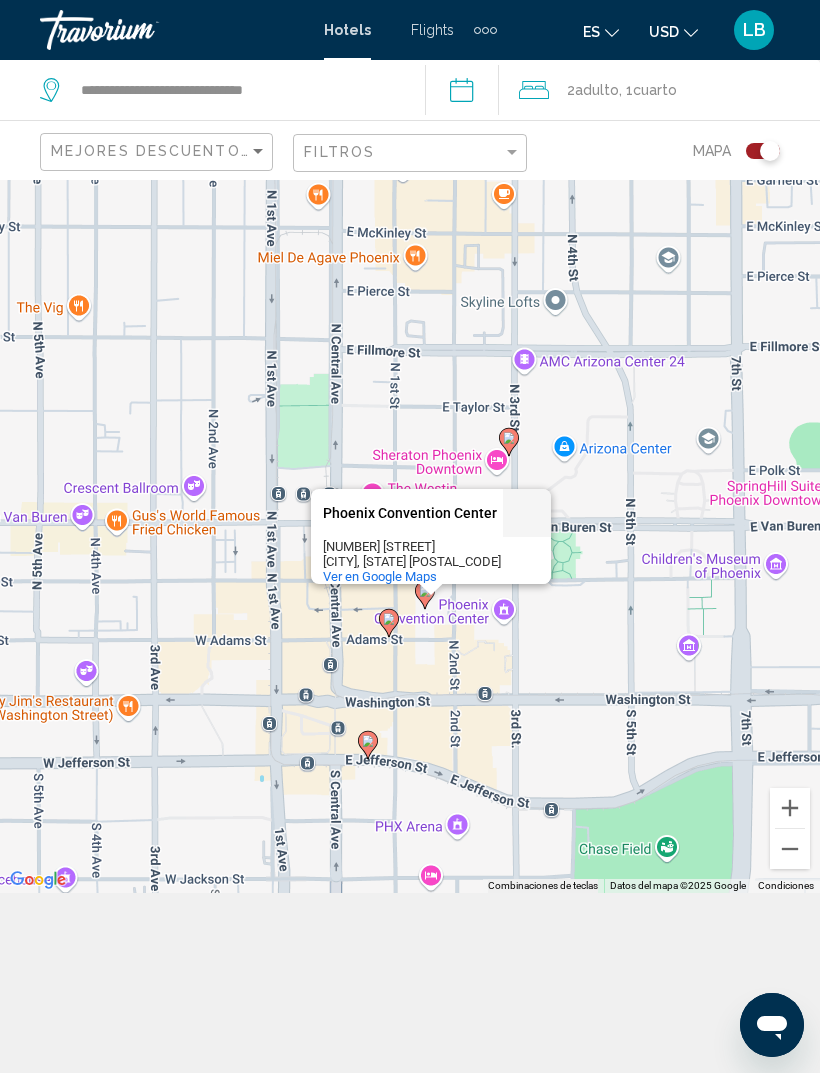 click on "Para activar la función de arrastrar con el teclado, presiona Alt + Intro. Una vez que estés en el estado de arrastrar con el teclado, usa las teclas de flecha para mover el marcador. Para completar la acción, presiona la tecla Intro. Para cancelar, presiona Escape.     Phoenix Convention Center                     Phoenix Convention Center                 100 N 3rd St Phoenix, AZ 85004             Ver en Google Maps" at bounding box center (410, 446) 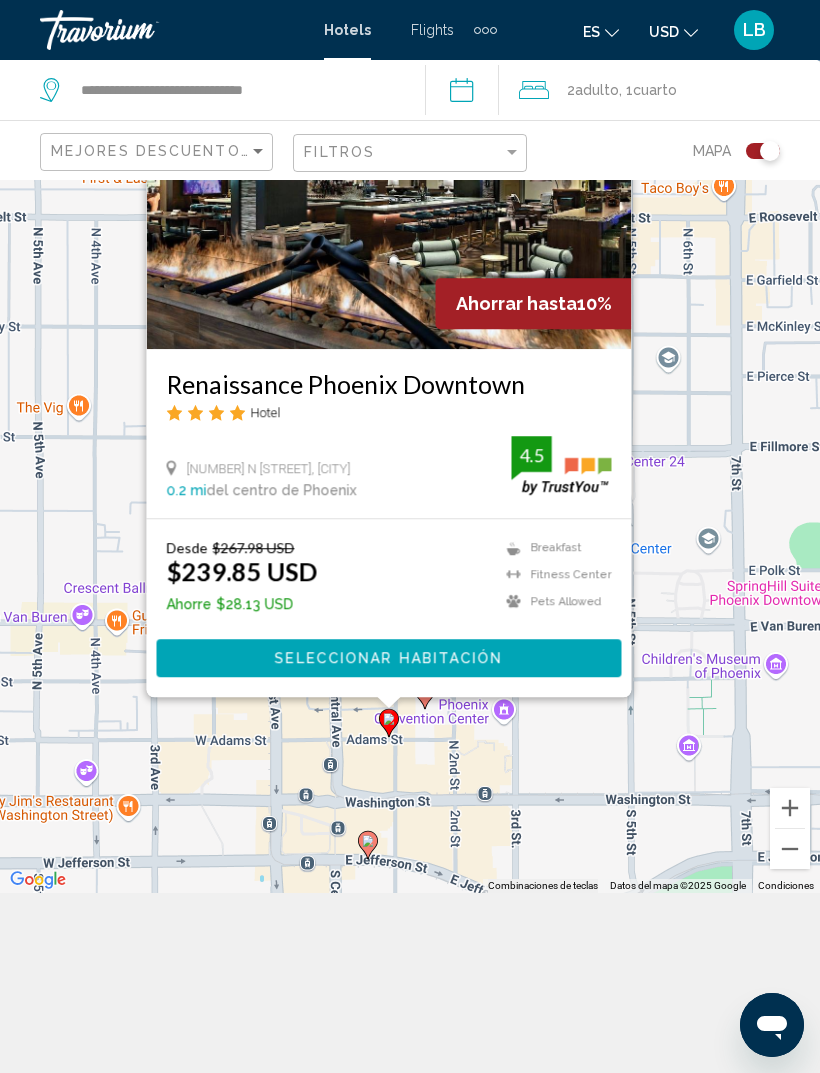 click on "Para activar la función de arrastrar con el teclado, presiona Alt + Intro. Una vez que estés en el estado de arrastrar con el teclado, usa las teclas de flecha para mover el marcador. Para completar la acción, presiona la tecla Intro. Para cancelar, presiona Escape. Ahorrar hasta  10%   Renaissance Phoenix Downtown
Hotel
100 N 1St Street, Phoenix 0.2 mi  del centro de Phoenix del hotel 4.5 Desde $267.98 USD $239.85 USD  Ahorre  $28.13 USD
Breakfast
Fitness Center
Pets Allowed
Room Service
Swimming Pool  4.5 Seleccionar habitación" at bounding box center [410, 446] 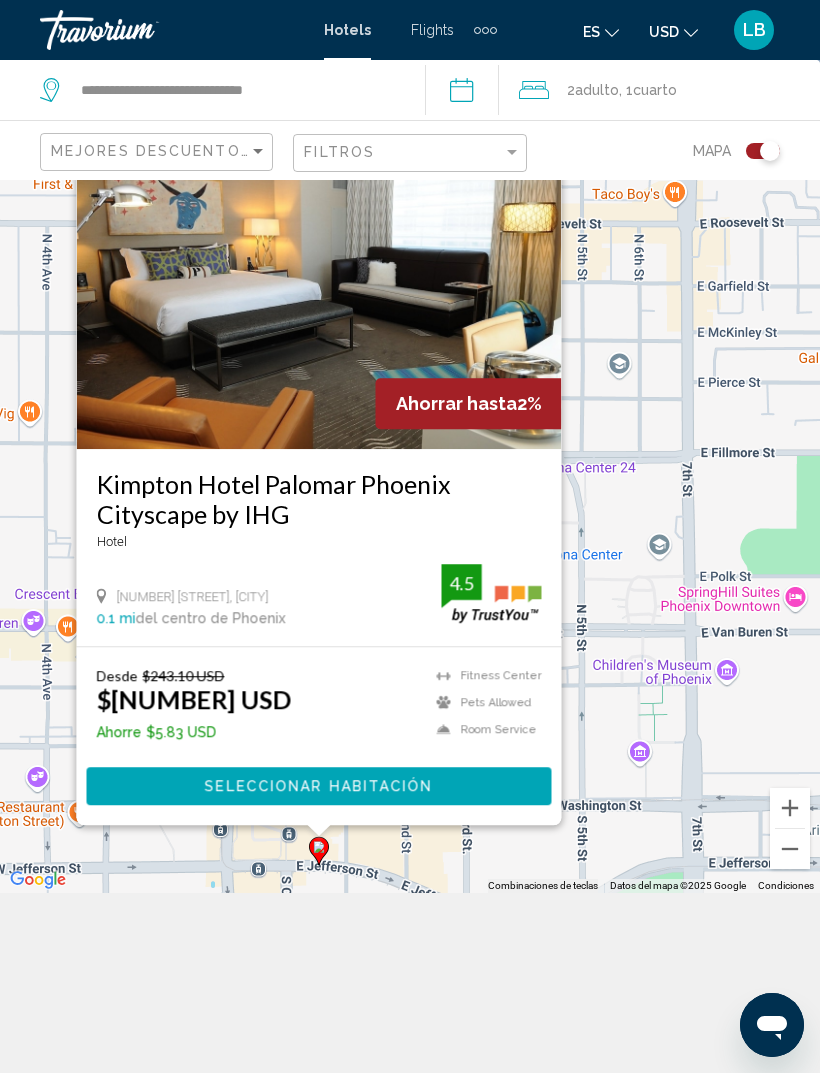 click on "Para activar la función de arrastrar con el teclado, presiona Alt + Intro. Una vez que estés en el estado de arrastrar con el teclado, usa las teclas de flecha para mover el marcador. Para completar la acción, presiona la tecla Intro. Para cancelar, presiona Escape. Ahorrar hasta  2%   Kimpton Hotel Palomar Phoenix Cityscape by IHG  Hotel
2 East Jefferson, Phoenix 0.1 mi  del centro de Phoenix del hotel 4.5 Desde $243.10 USD $237.27 USD  Ahorre  $5.83 USD
Fitness Center
Pets Allowed
Room Service
Swimming Pool  4.5 Seleccionar habitación" at bounding box center [410, 446] 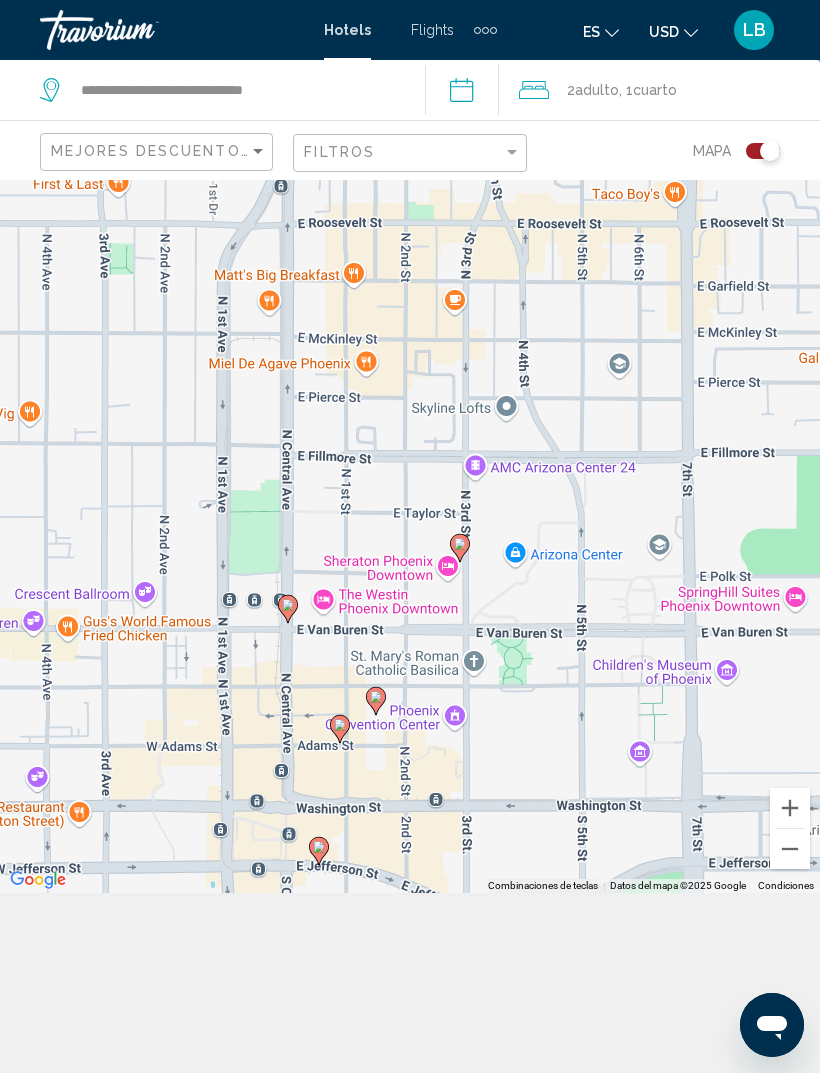 click on "Para activar la función de arrastrar con el teclado, presiona Alt + Intro. Una vez que estés en el estado de arrastrar con el teclado, usa las teclas de flecha para mover el marcador. Para completar la acción, presiona la tecla Intro. Para cancelar, presiona Escape." at bounding box center [410, 446] 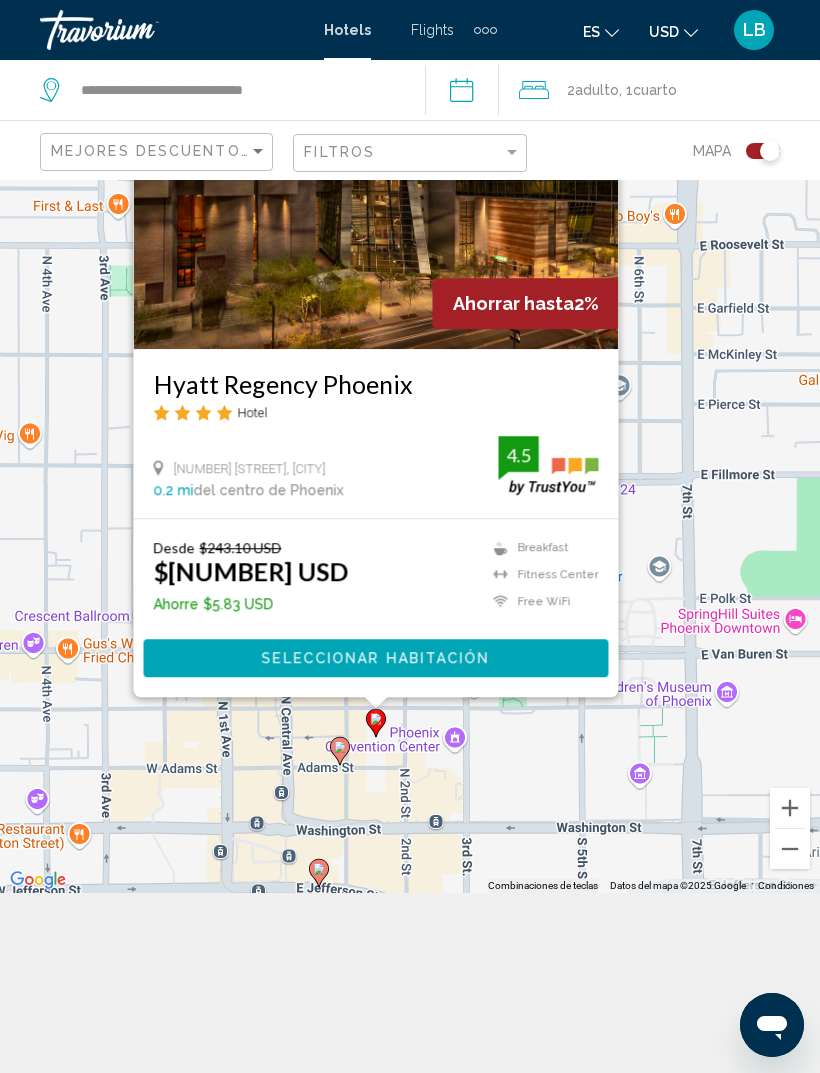 click on "Para activar la función de arrastrar con el teclado, presiona Alt + Intro. Una vez que estés en el estado de arrastrar con el teclado, usa las teclas de flecha para mover el marcador. Para completar la acción, presiona la tecla Intro. Para cancelar, presiona Escape. Ahorrar hasta  2%   Hyatt Regency Phoenix
Hotel
122 N 2Nd St, Phoenix 0.2 mi  del centro de Phoenix del hotel 4.5 Desde $243.10 USD $237.27 USD  Ahorre  $5.83 USD
Breakfast
Fitness Center
Free WiFi
Room Service
Swimming Pool  4.5 Seleccionar habitación" at bounding box center [410, 446] 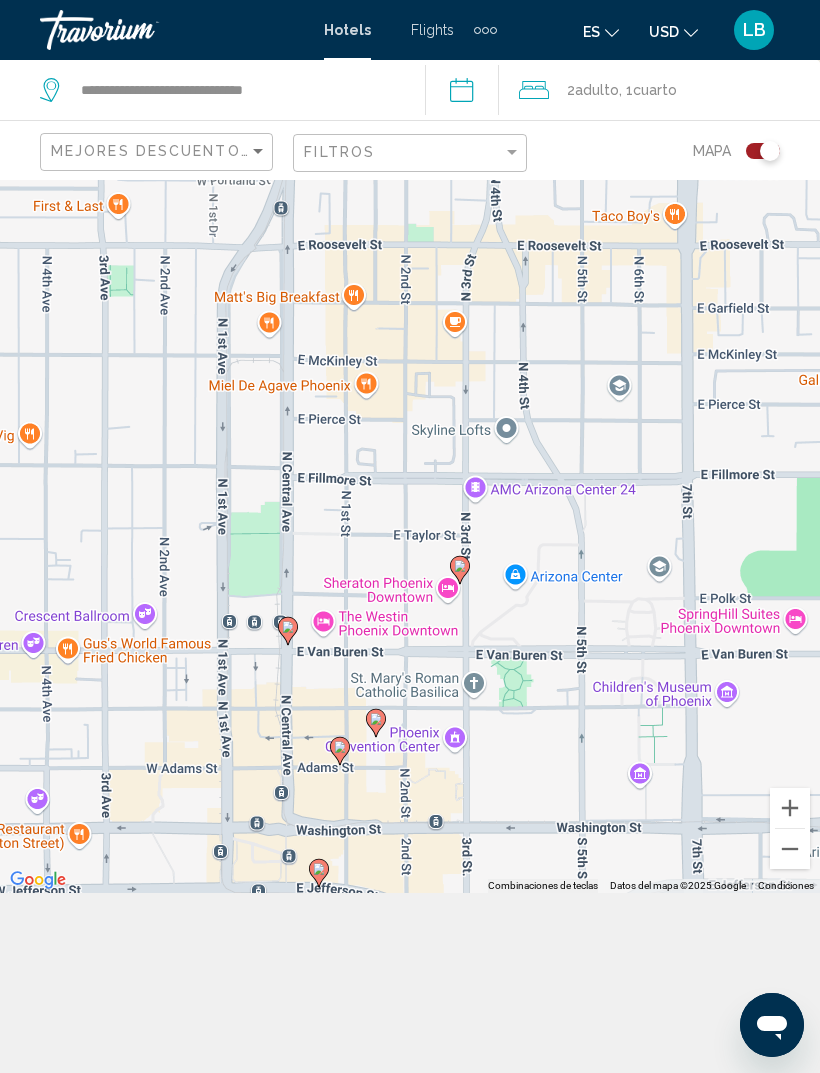 click 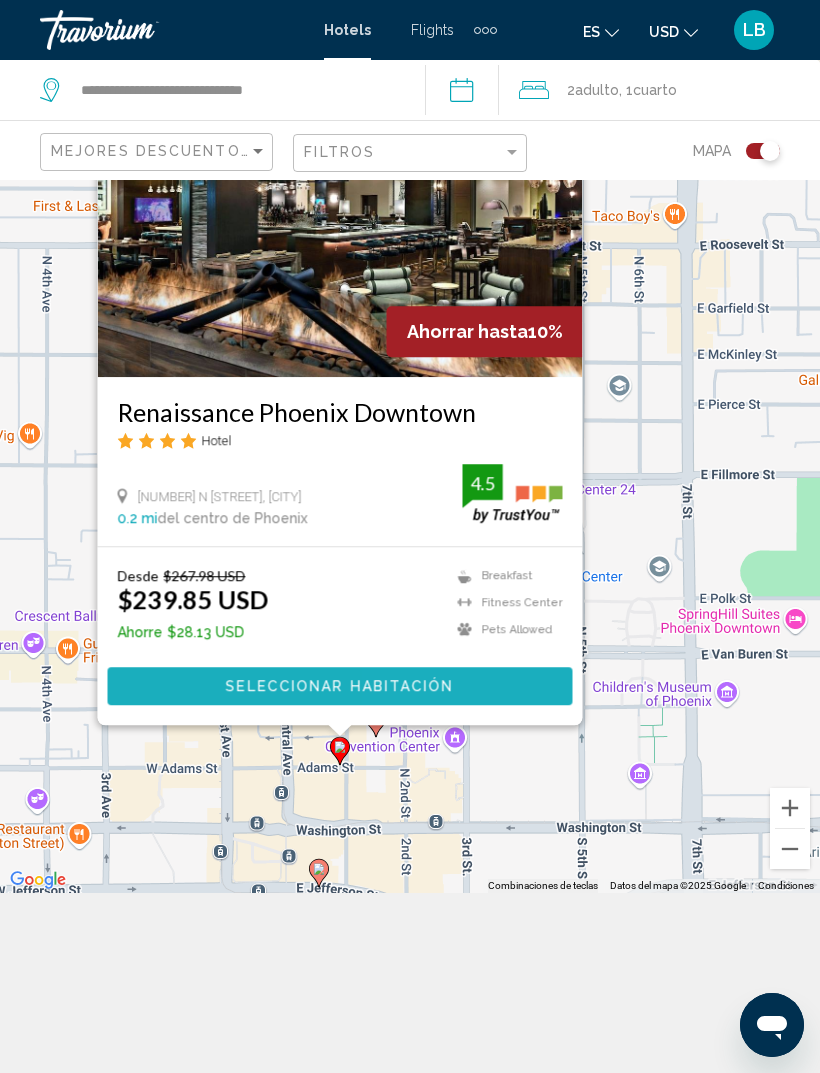 click on "Seleccionar habitación" at bounding box center [340, 687] 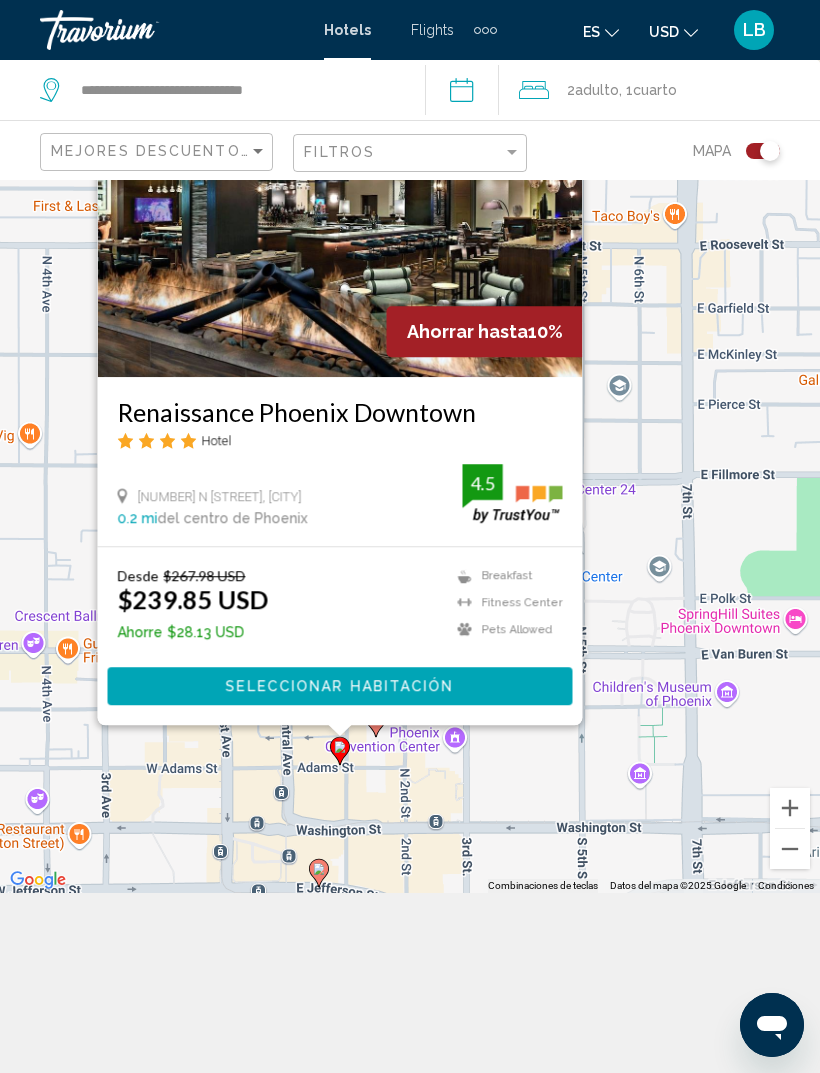 scroll, scrollTop: 0, scrollLeft: 0, axis: both 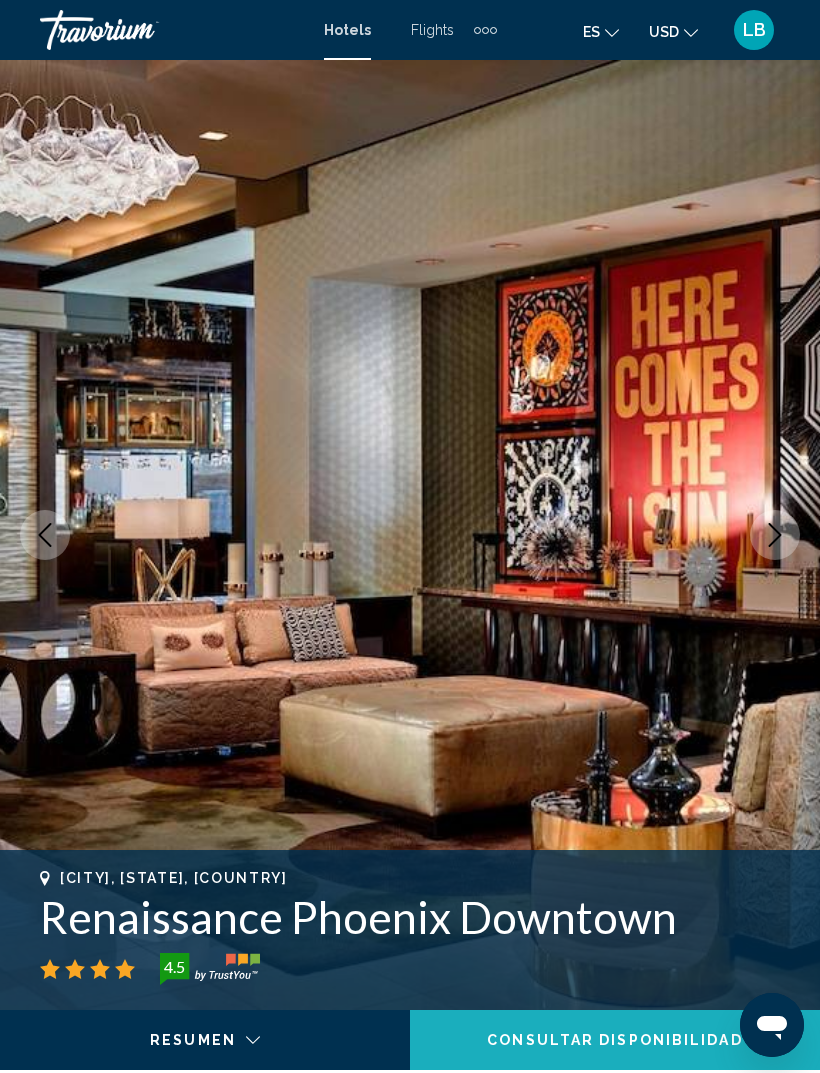 click on "Consultar disponibilidad" 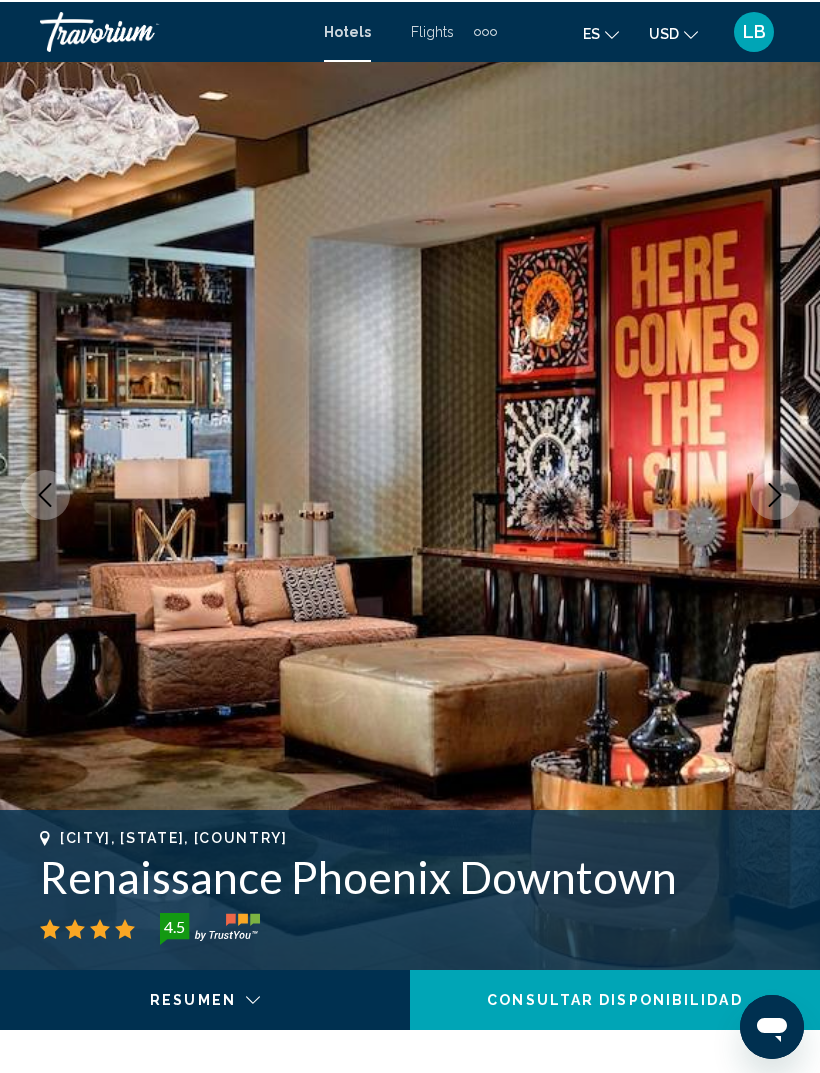 scroll, scrollTop: 40, scrollLeft: 0, axis: vertical 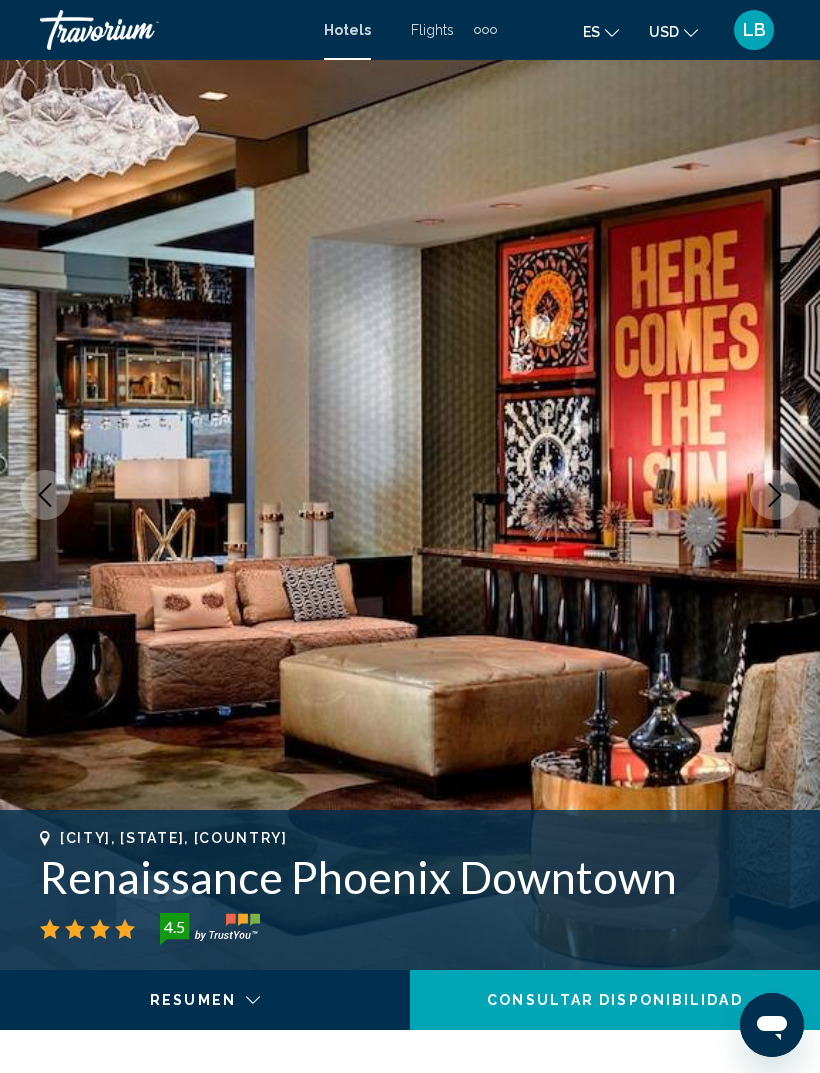 click 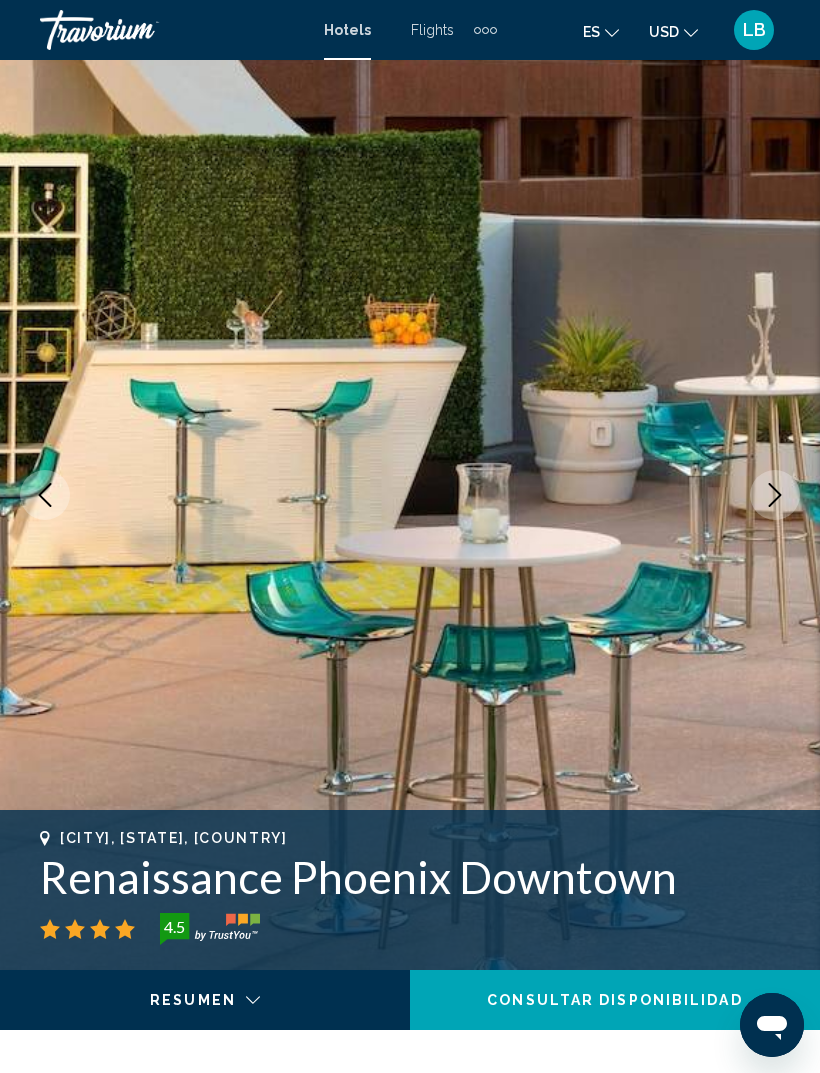 click at bounding box center [775, 495] 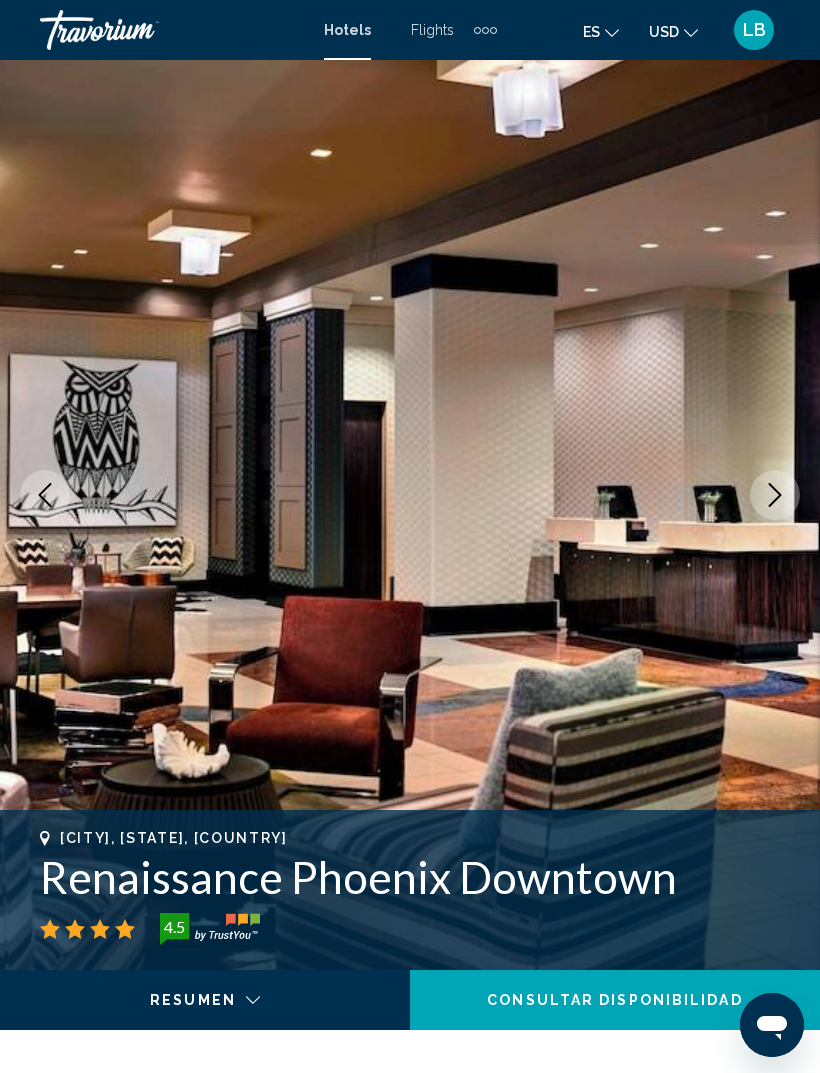 click at bounding box center [410, 495] 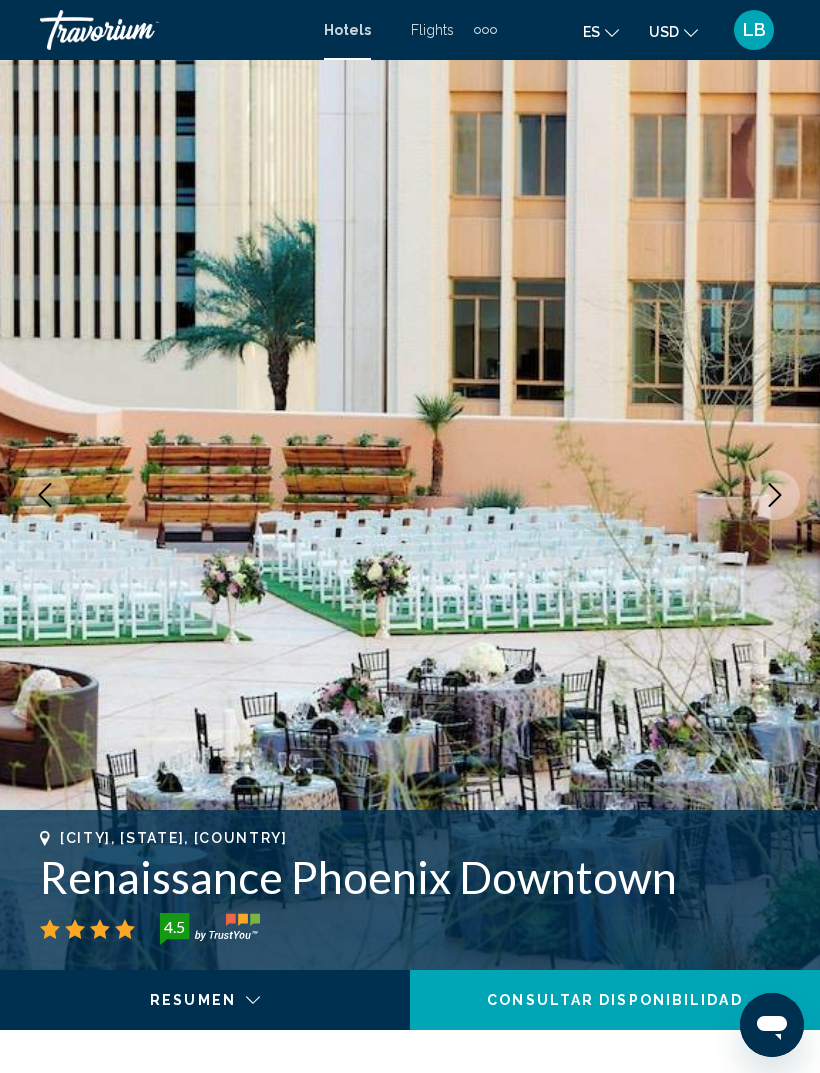 click 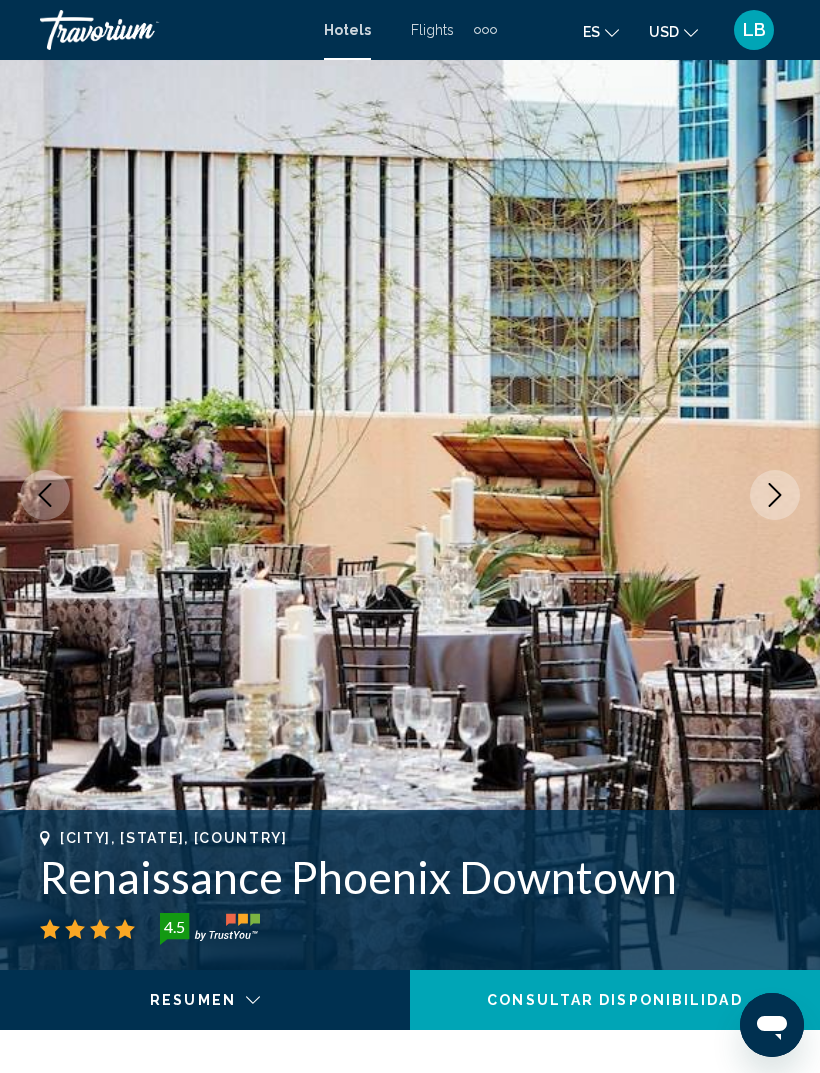 click 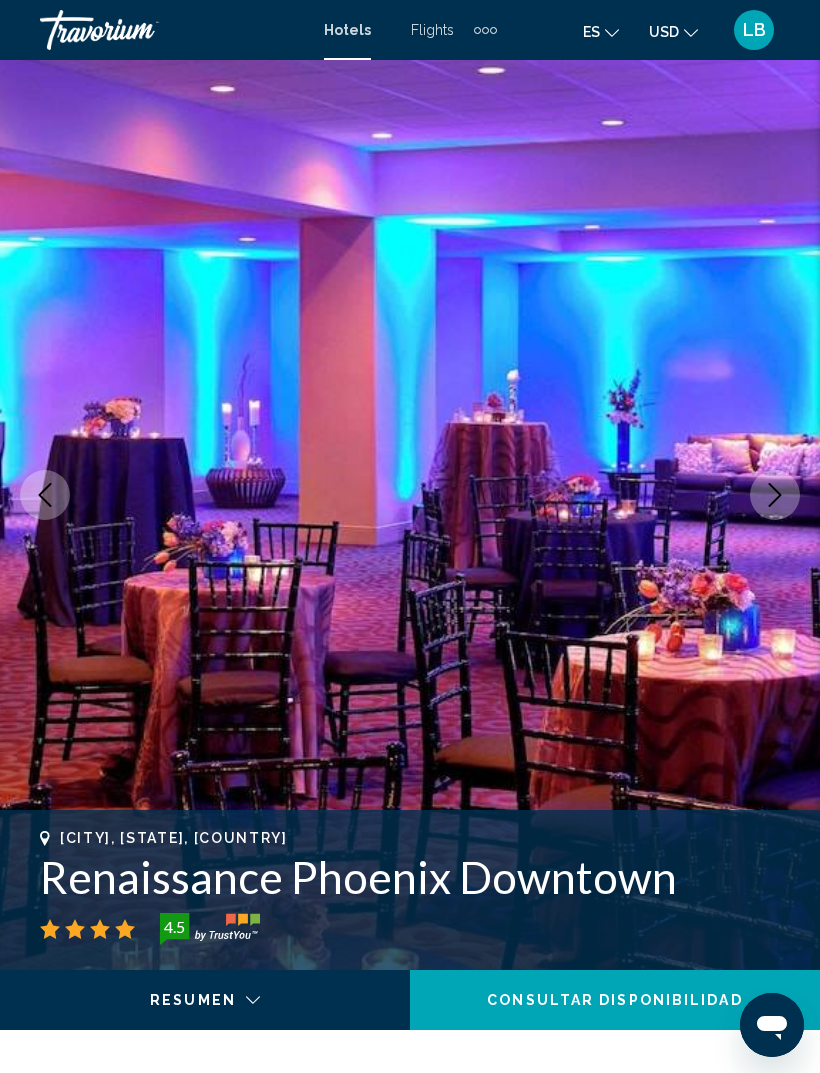 click 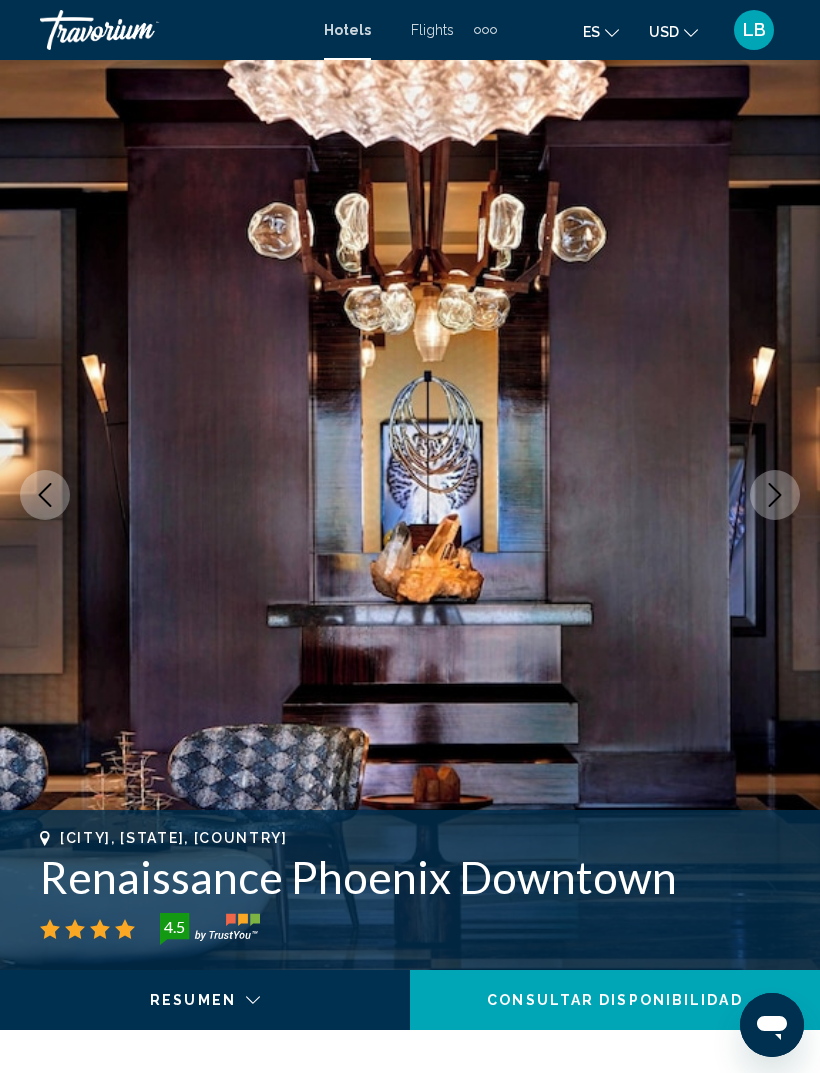 click 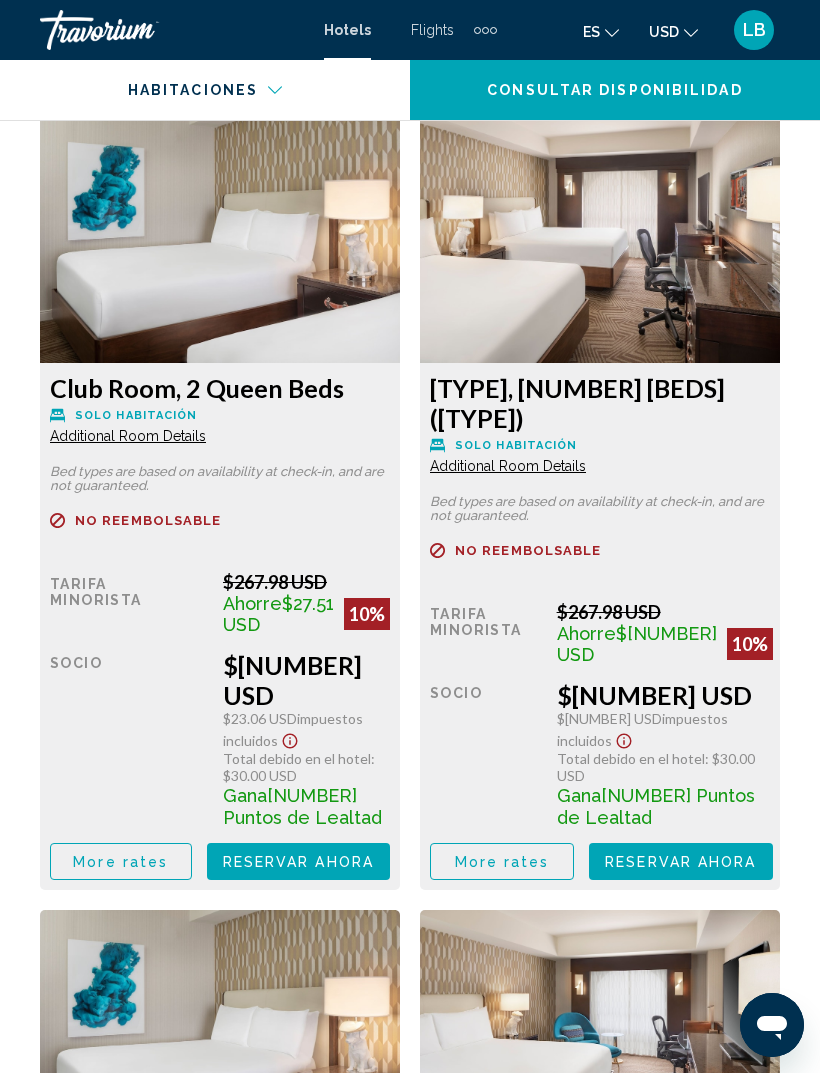 scroll, scrollTop: 5077, scrollLeft: 0, axis: vertical 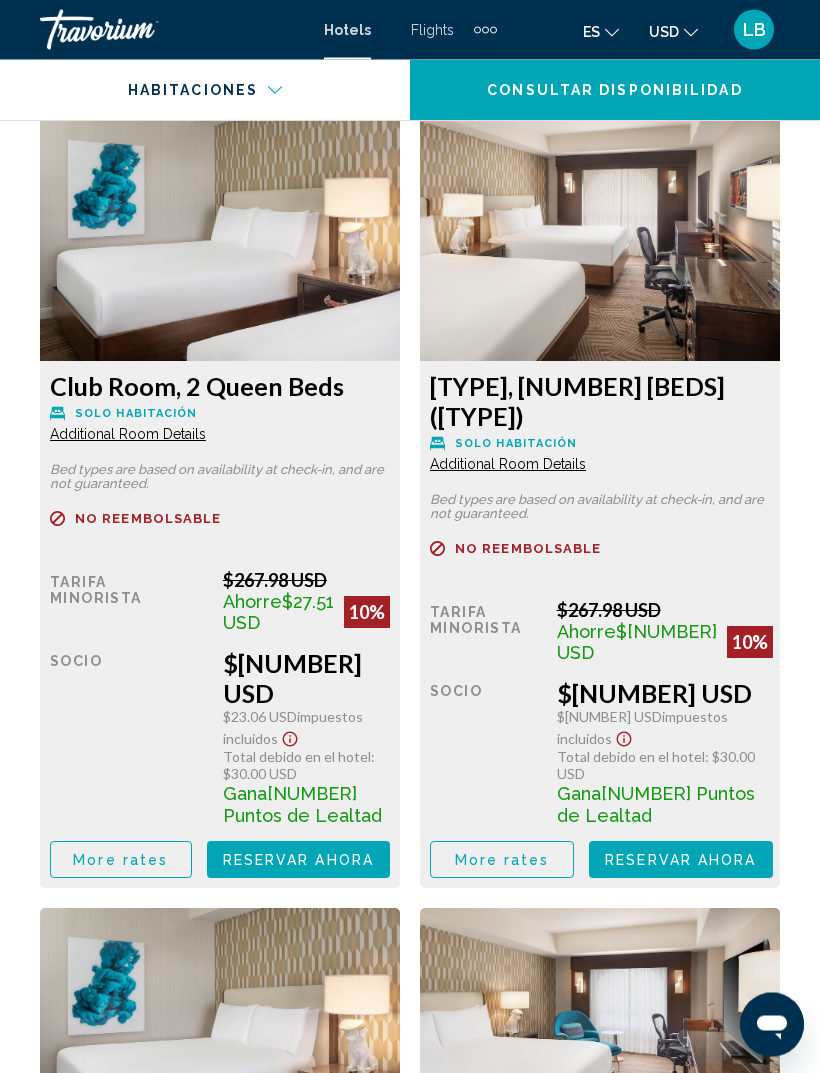 click on "Additional Room Details" at bounding box center [128, -1194] 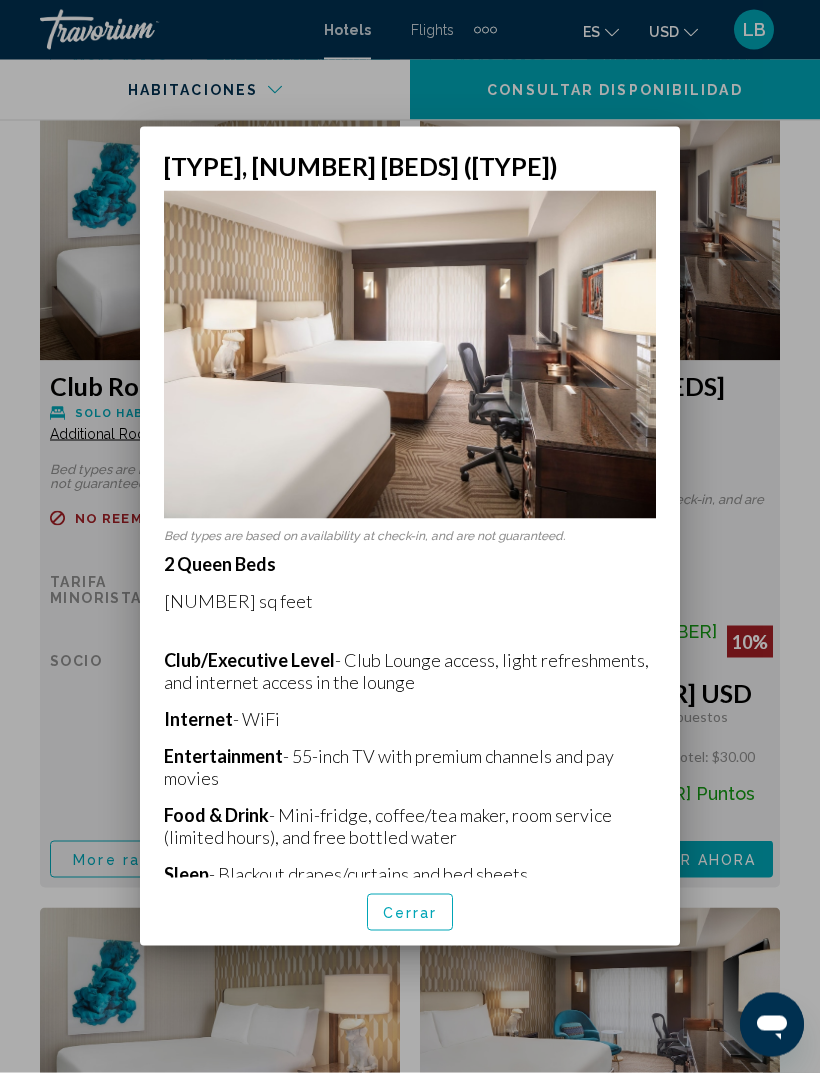 scroll, scrollTop: 0, scrollLeft: 0, axis: both 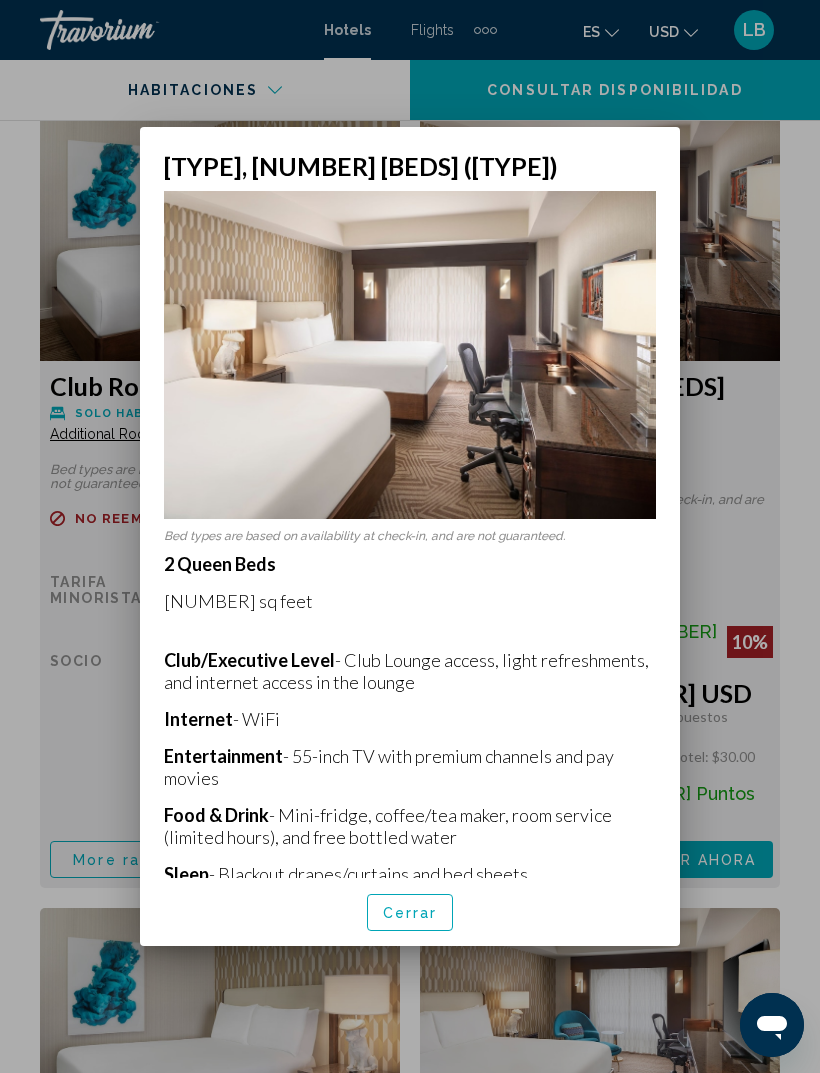 click at bounding box center [410, 536] 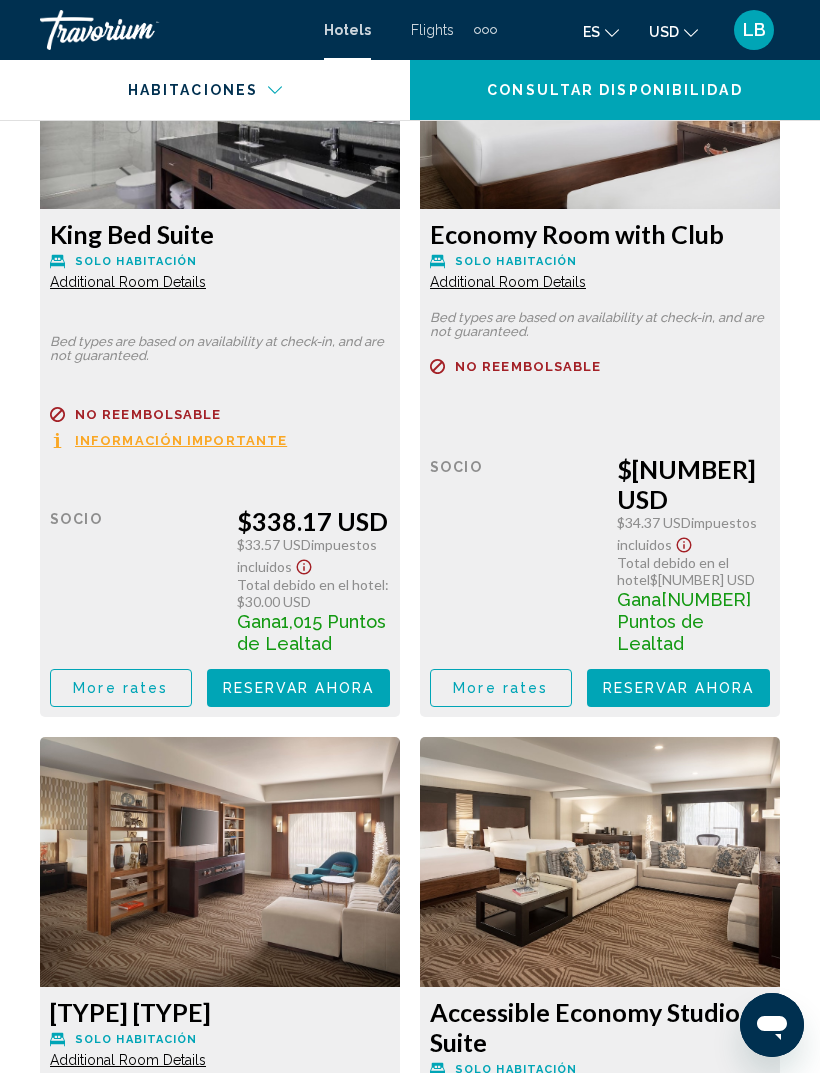 scroll, scrollTop: 13114, scrollLeft: 0, axis: vertical 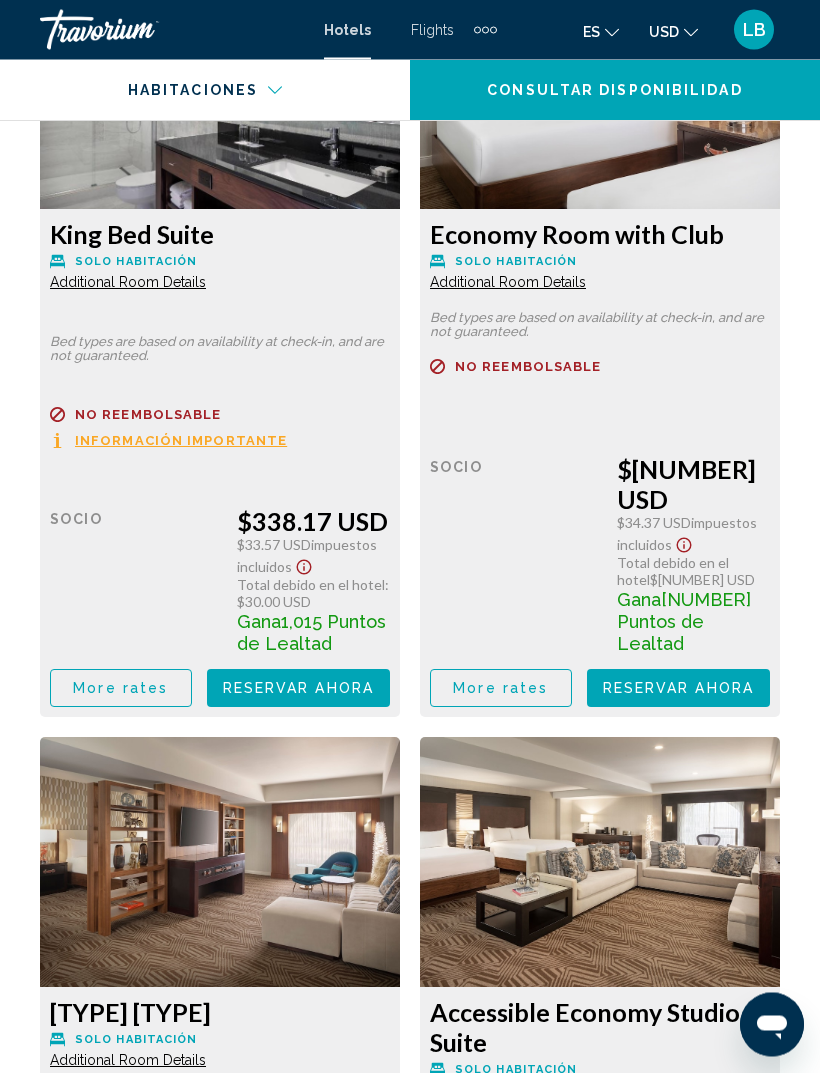 click on "More rates" at bounding box center [120, -8788] 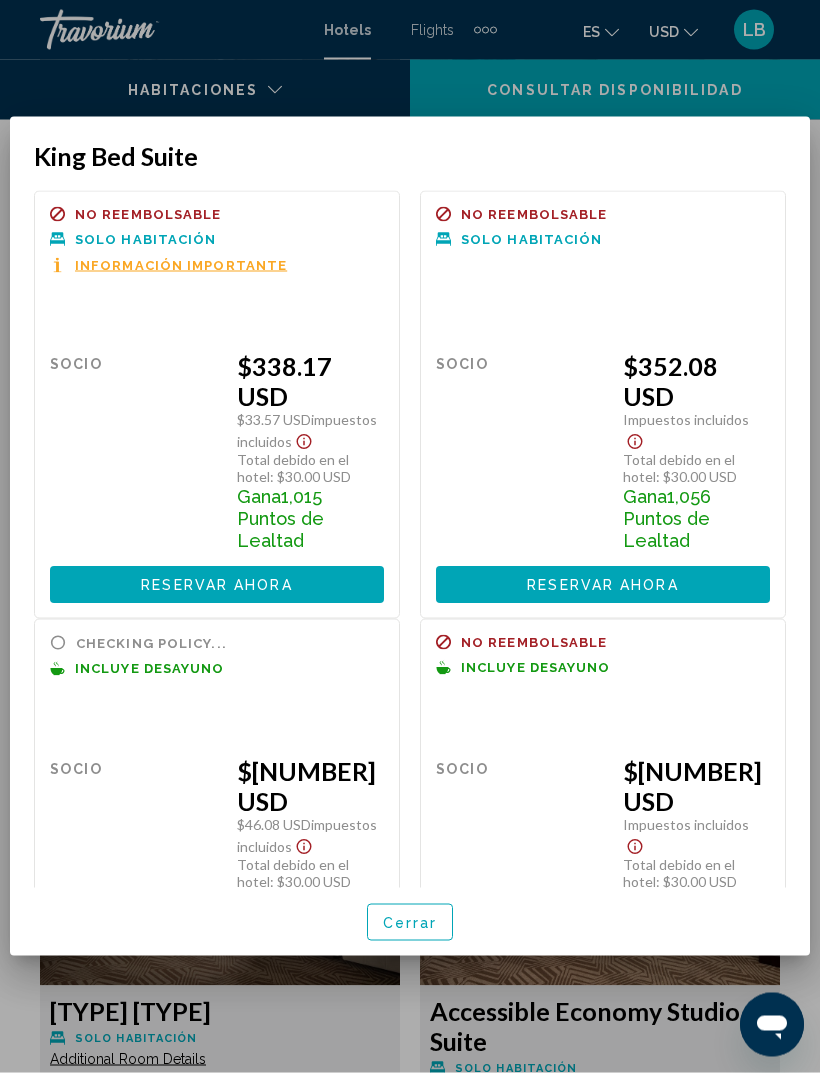 scroll, scrollTop: 0, scrollLeft: 0, axis: both 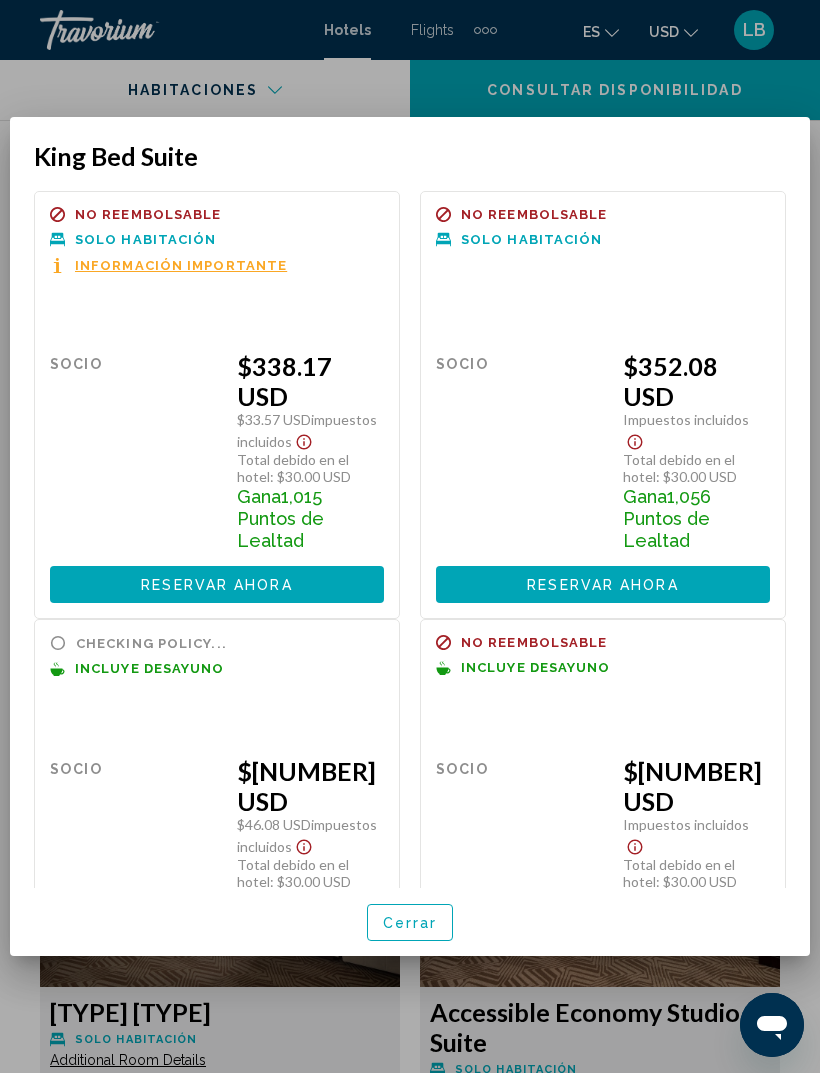 click at bounding box center [410, 536] 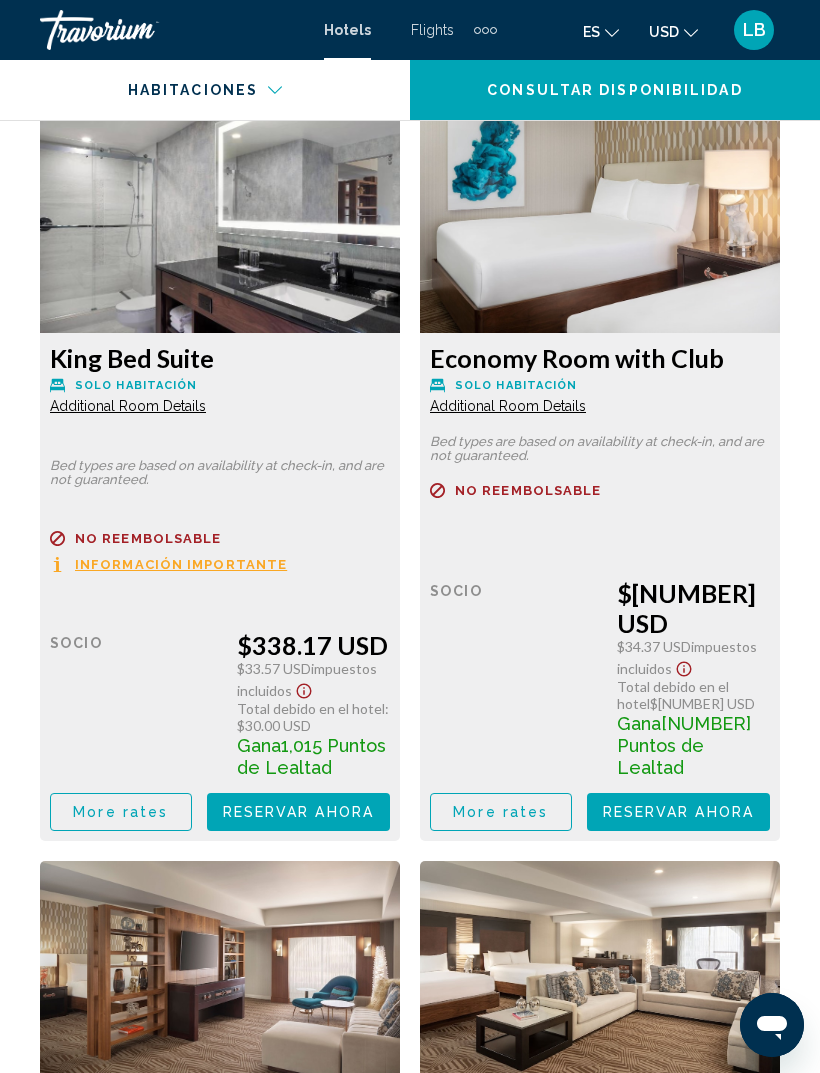 scroll, scrollTop: 12990, scrollLeft: 0, axis: vertical 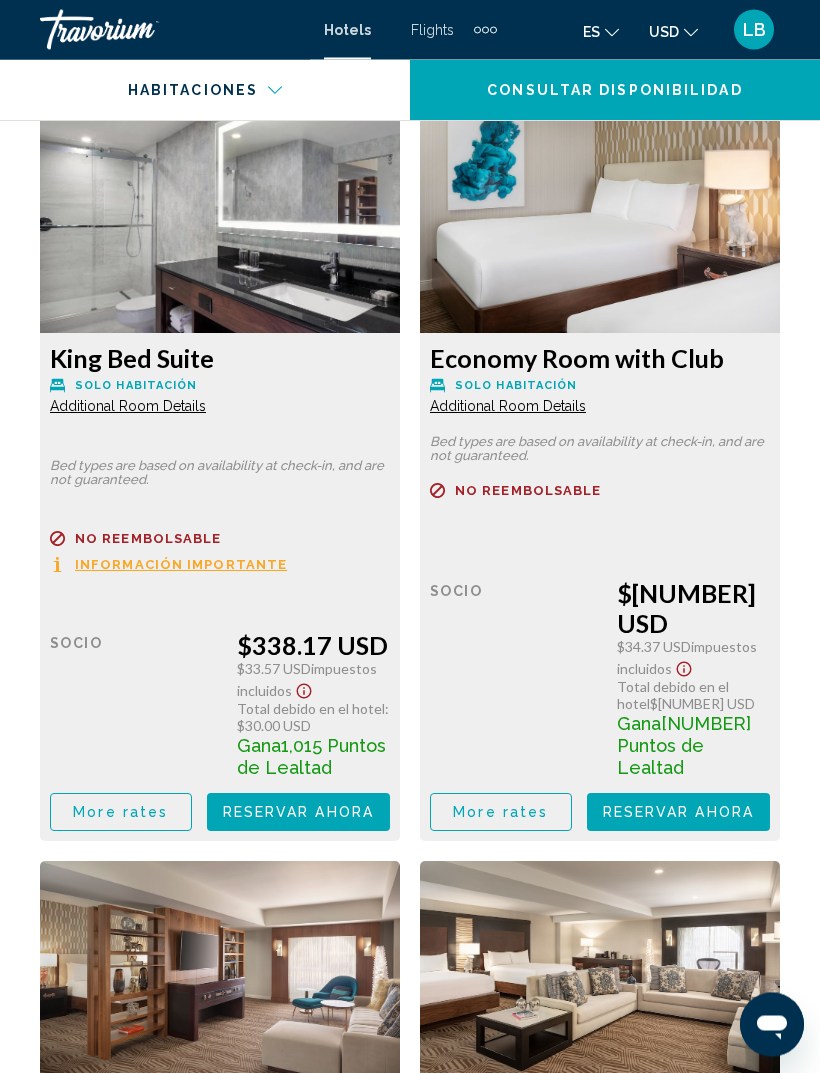 click on "Additional Room Details" at bounding box center [128, -9107] 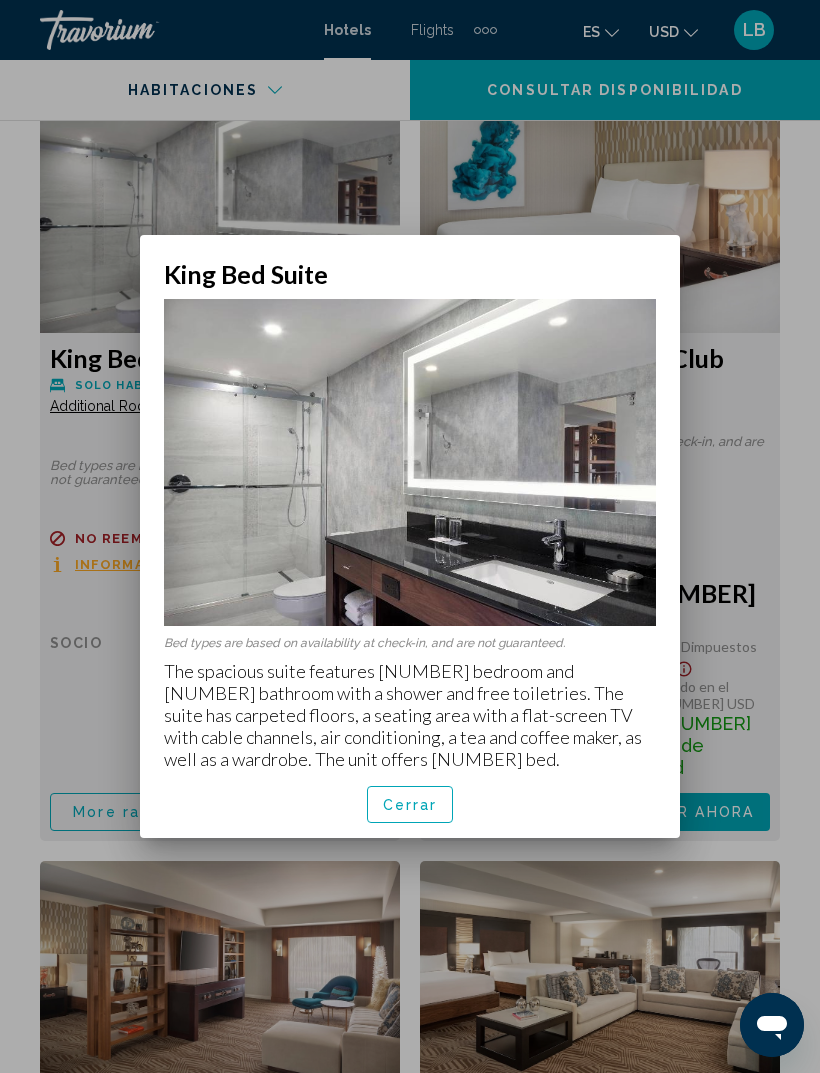 click at bounding box center (410, 536) 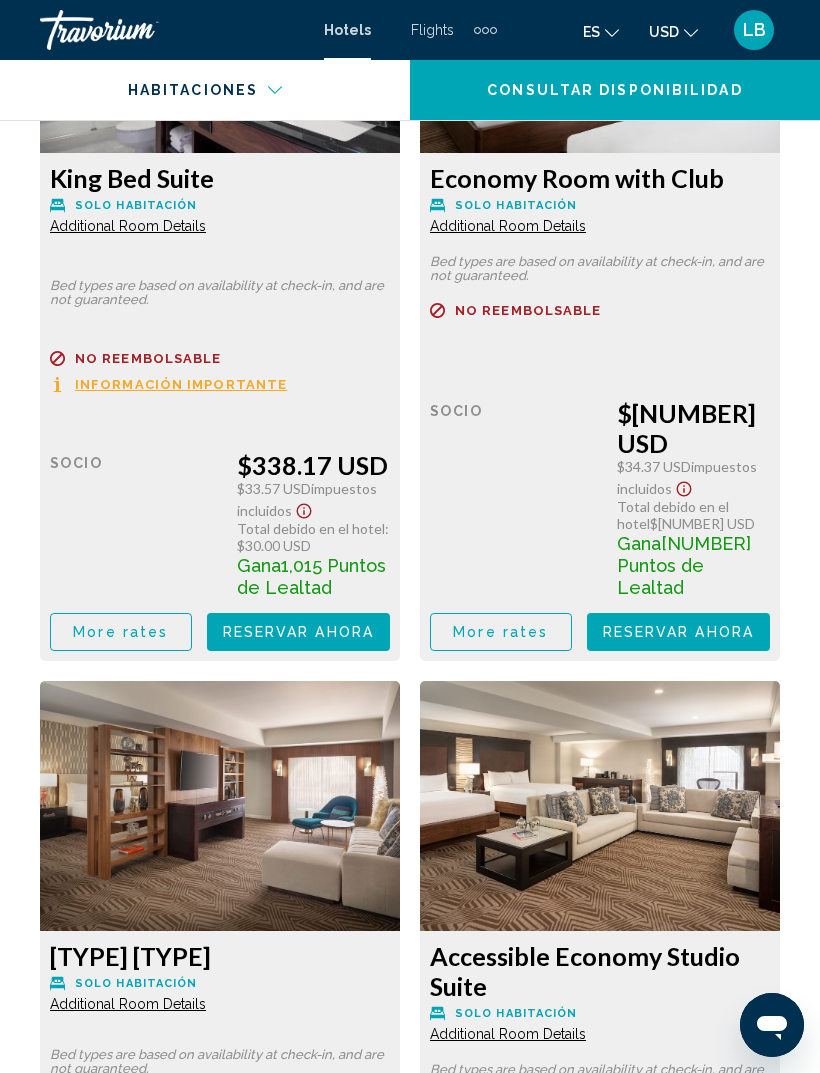 scroll, scrollTop: 13183, scrollLeft: 0, axis: vertical 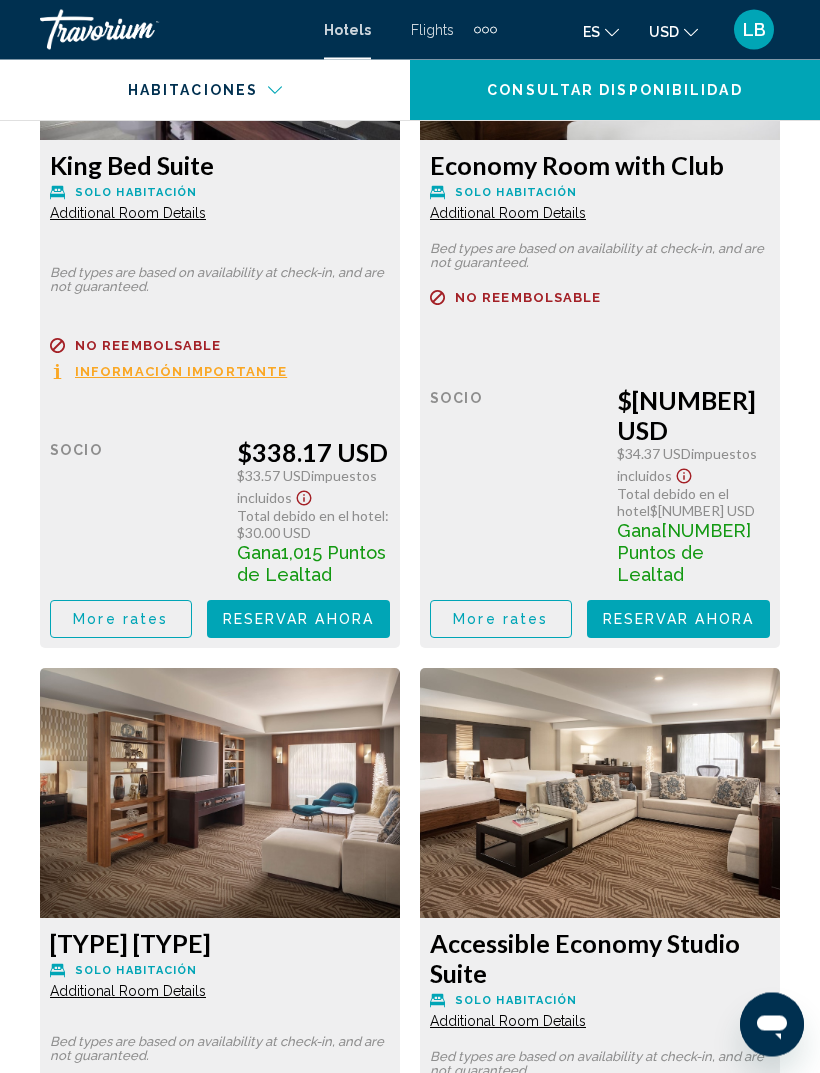 click on "Additional Room Details" at bounding box center [128, -9300] 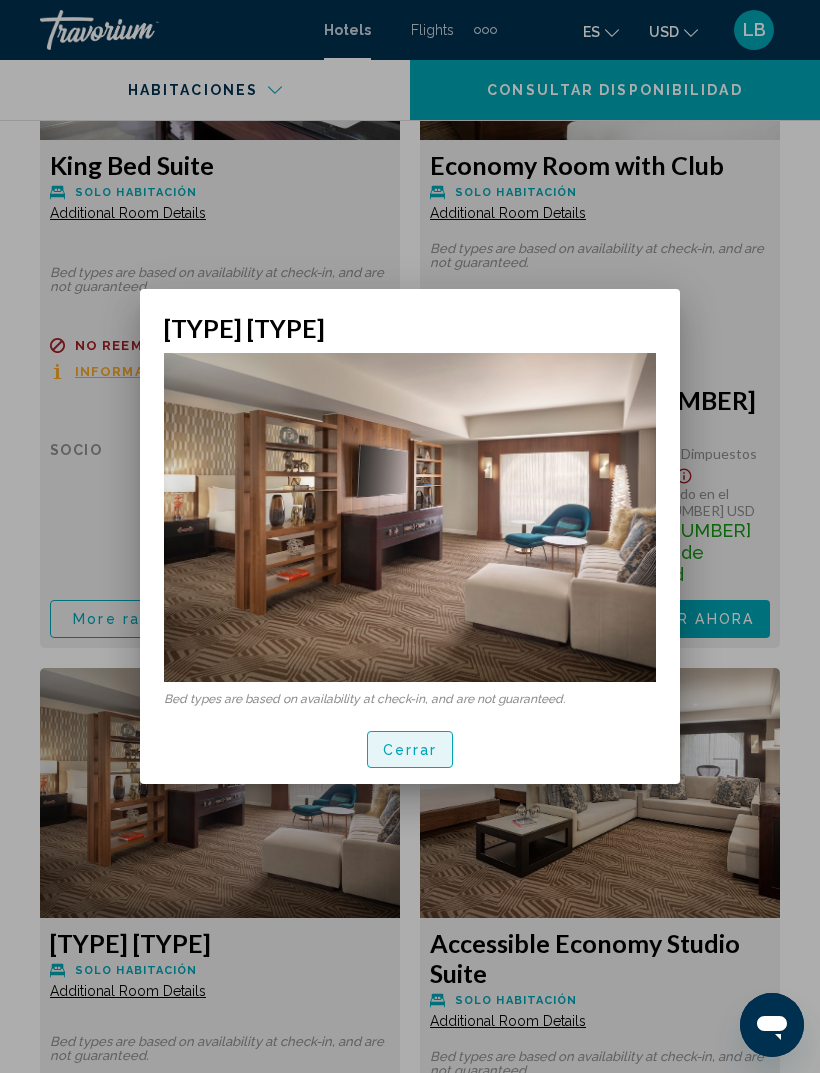 click on "Cerrar" at bounding box center [410, 750] 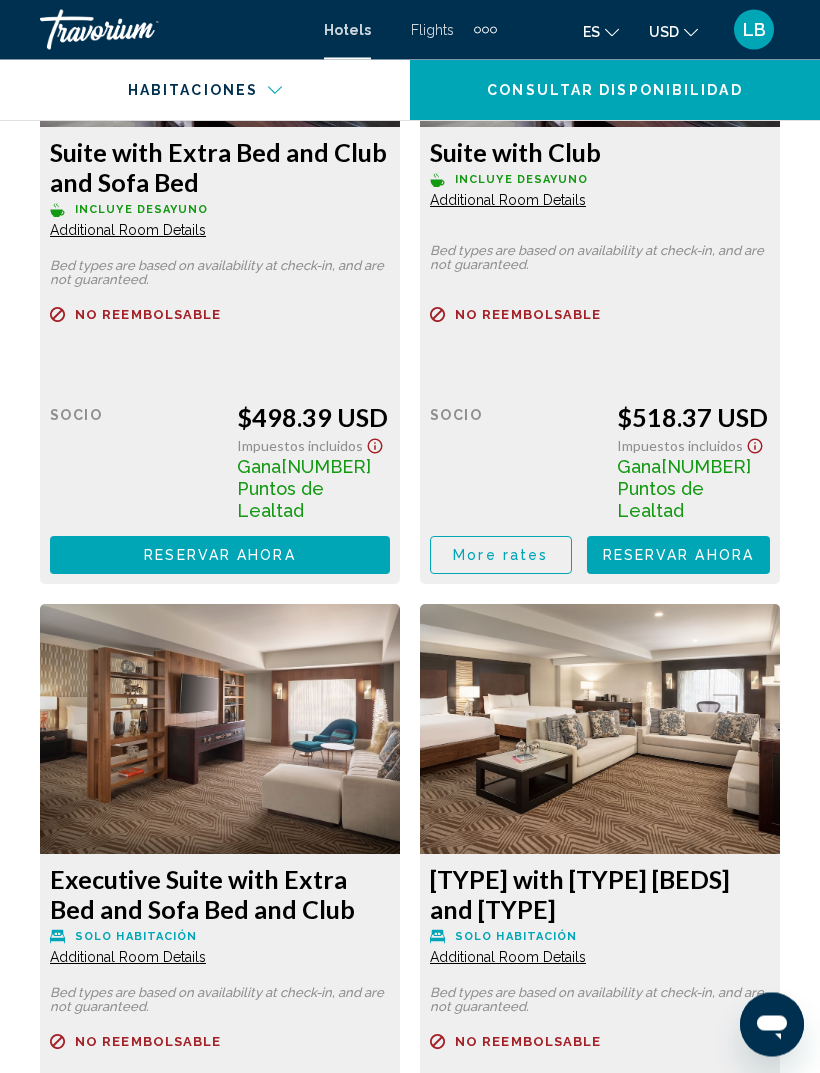 scroll, scrollTop: 19399, scrollLeft: 0, axis: vertical 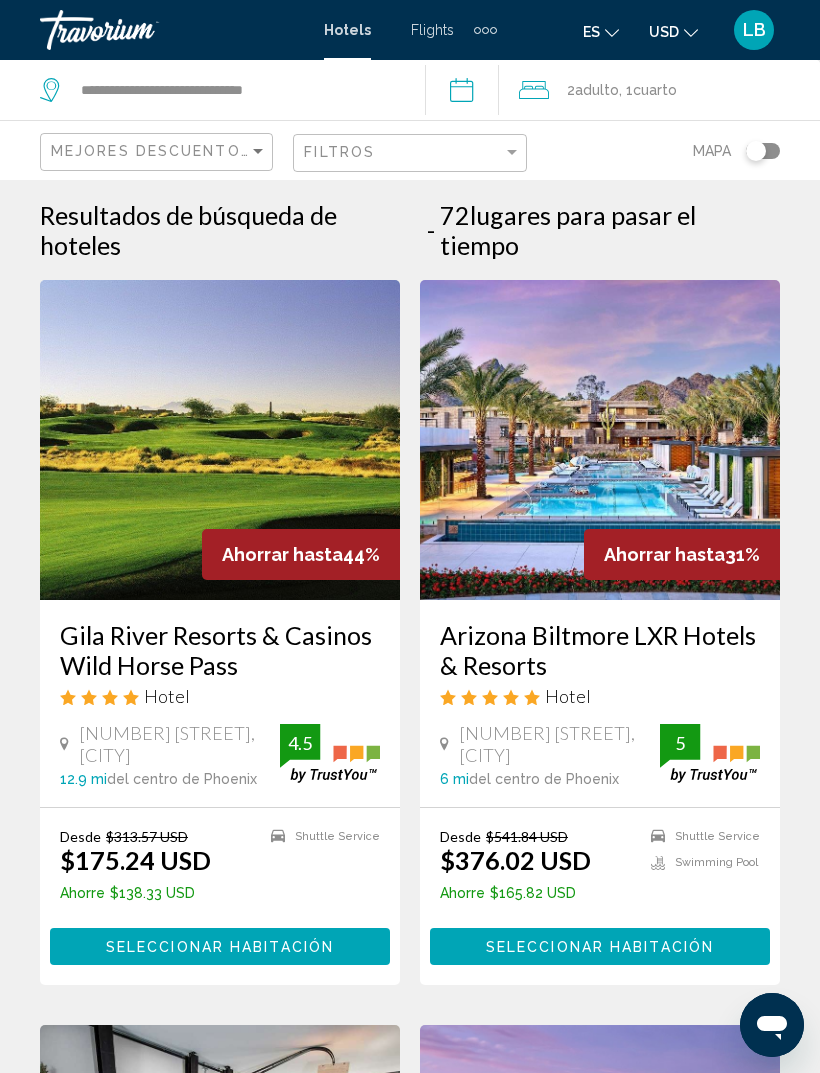 click 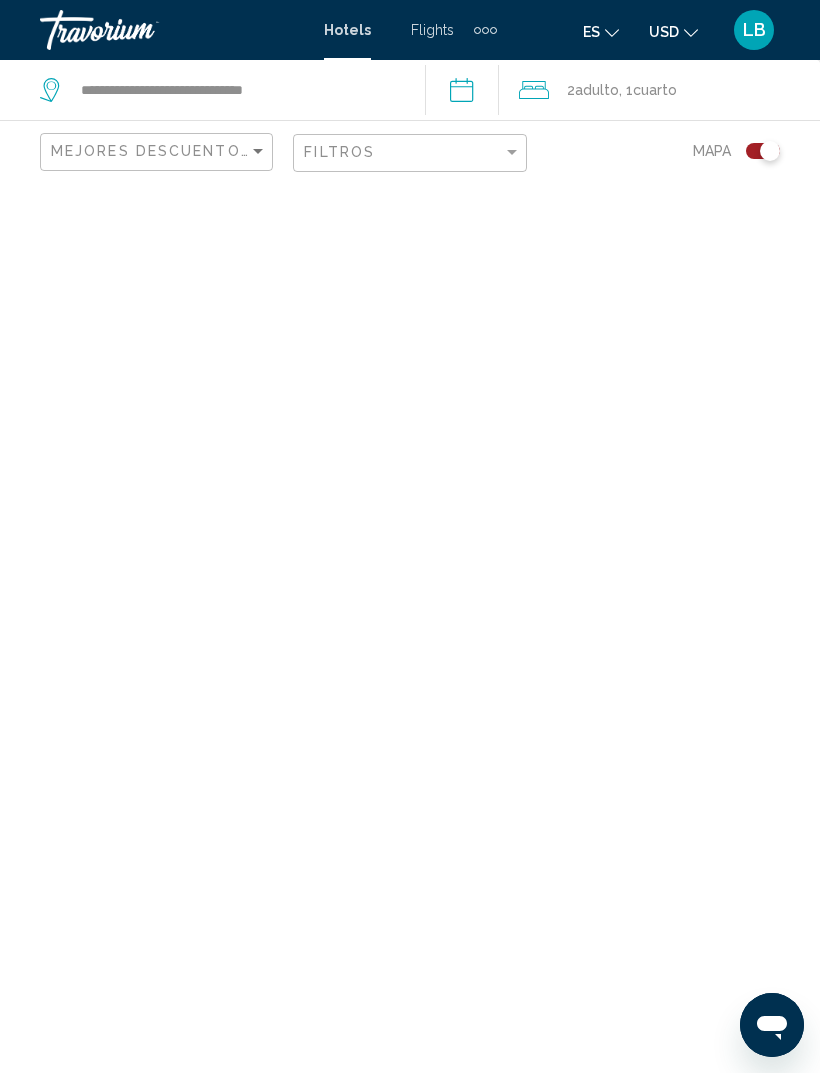 scroll, scrollTop: 64, scrollLeft: 0, axis: vertical 